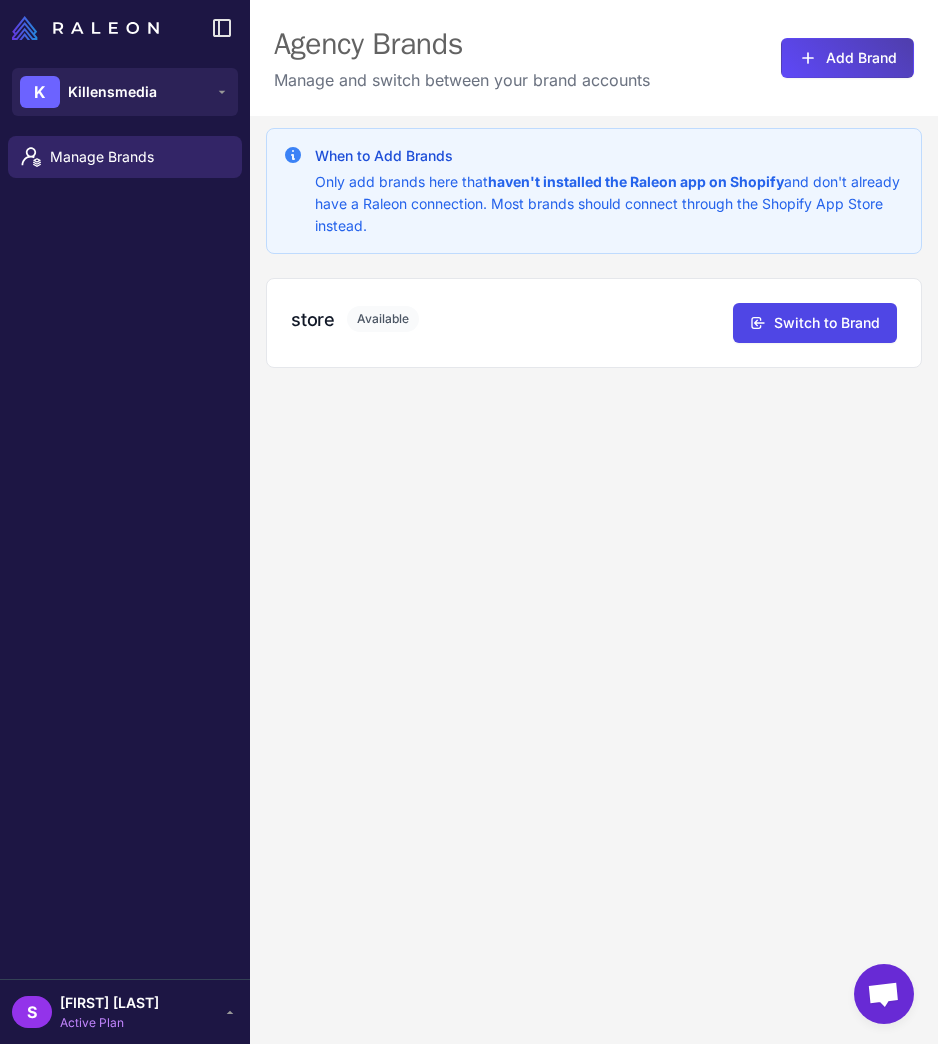 scroll, scrollTop: 0, scrollLeft: 0, axis: both 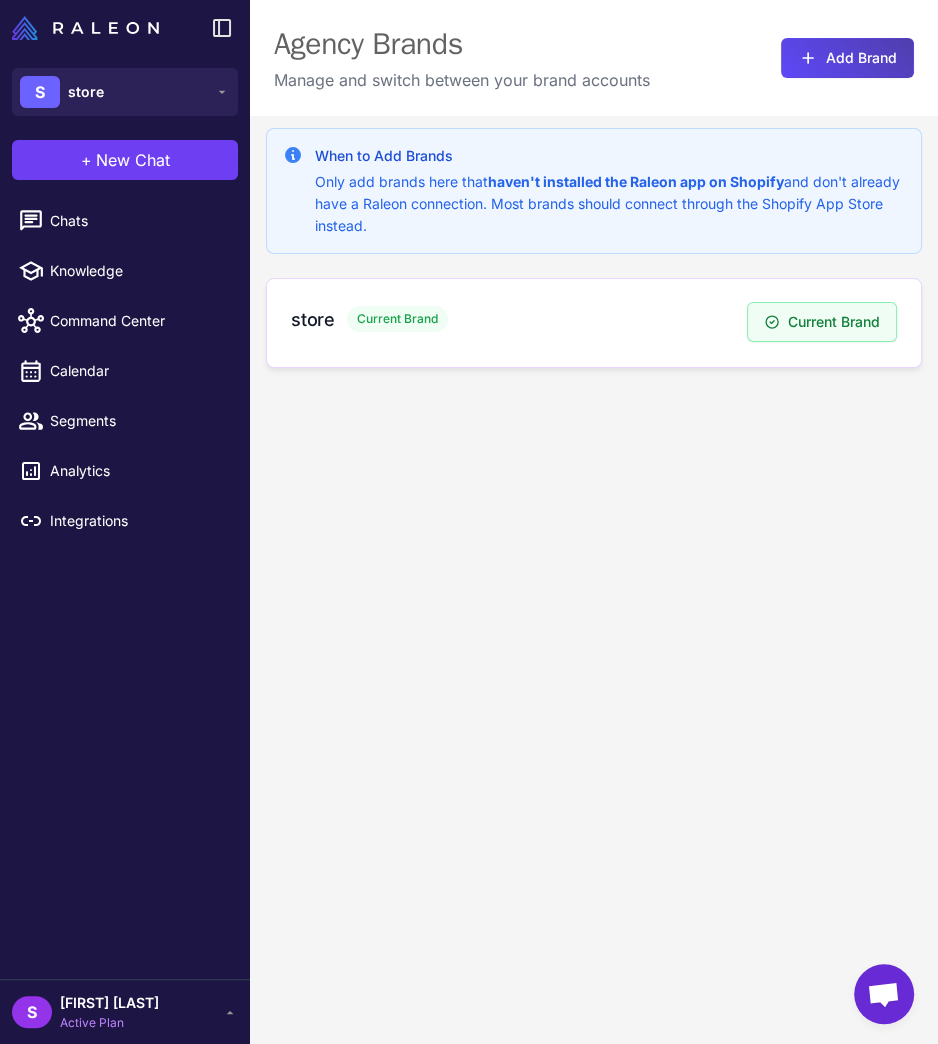 click on "store  Current Brand" at bounding box center [519, 319] 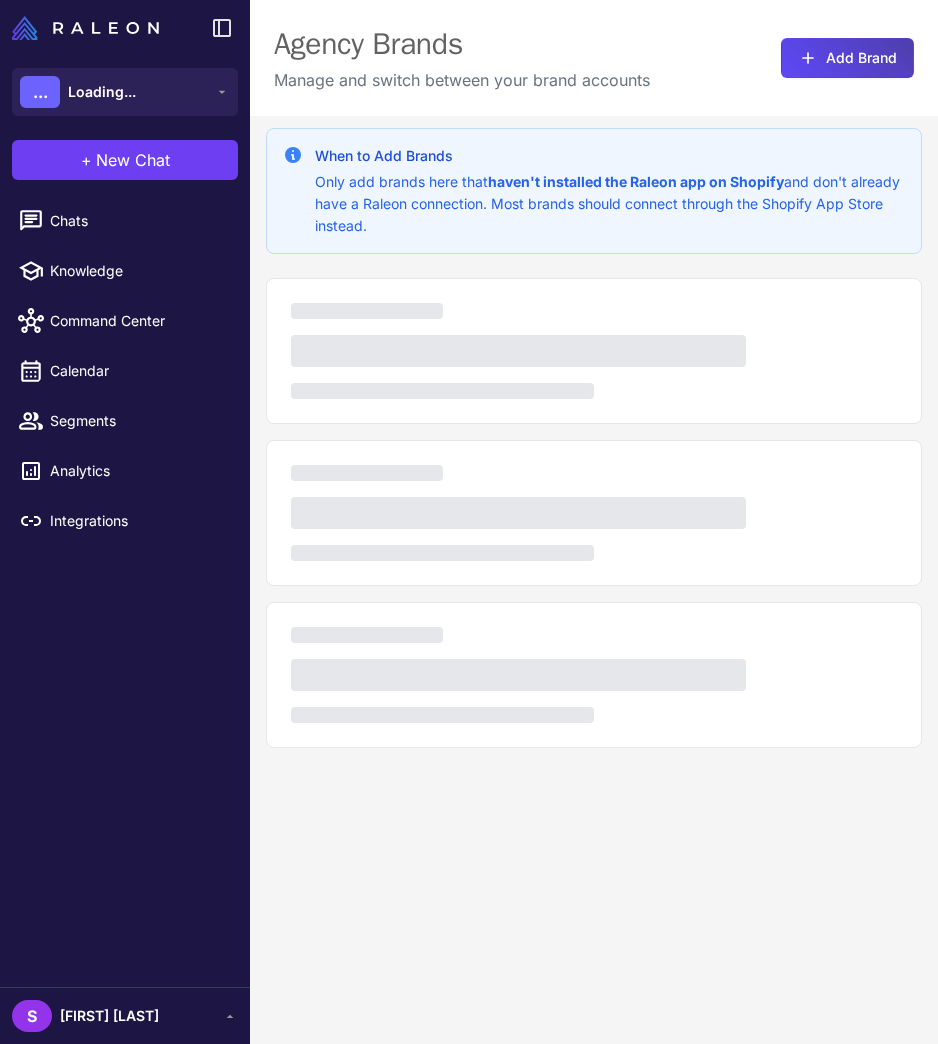 scroll, scrollTop: 0, scrollLeft: 0, axis: both 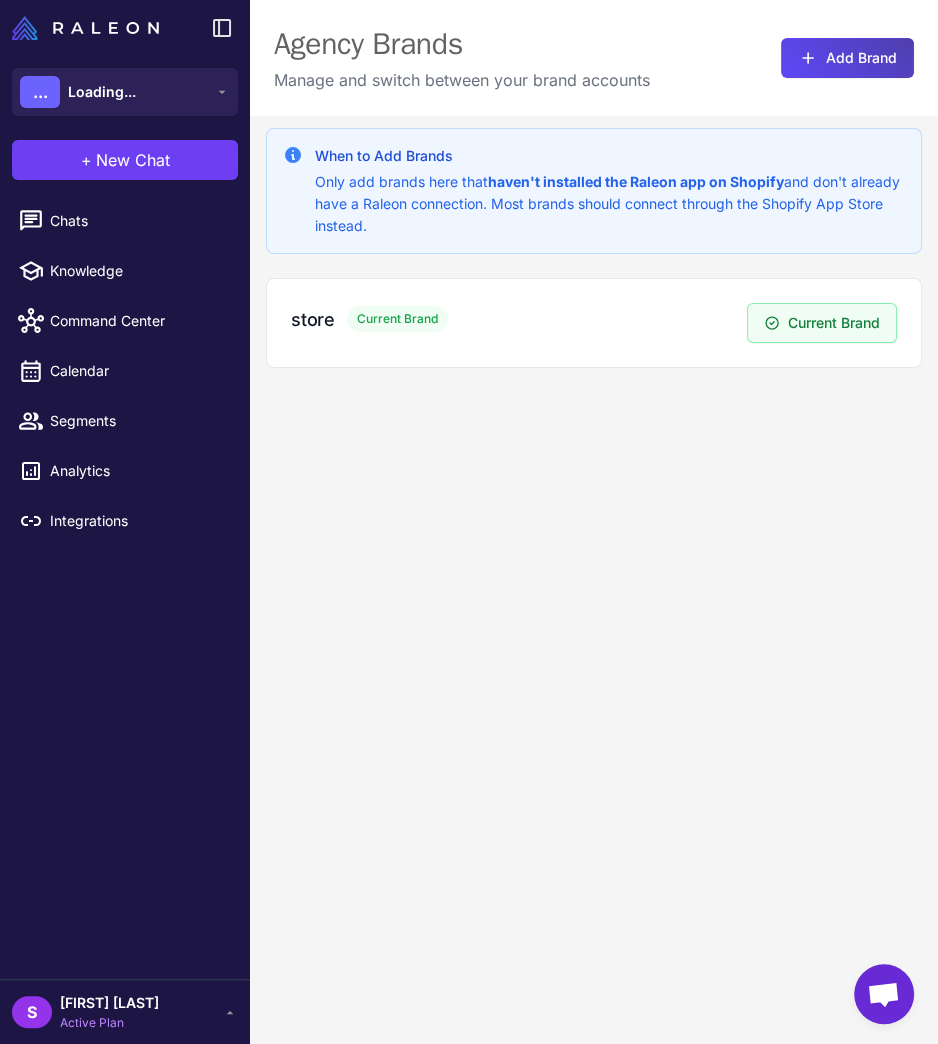 click on "When to Add Brands  Only add brands here that  haven't installed the Raleon app on Shopify  and don't already have a Raleon connection. Most brands should connect through the Shopify App Store instead.  store  Current Brand   Current Brand" 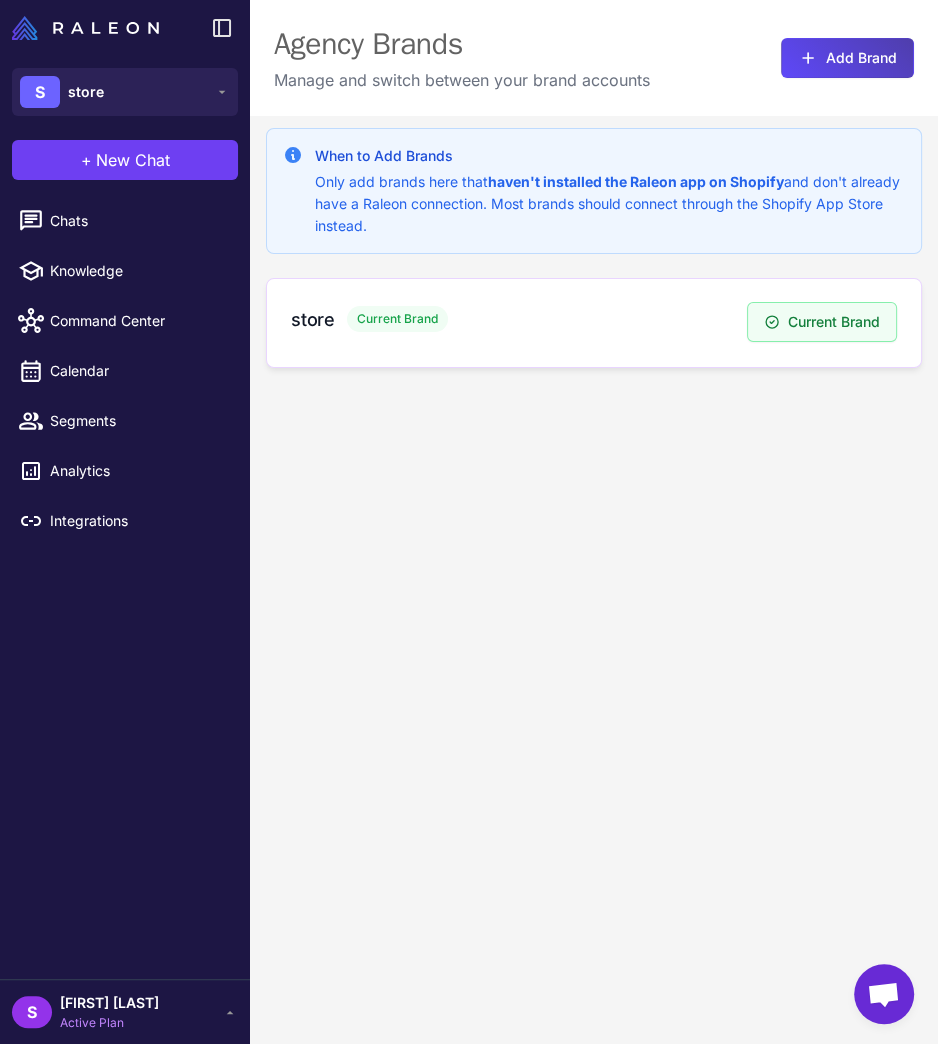 click on "store  Current Brand" at bounding box center (519, 323) 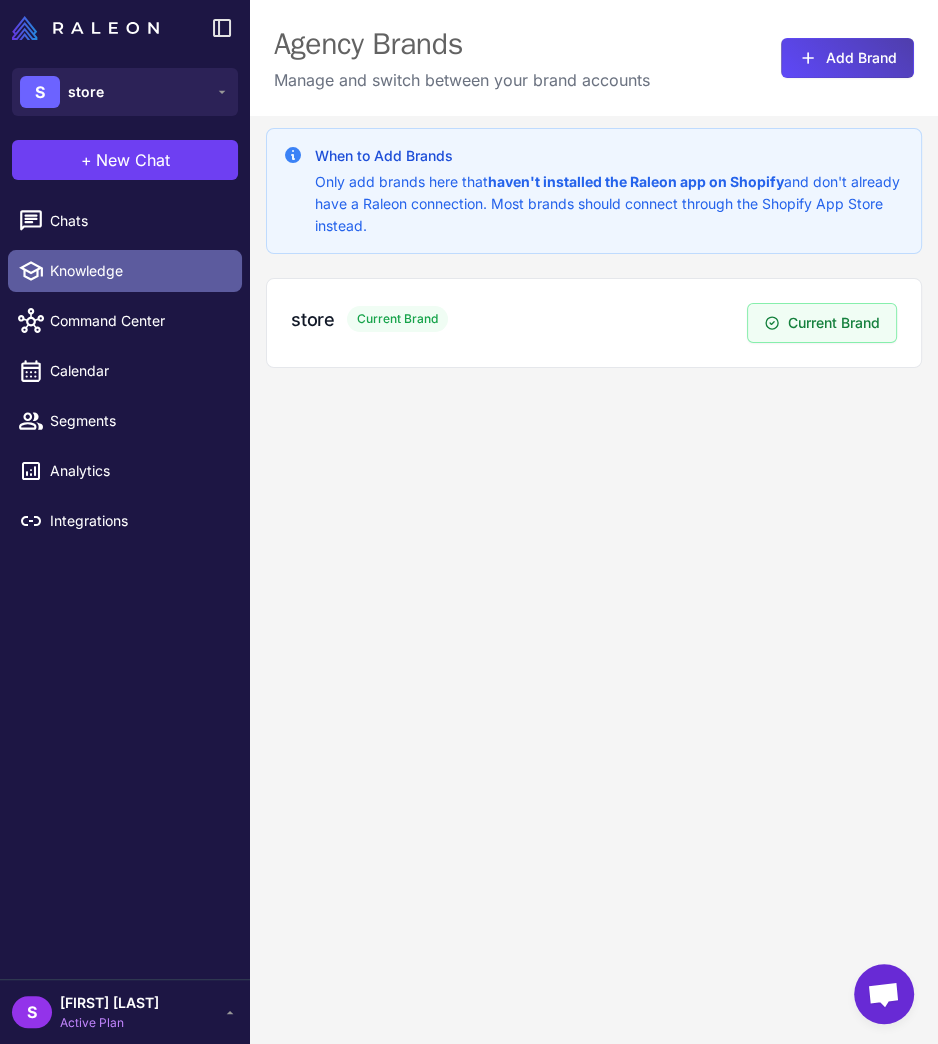 click on "Knowledge" at bounding box center [125, 271] 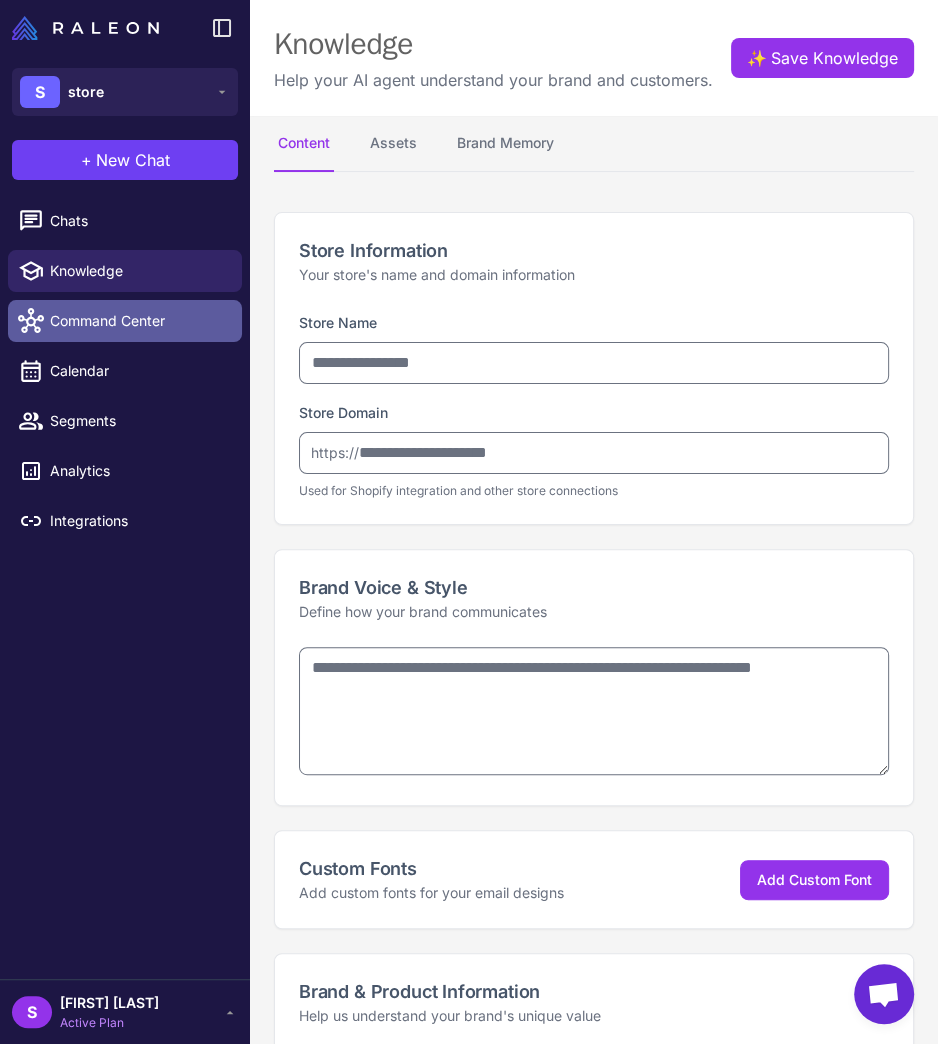 type on "*****" 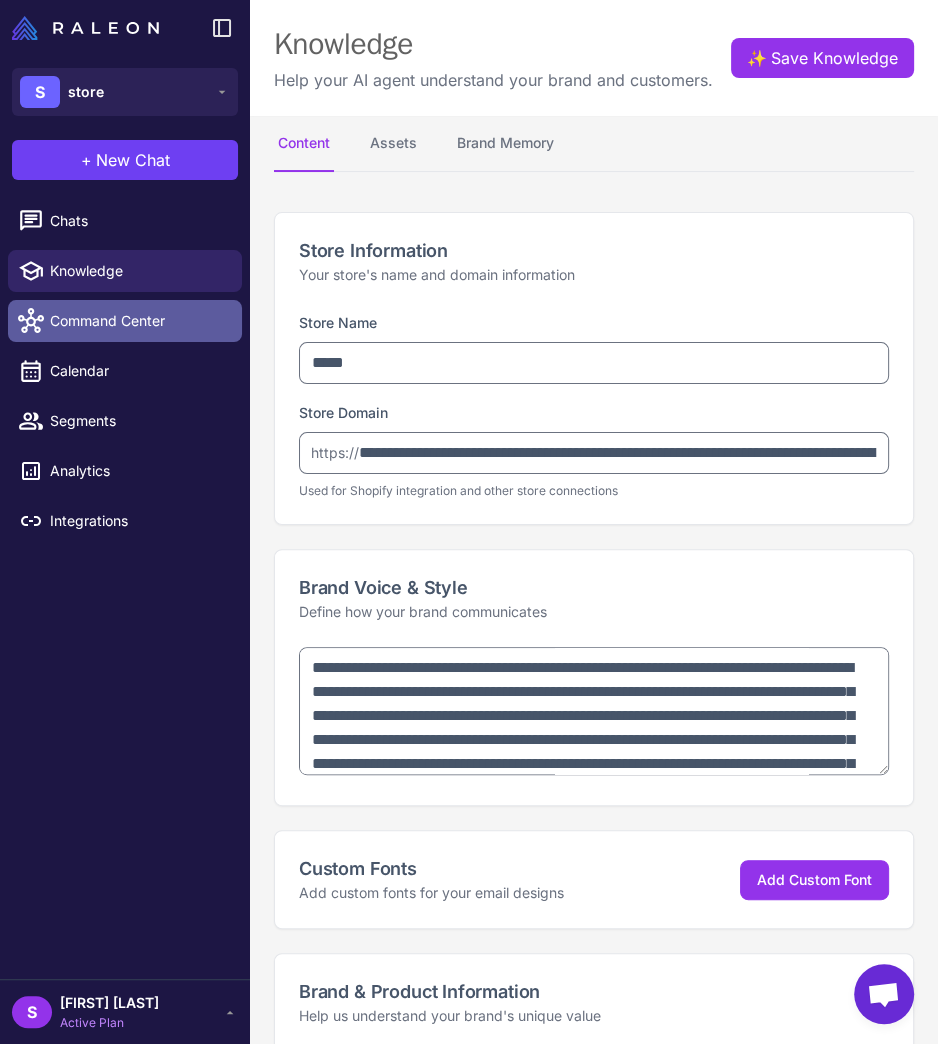 type on "**********" 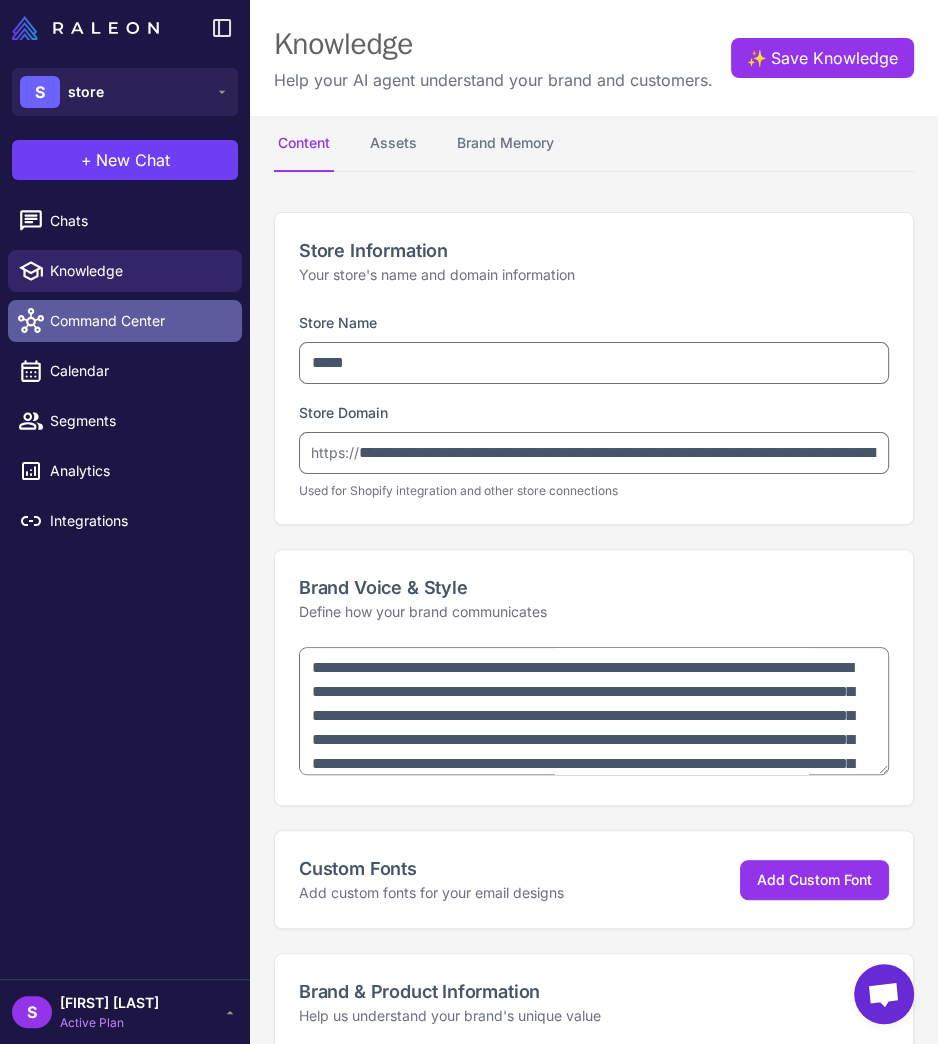 type on "**********" 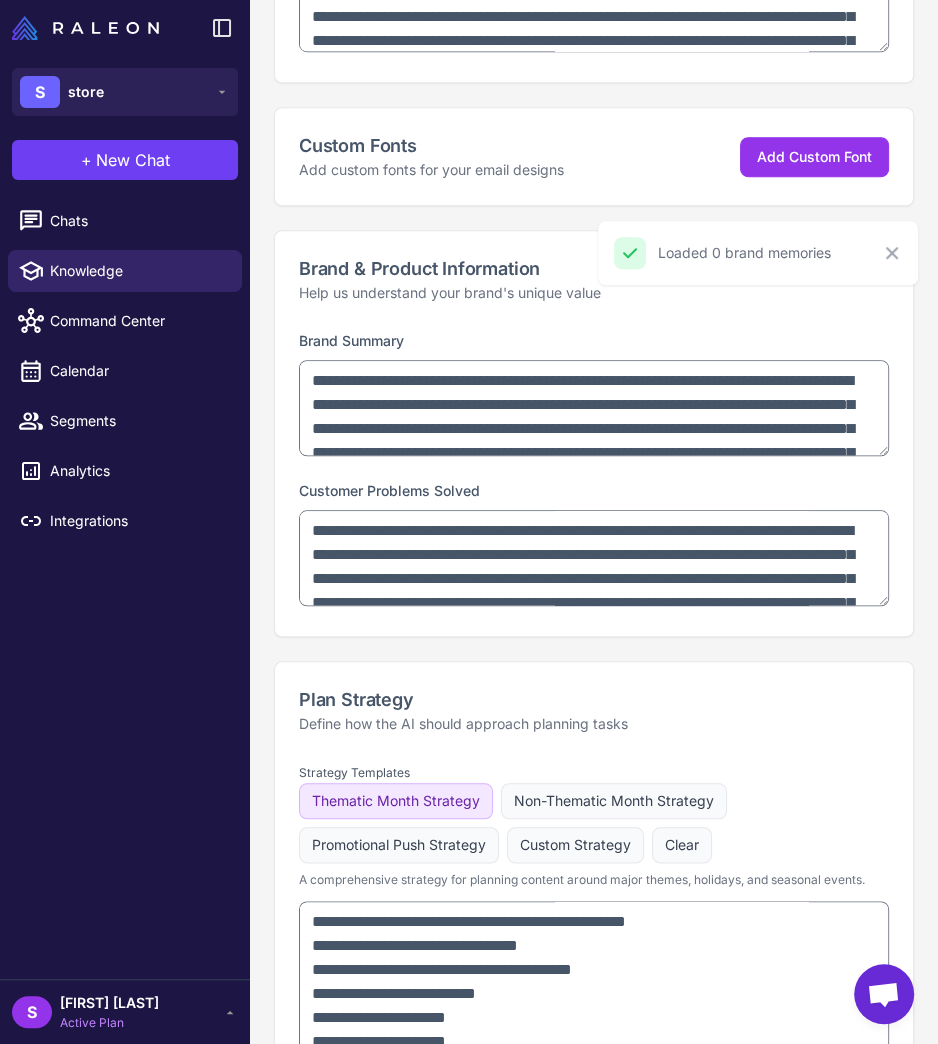 scroll, scrollTop: 770, scrollLeft: 0, axis: vertical 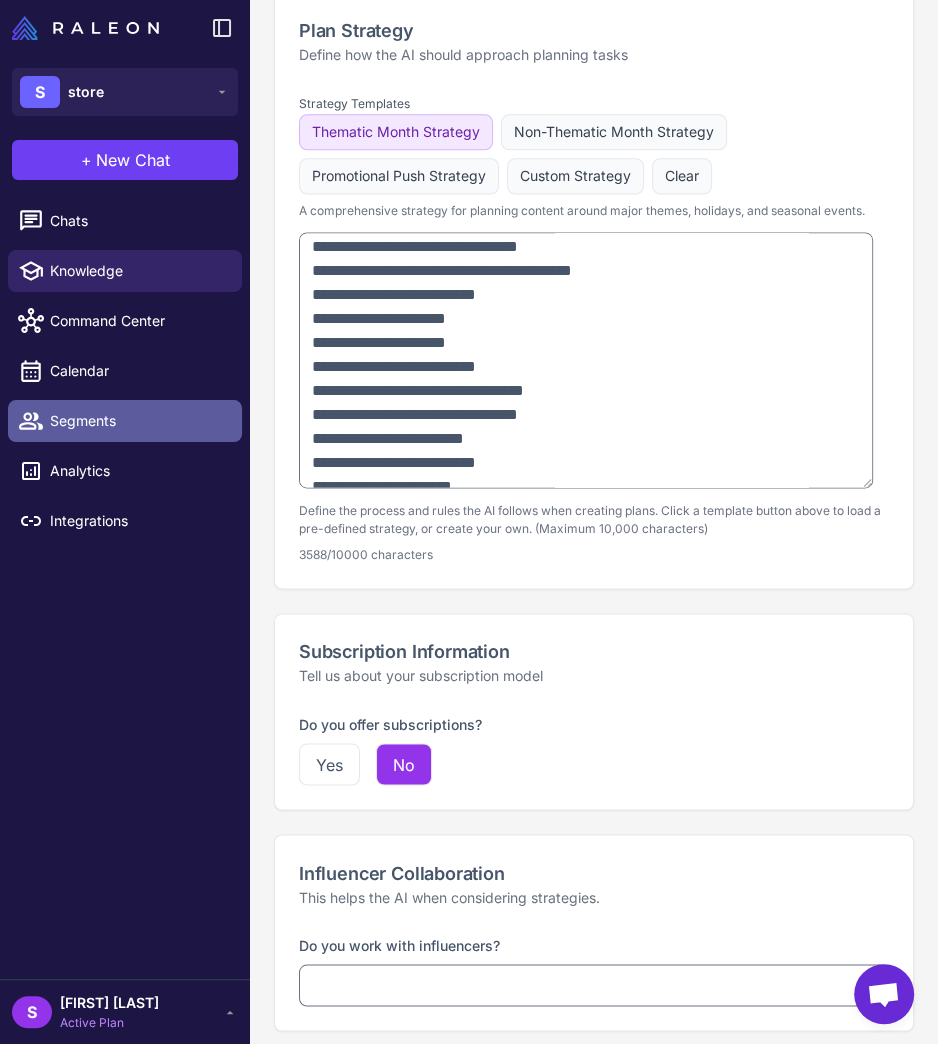 click on "Segments" at bounding box center (125, 421) 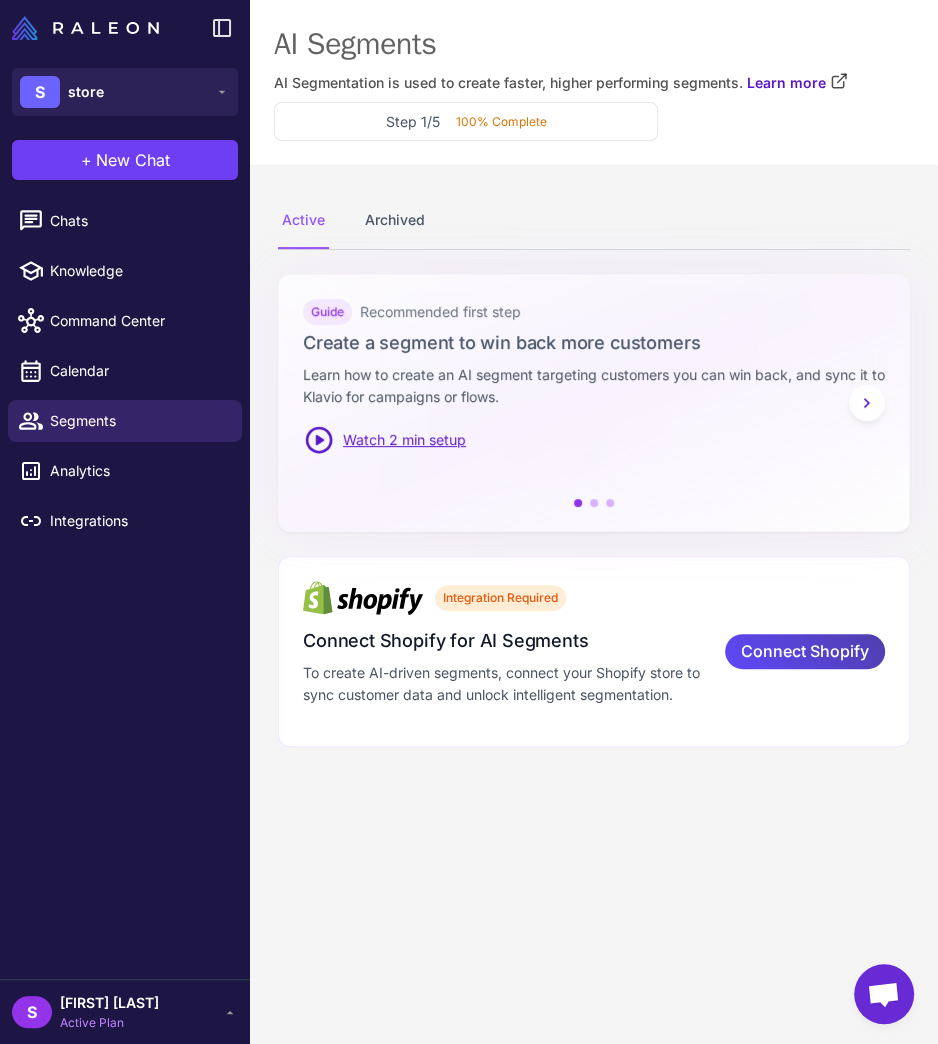 scroll, scrollTop: 0, scrollLeft: 0, axis: both 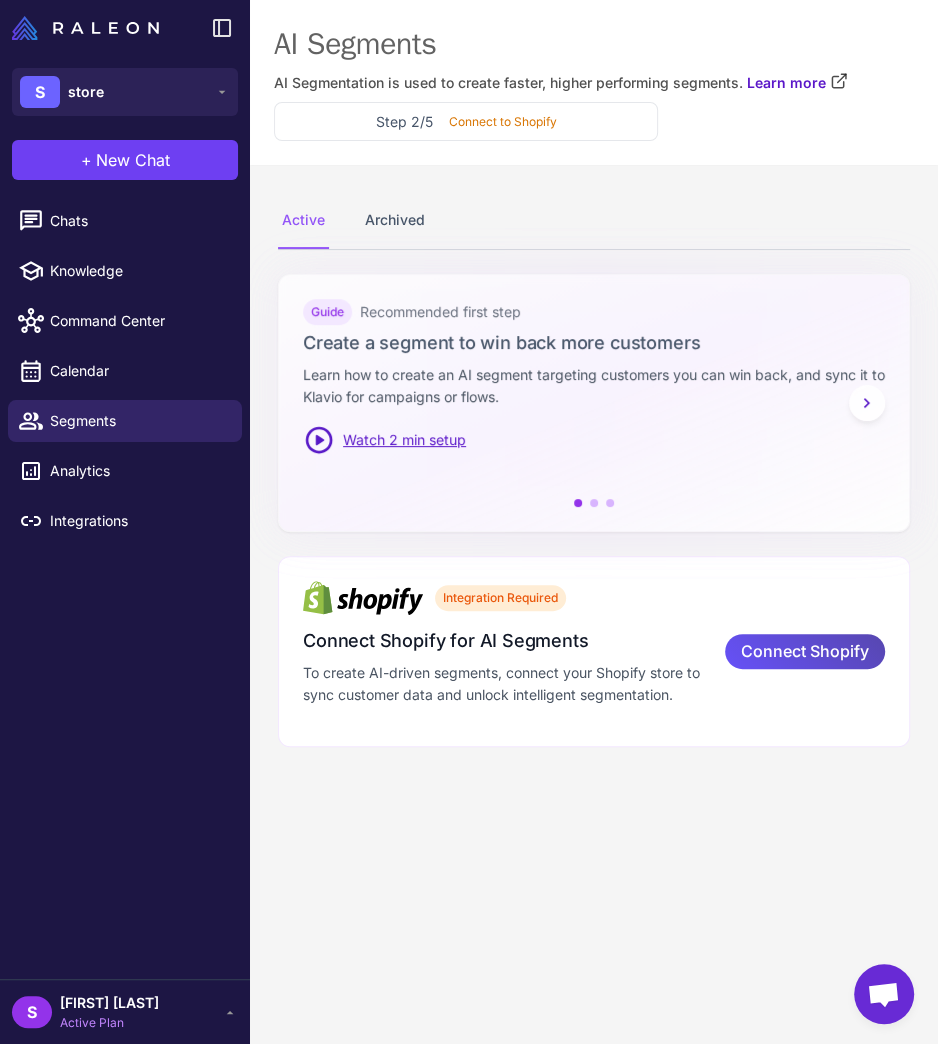 click on "Connect Shopify" at bounding box center (805, 651) 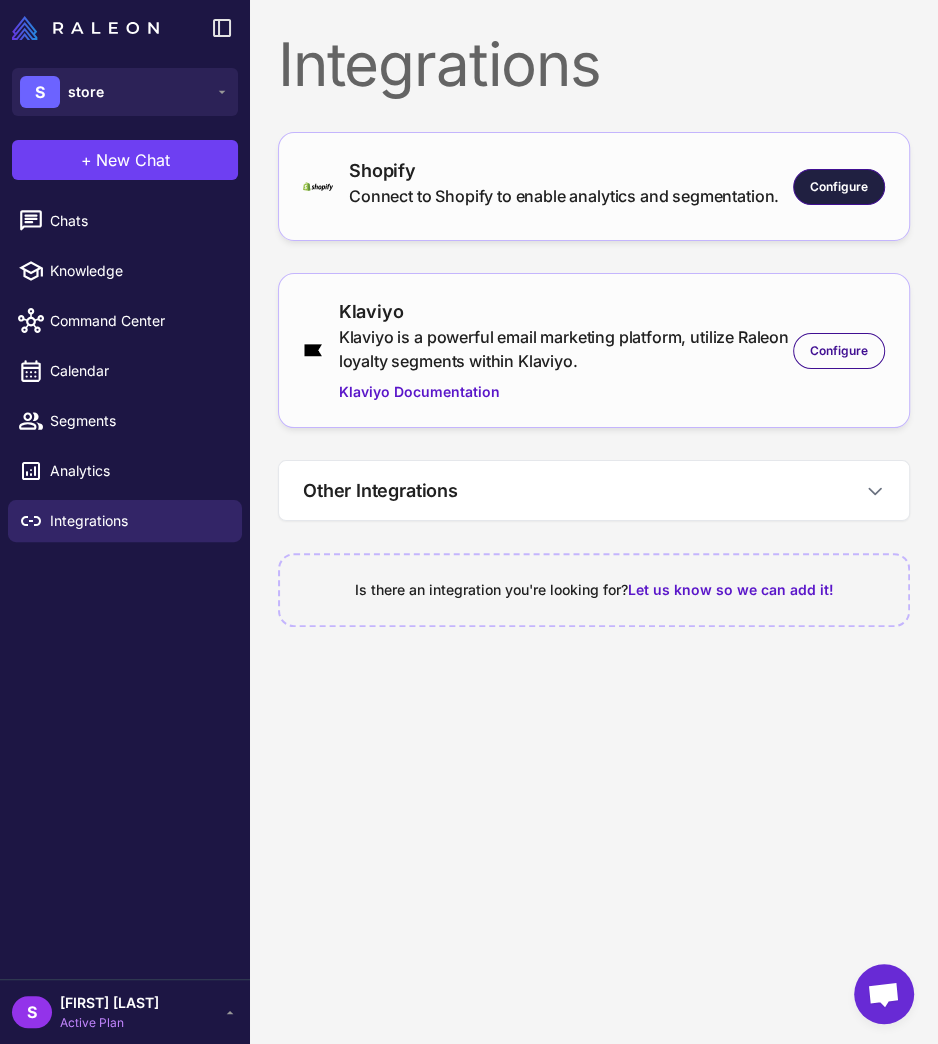 click on "Configure" at bounding box center [839, 187] 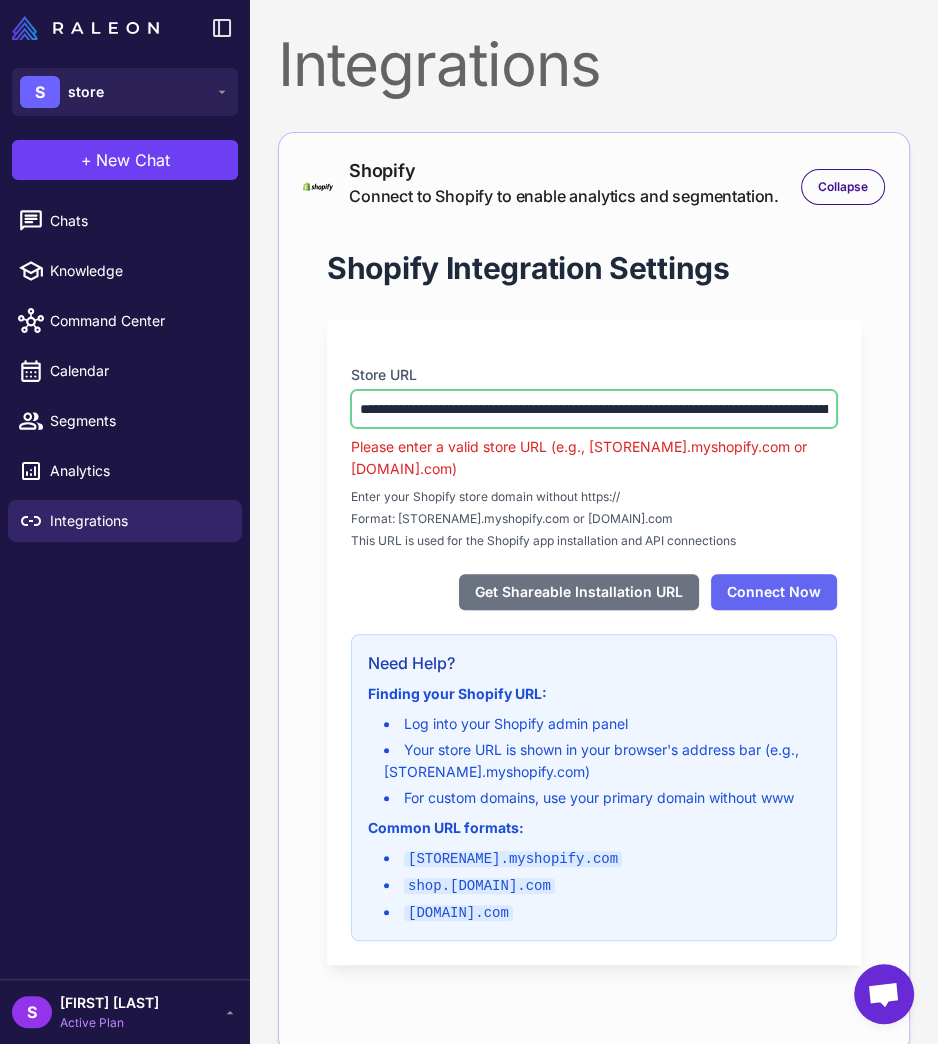 click on "**********" at bounding box center (594, 409) 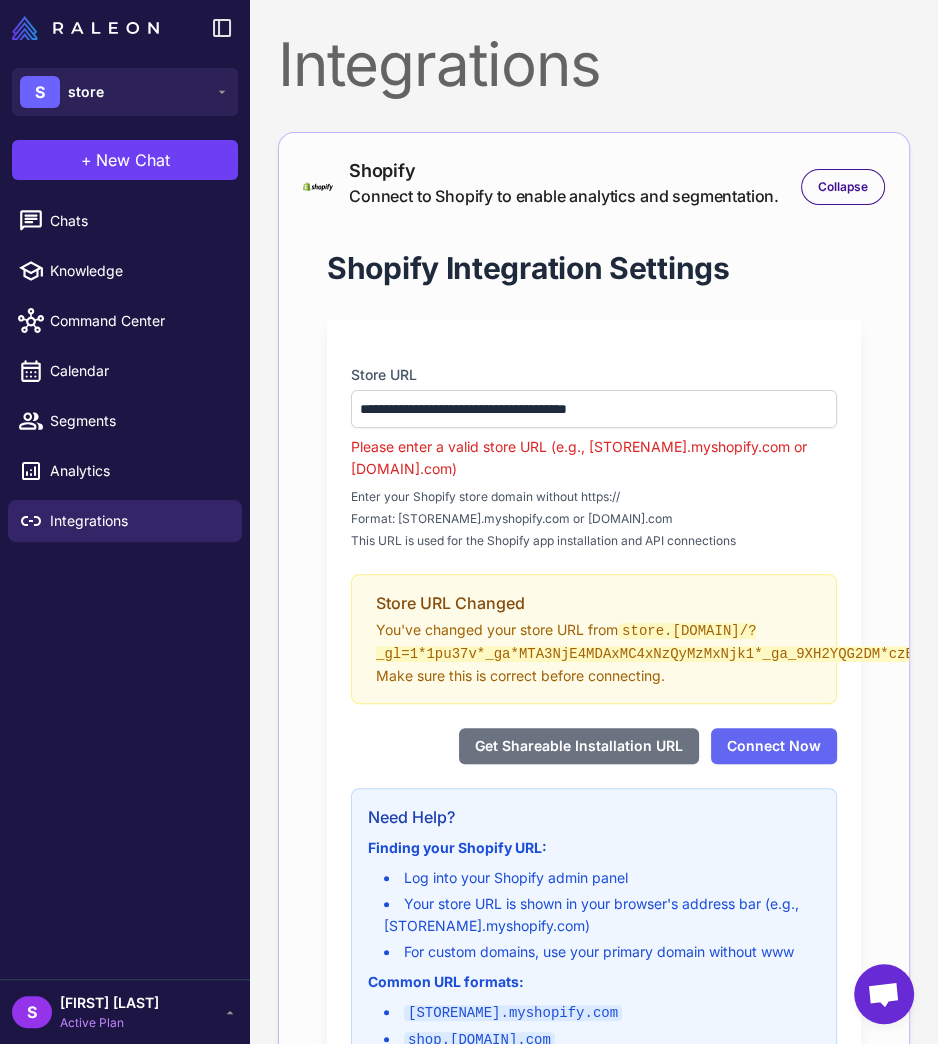 click on "**********" at bounding box center (594, 699) 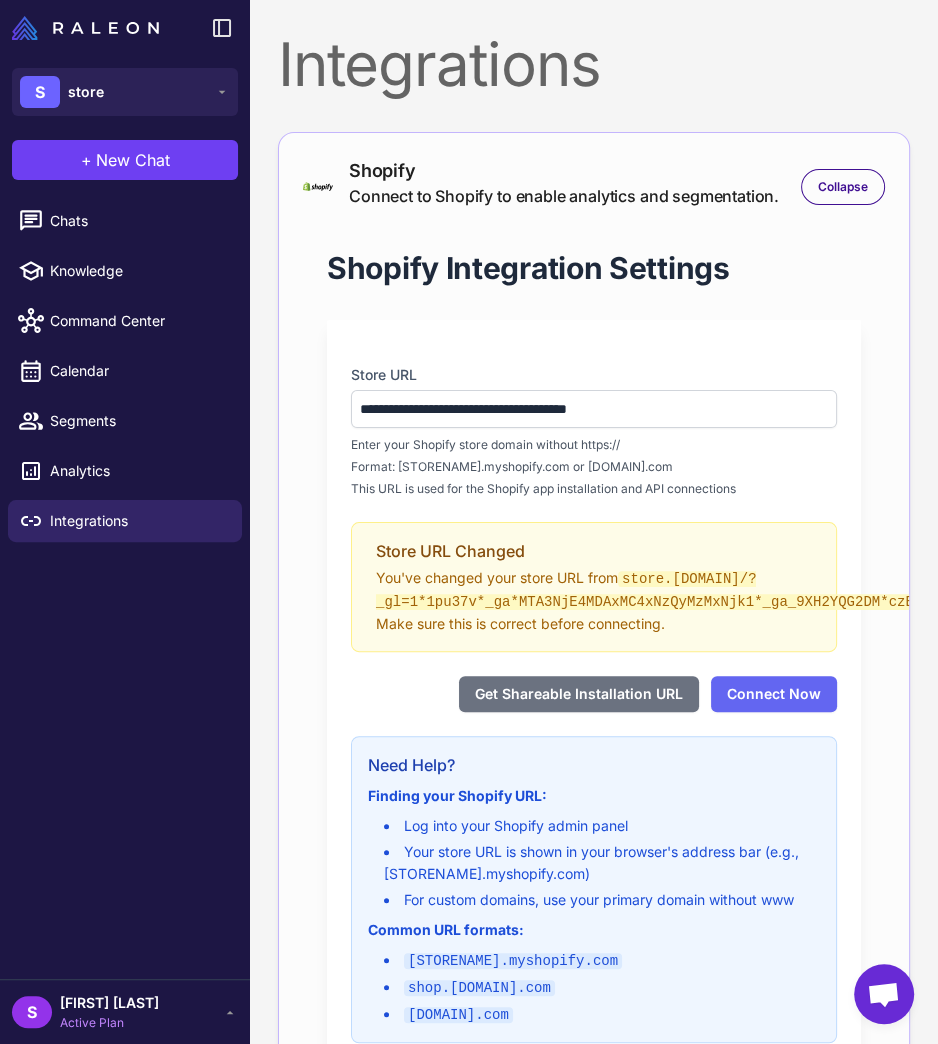 click on "**********" at bounding box center (594, 693) 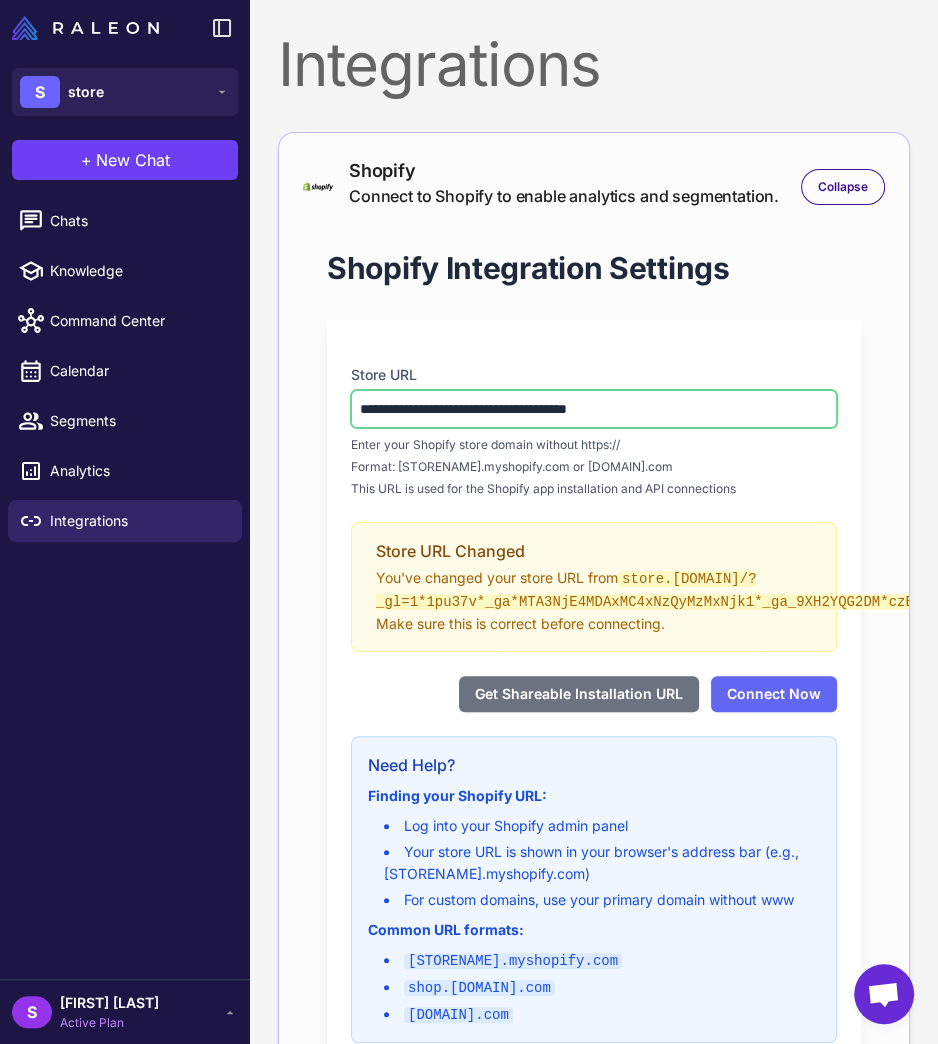 click on "**********" at bounding box center (594, 409) 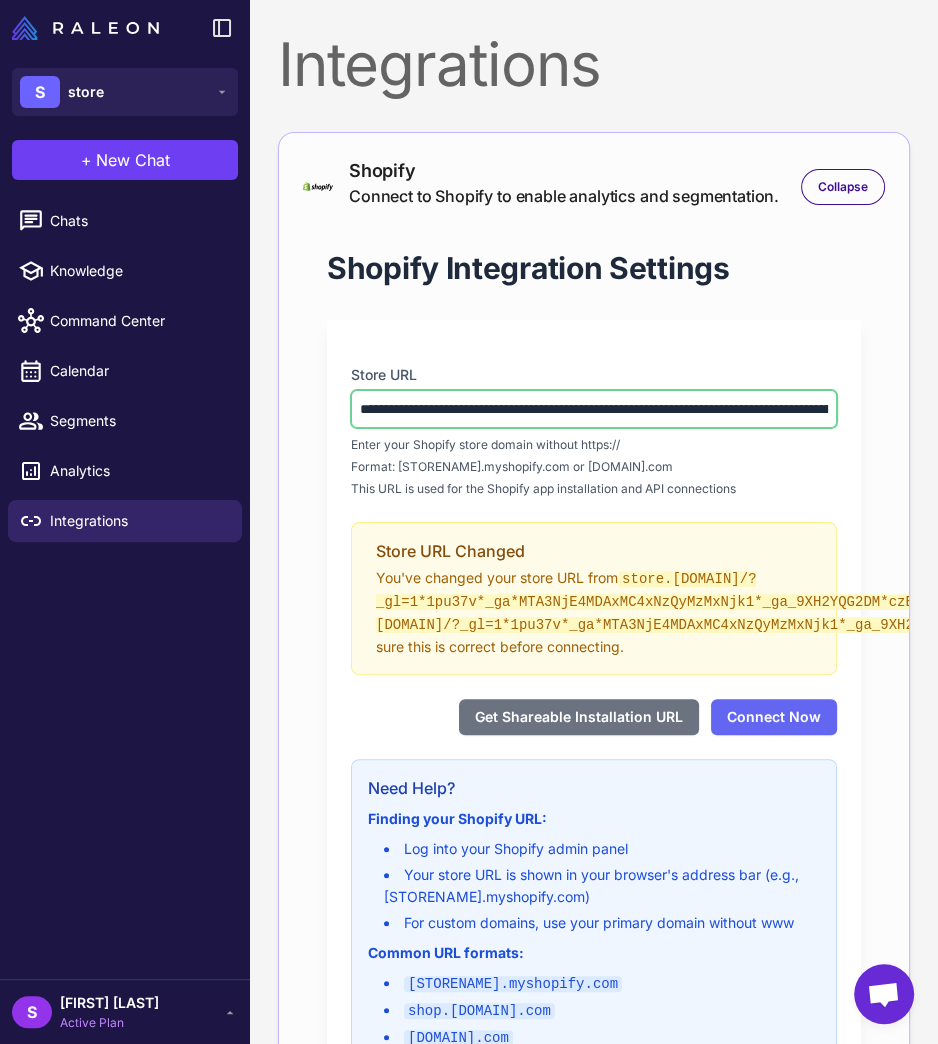 scroll, scrollTop: 0, scrollLeft: 768, axis: horizontal 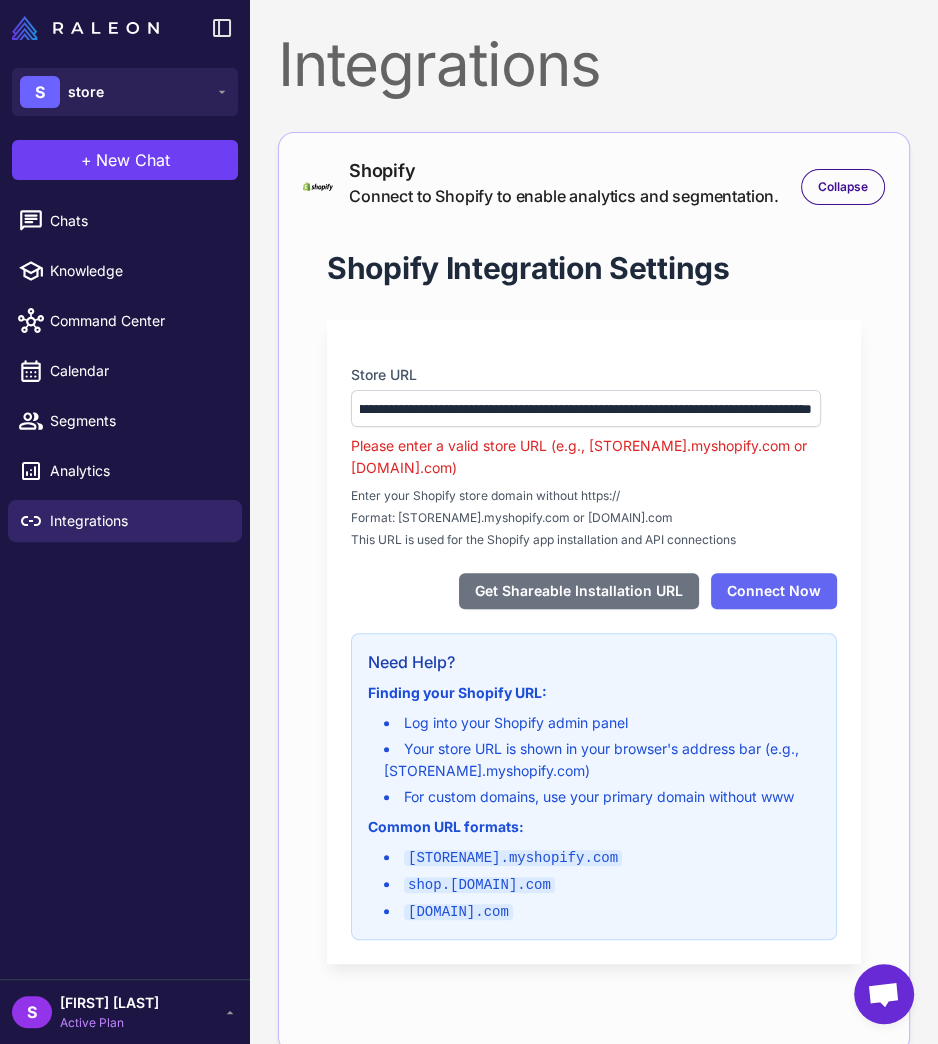 click on "Shopify Integration Settings" at bounding box center (528, 268) 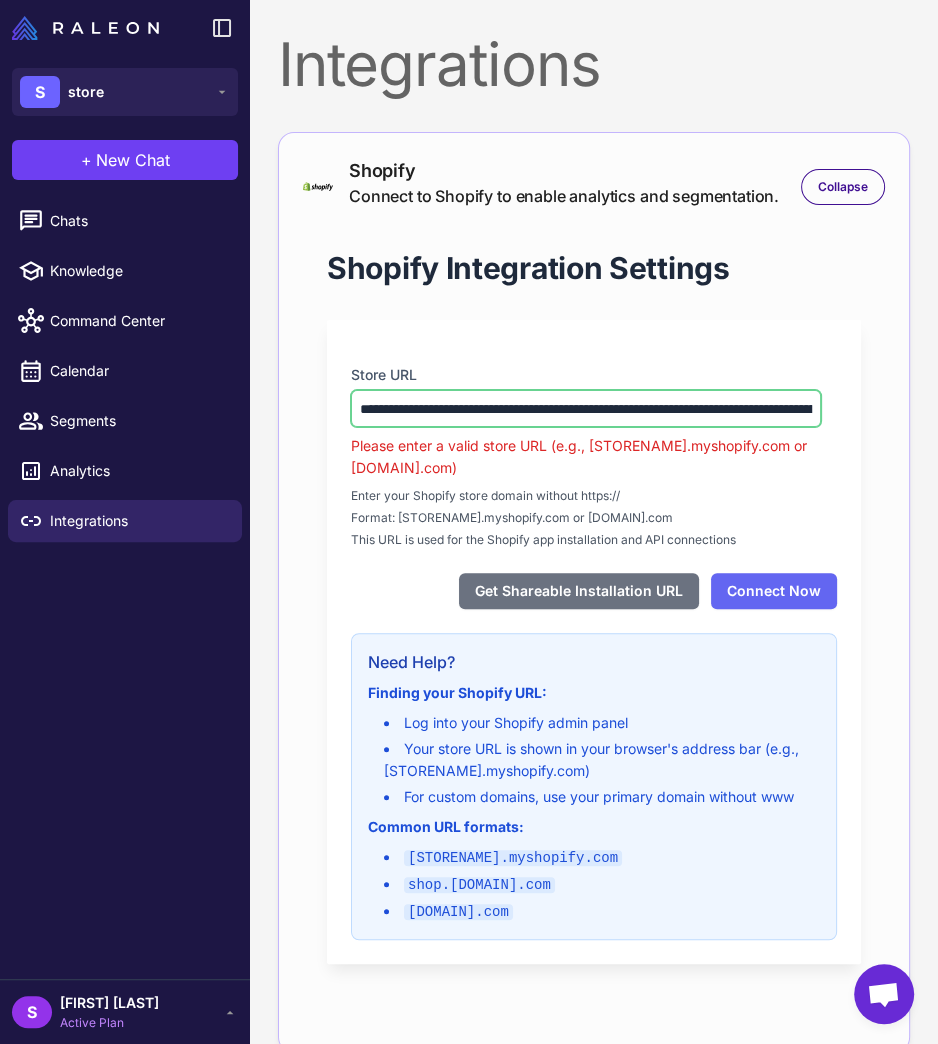 click on "**********" at bounding box center [586, 408] 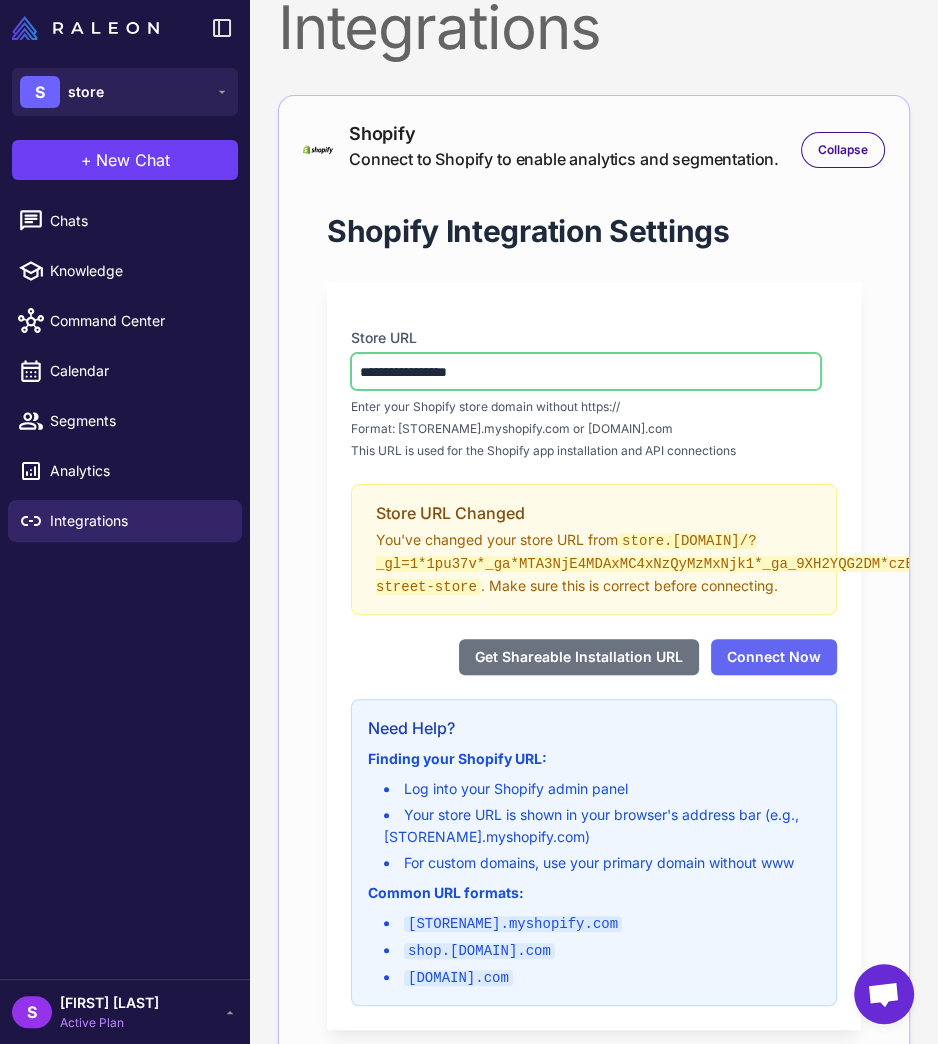 scroll, scrollTop: 46, scrollLeft: 0, axis: vertical 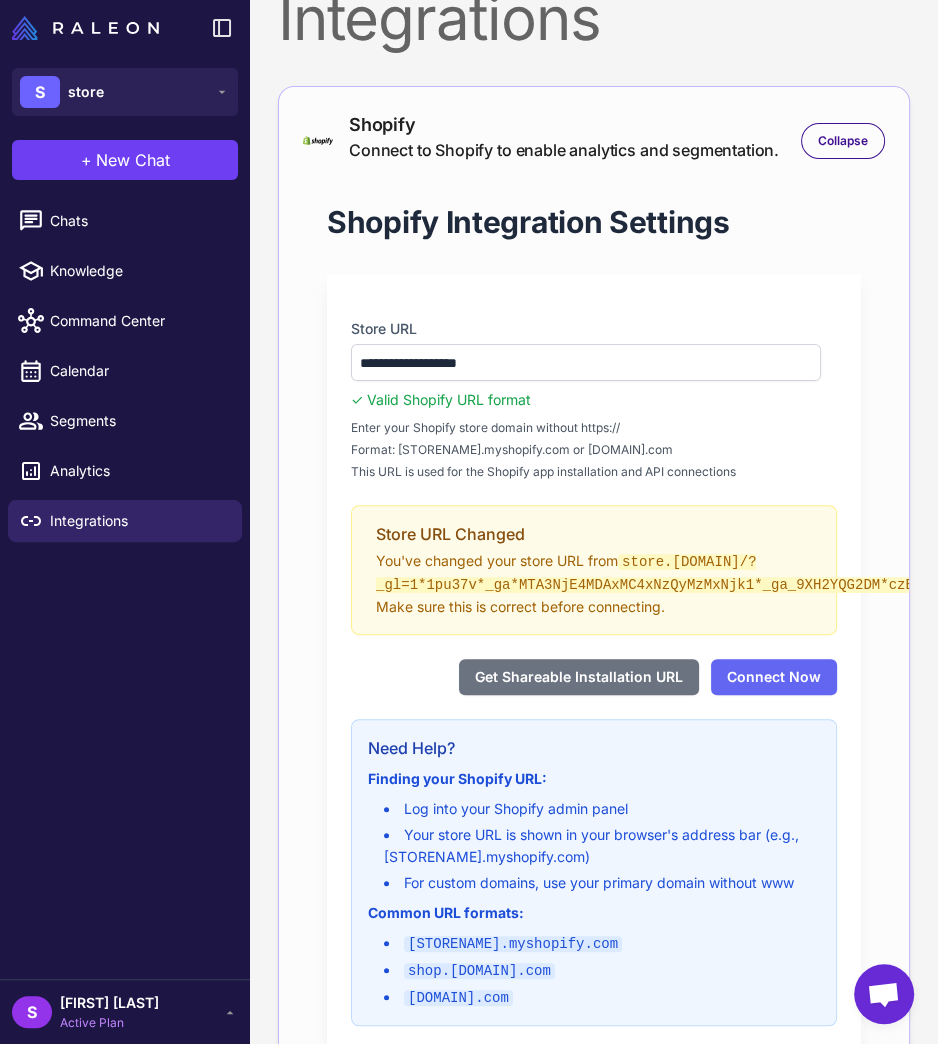 click on "Store URL" at bounding box center (594, 329) 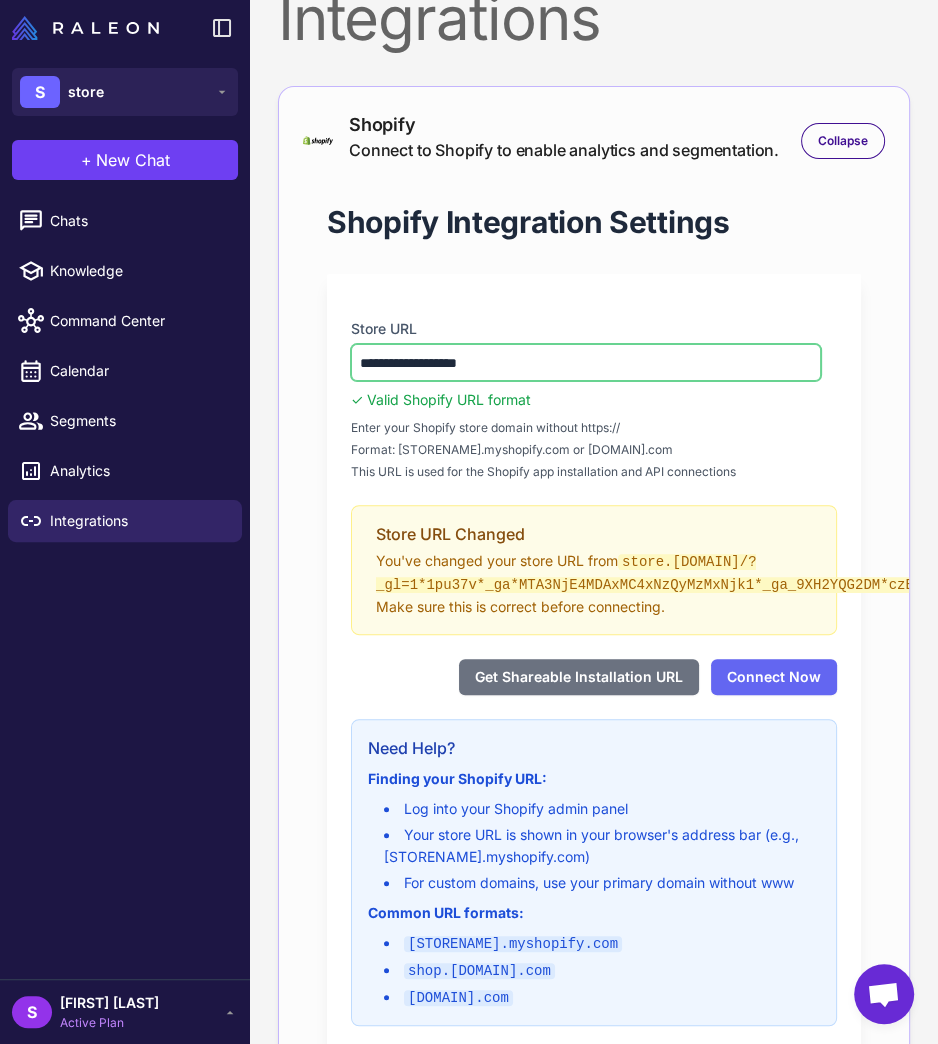 click on "**********" at bounding box center [586, 362] 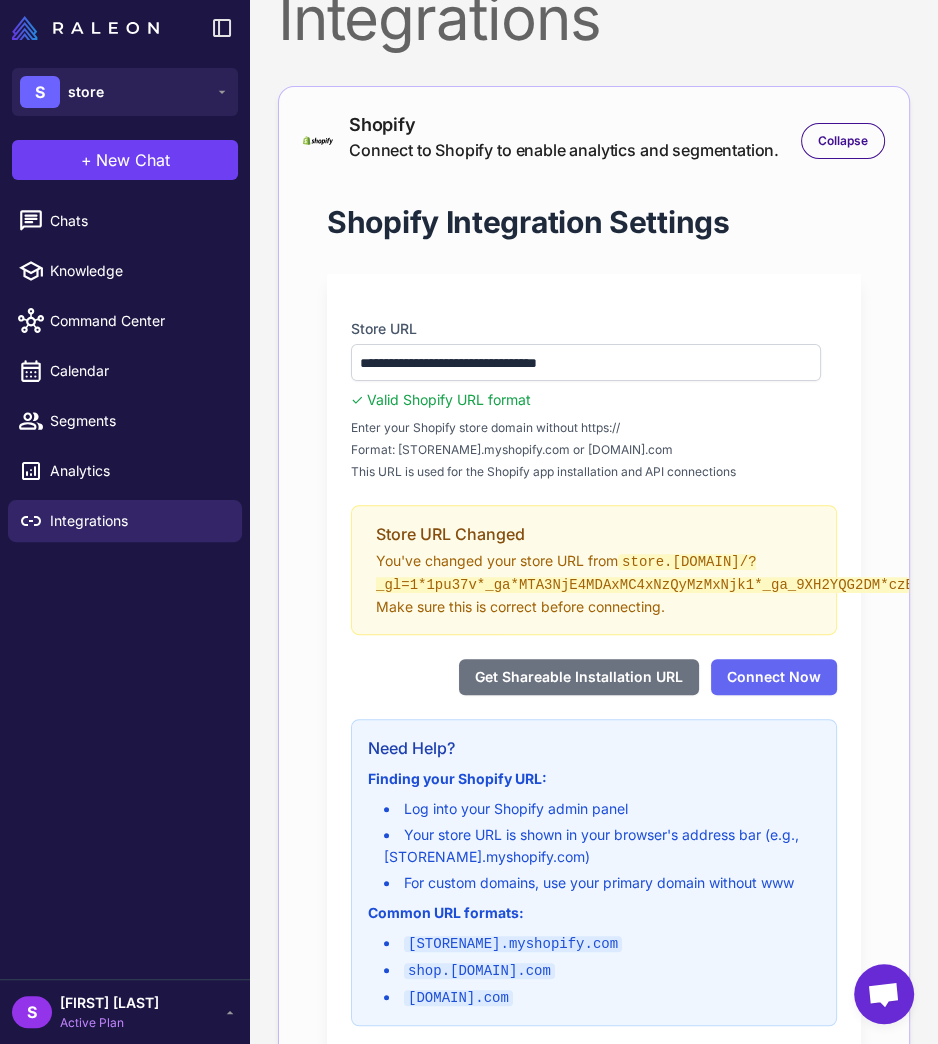 click on "Shopify Integration Settings" at bounding box center (528, 222) 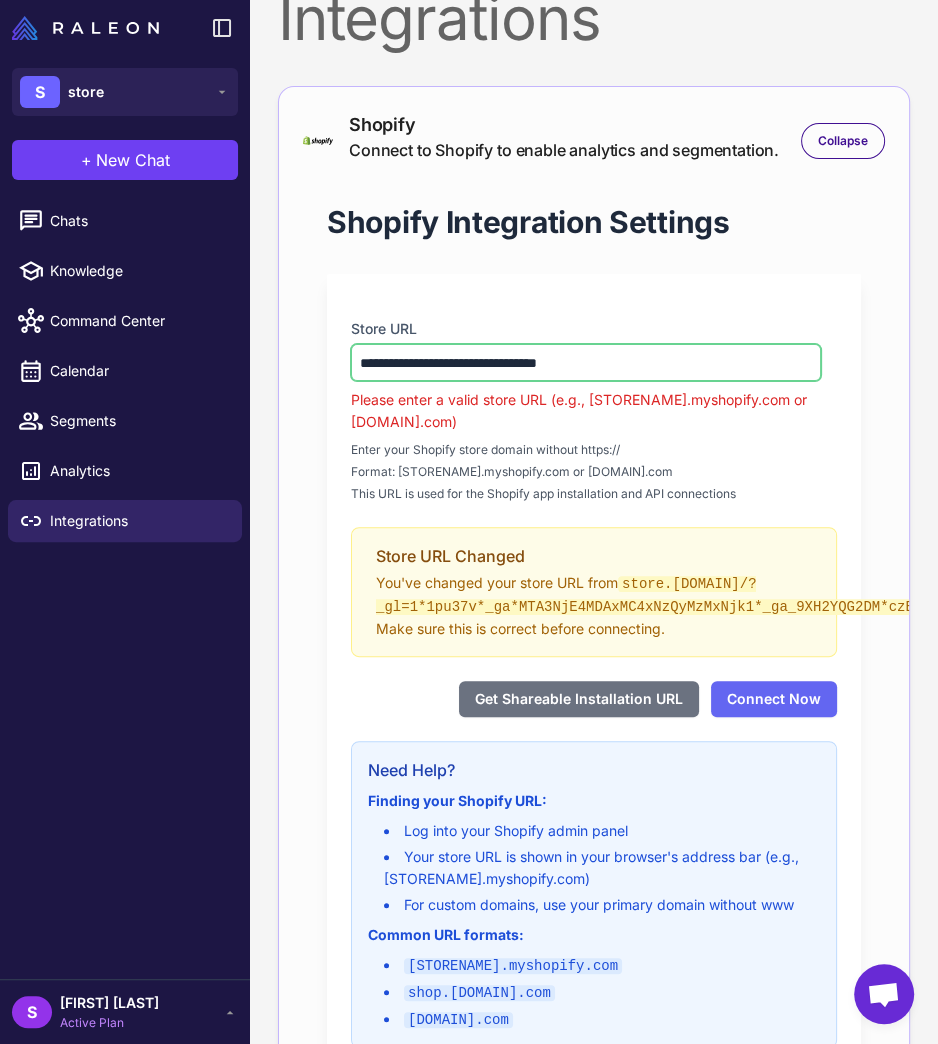 click on "**********" at bounding box center [586, 362] 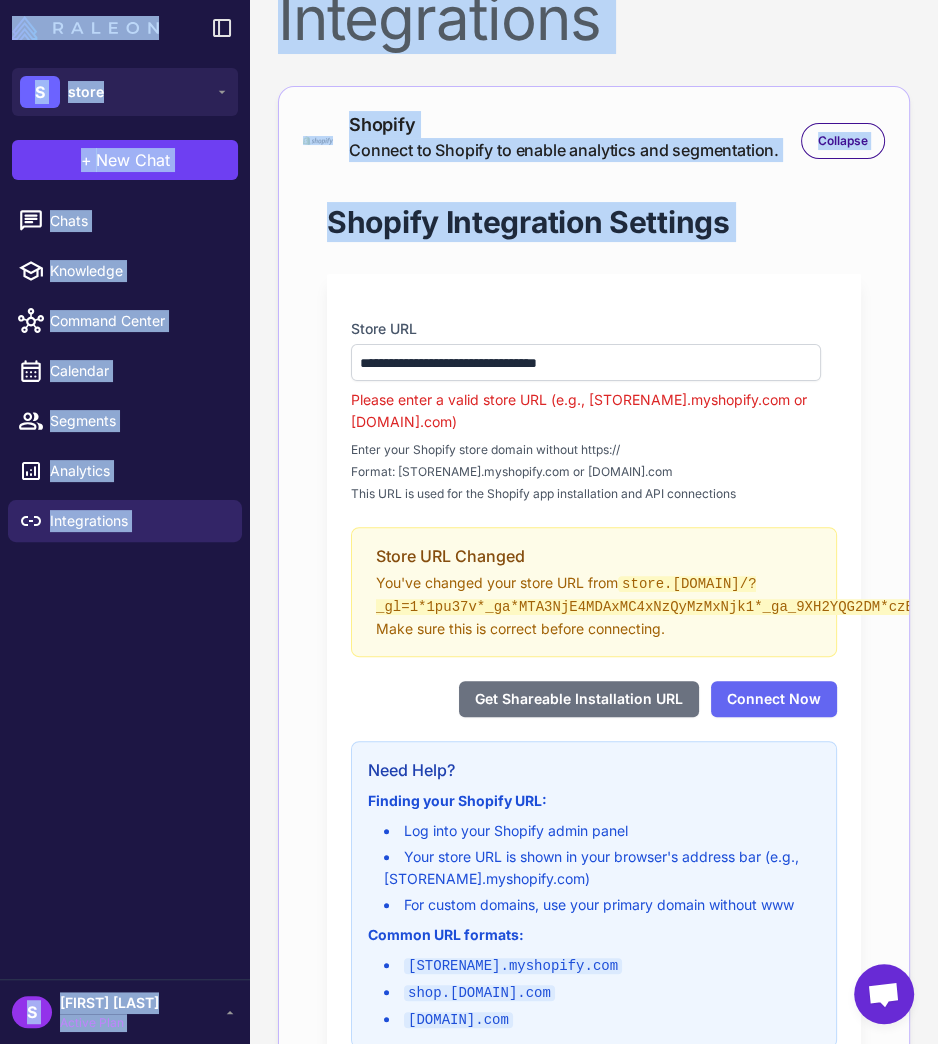 click on "**********" at bounding box center (469, 0) 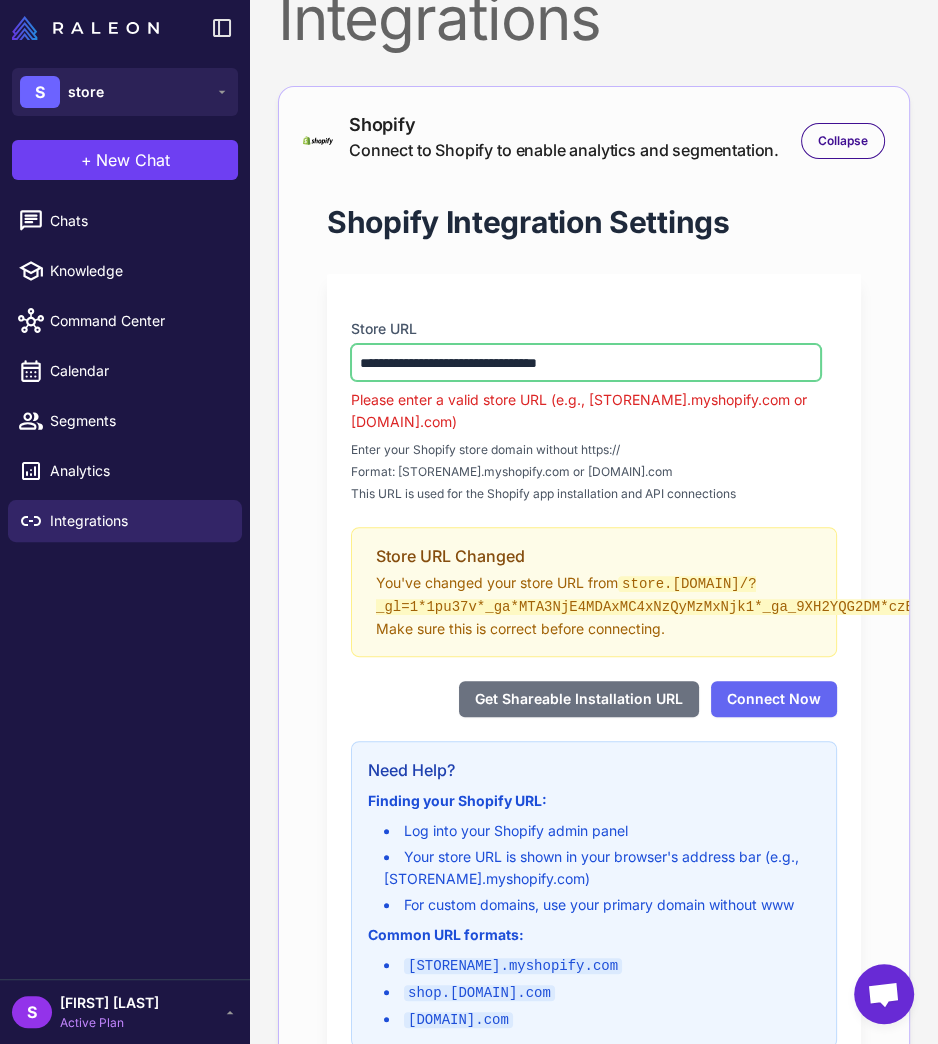 click on "**********" at bounding box center [586, 362] 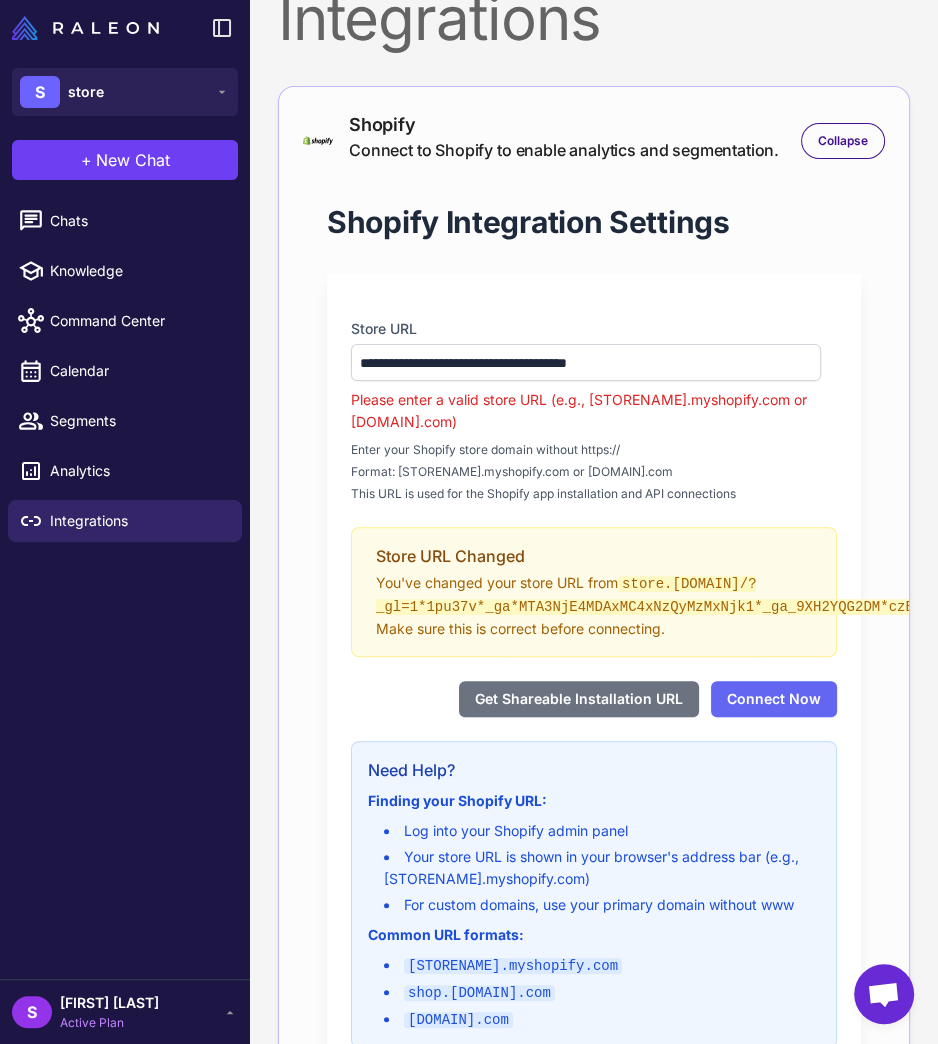 click on "**********" at bounding box center (594, 653) 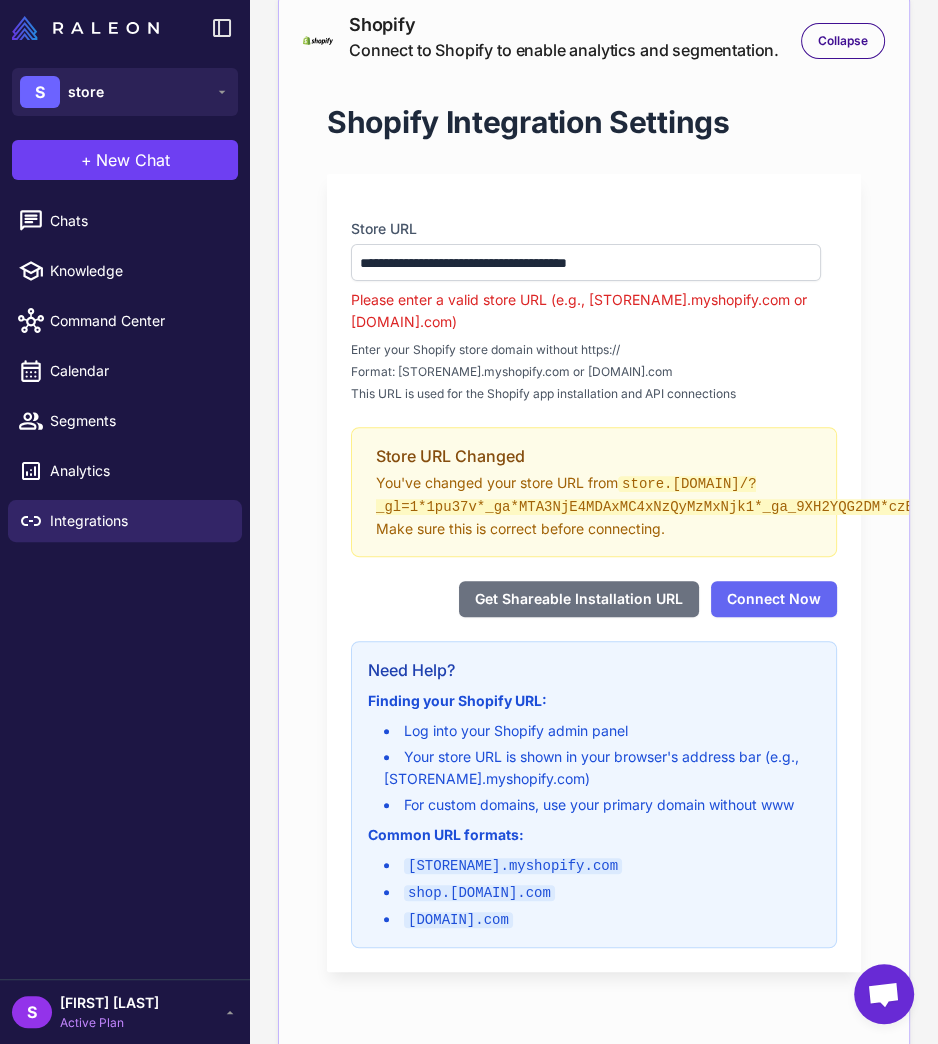 scroll, scrollTop: 148, scrollLeft: 0, axis: vertical 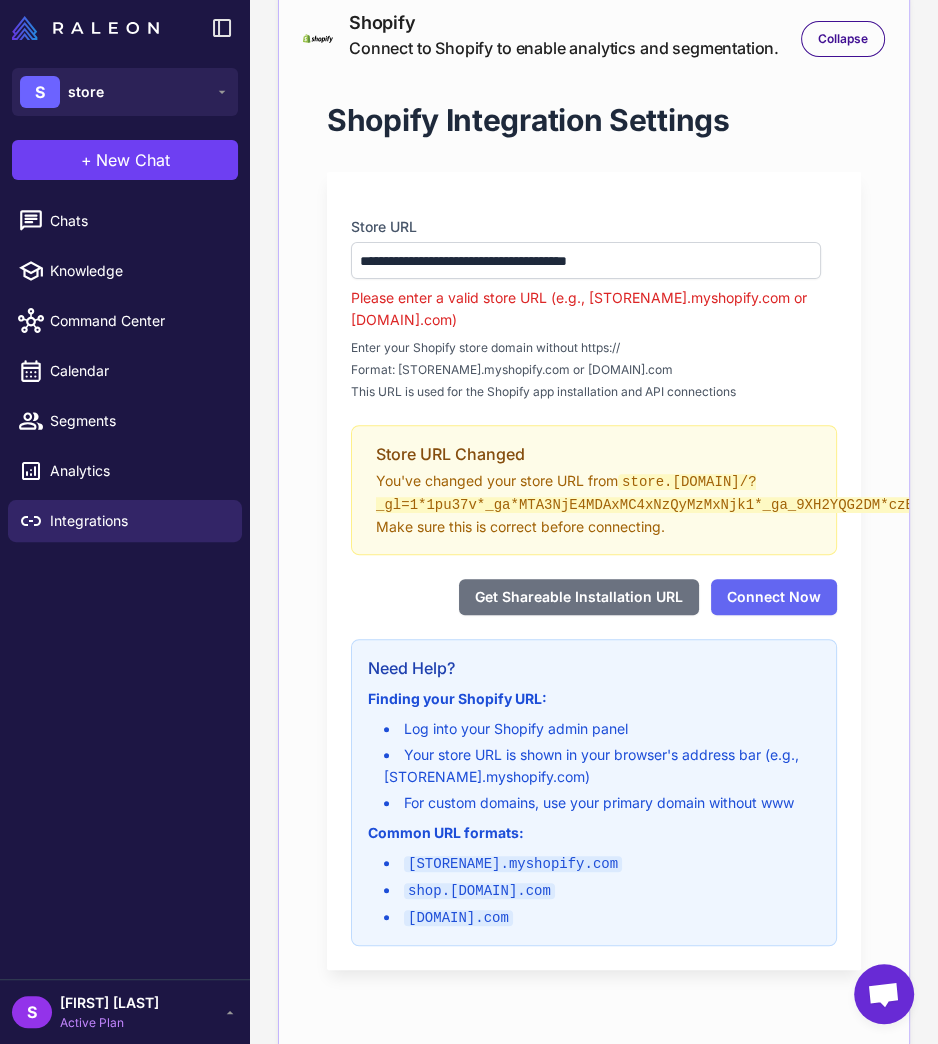 click on "**********" at bounding box center (594, 286) 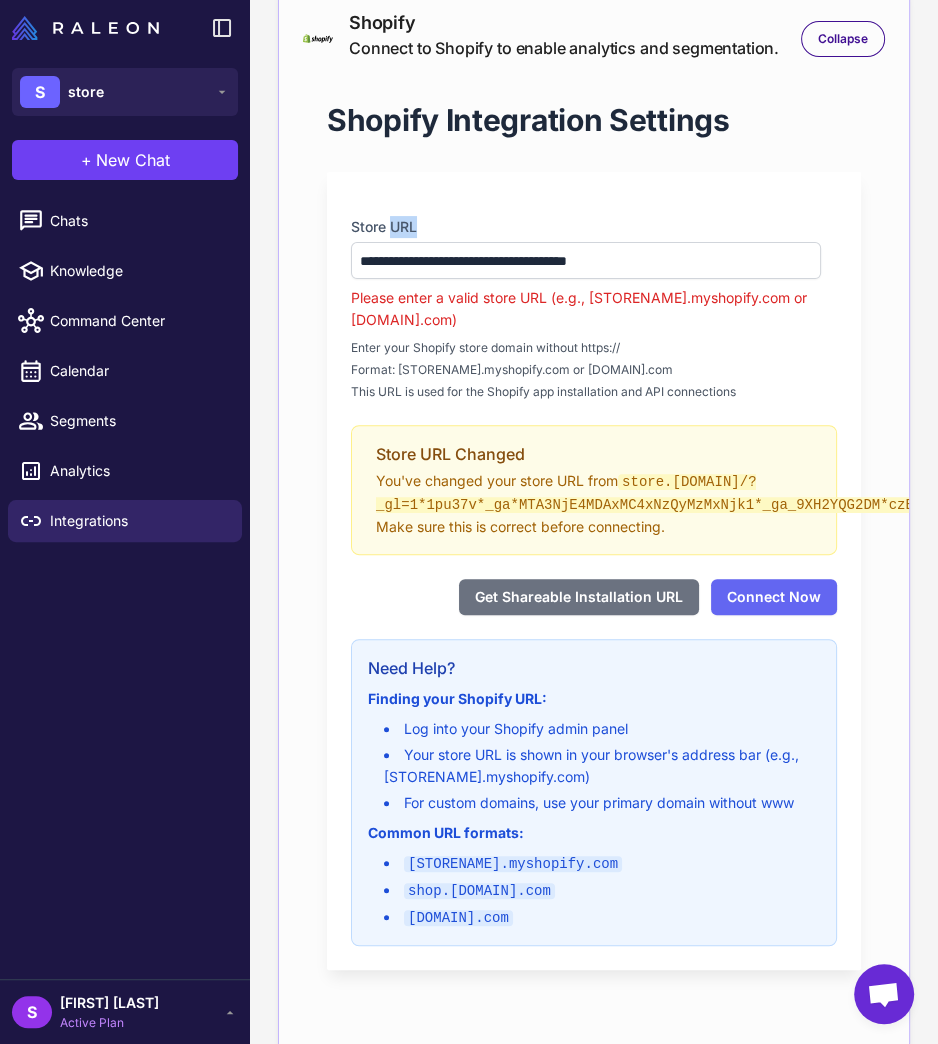 click on "**********" at bounding box center [594, 286] 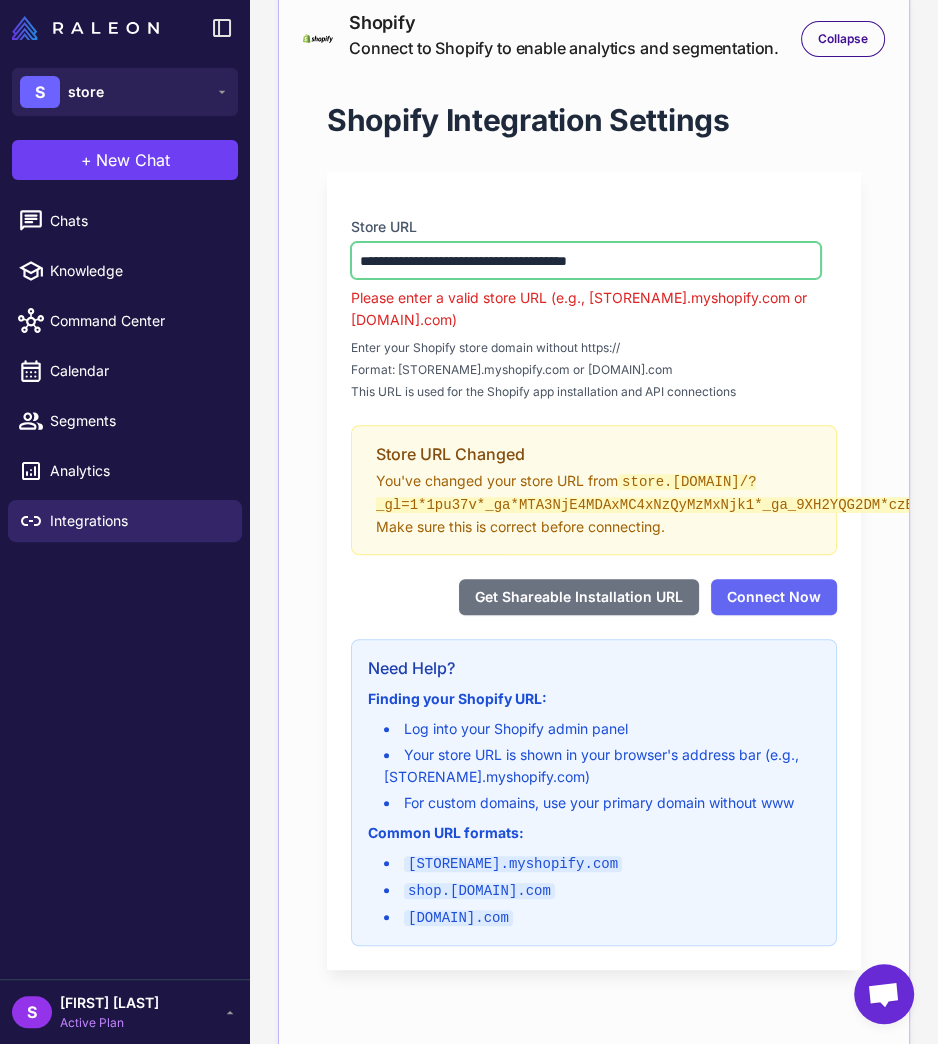 click on "**********" at bounding box center (586, 260) 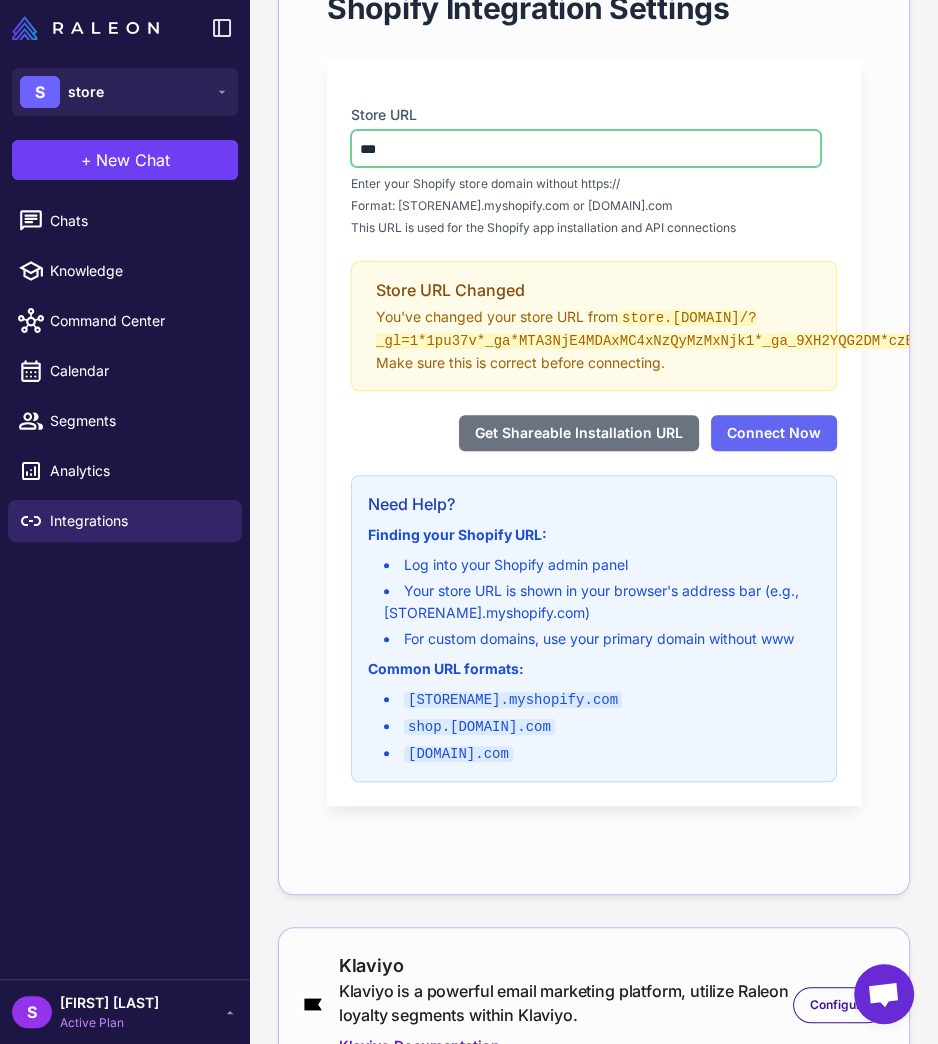 scroll, scrollTop: 263, scrollLeft: 0, axis: vertical 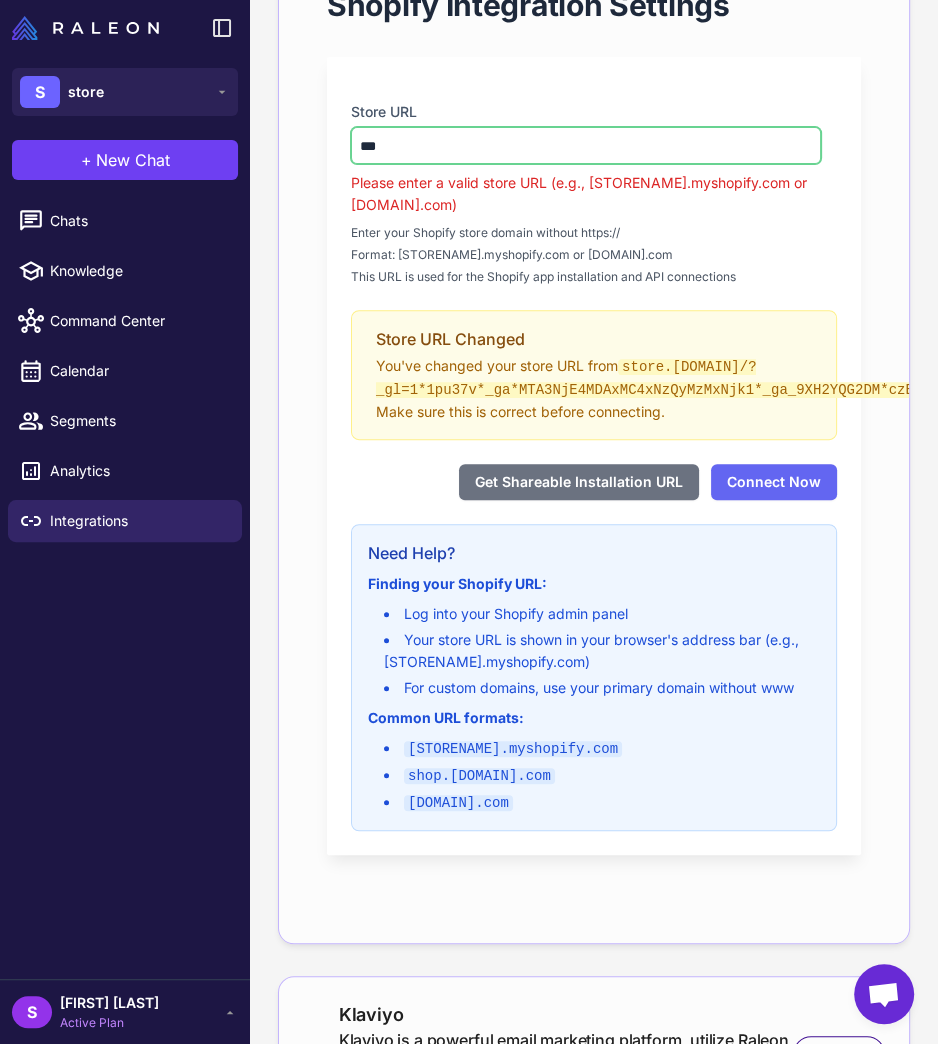 click on "***" at bounding box center [586, 145] 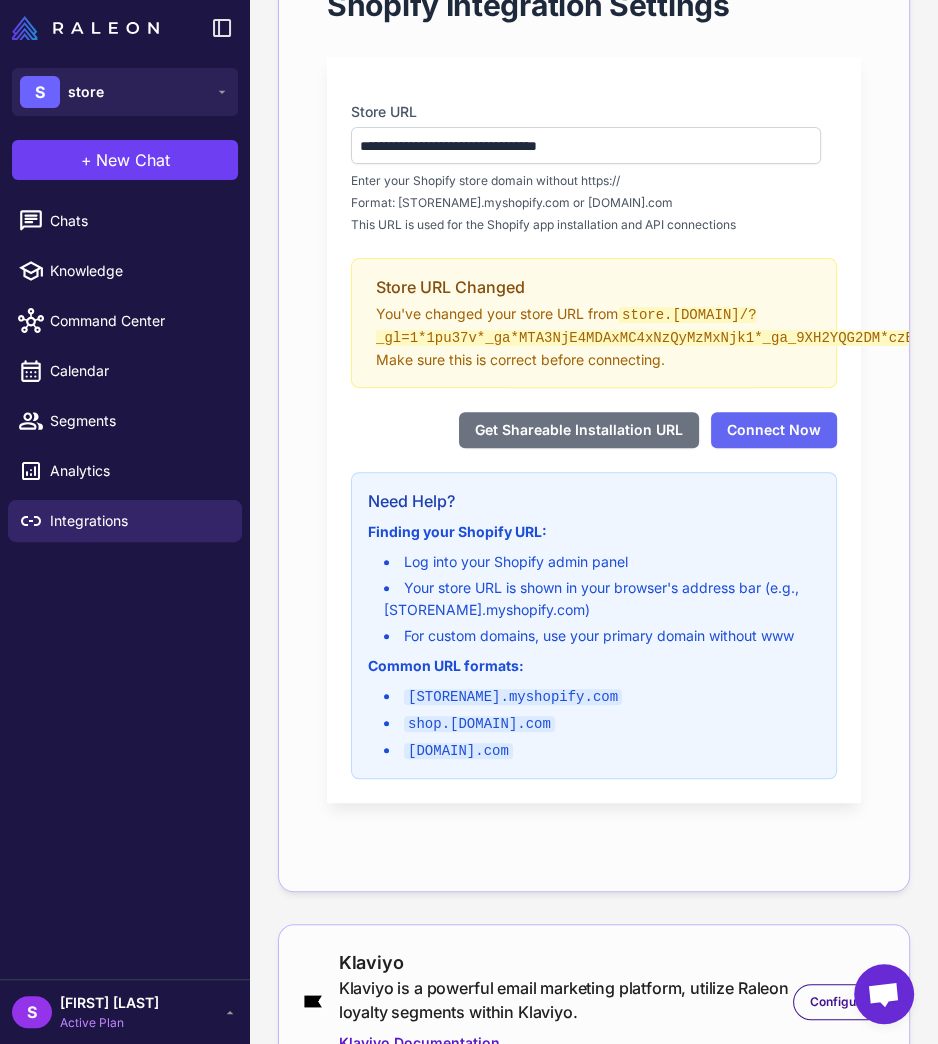click on "**********" at bounding box center (594, 430) 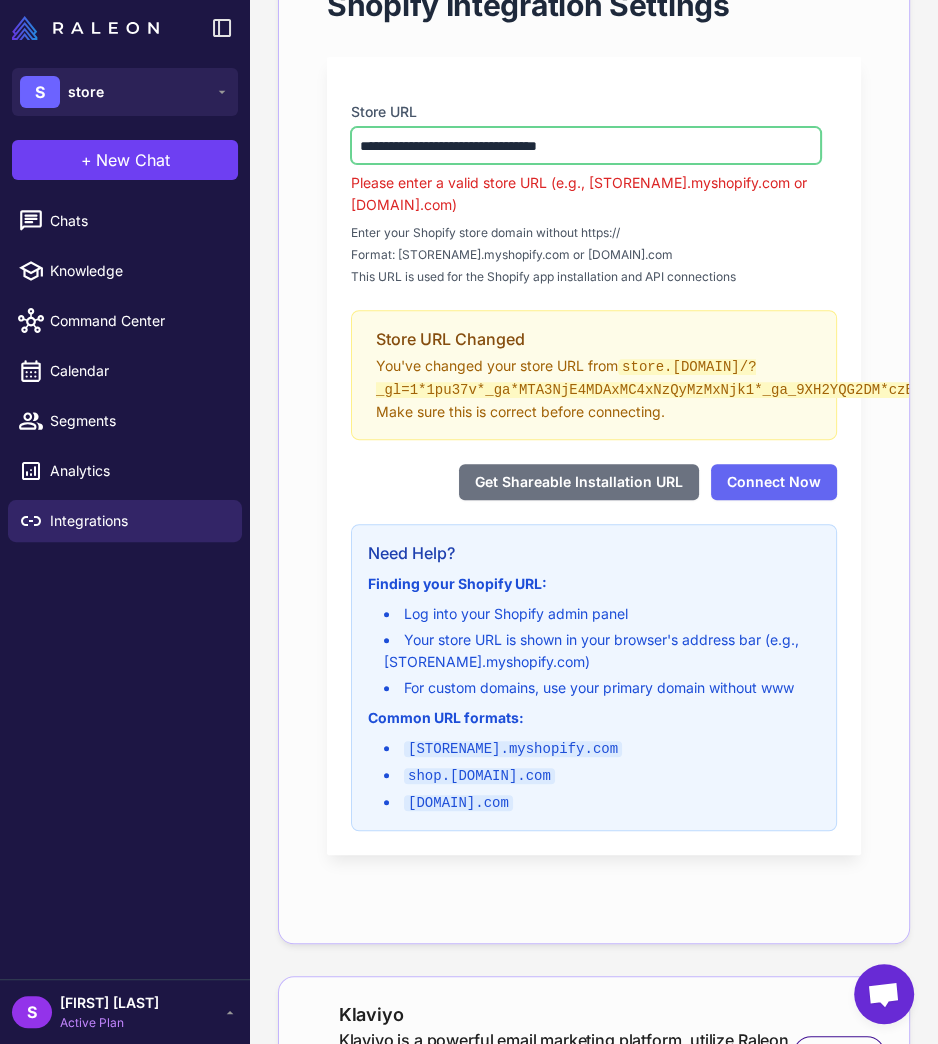 click on "**********" at bounding box center [586, 145] 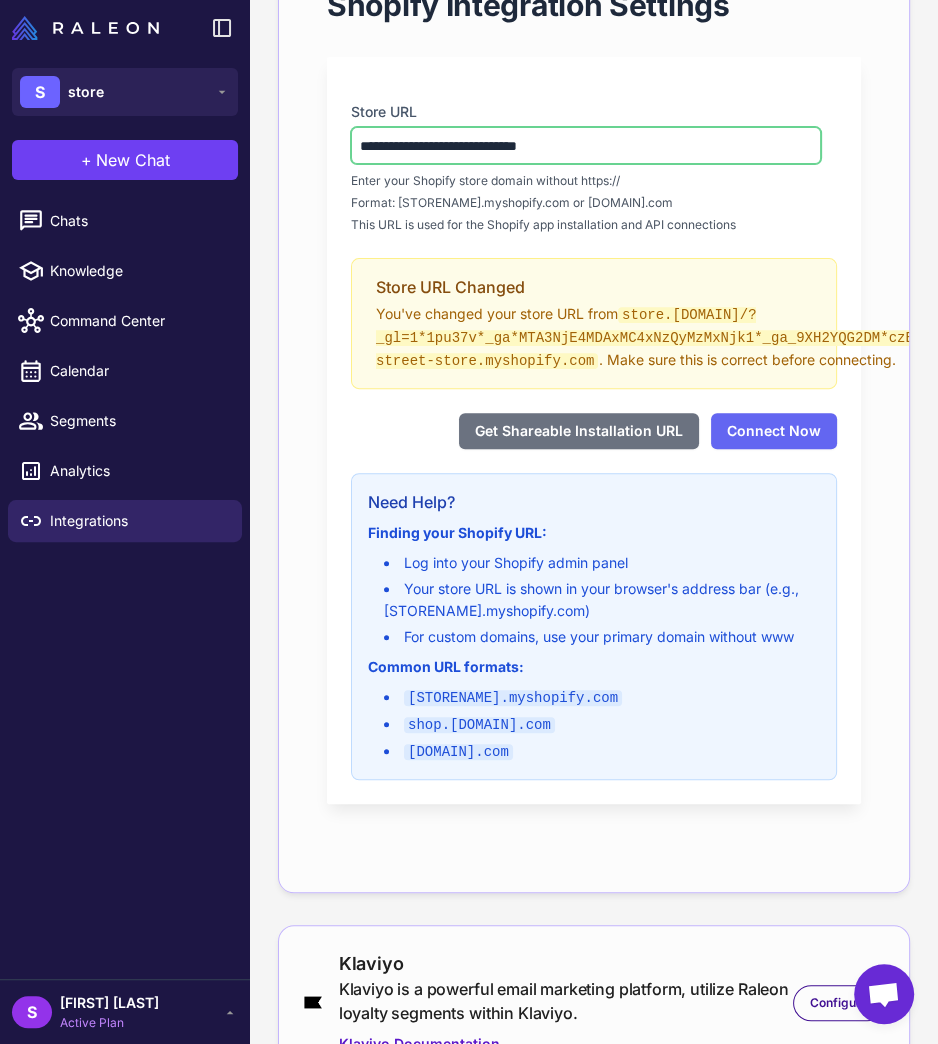type on "**********" 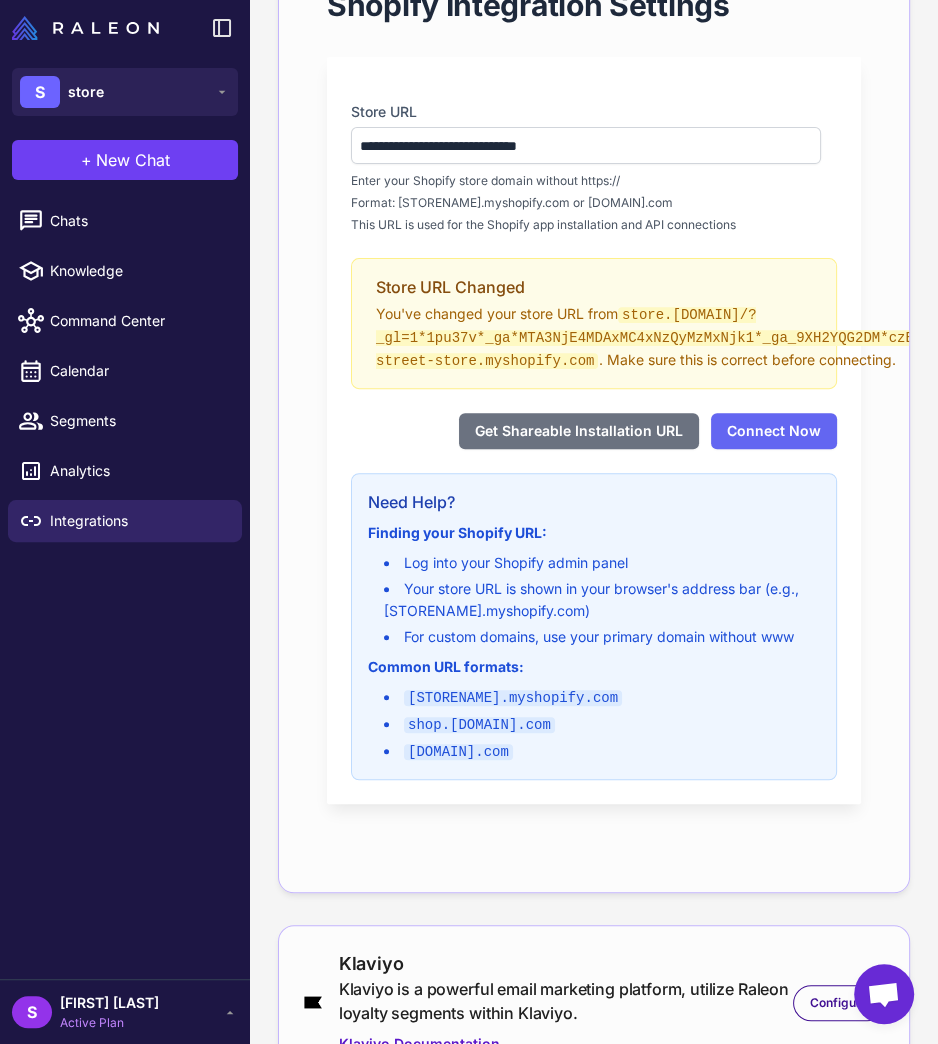 click on "**********" at bounding box center (594, 430) 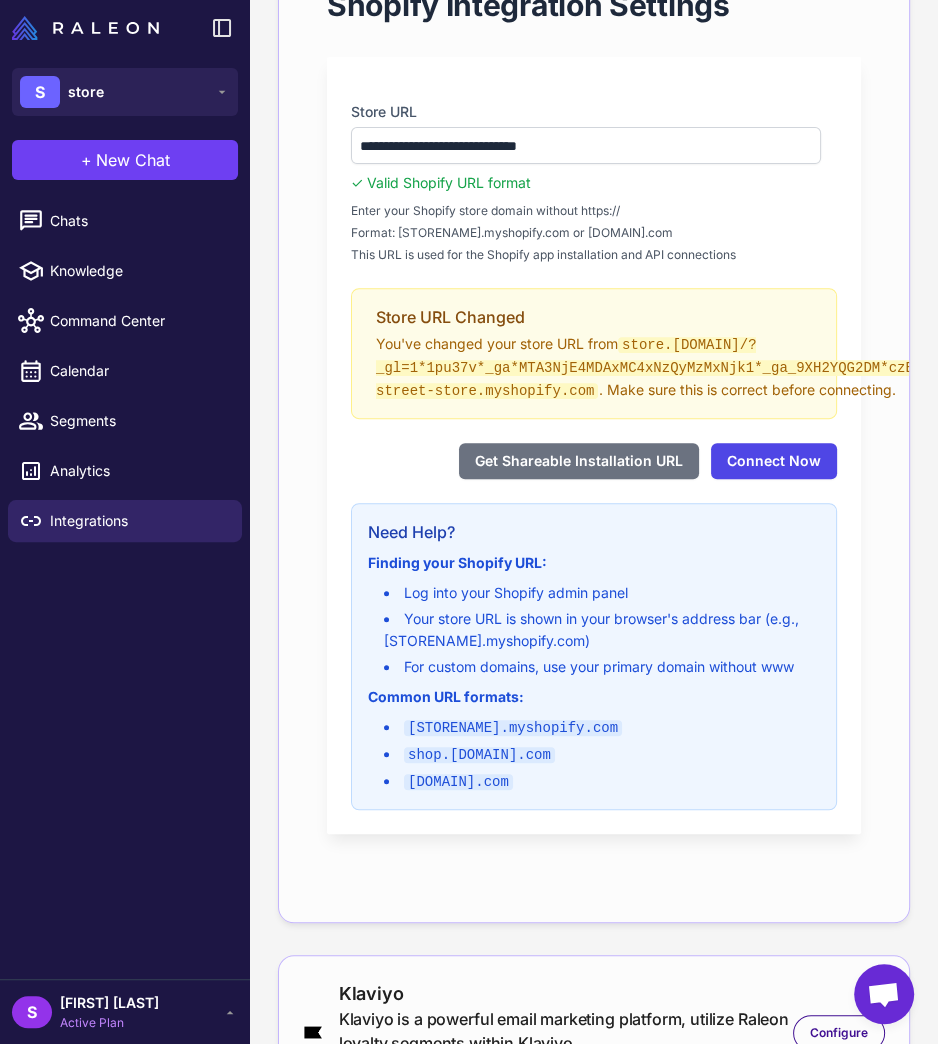click on "Connect Now" at bounding box center [774, 461] 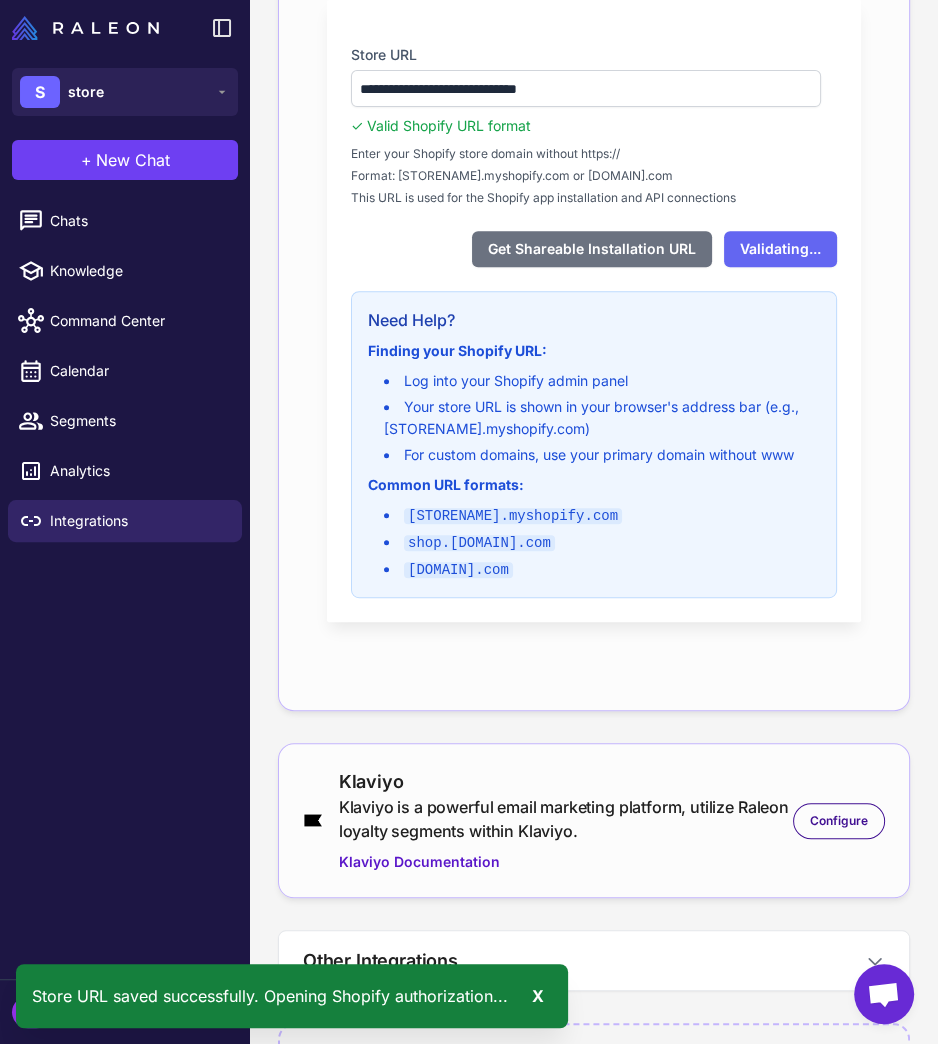 scroll, scrollTop: 323, scrollLeft: 0, axis: vertical 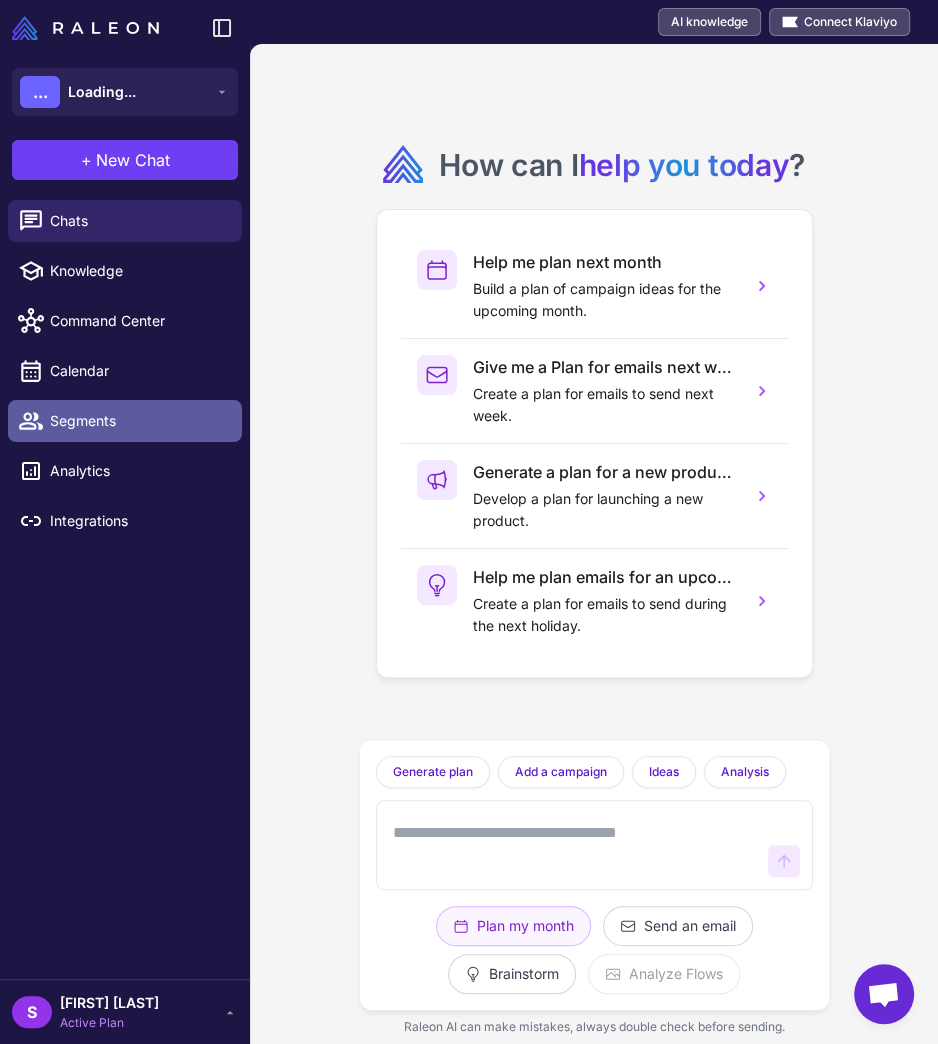 click on "Segments" at bounding box center [138, 421] 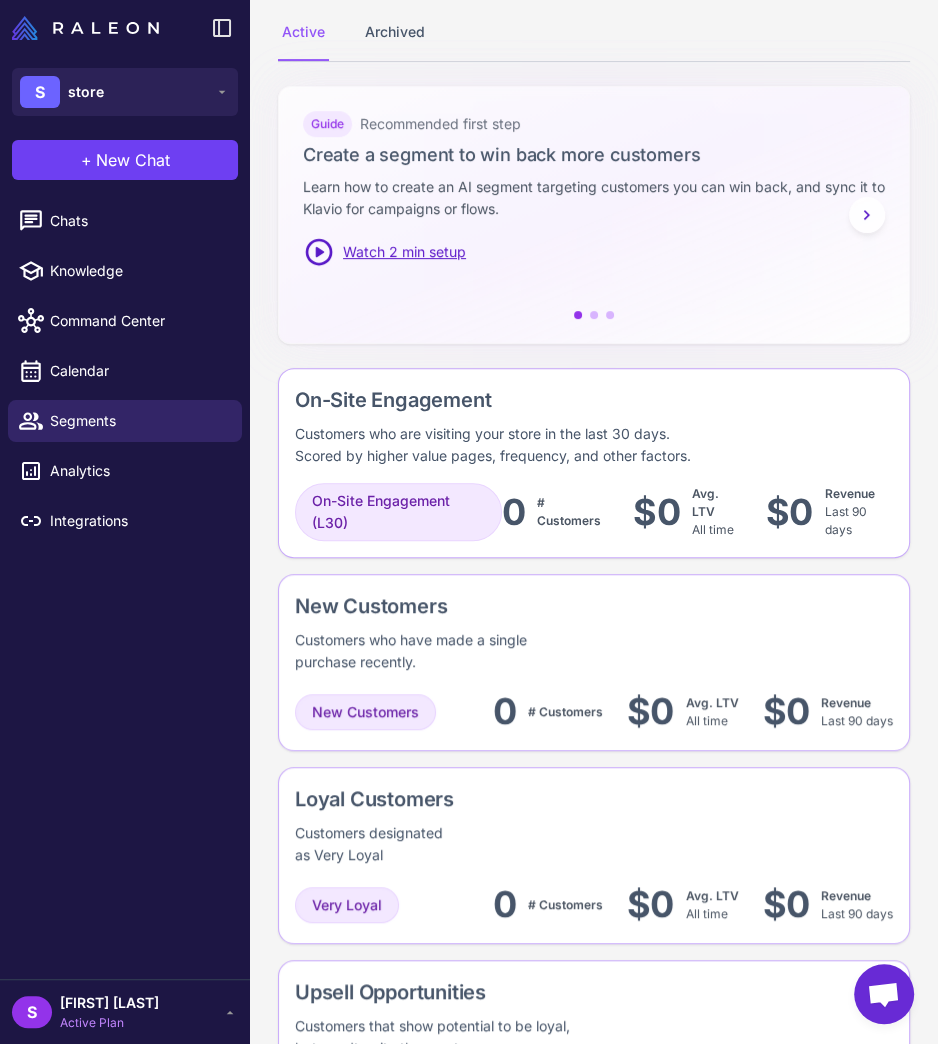 scroll, scrollTop: 0, scrollLeft: 0, axis: both 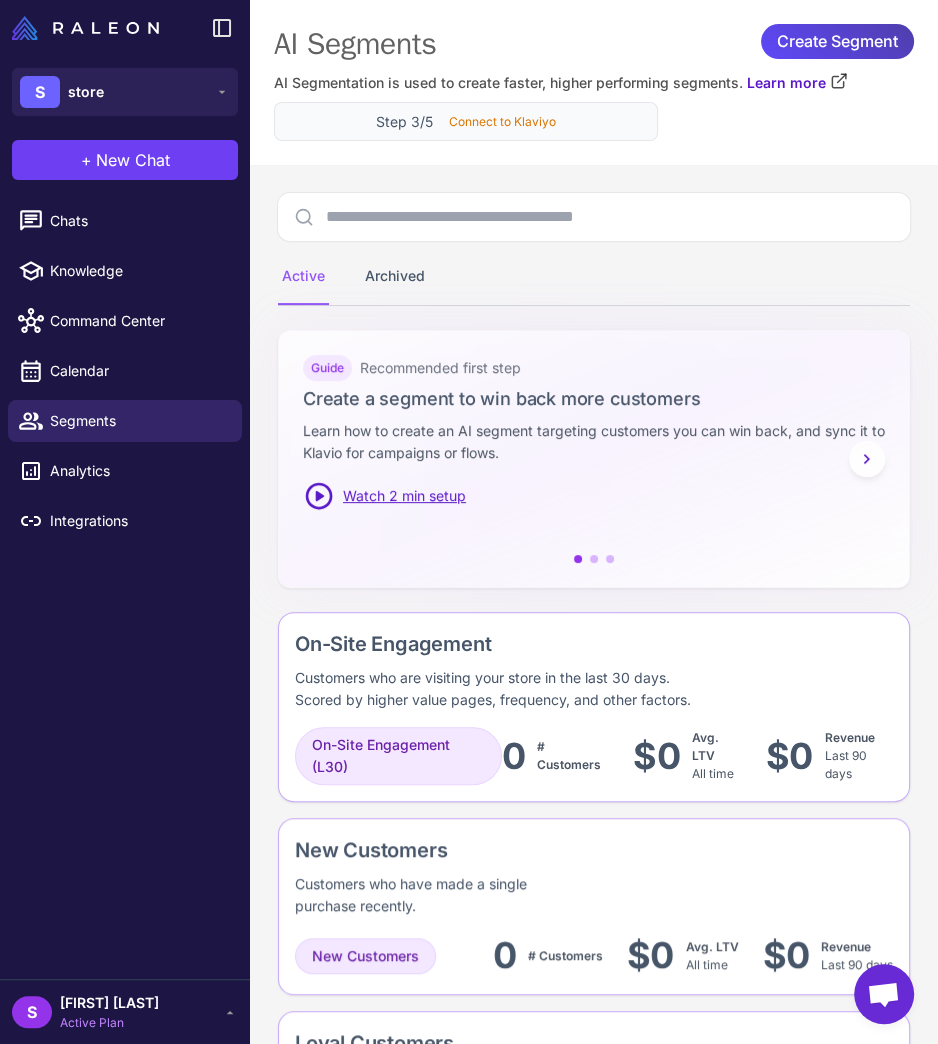 click on "Connect to Klaviyo" at bounding box center (502, 122) 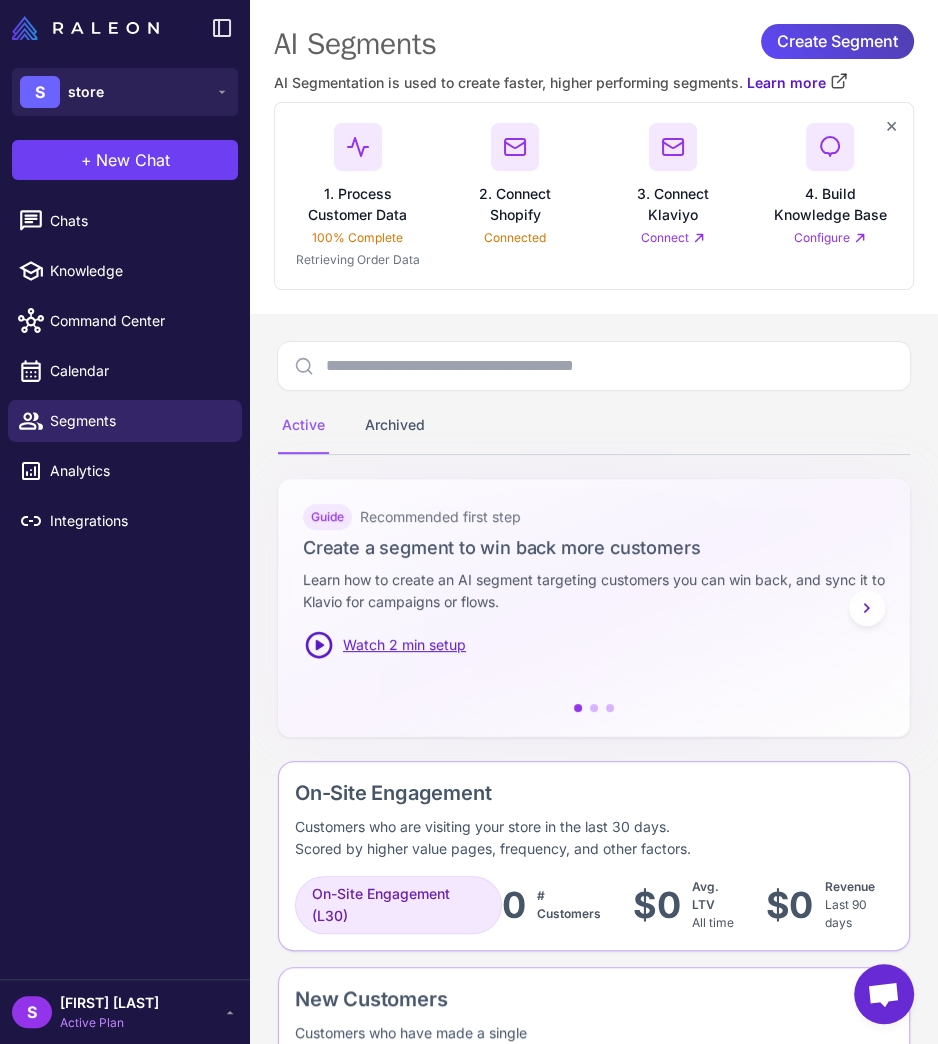 click on "Connect" at bounding box center [673, 238] 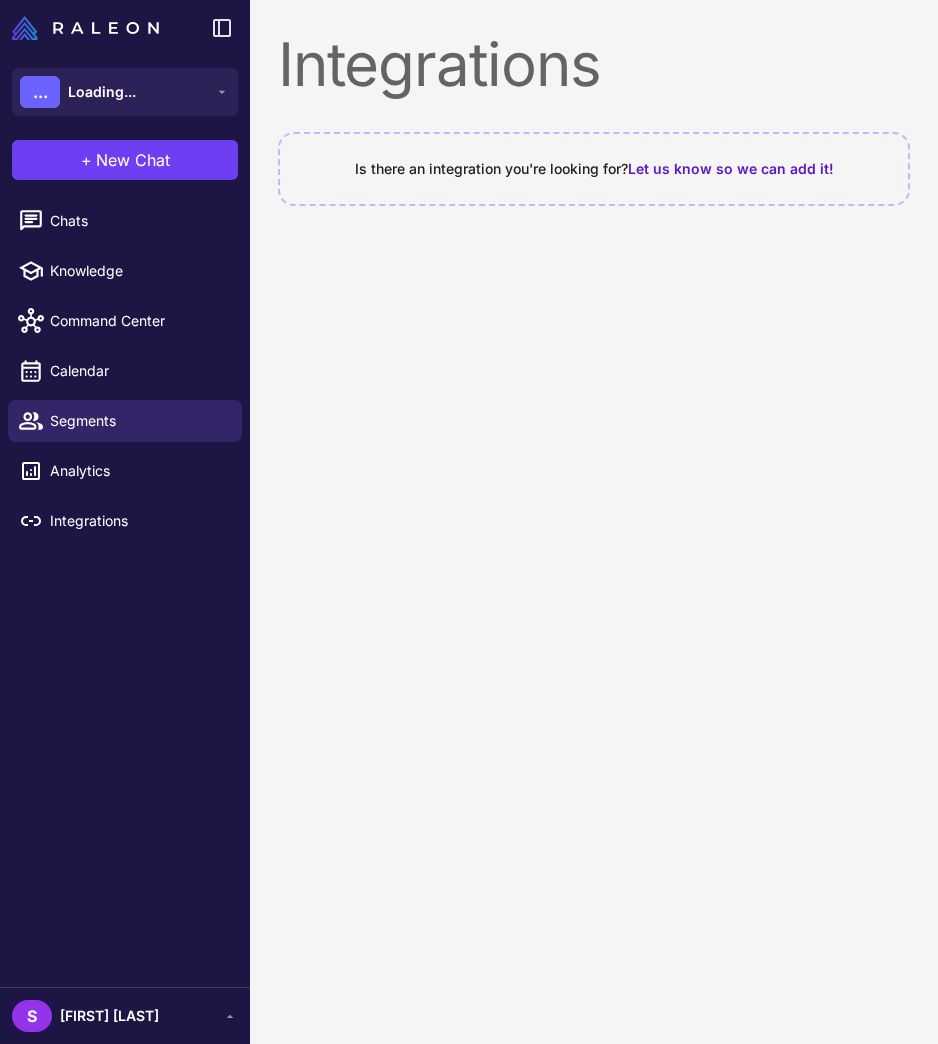 scroll, scrollTop: 0, scrollLeft: 0, axis: both 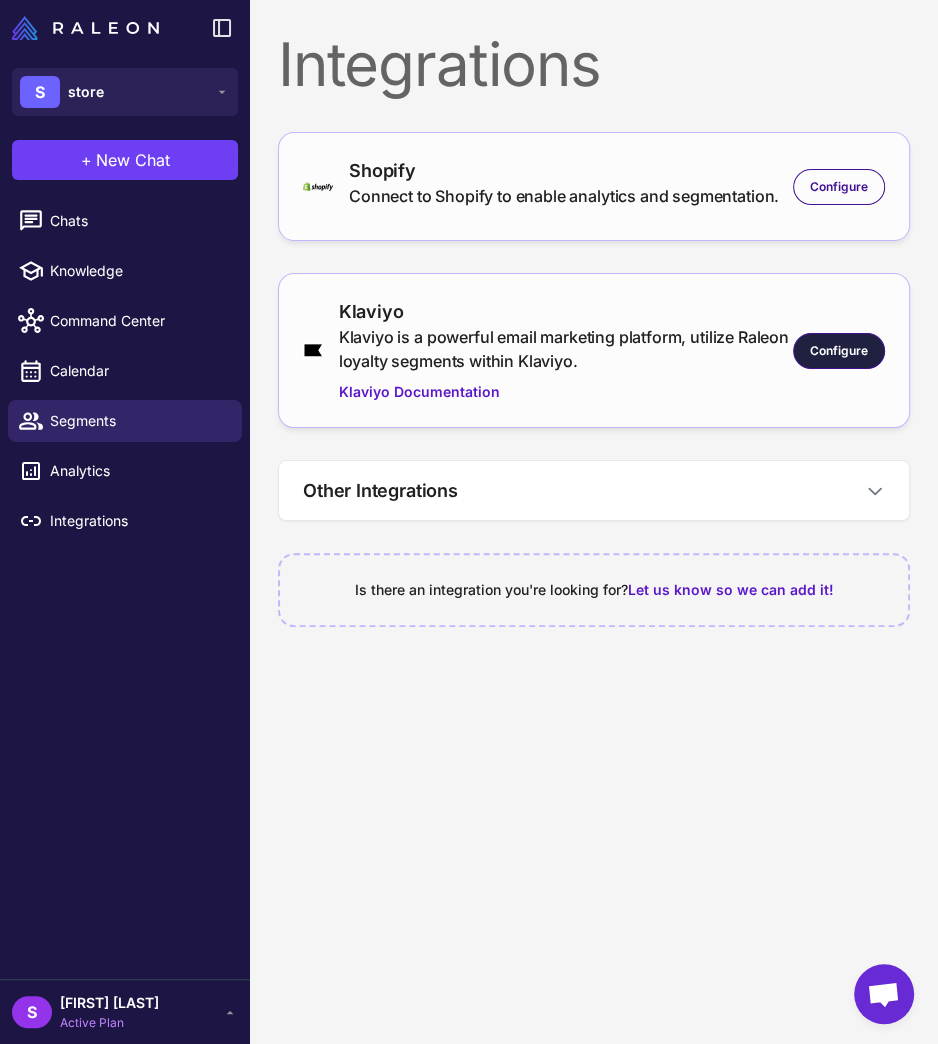 click on "Configure" at bounding box center (839, 351) 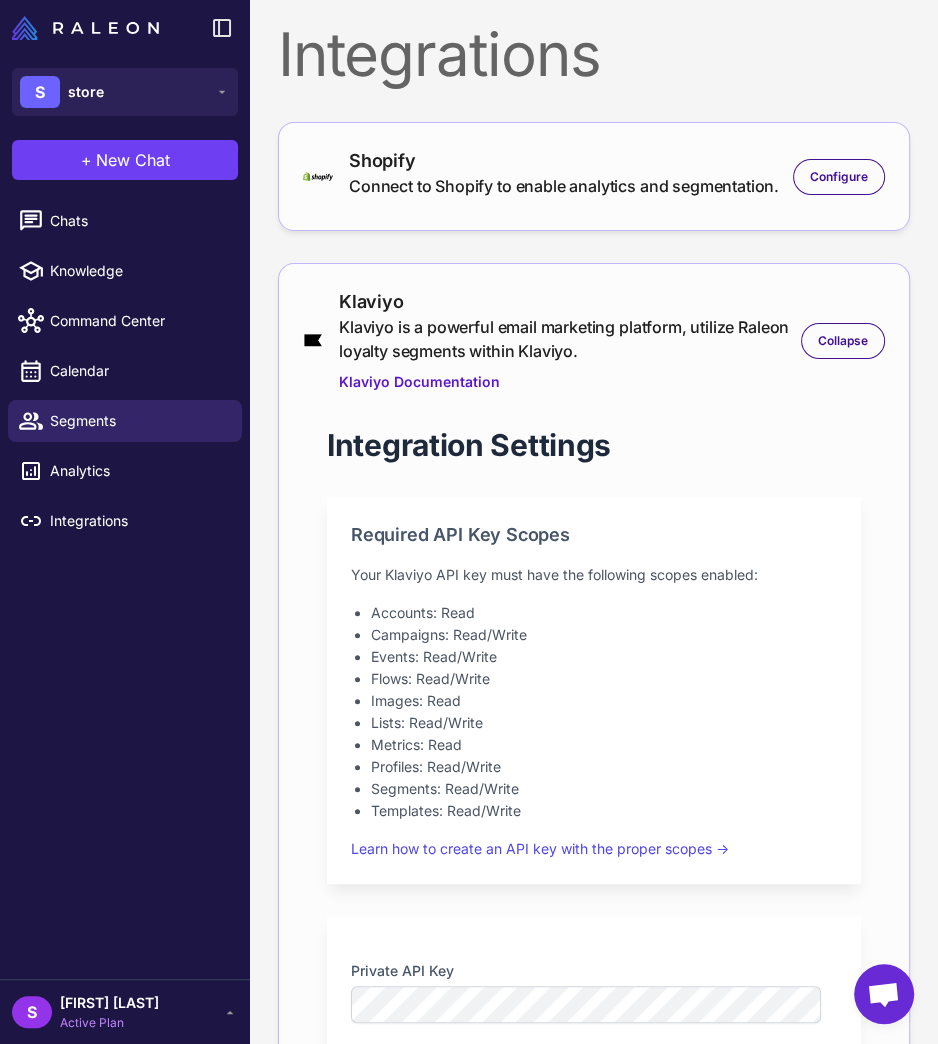 scroll, scrollTop: 12, scrollLeft: 0, axis: vertical 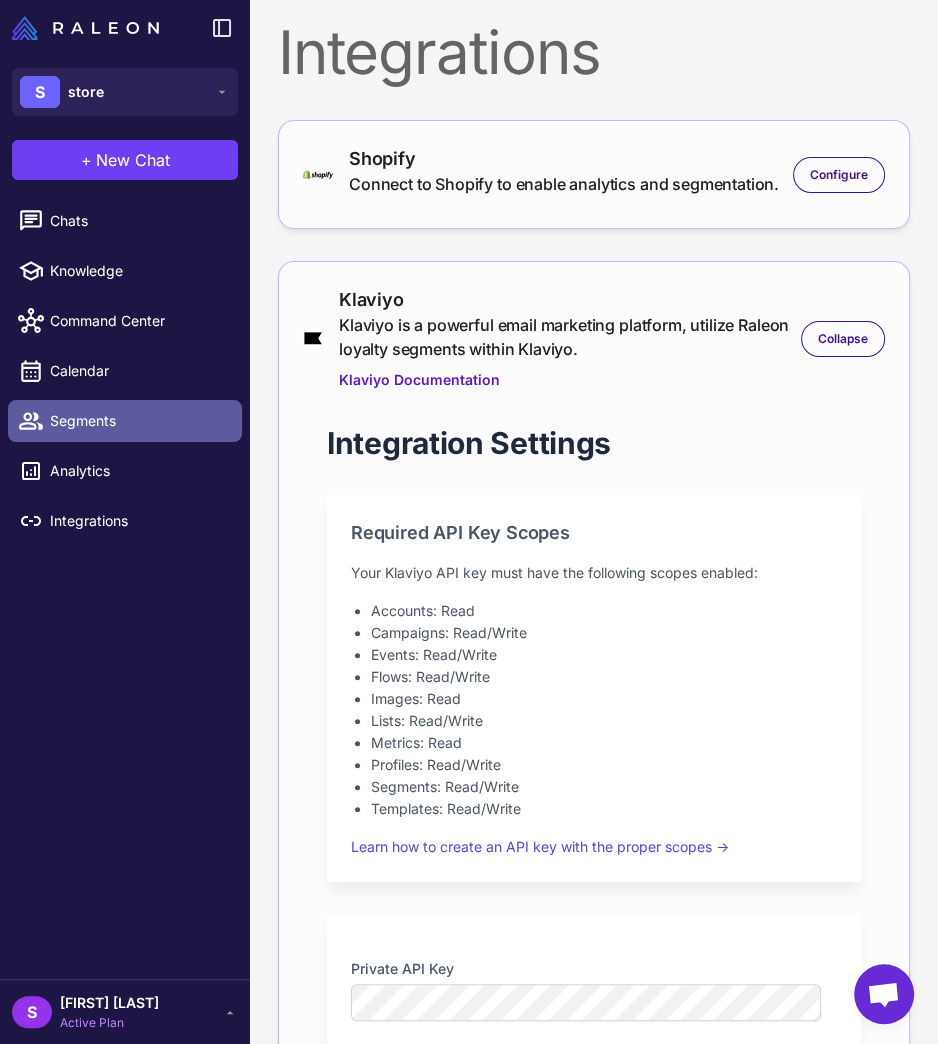 click on "Segments" at bounding box center (138, 421) 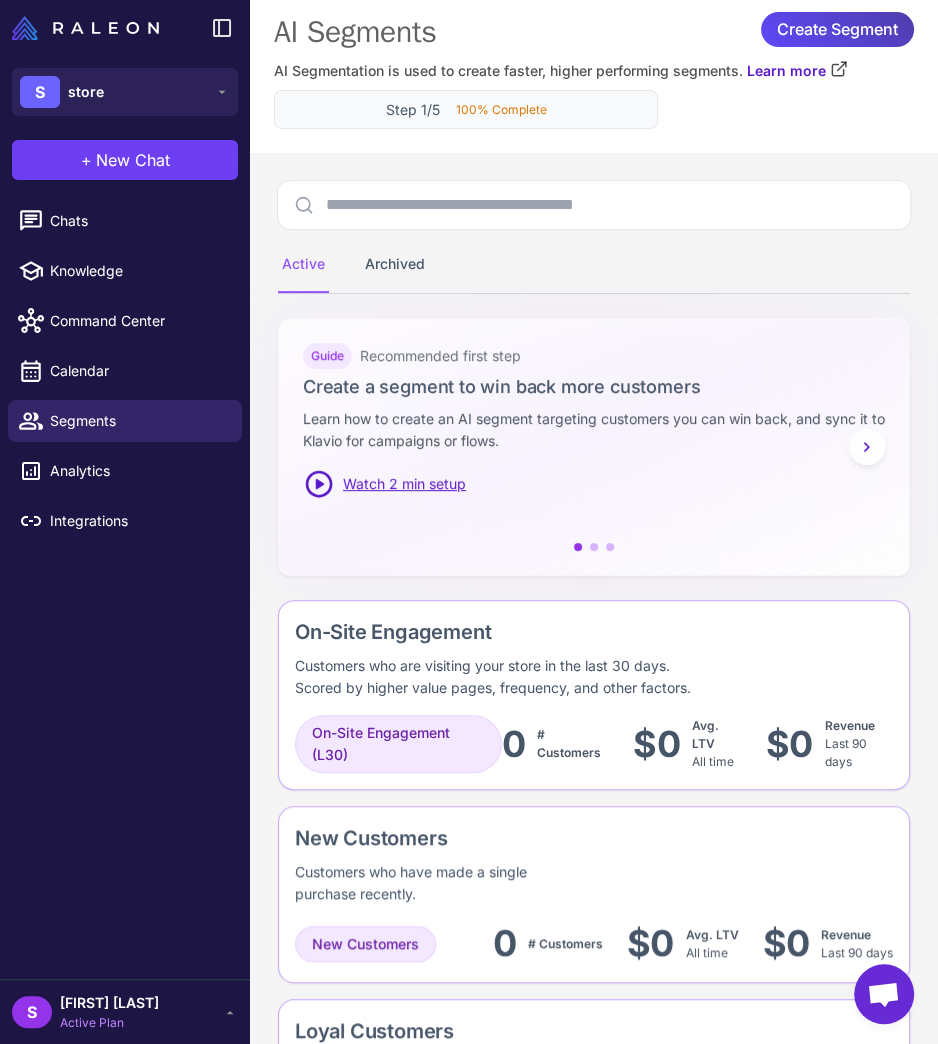 click on "100% Complete" at bounding box center (501, 110) 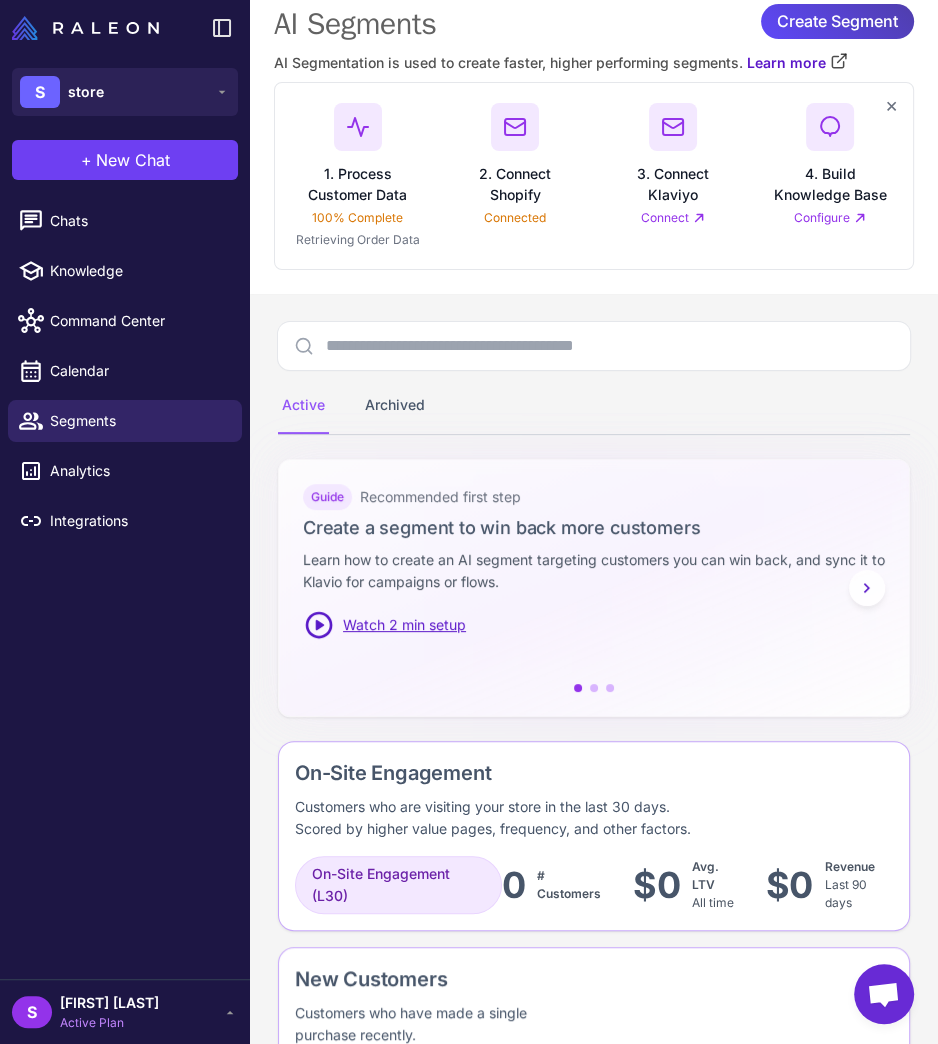 scroll, scrollTop: 7, scrollLeft: 0, axis: vertical 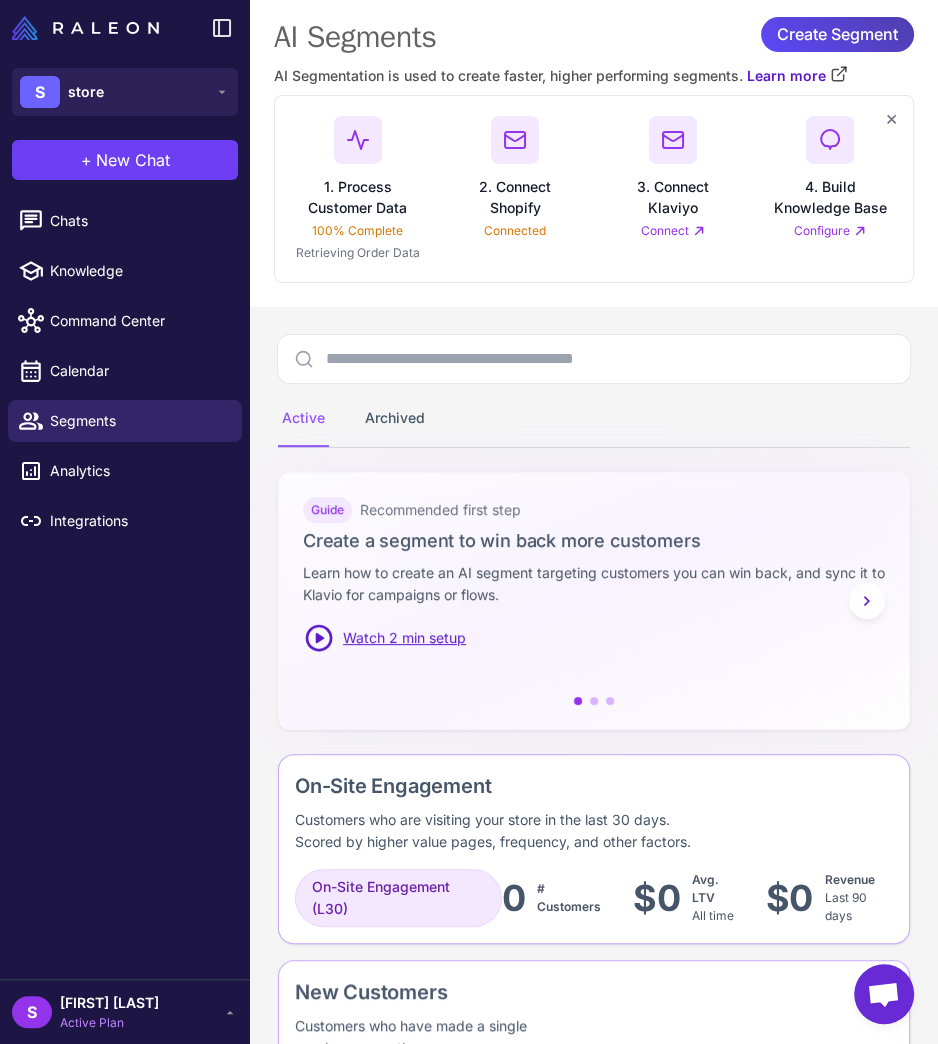 click on "Connect" at bounding box center (673, 231) 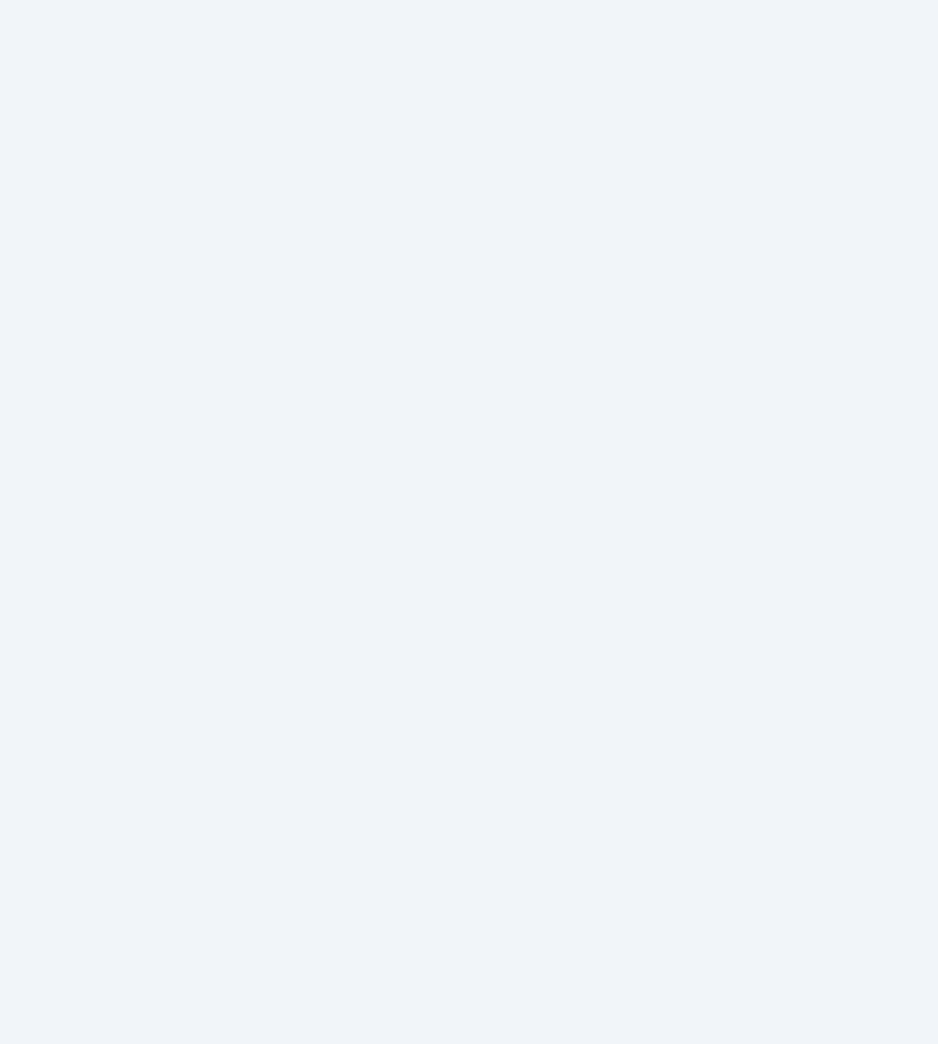 scroll, scrollTop: 0, scrollLeft: 0, axis: both 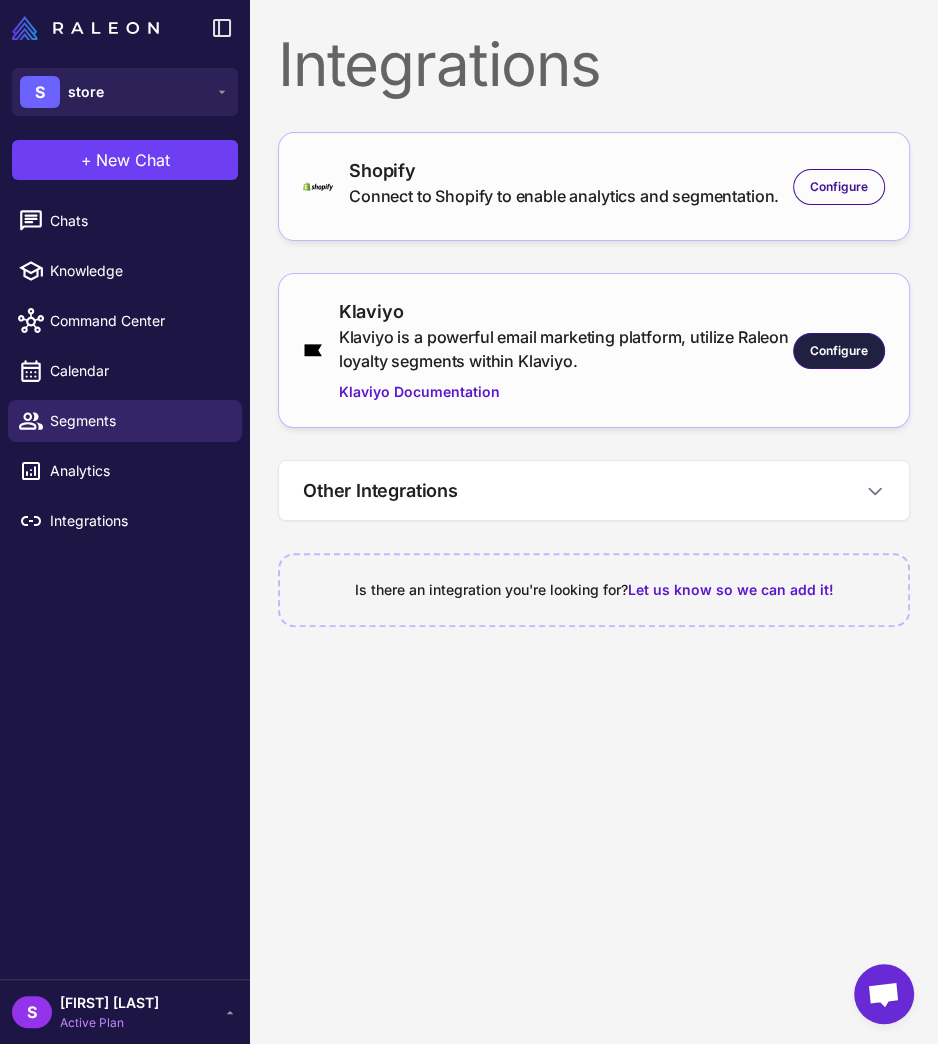 click on "Configure" at bounding box center [839, 351] 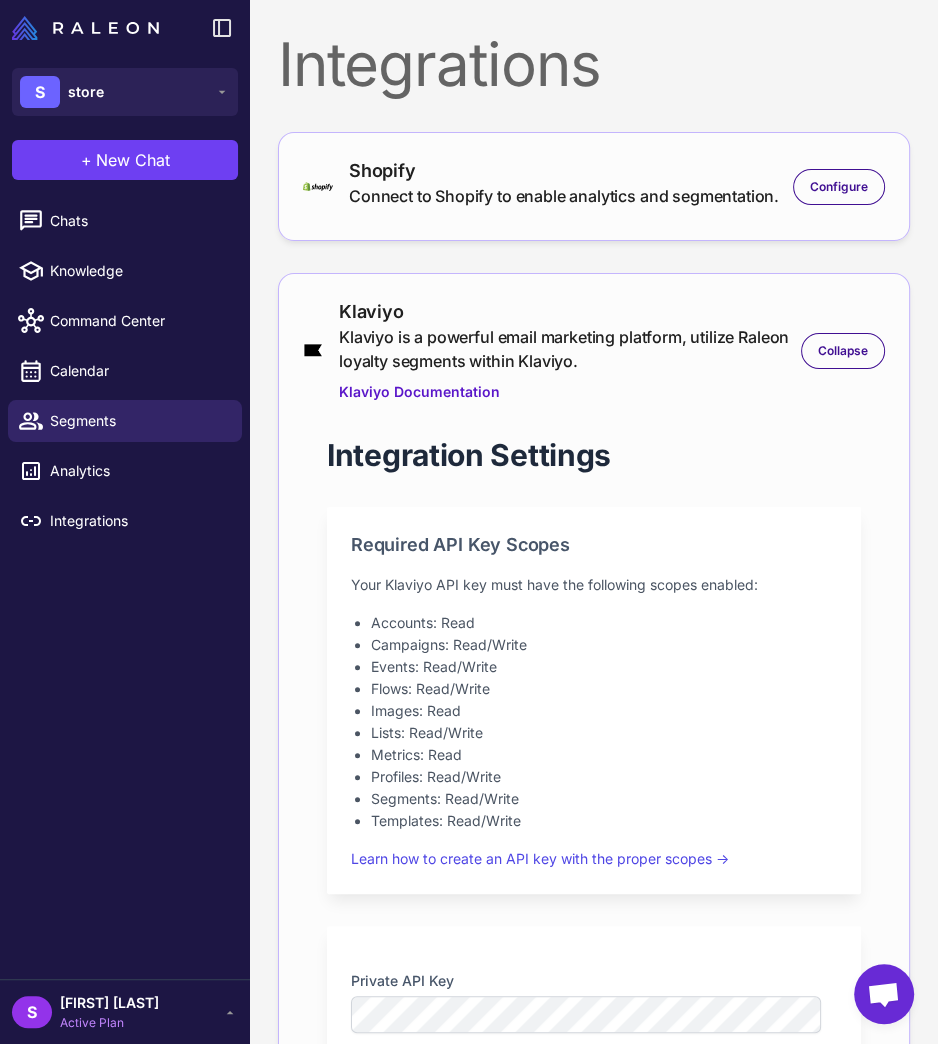 scroll, scrollTop: 546, scrollLeft: 0, axis: vertical 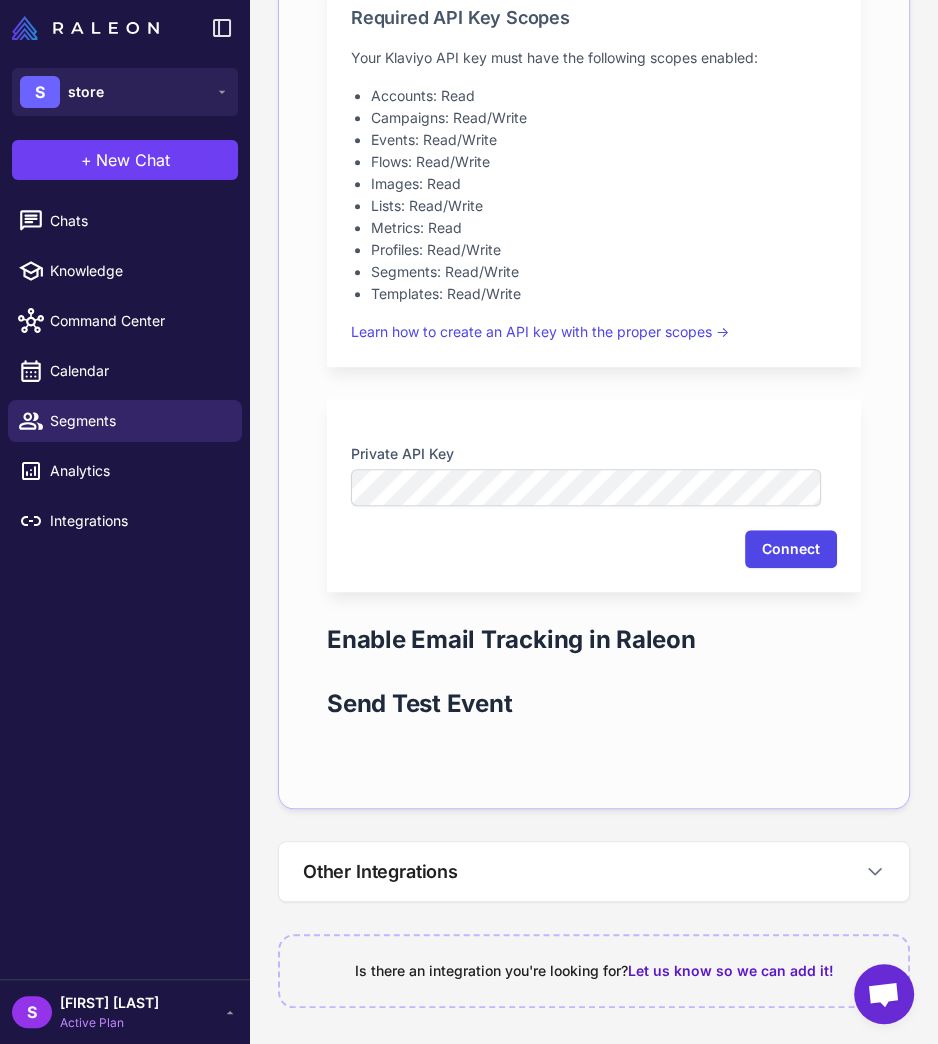 click on "Connect" at bounding box center (791, 549) 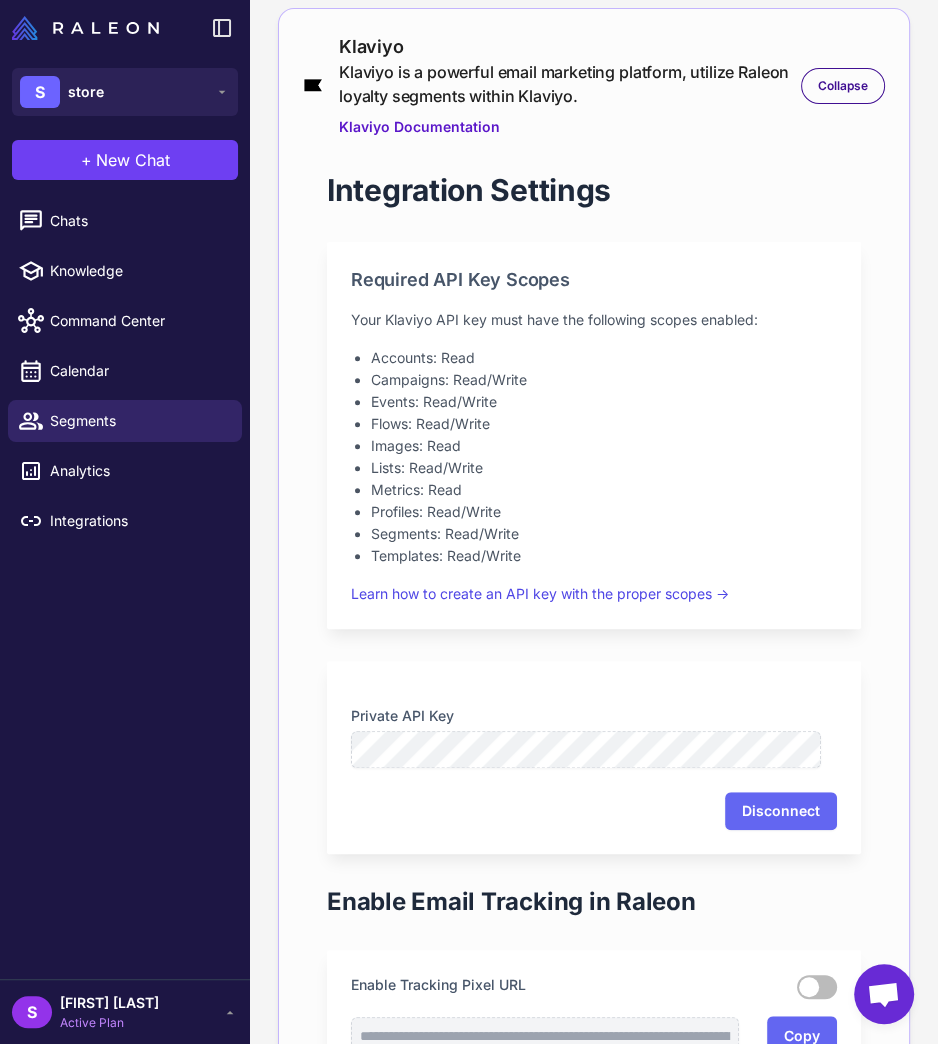 scroll, scrollTop: 0, scrollLeft: 0, axis: both 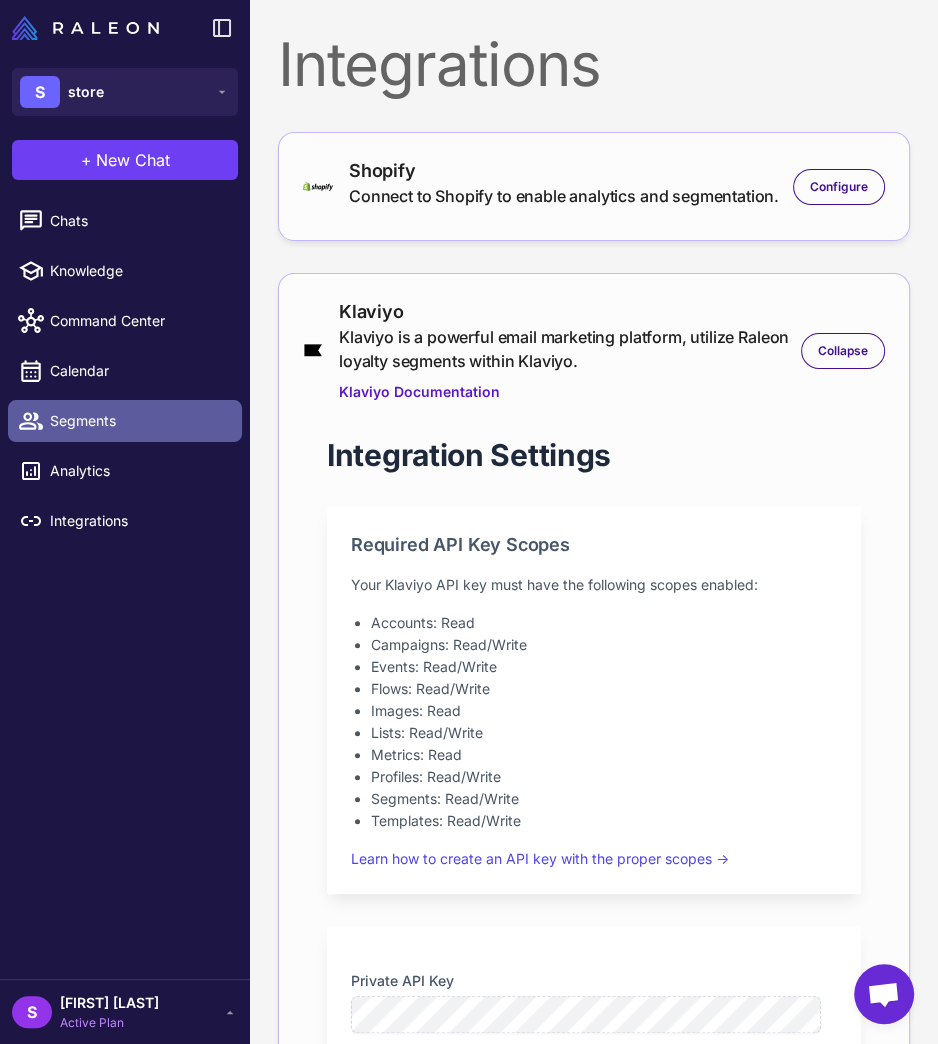 click on "Segments" at bounding box center [125, 421] 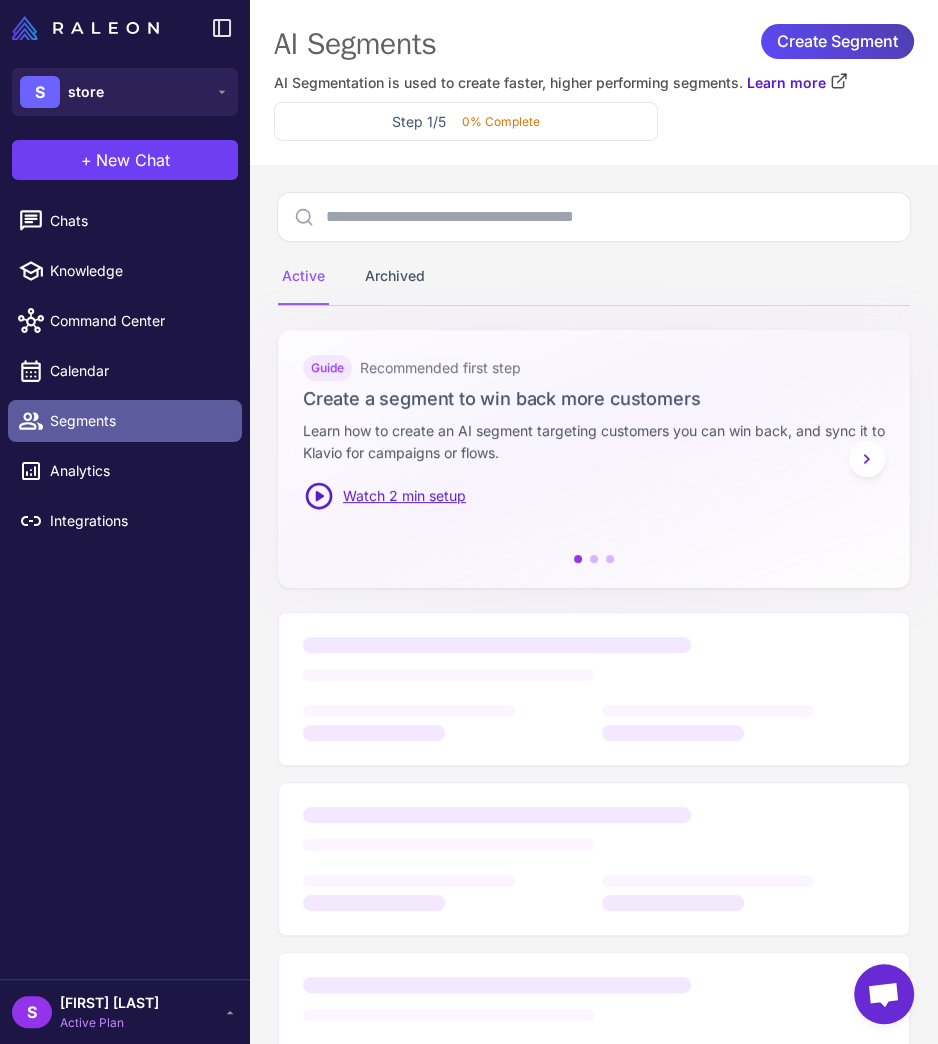 click on "Segments" at bounding box center [138, 421] 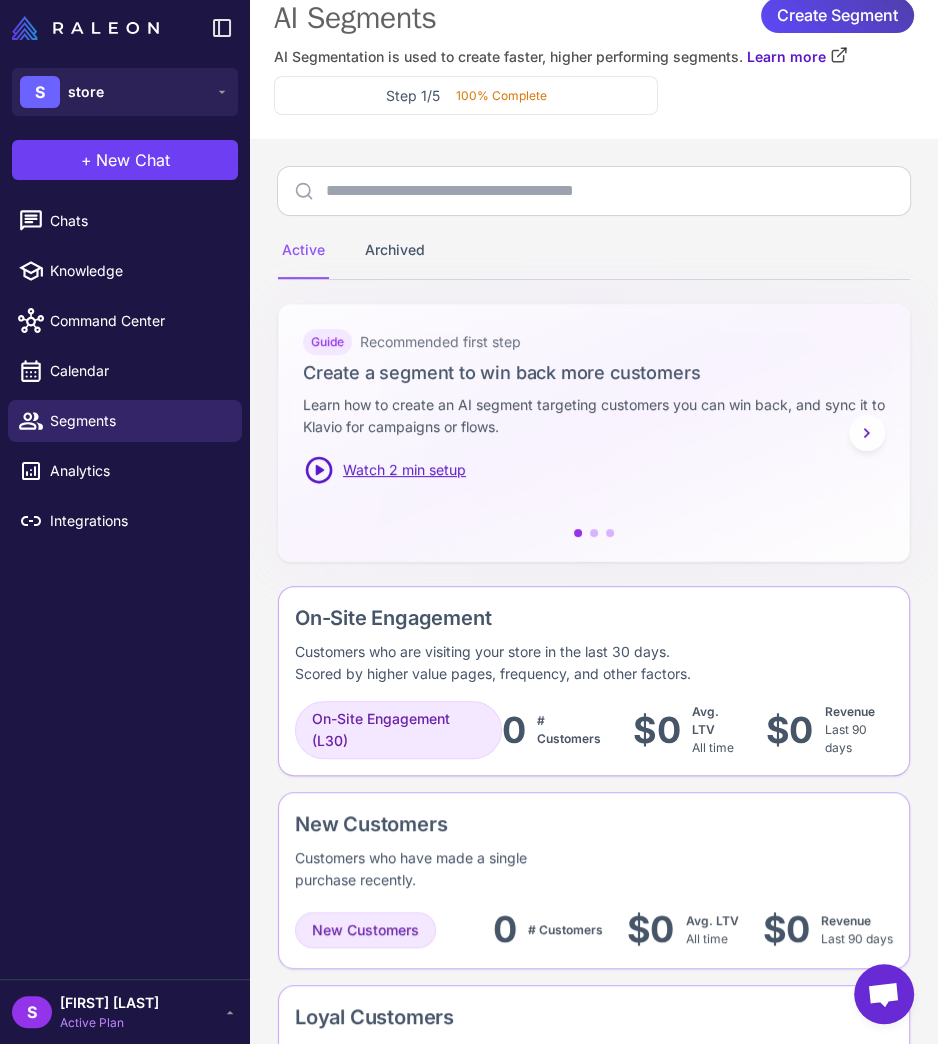 scroll, scrollTop: 0, scrollLeft: 0, axis: both 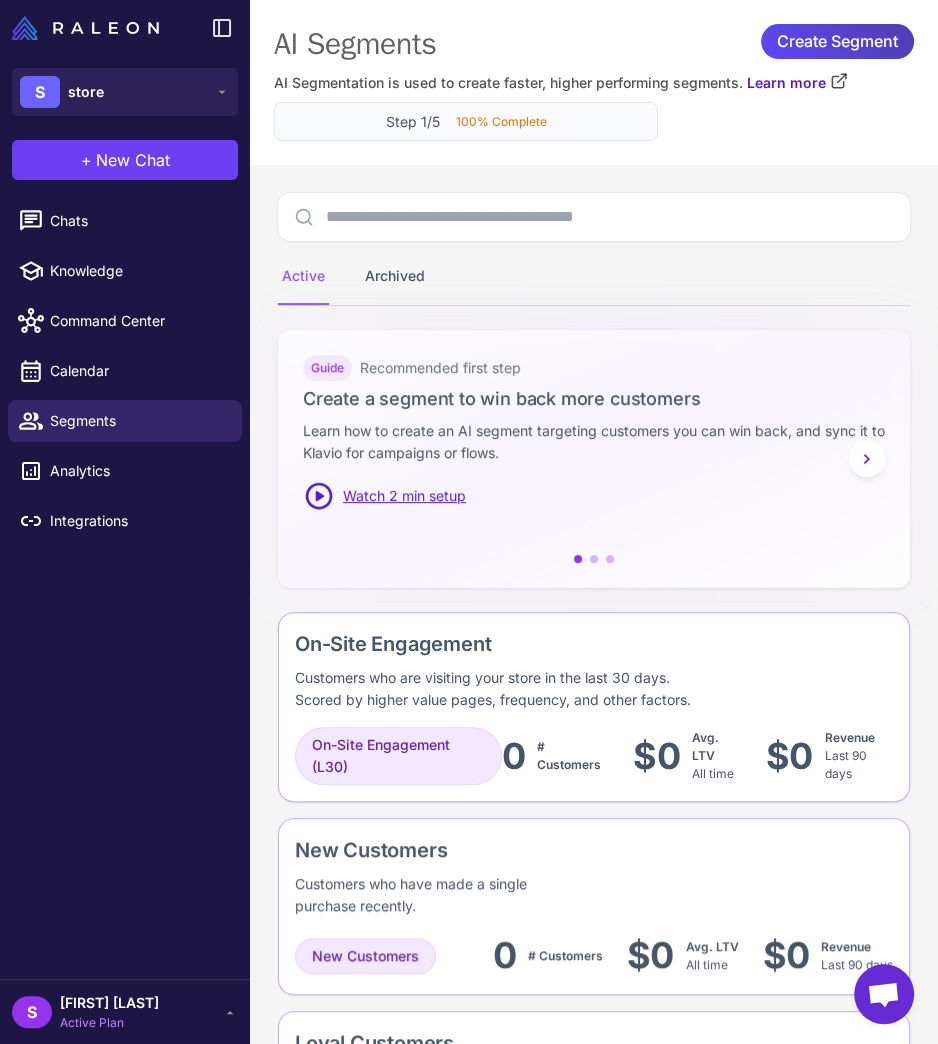 click on "100% Complete" at bounding box center (501, 122) 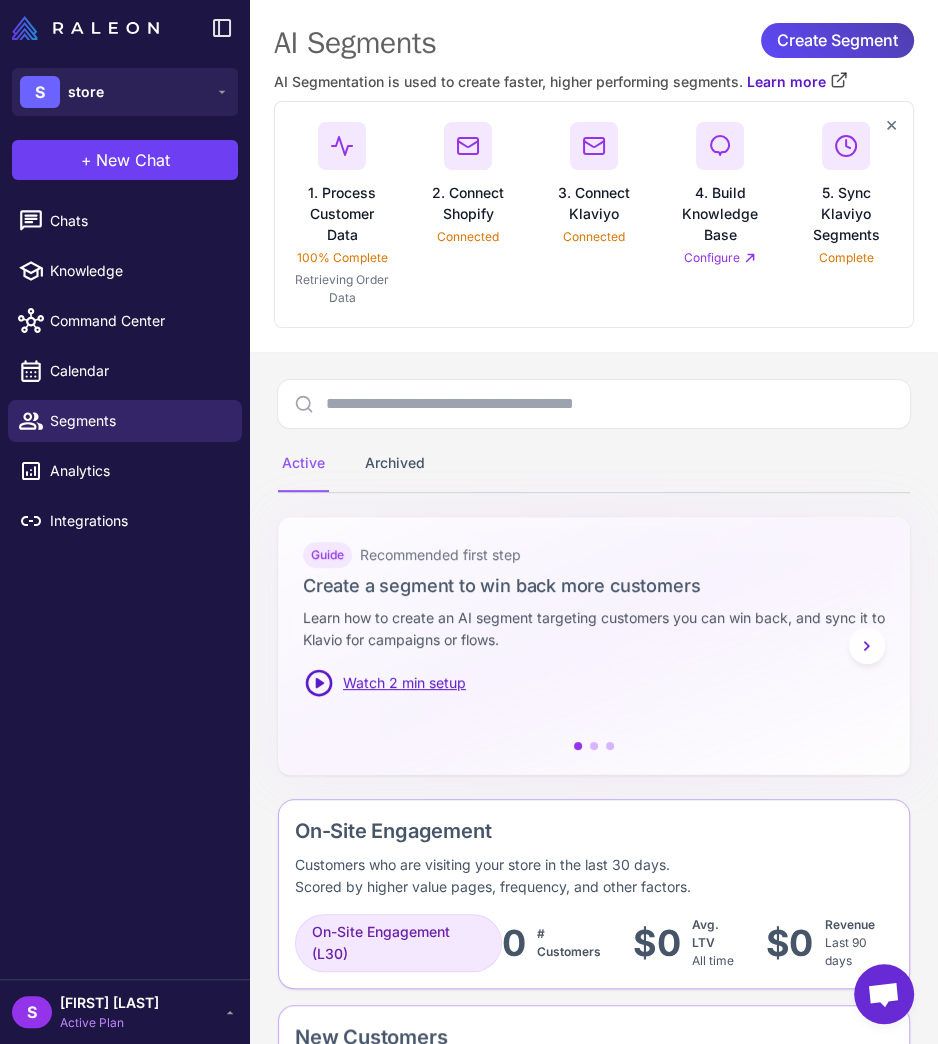scroll, scrollTop: 0, scrollLeft: 0, axis: both 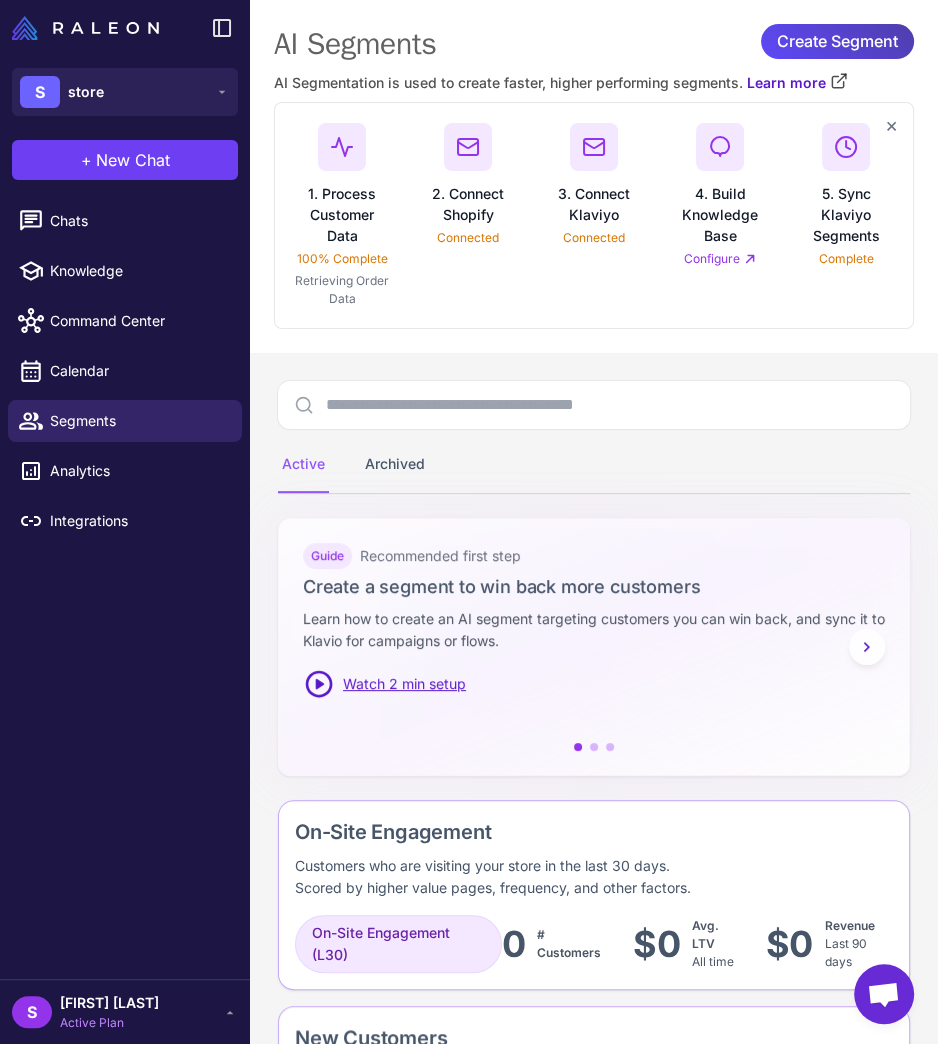 click on "4. Build Knowledge Base  Configure" 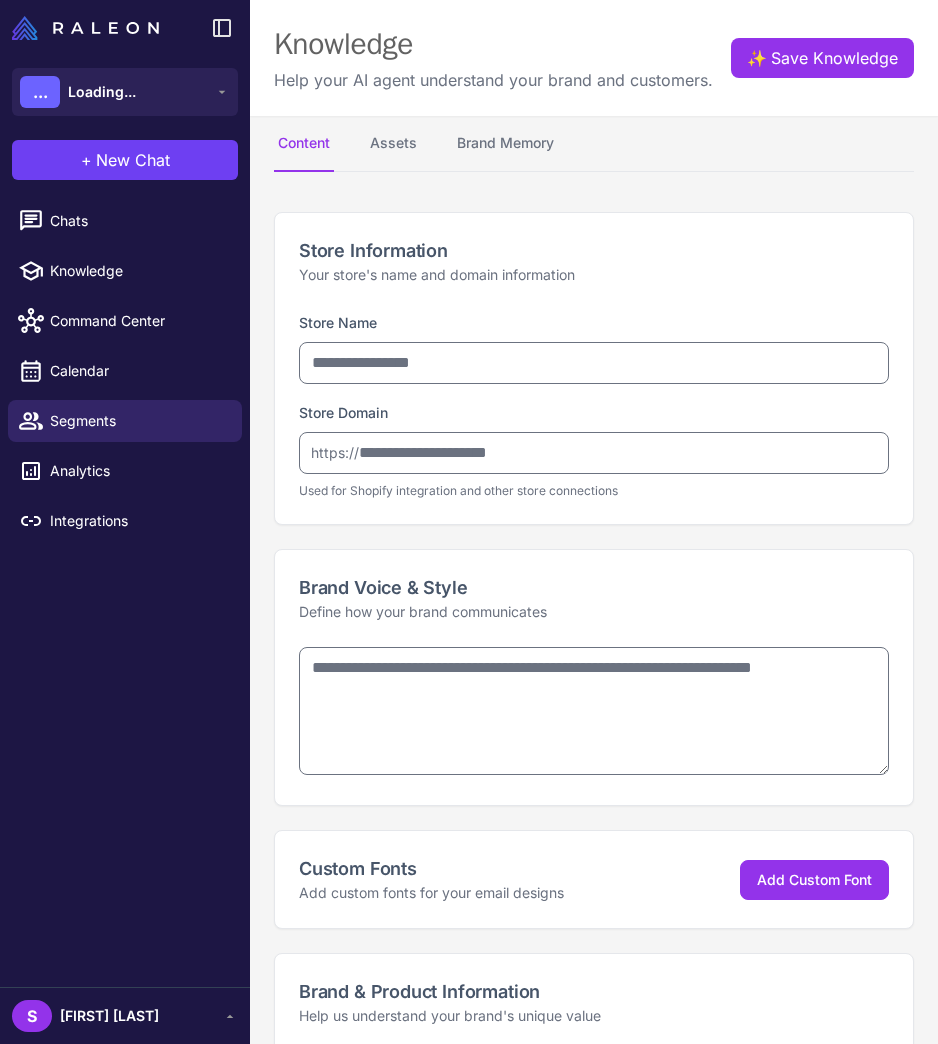 select 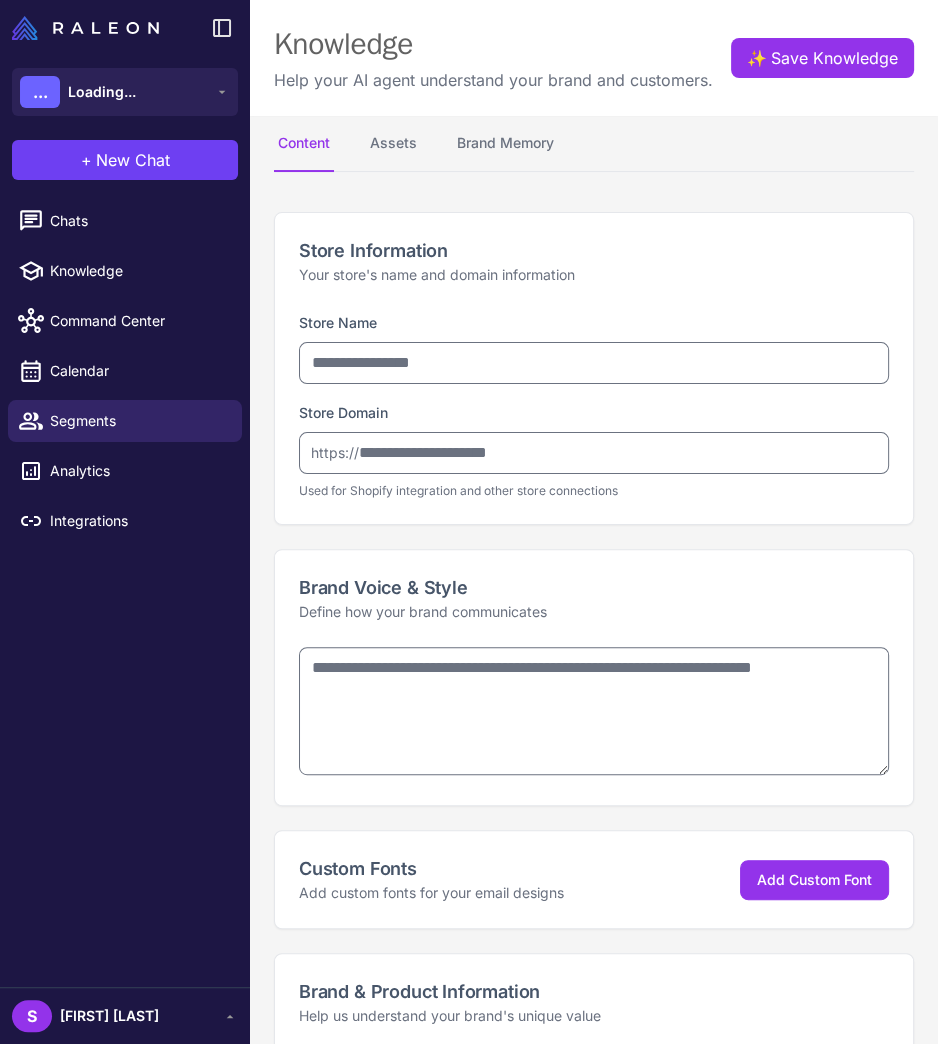 type on "*****" 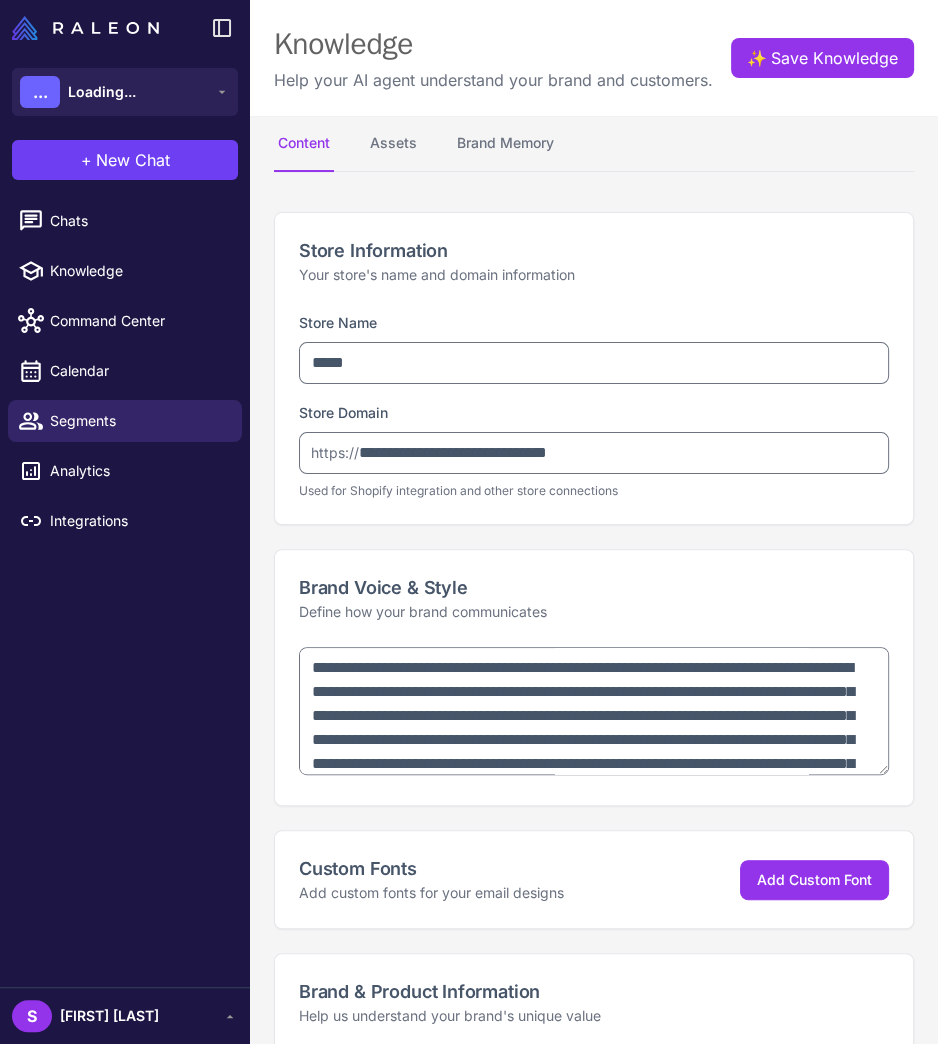 type on "**********" 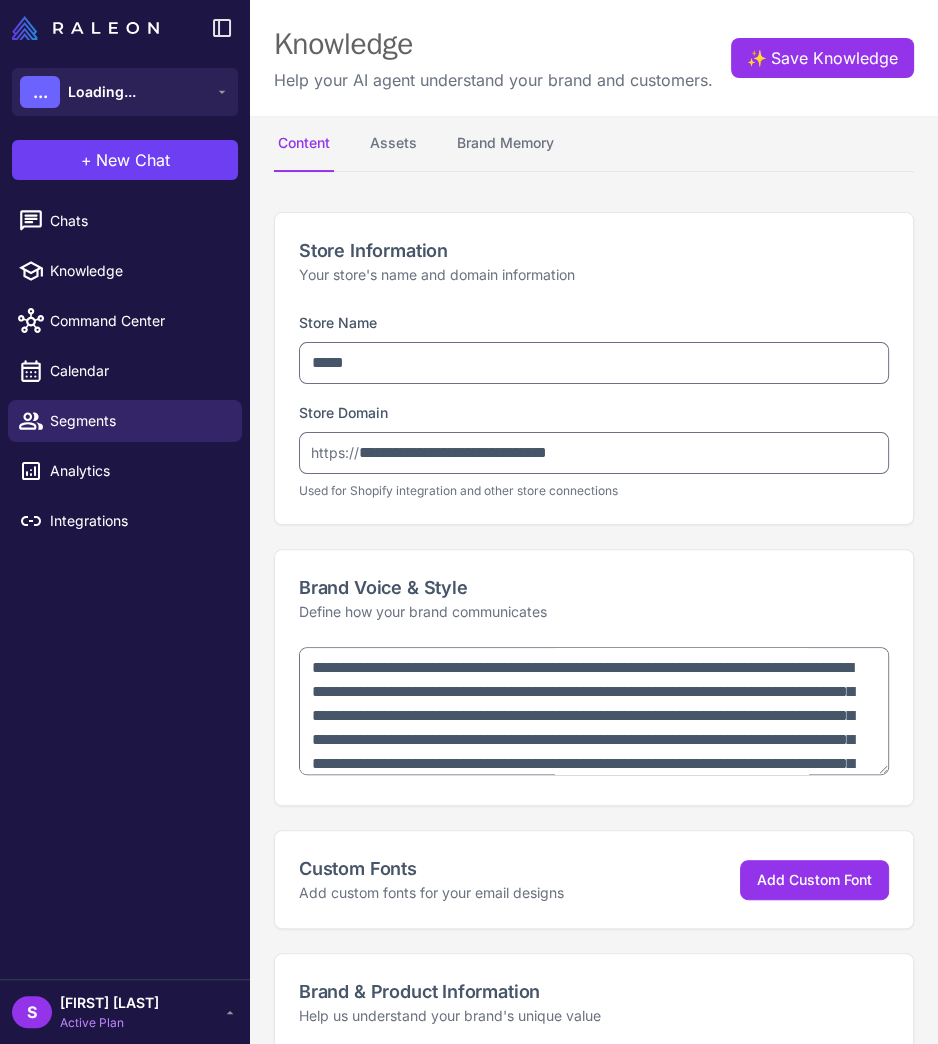 type on "**********" 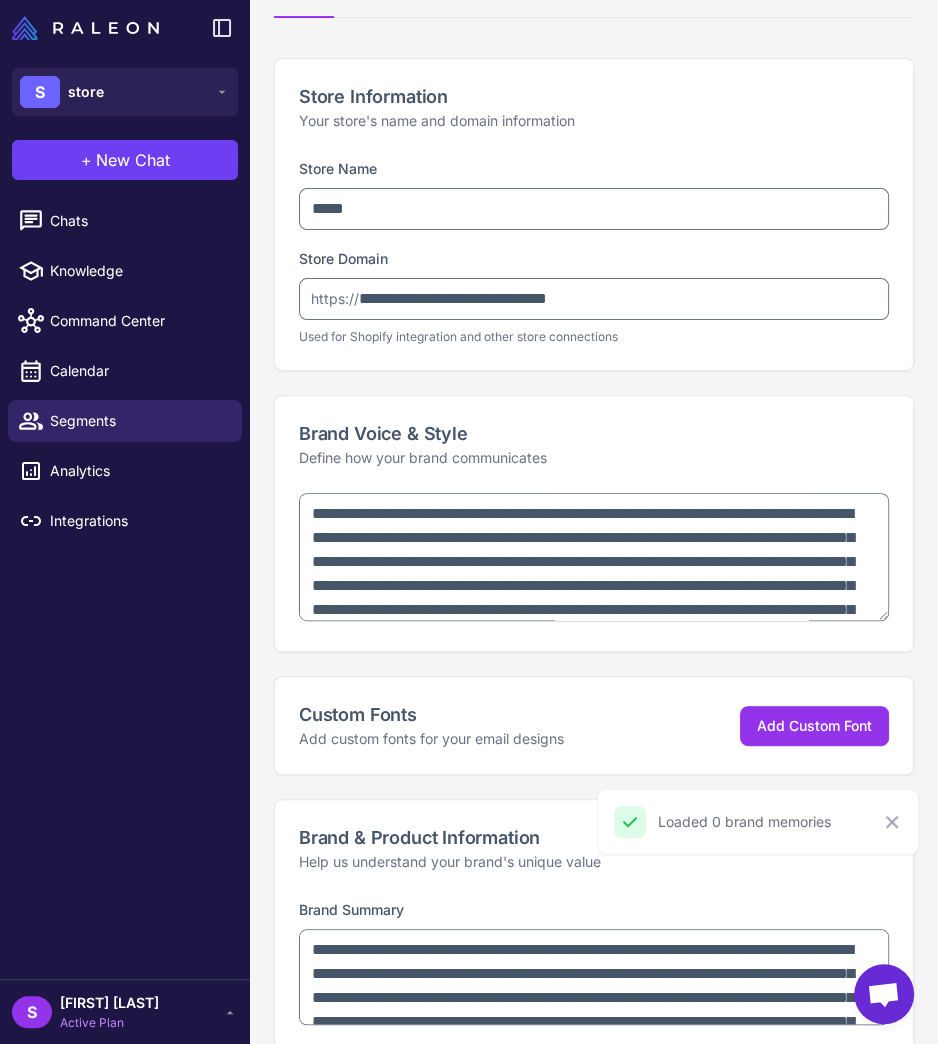 scroll, scrollTop: 220, scrollLeft: 0, axis: vertical 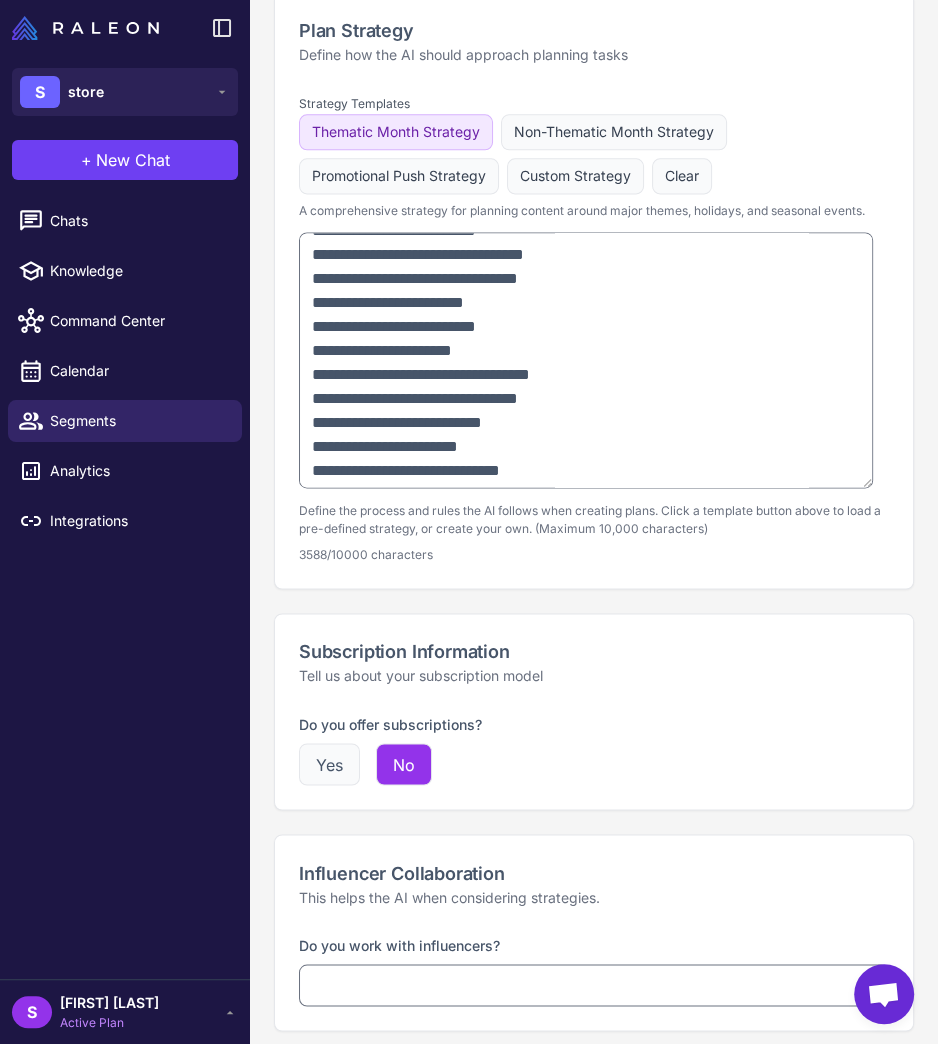 click on "Yes" at bounding box center (329, 764) 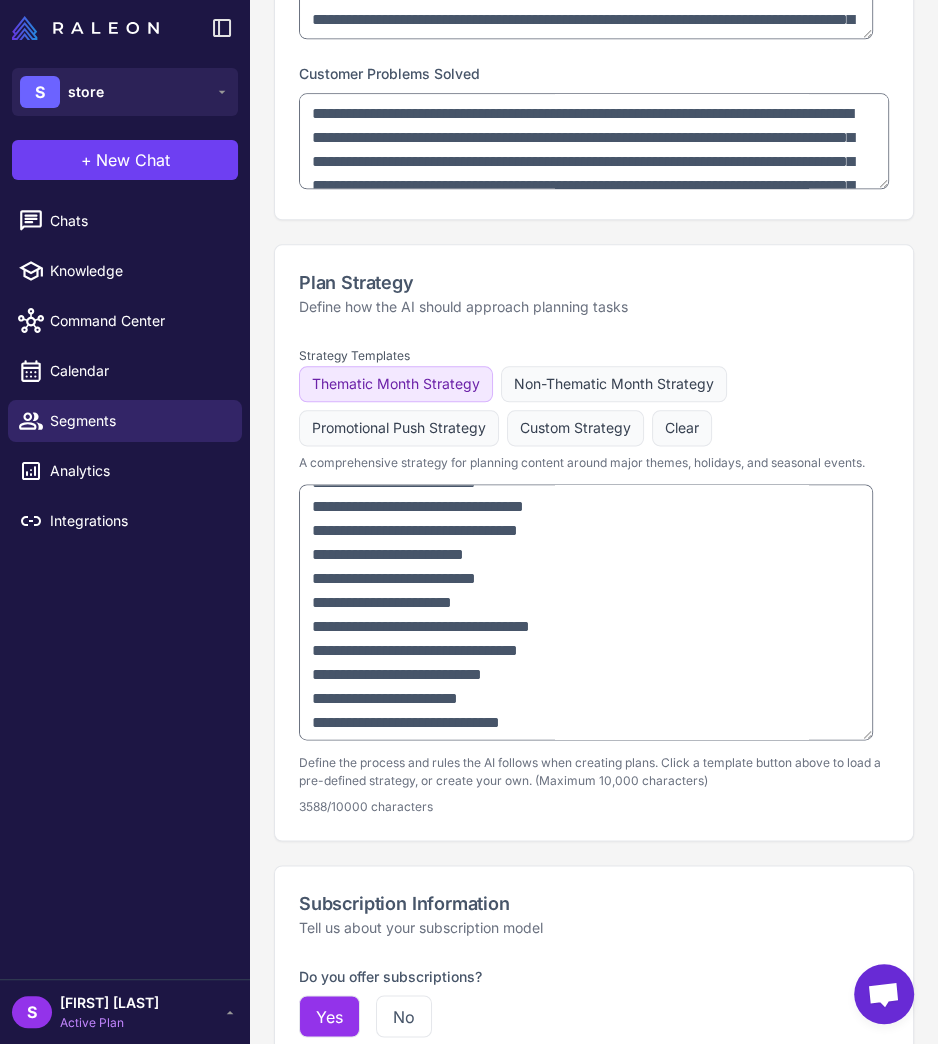 scroll, scrollTop: 1116, scrollLeft: 0, axis: vertical 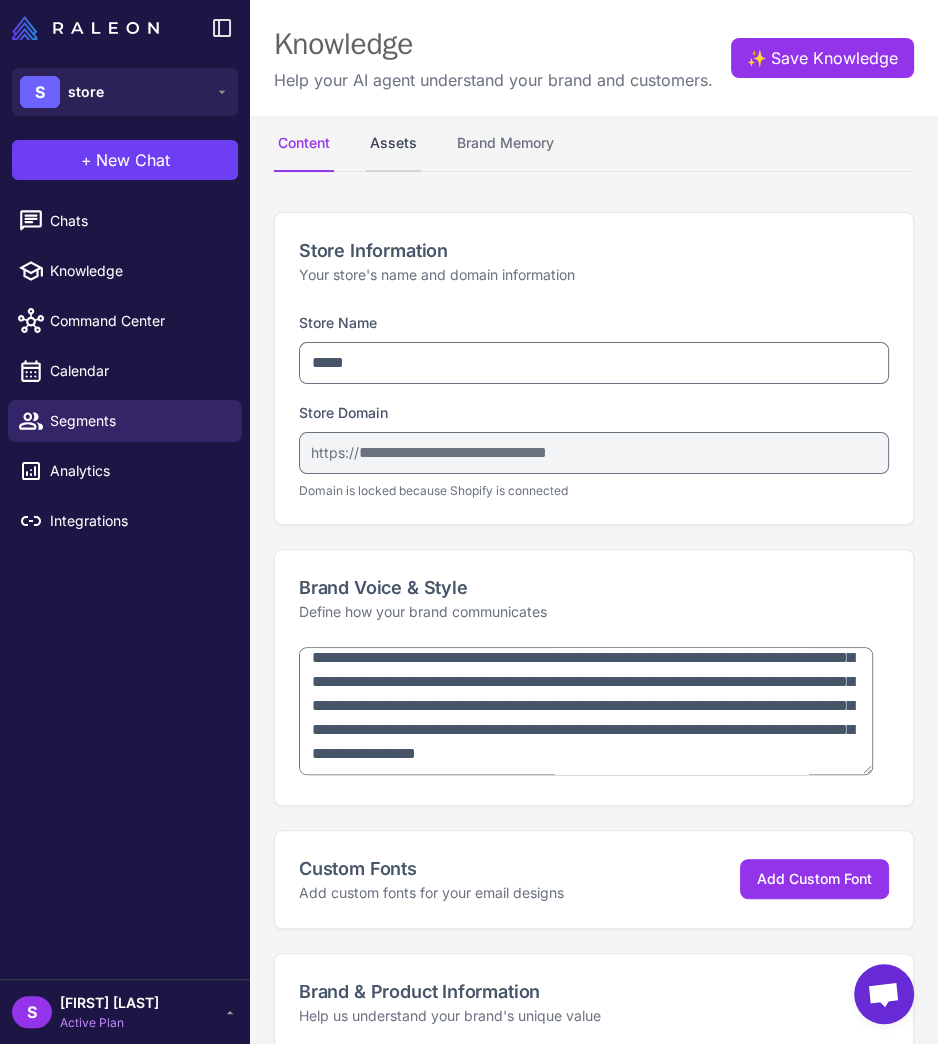 click on "Assets" at bounding box center (393, 144) 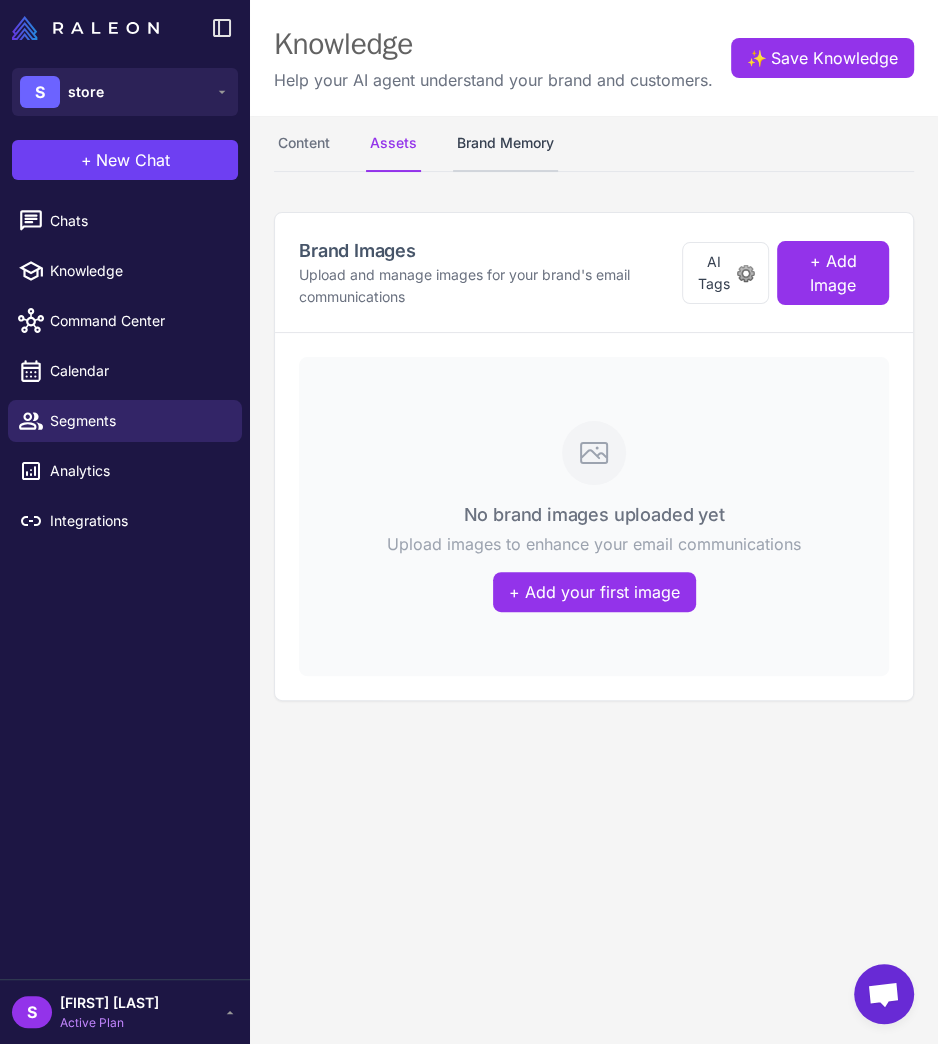 click on "Brand Memory" at bounding box center (505, 144) 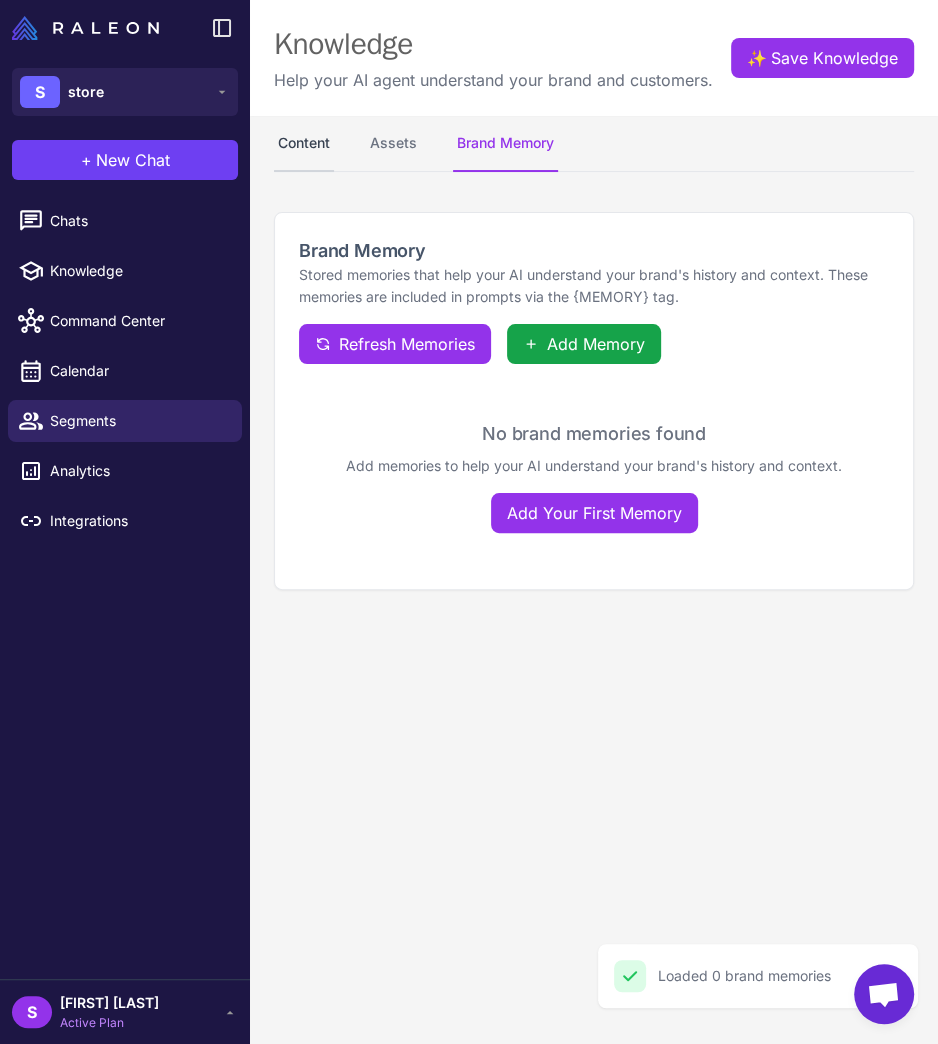 click on "Content" at bounding box center [304, 144] 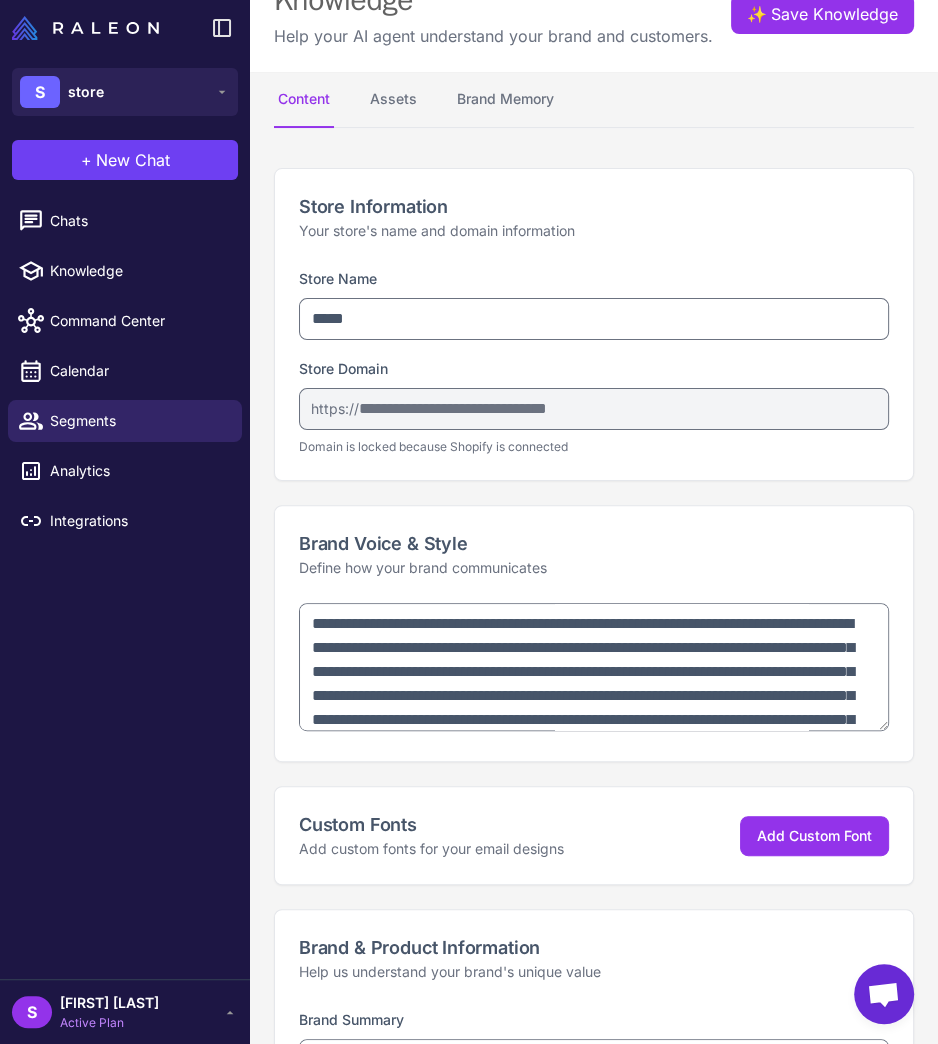 scroll, scrollTop: 0, scrollLeft: 0, axis: both 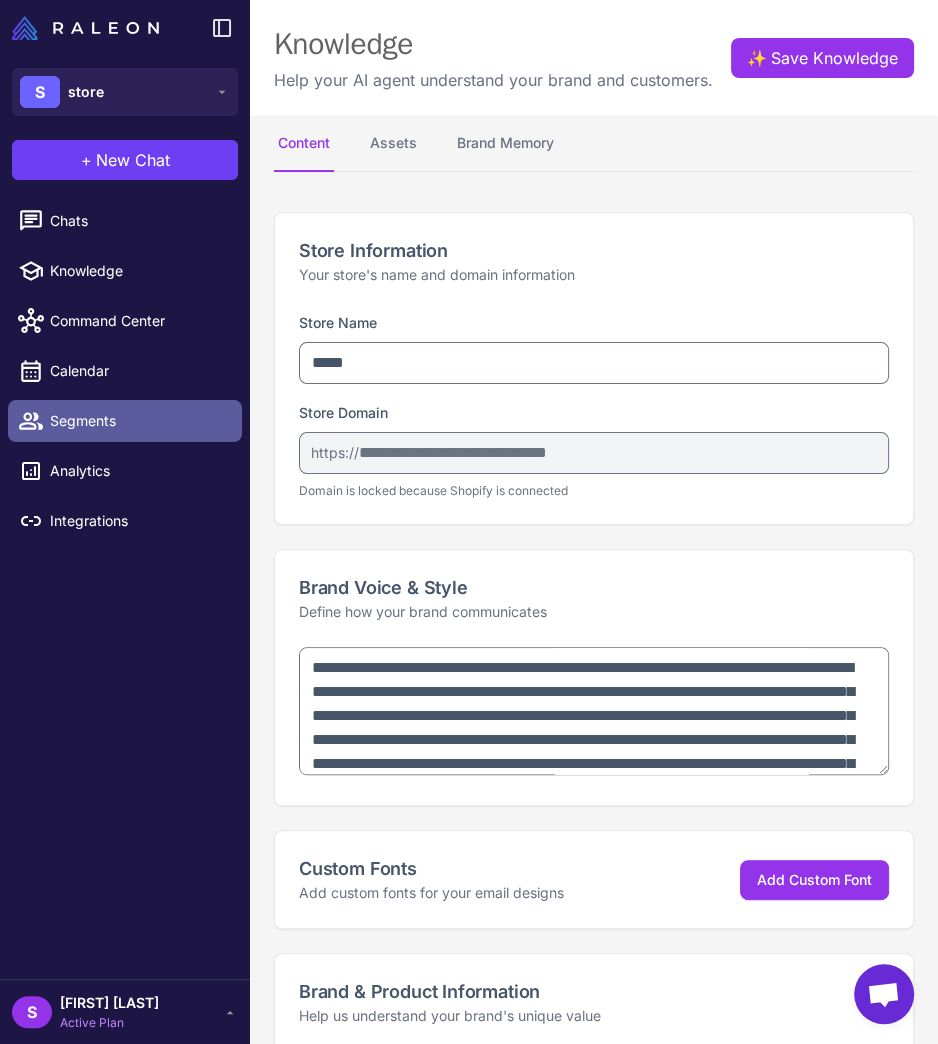 click on "Segments" at bounding box center (125, 421) 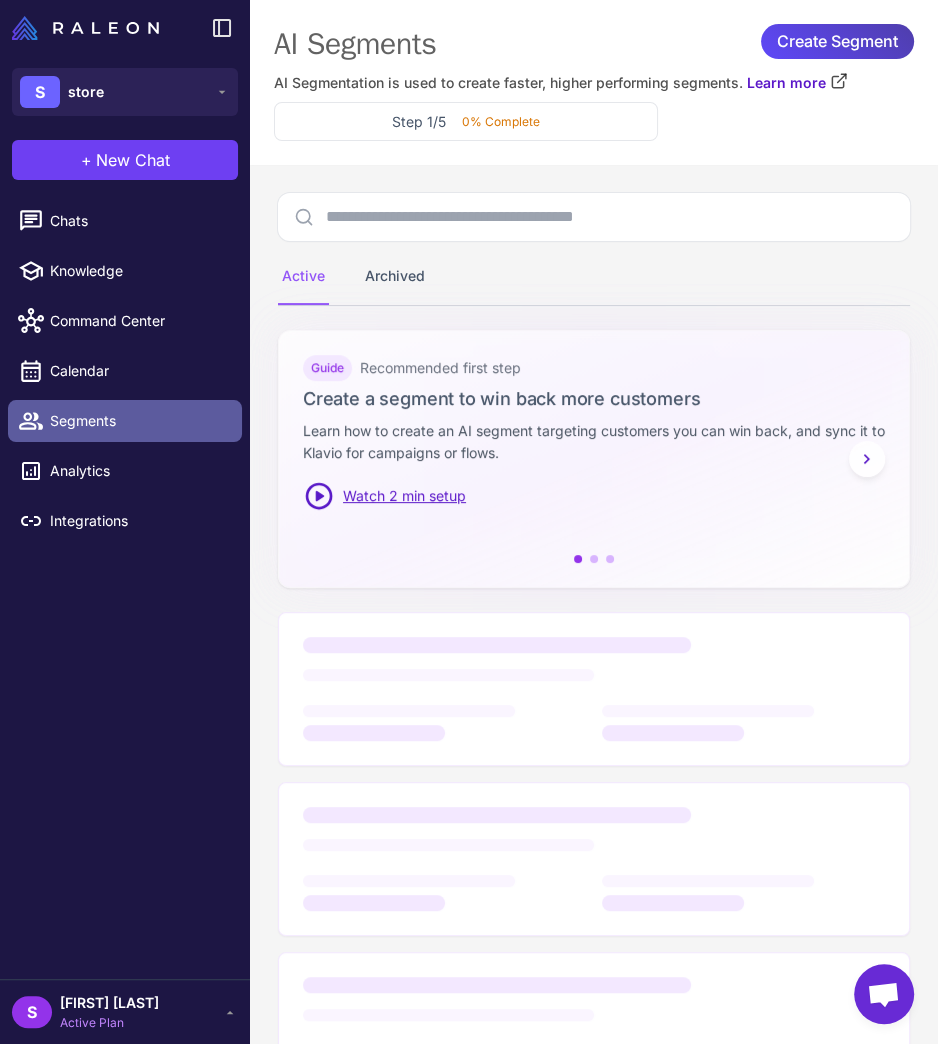 click on "Segments" at bounding box center (138, 421) 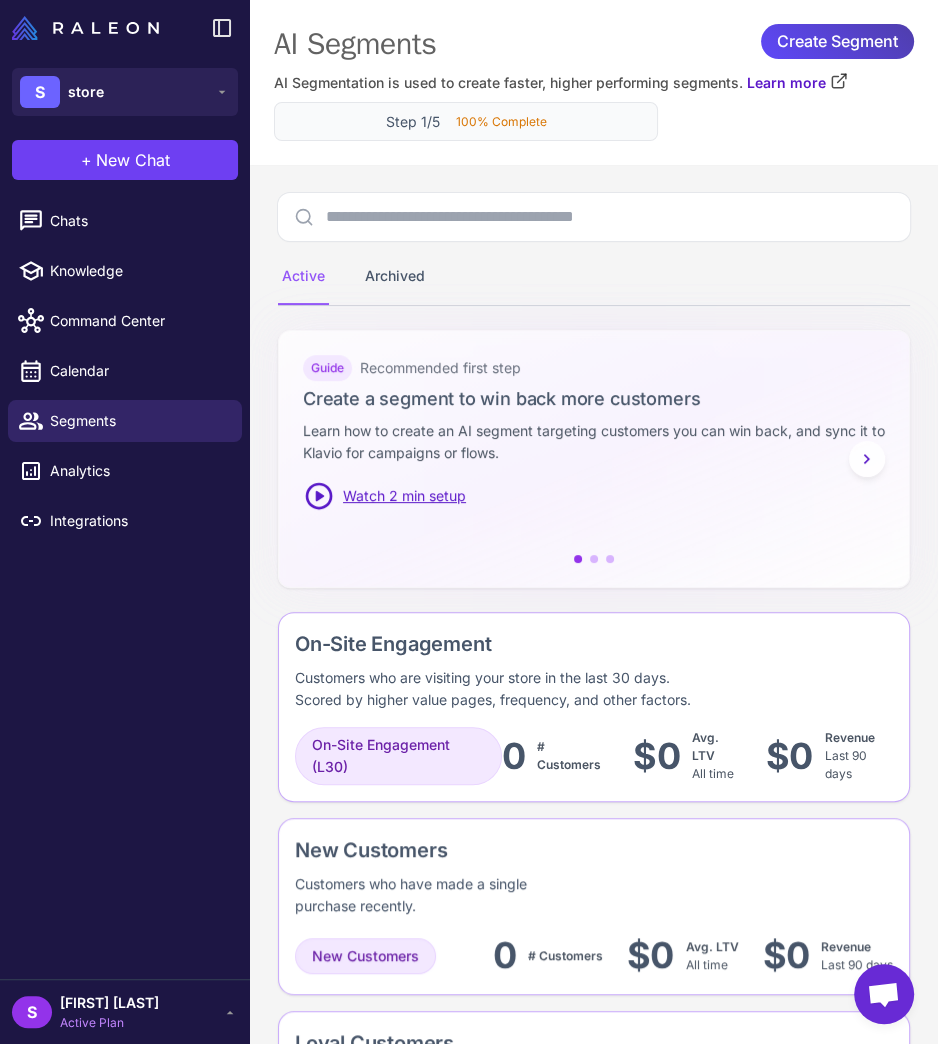 click on "Step 1/5 100% Complete" at bounding box center [466, 121] 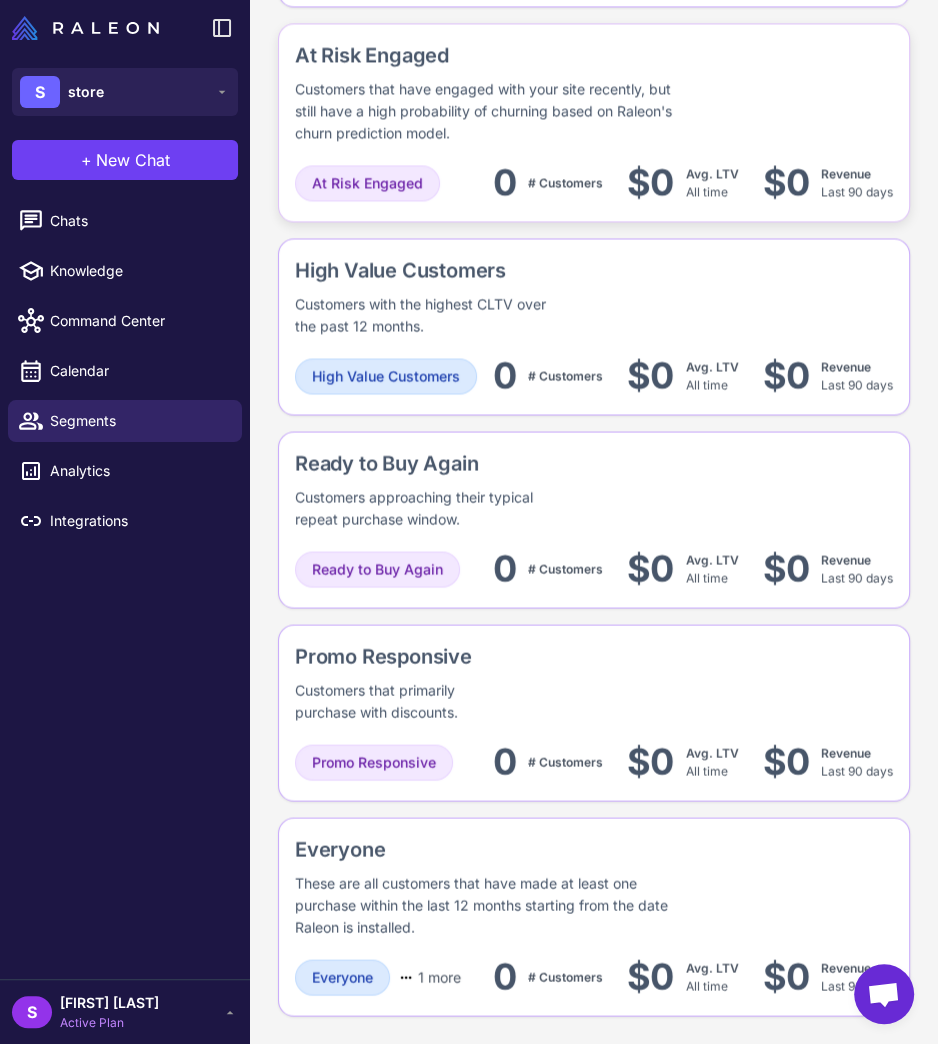 scroll, scrollTop: 0, scrollLeft: 0, axis: both 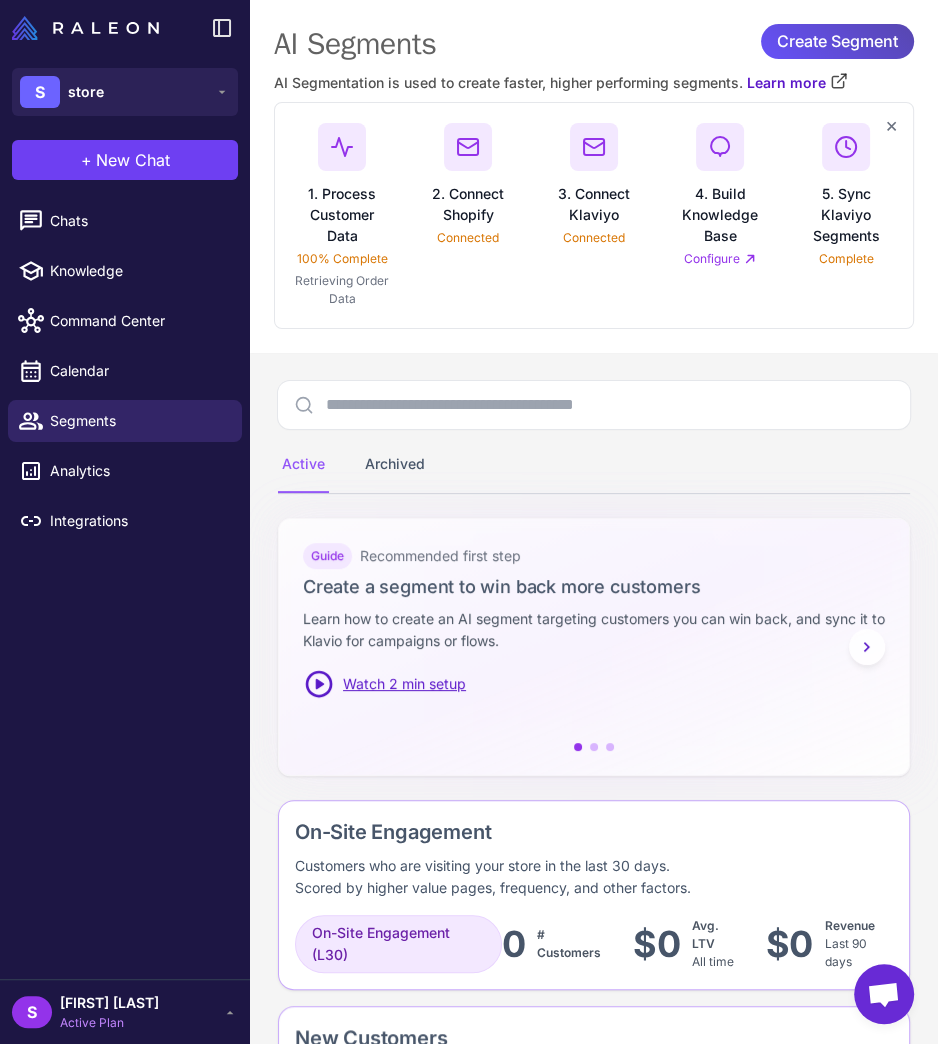 click on "Create Segment" at bounding box center [837, 41] 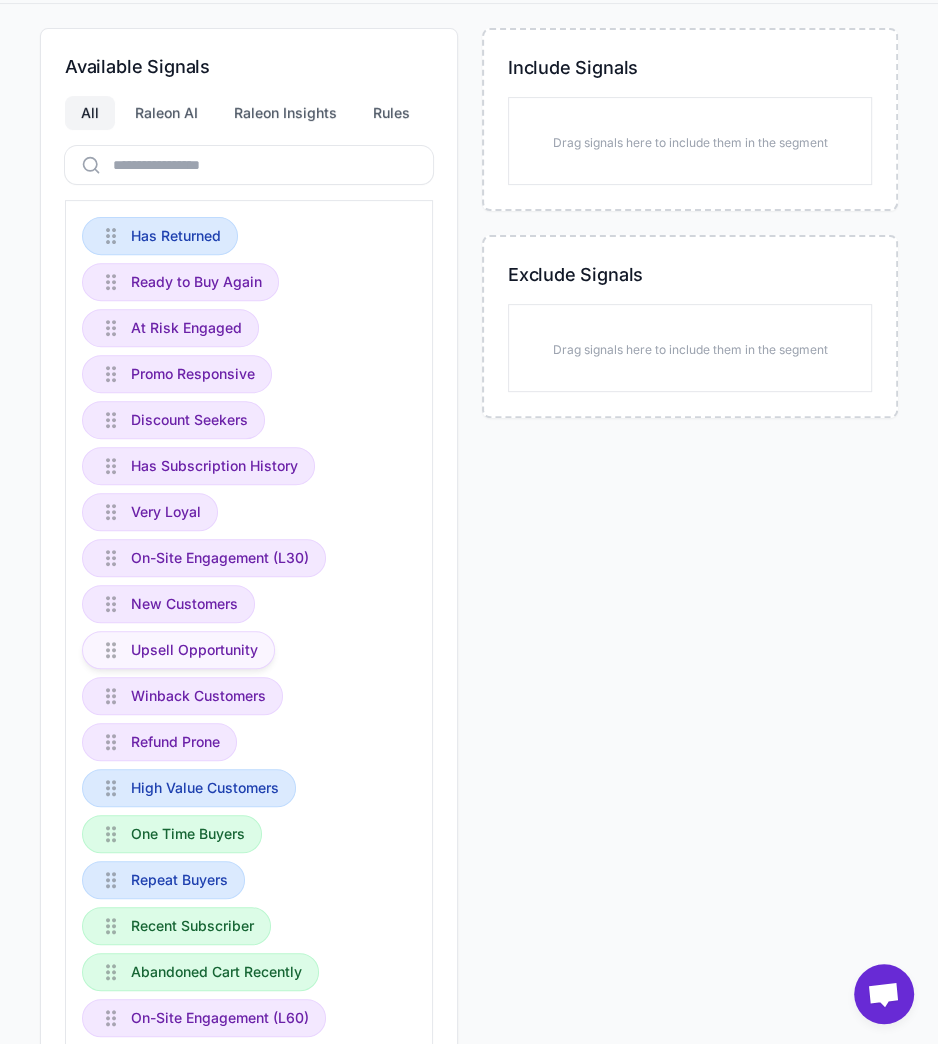 scroll, scrollTop: 241, scrollLeft: 0, axis: vertical 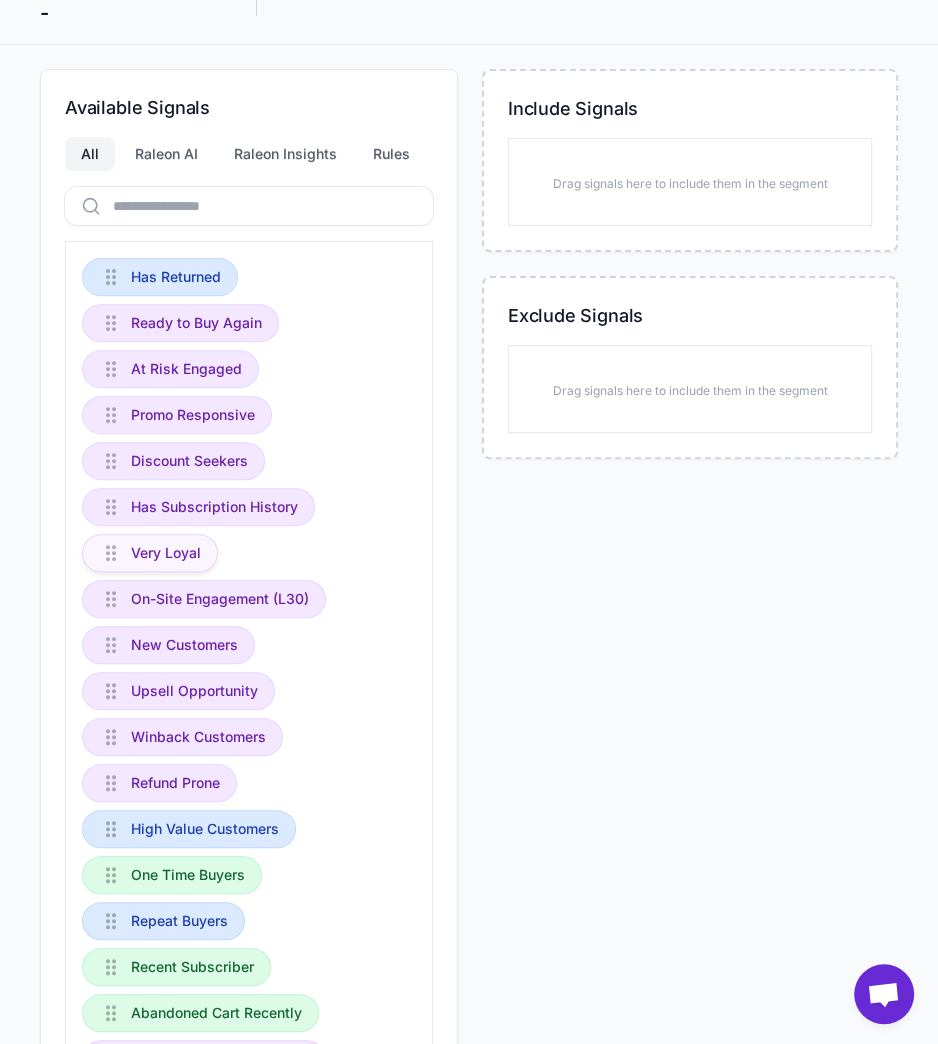 click on "Very Loyal" at bounding box center (166, 553) 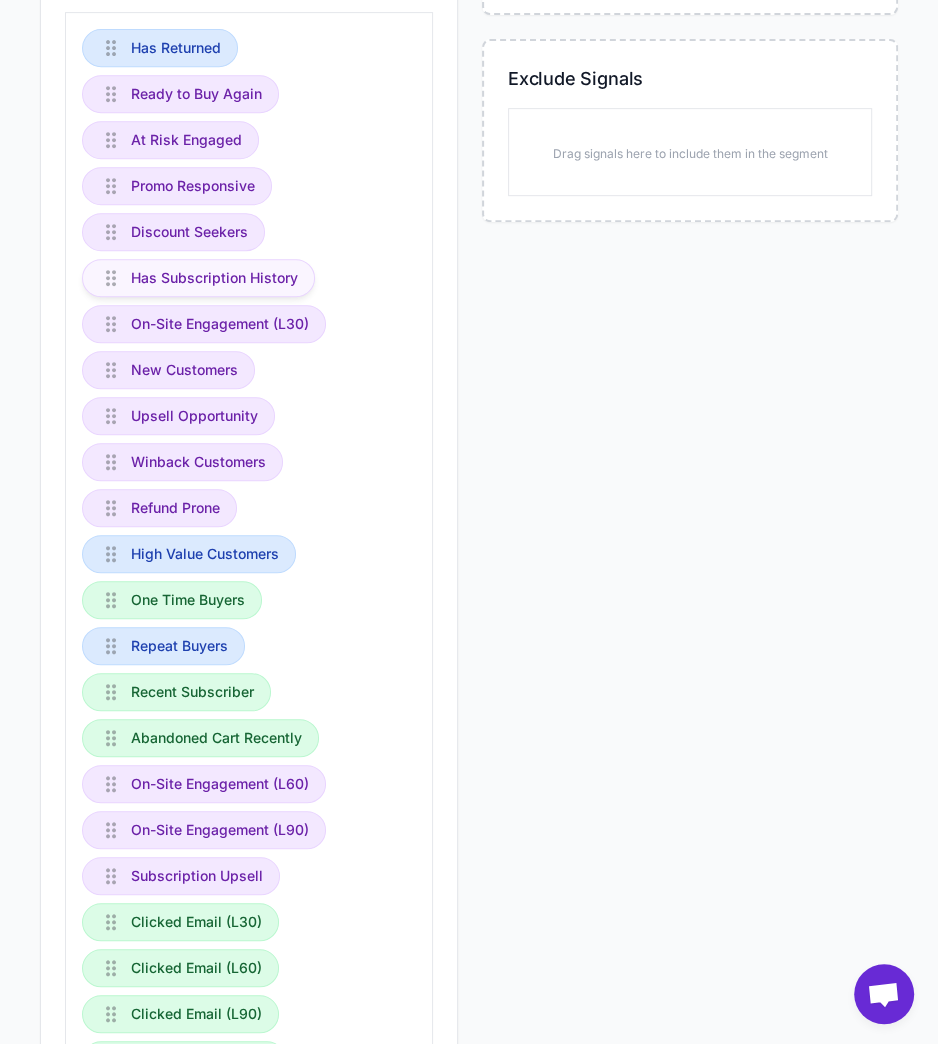scroll, scrollTop: 407, scrollLeft: 0, axis: vertical 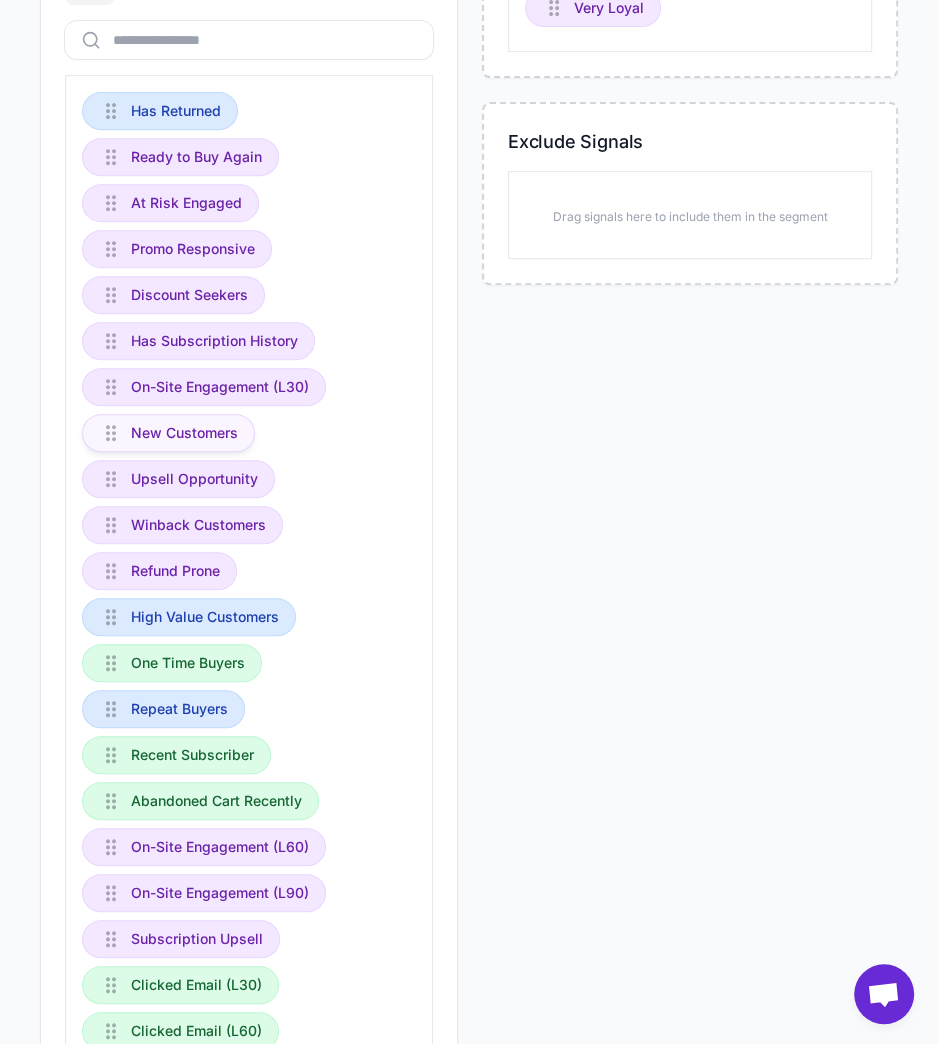click on "New Customers" at bounding box center (184, 433) 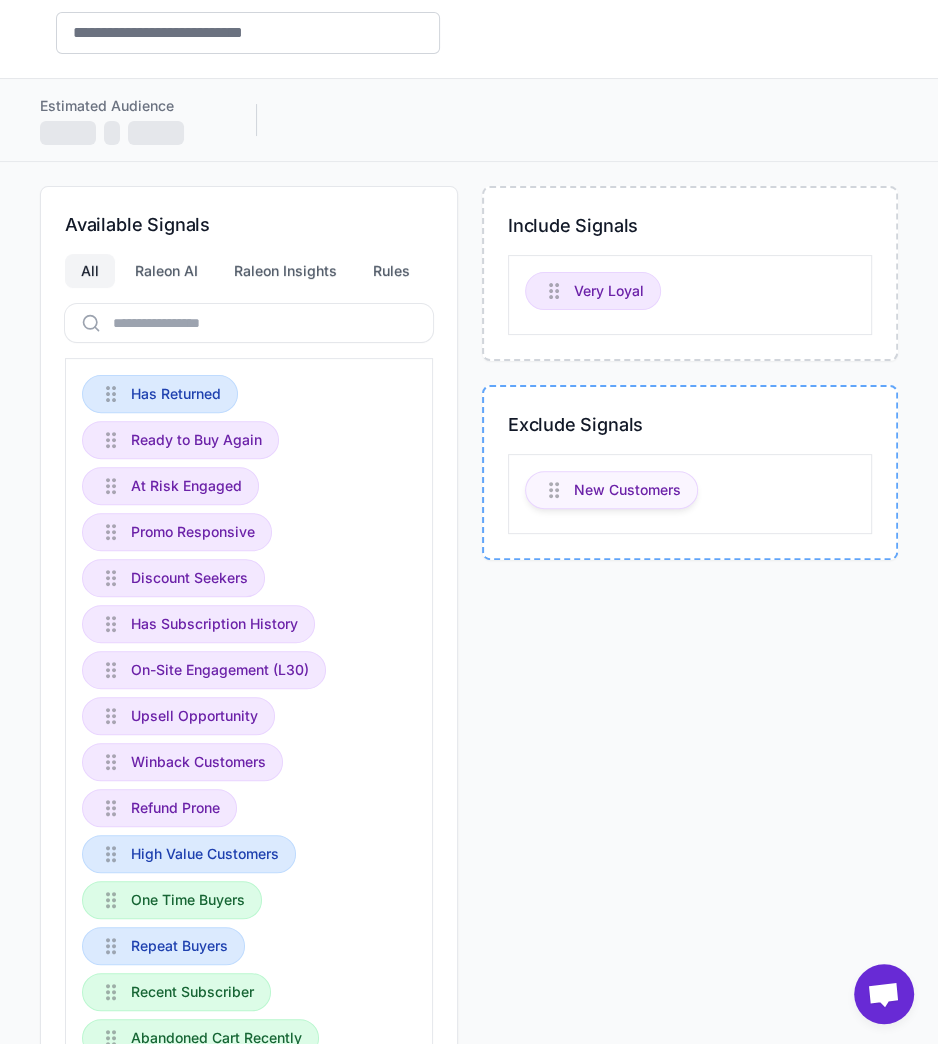 scroll, scrollTop: 91, scrollLeft: 0, axis: vertical 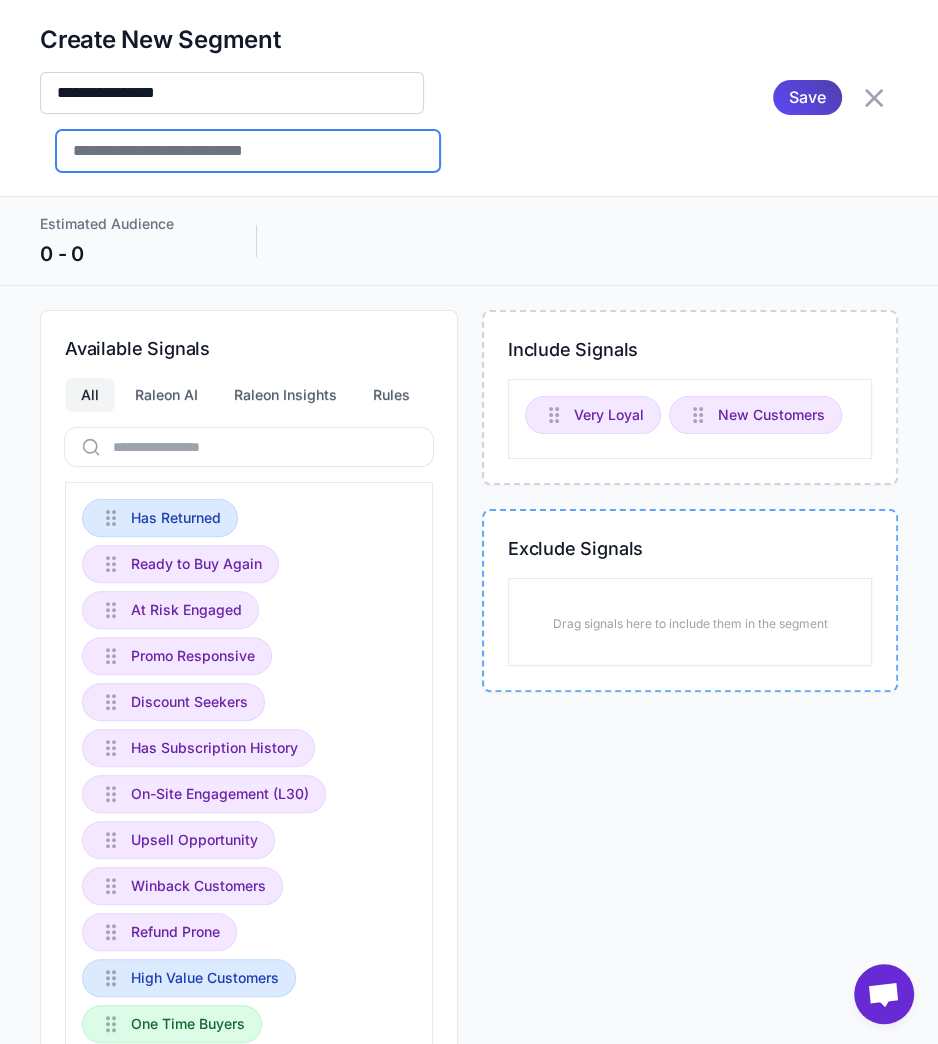 click at bounding box center [248, 151] 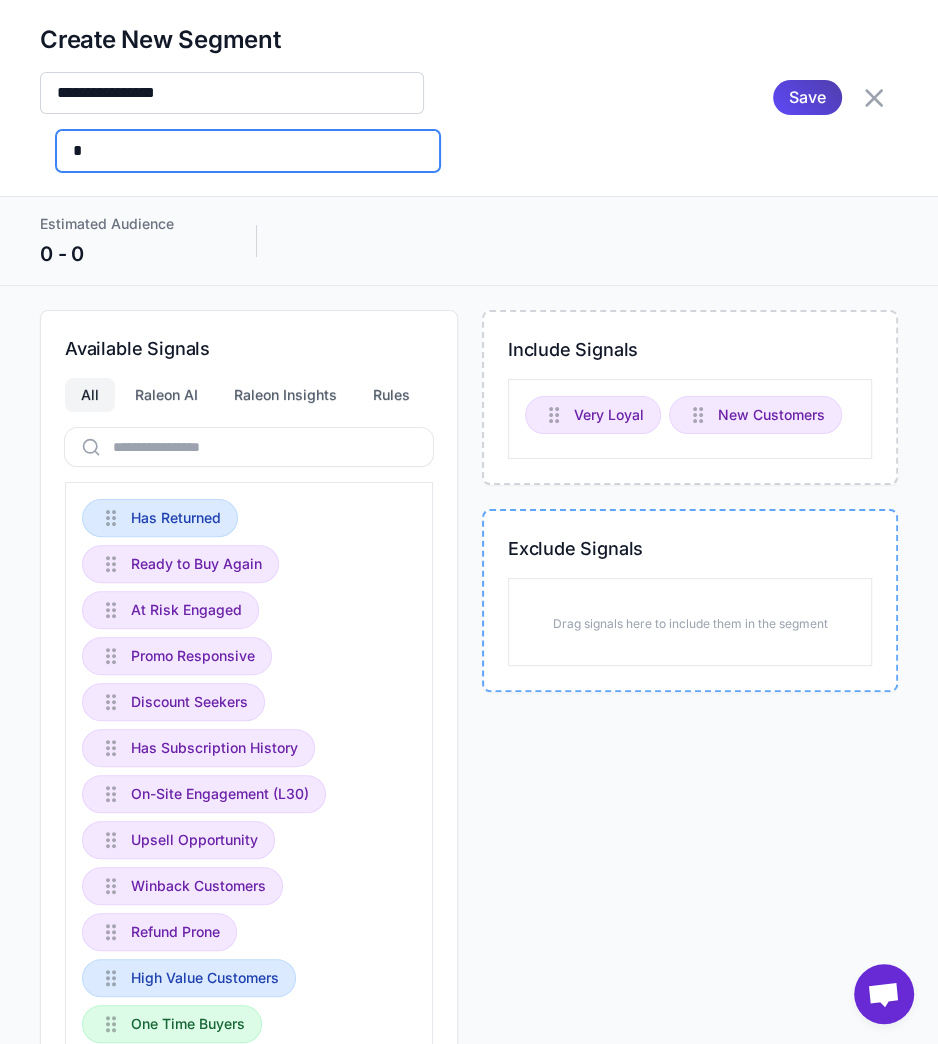 type on "*" 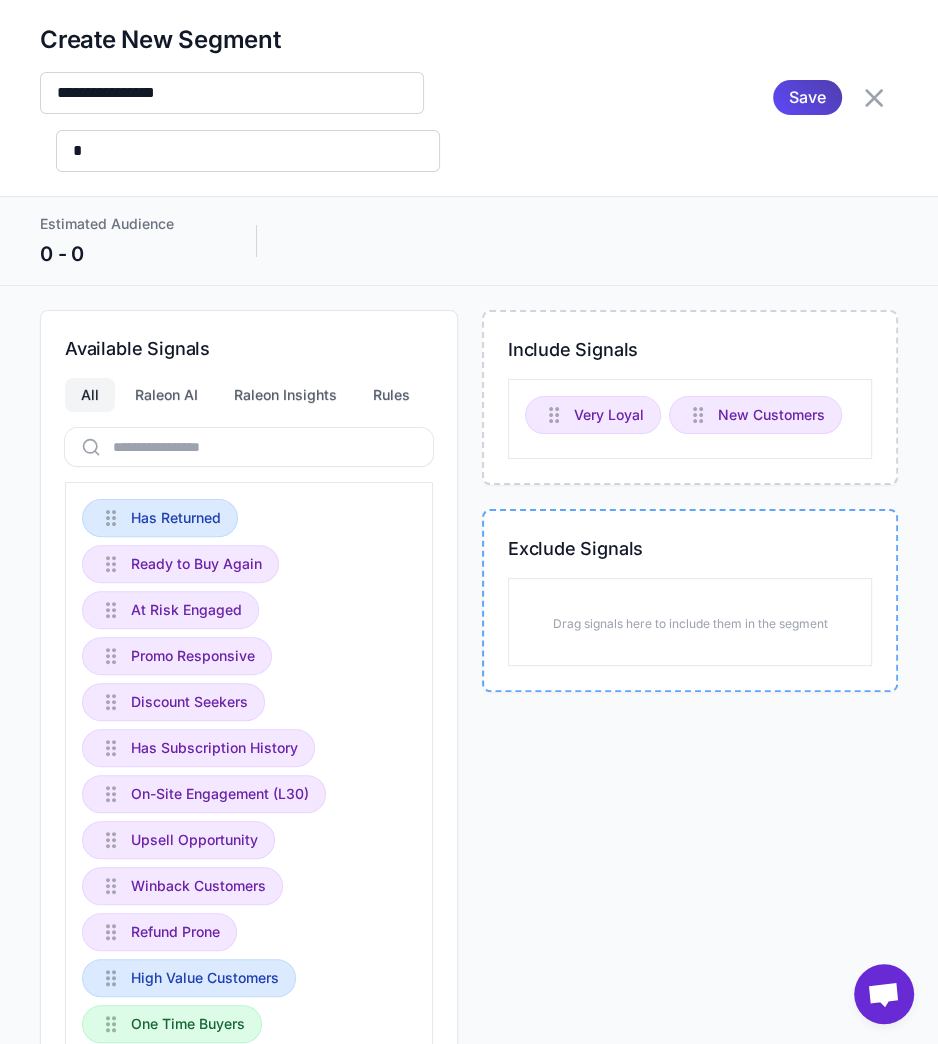 drag, startPoint x: 402, startPoint y: 239, endPoint x: 401, endPoint y: 274, distance: 35.014282 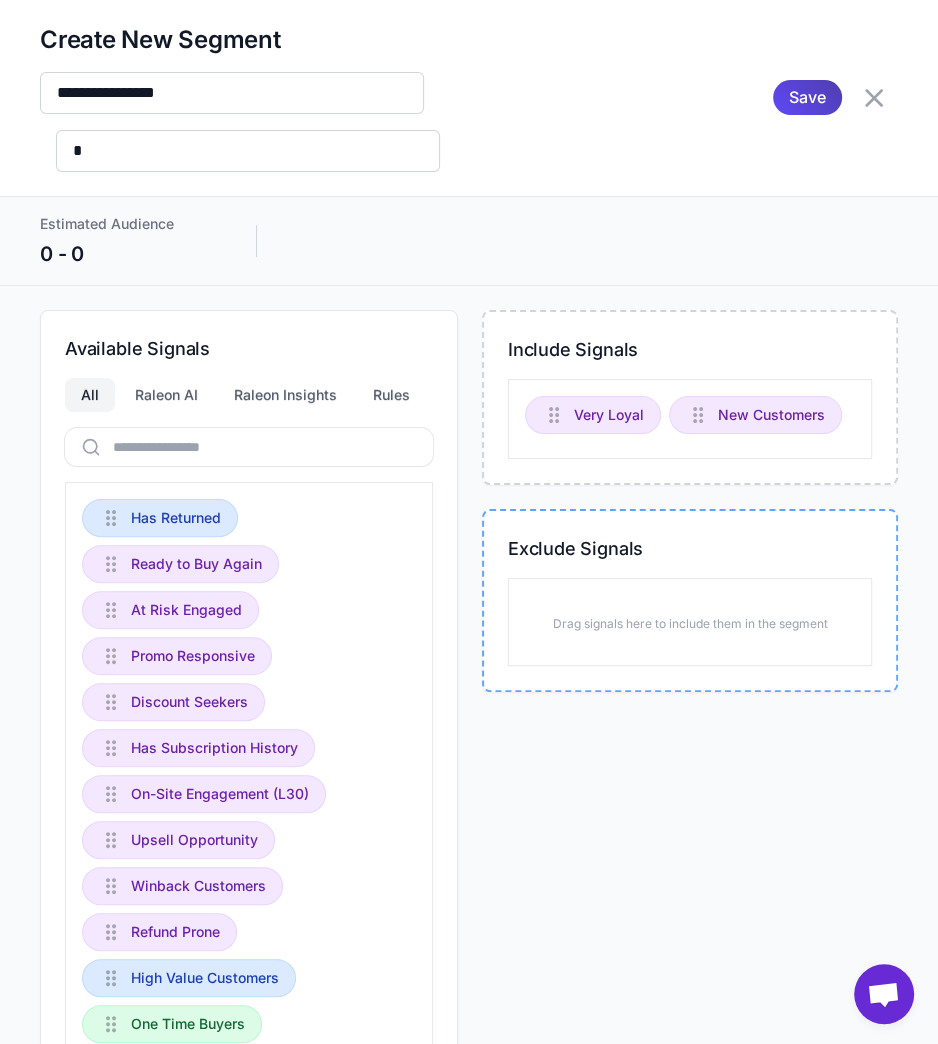 click on "Estimated Audience 0 - 0" at bounding box center [469, 240] 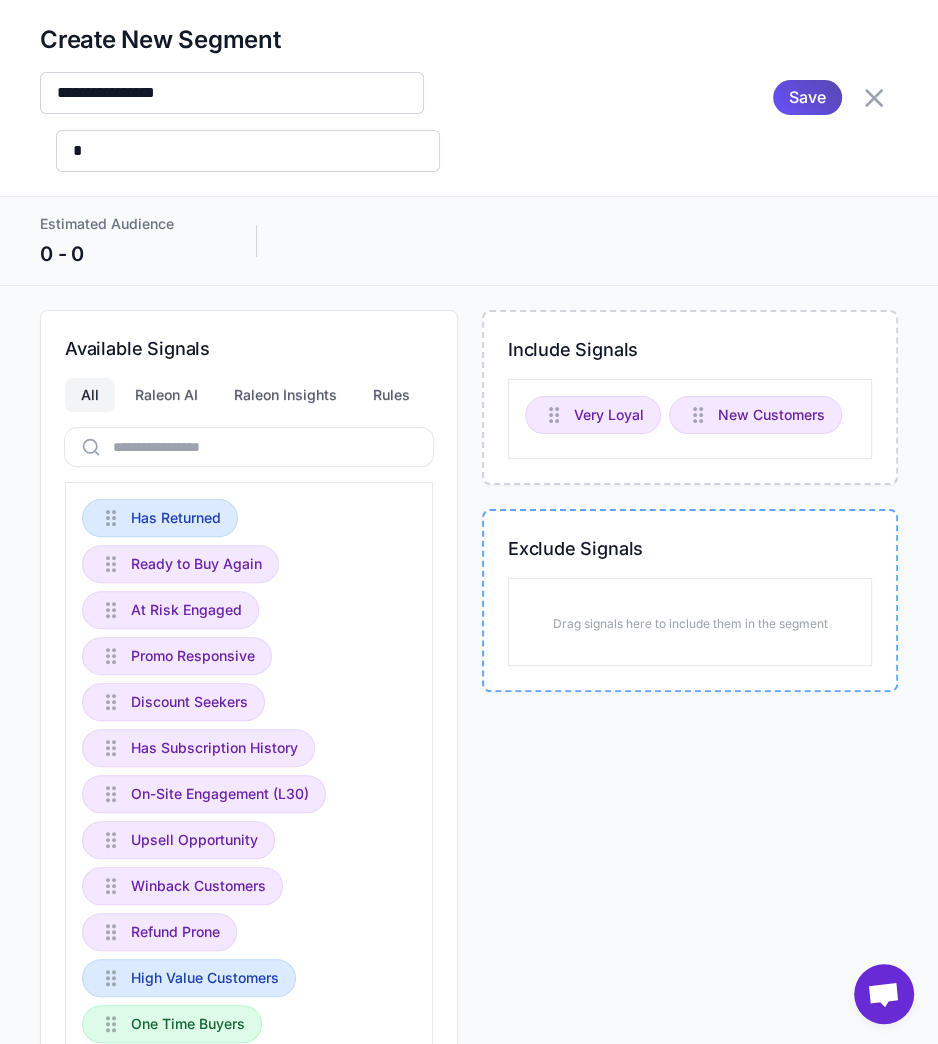 click on "Save" at bounding box center (807, 97) 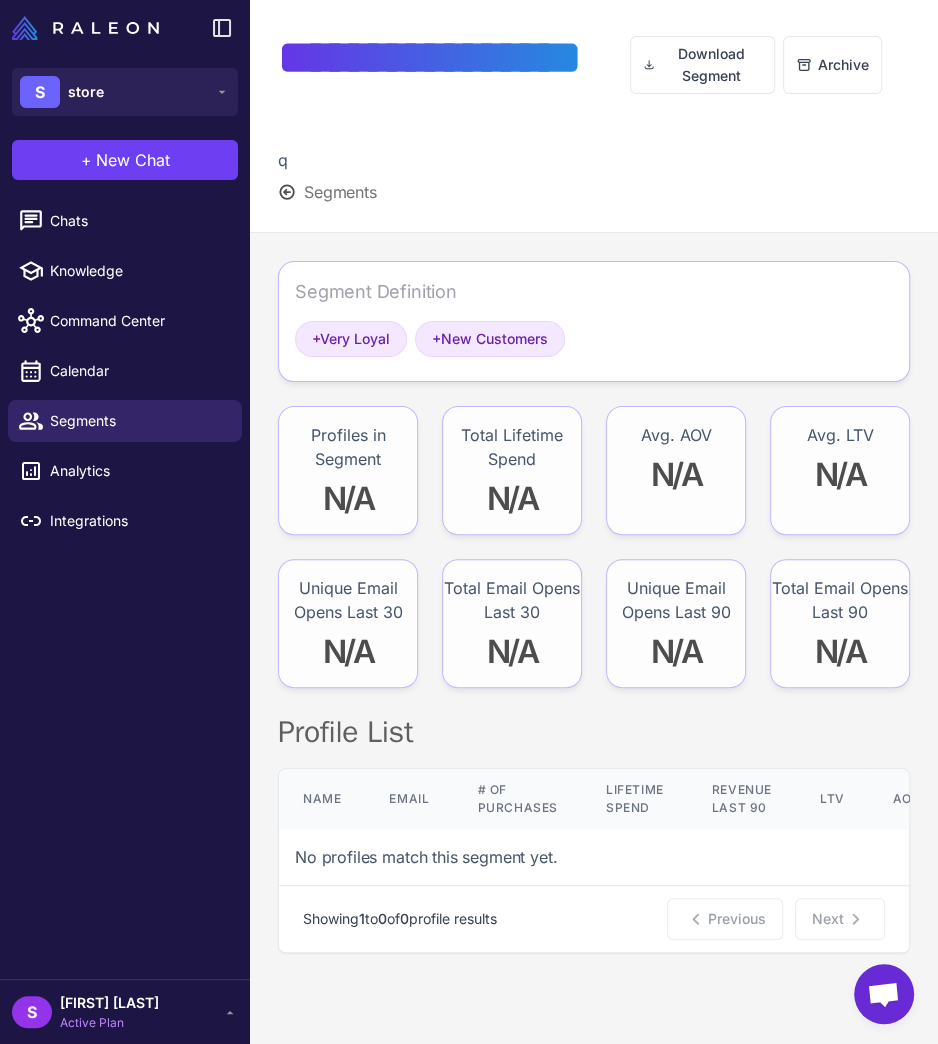 click on "Segments" at bounding box center (340, 192) 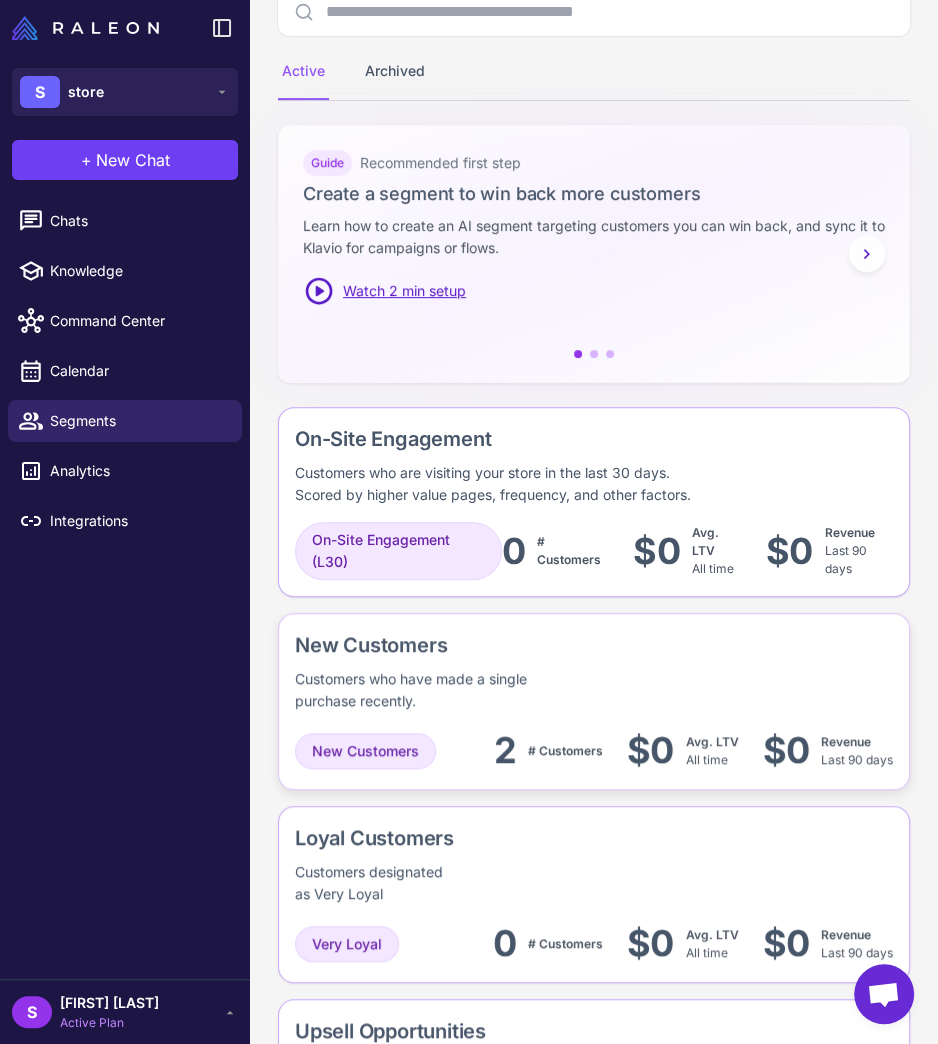 scroll, scrollTop: 0, scrollLeft: 0, axis: both 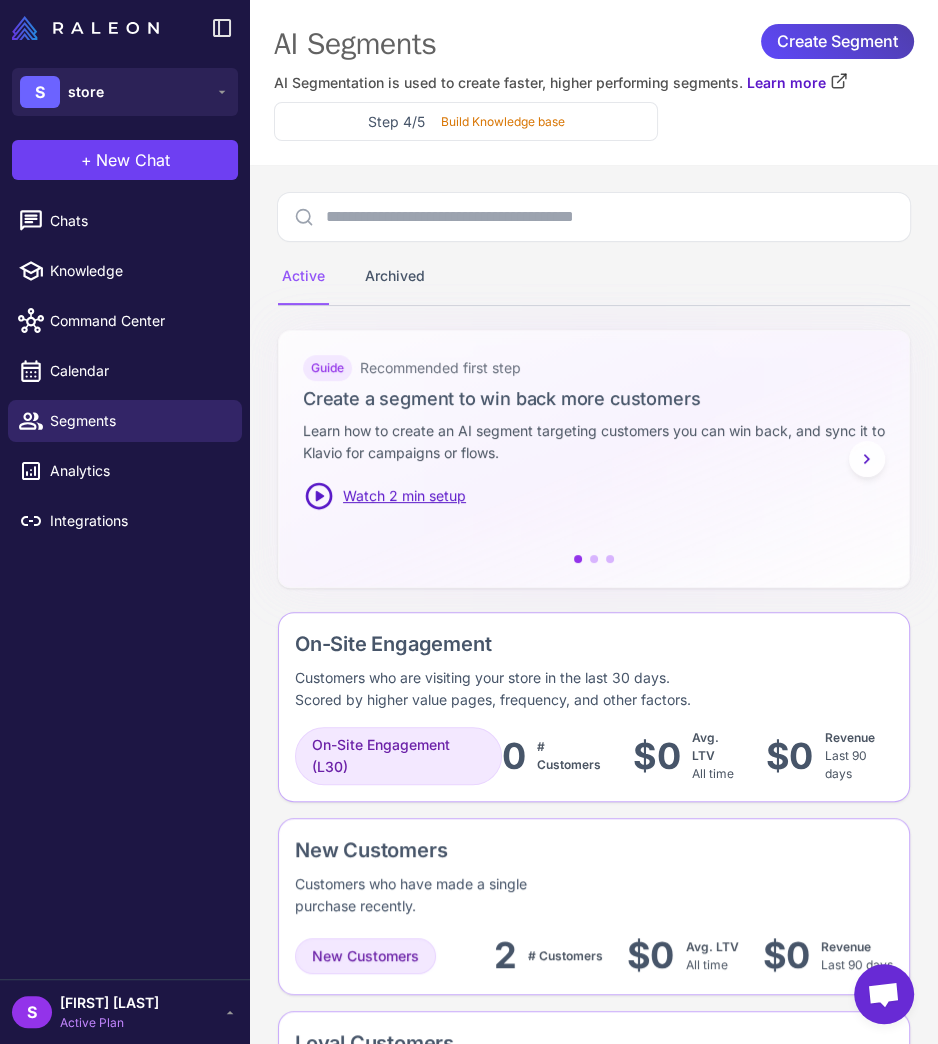 click on "Watch 2 min setup" at bounding box center [404, 496] 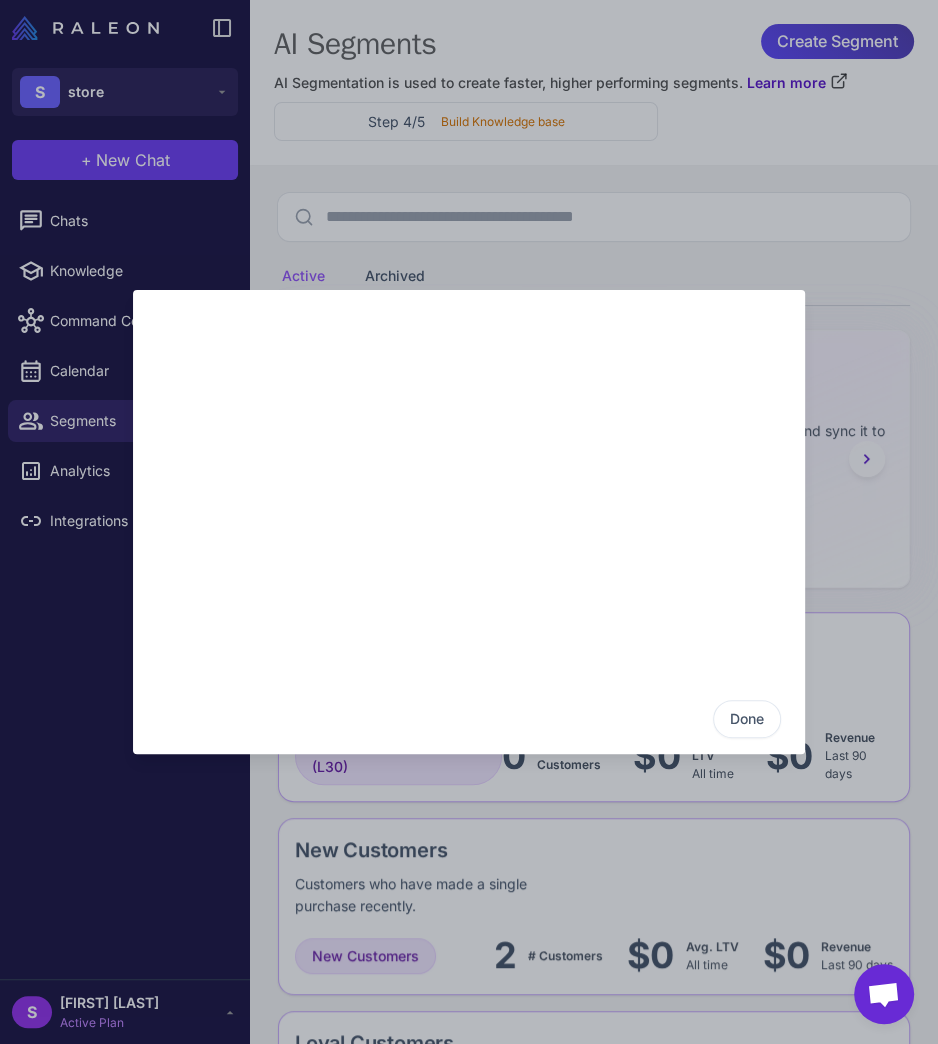 click on "Done" 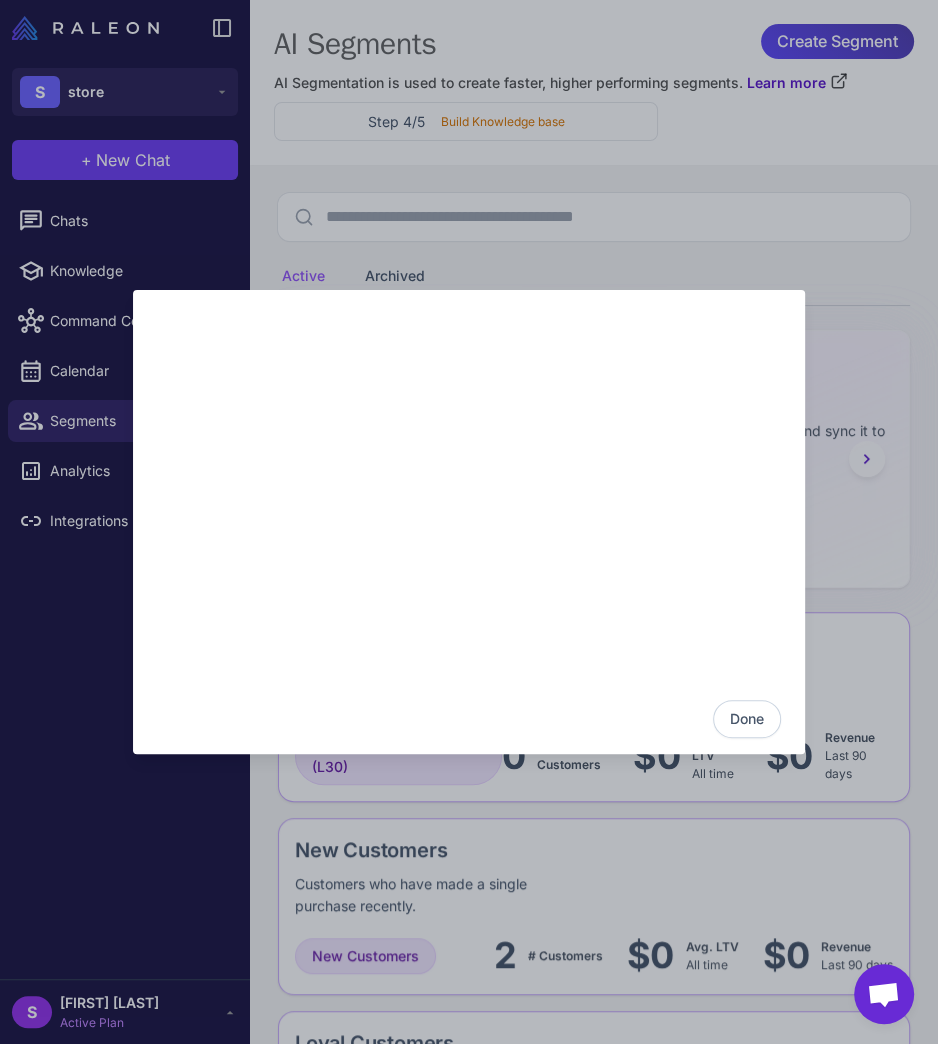click on "Done" at bounding box center [747, 719] 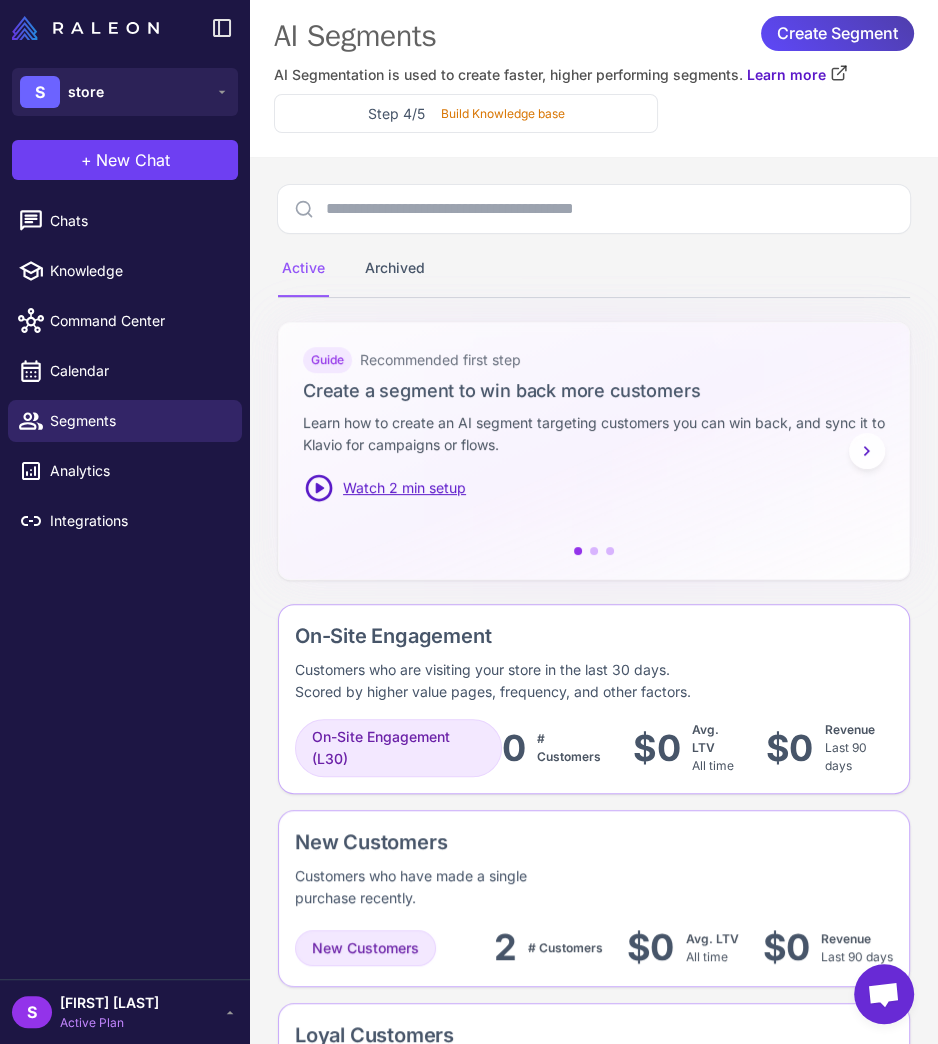 scroll, scrollTop: 130, scrollLeft: 0, axis: vertical 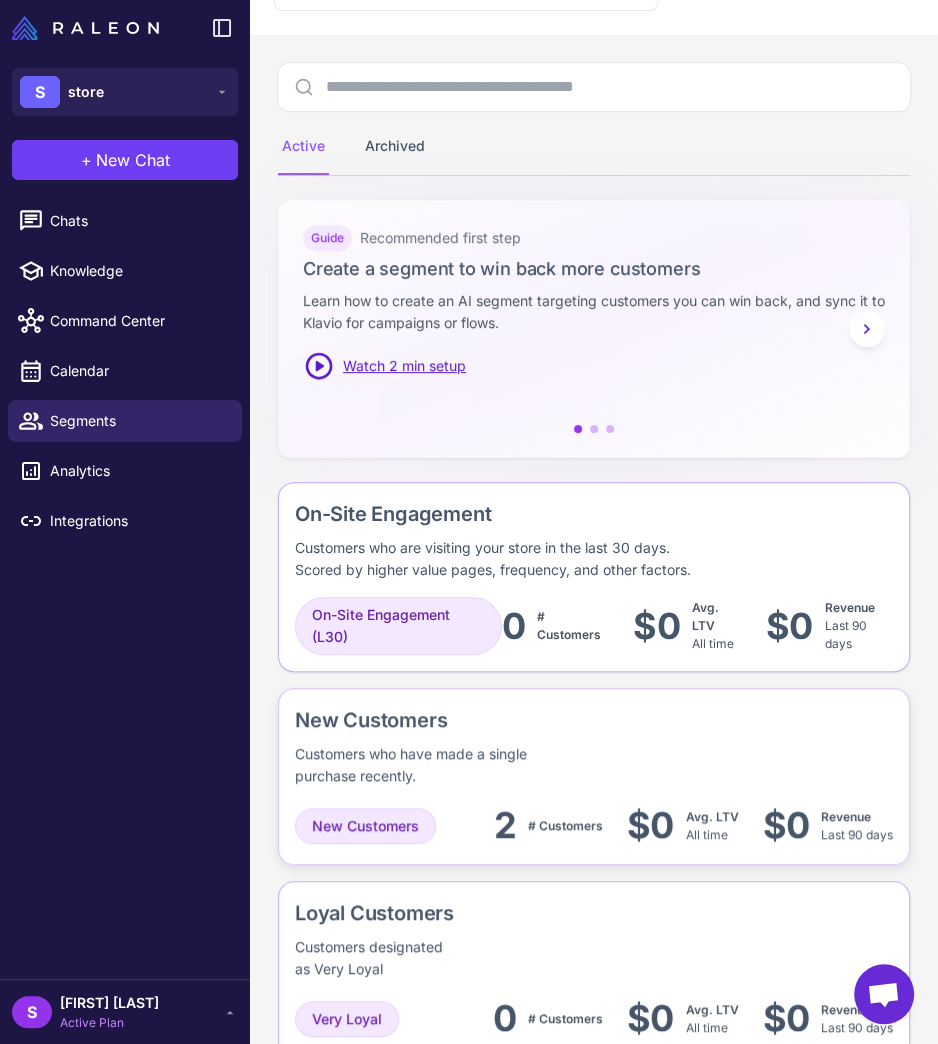 click on "New Customers" at bounding box center (473, 720) 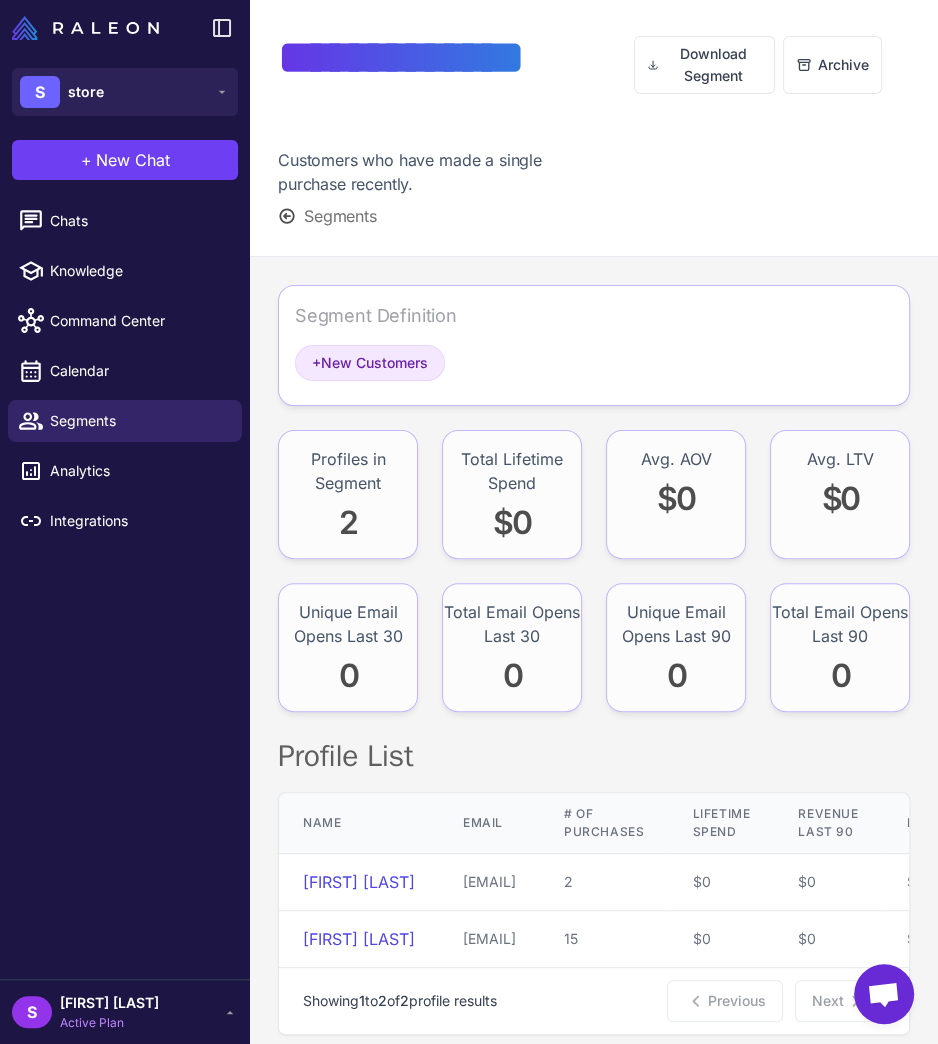 scroll, scrollTop: 11, scrollLeft: 0, axis: vertical 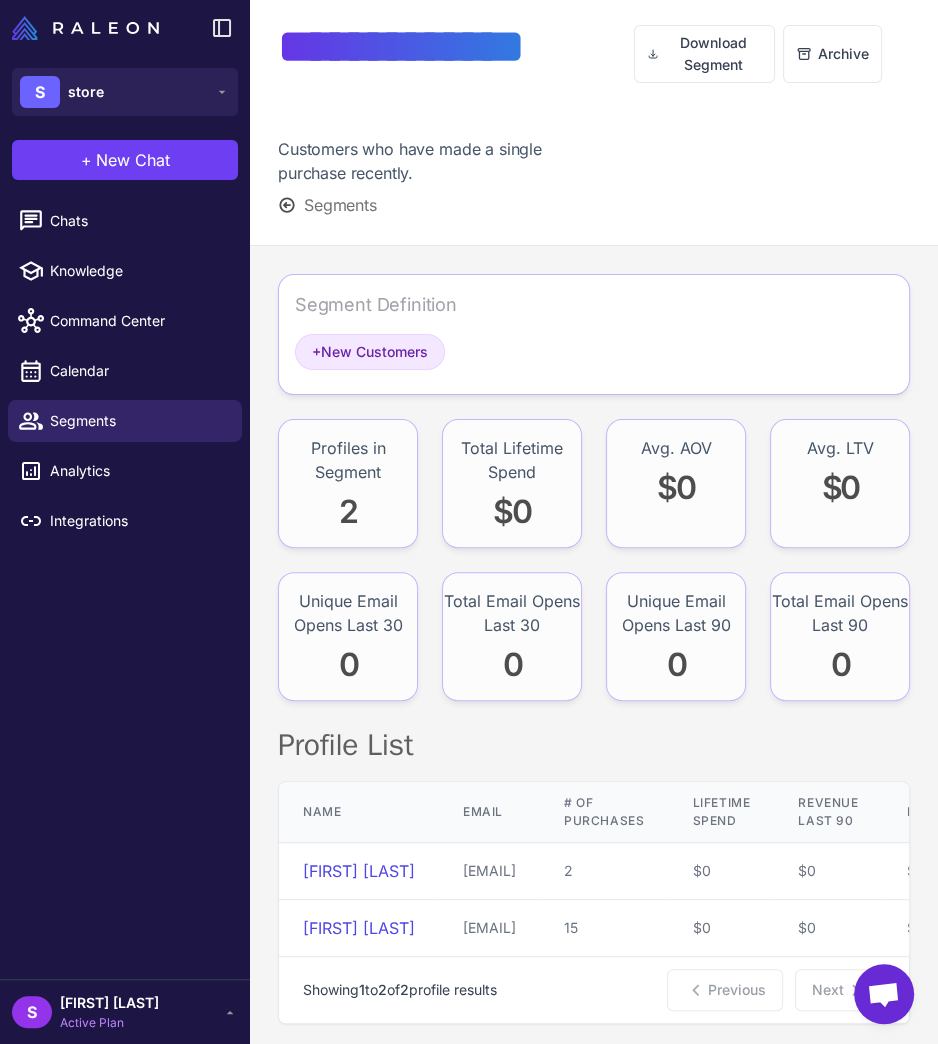click on "Segments" at bounding box center (340, 205) 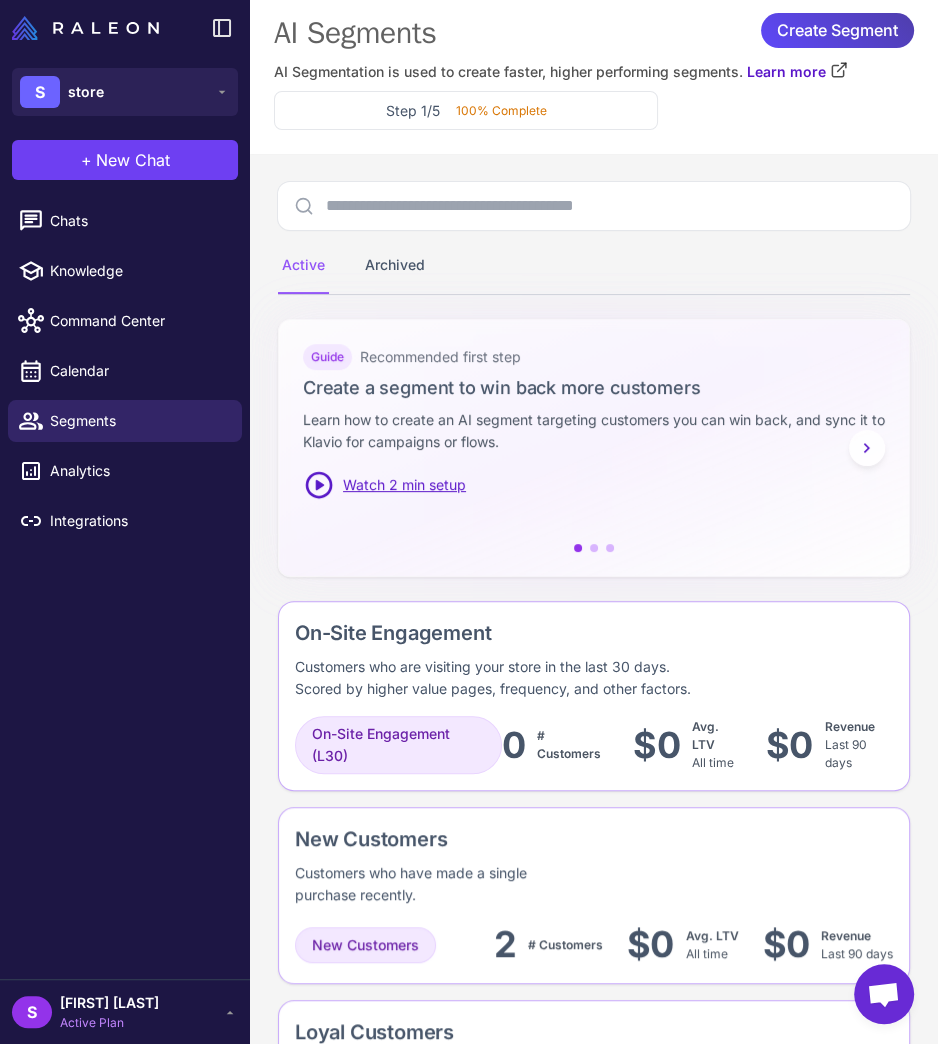 scroll, scrollTop: 221, scrollLeft: 0, axis: vertical 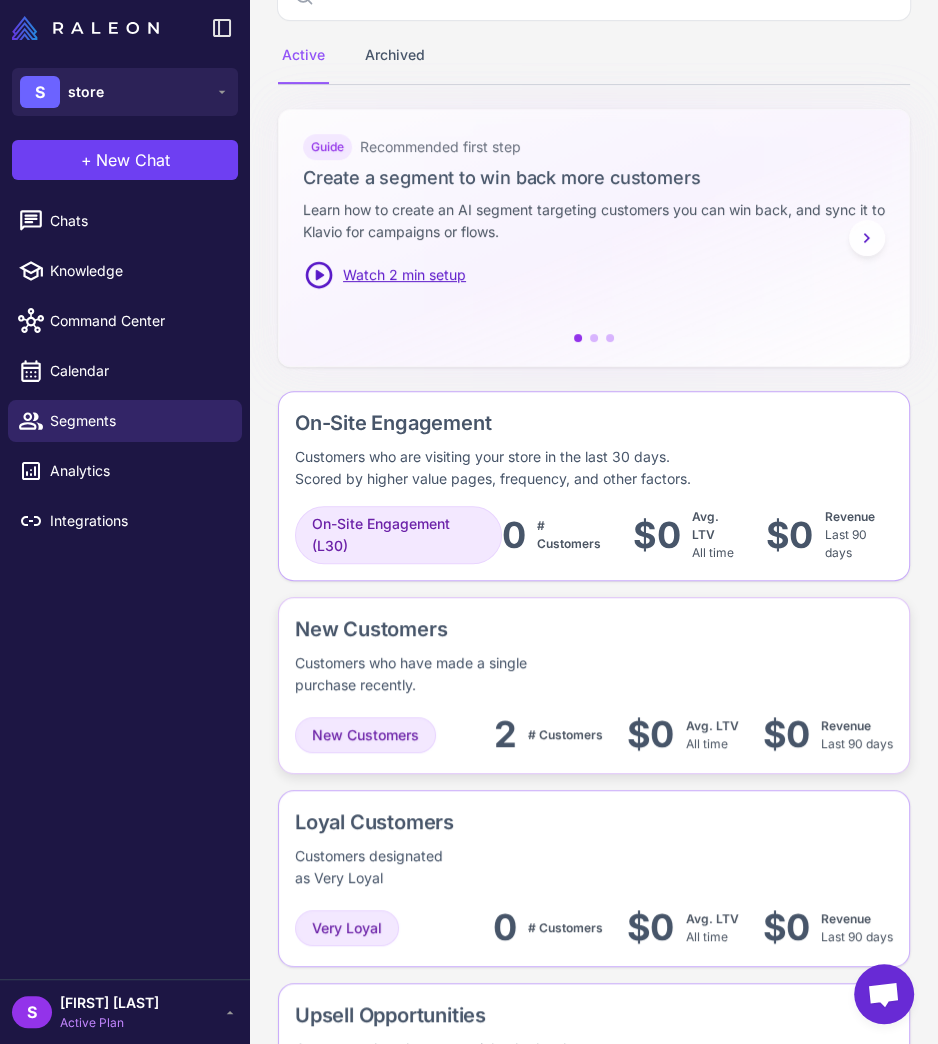click on "New Customers Customers who have made a single purchase recently.  New Customers 2 # Customers $0 Avg. LTV  All time  $0 Revenue  Last 90 days" 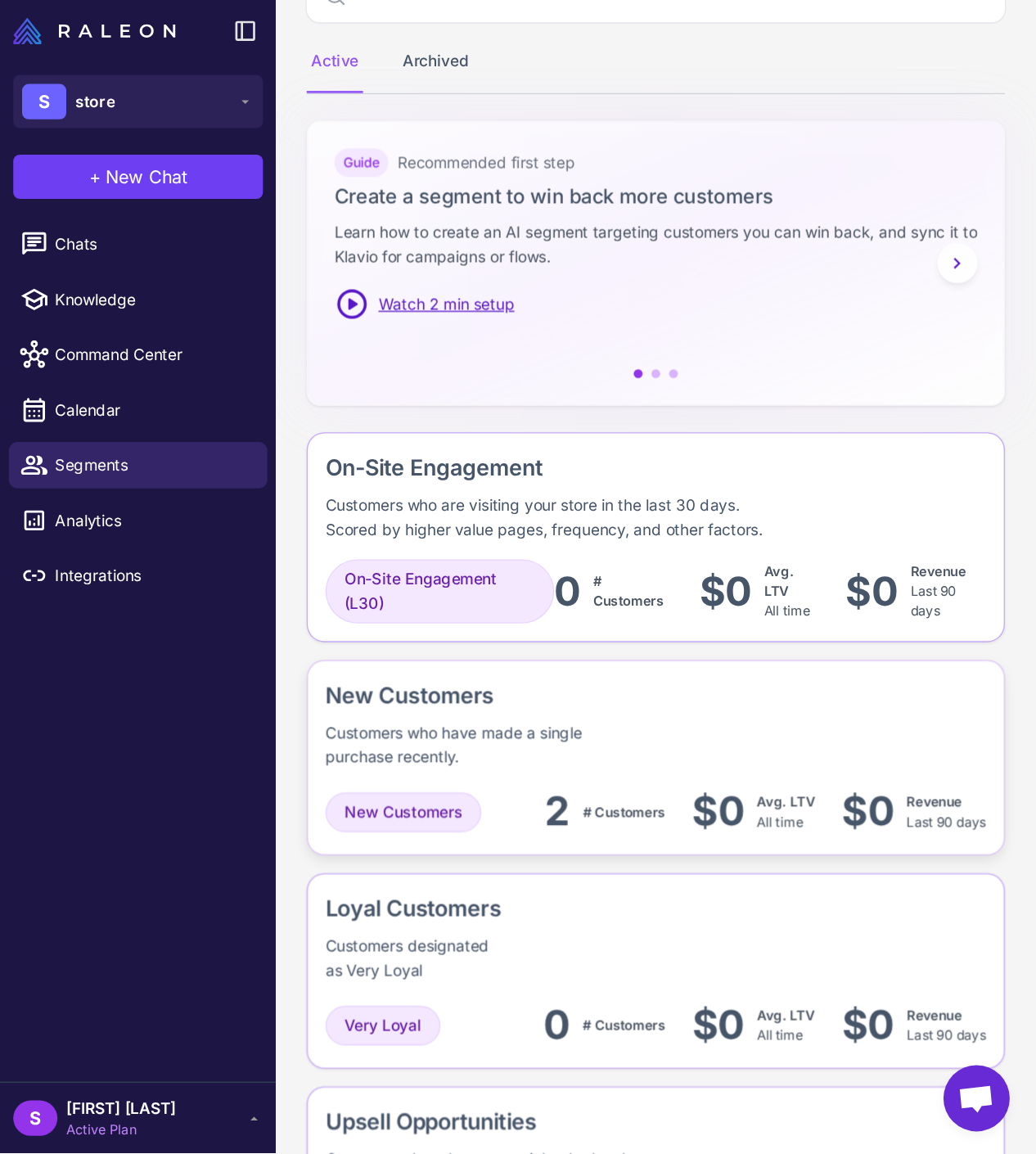 scroll, scrollTop: 0, scrollLeft: 0, axis: both 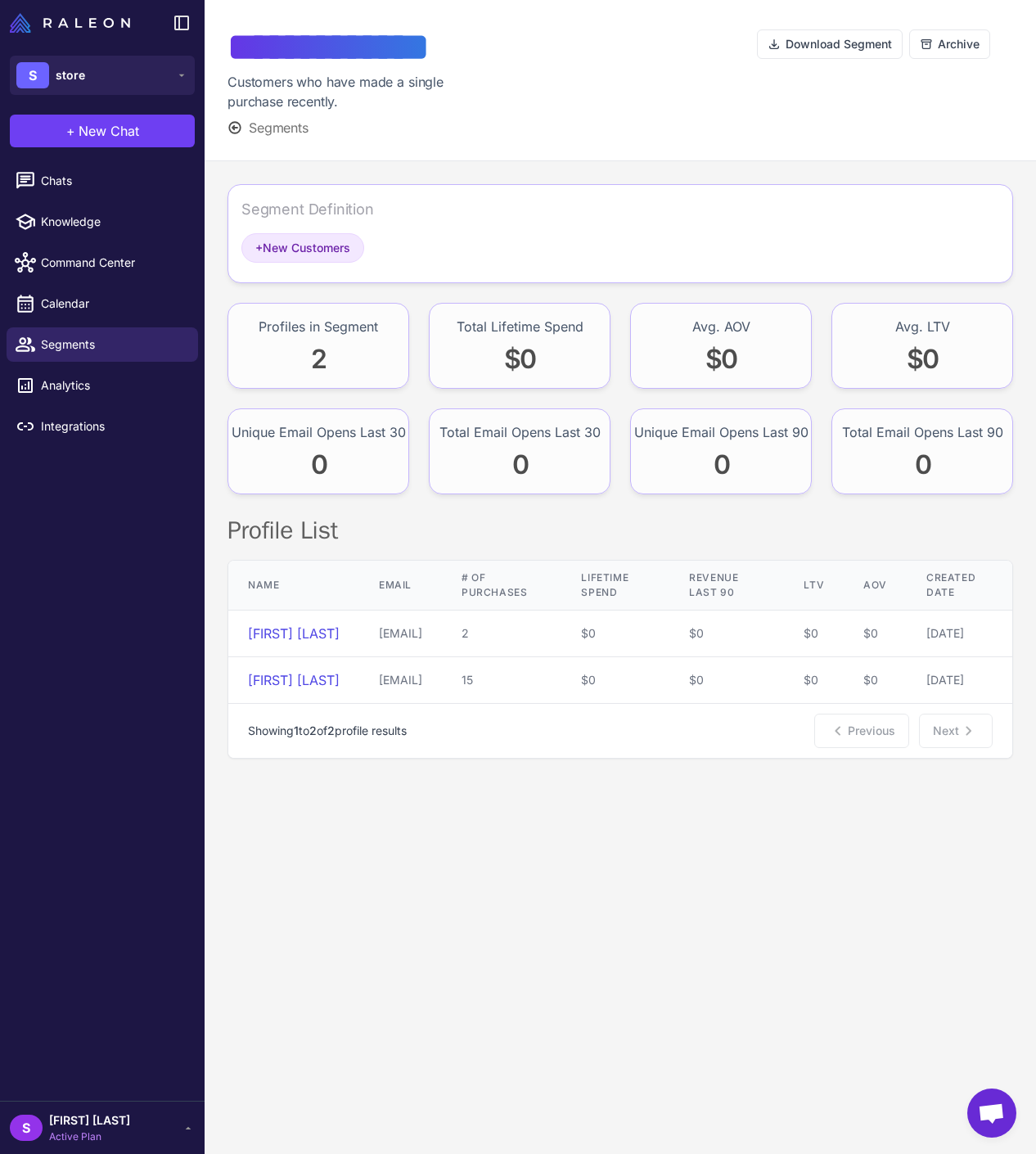 click at bounding box center [657, 80] 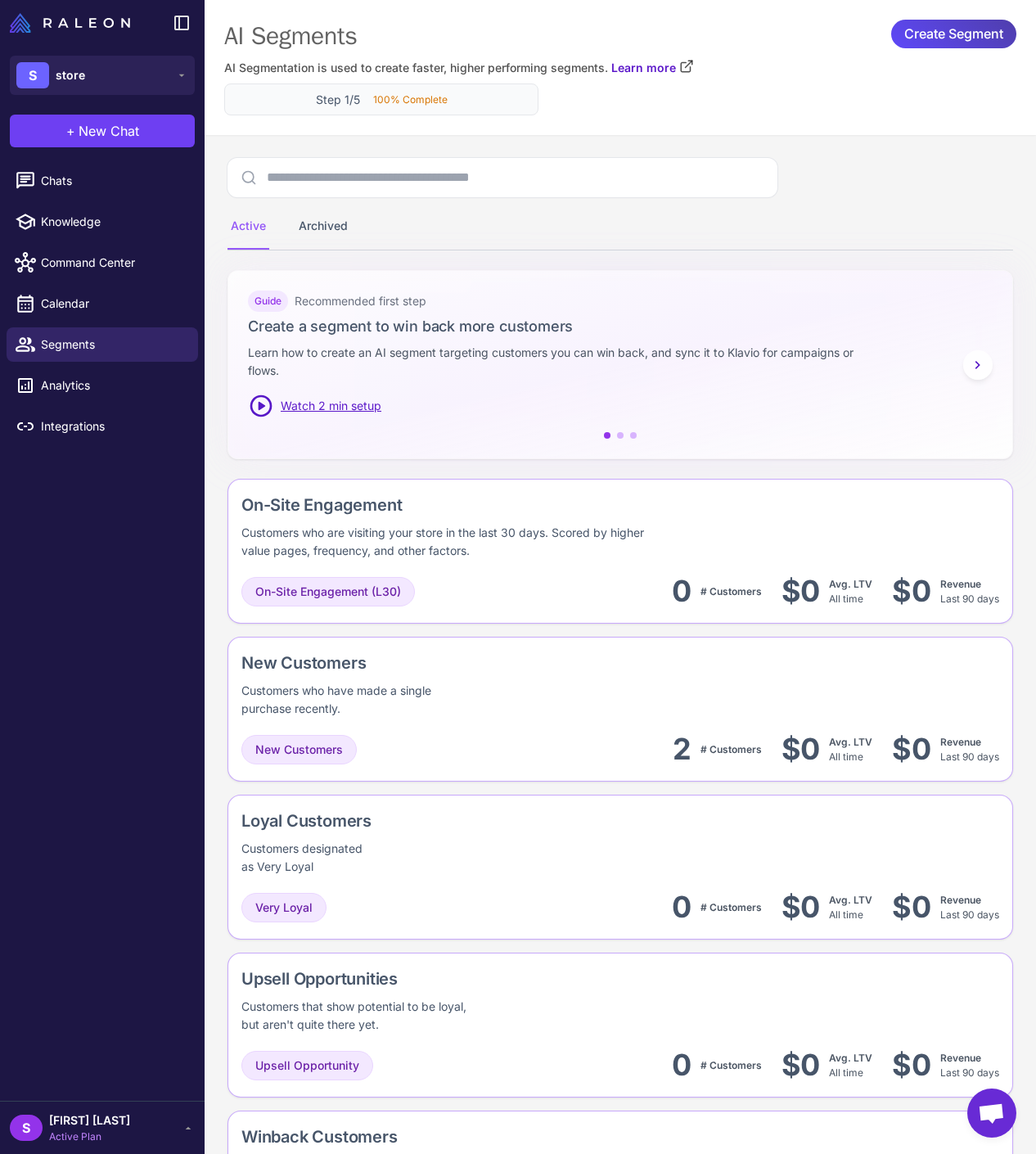 click on "100% Complete" at bounding box center (410, 100) 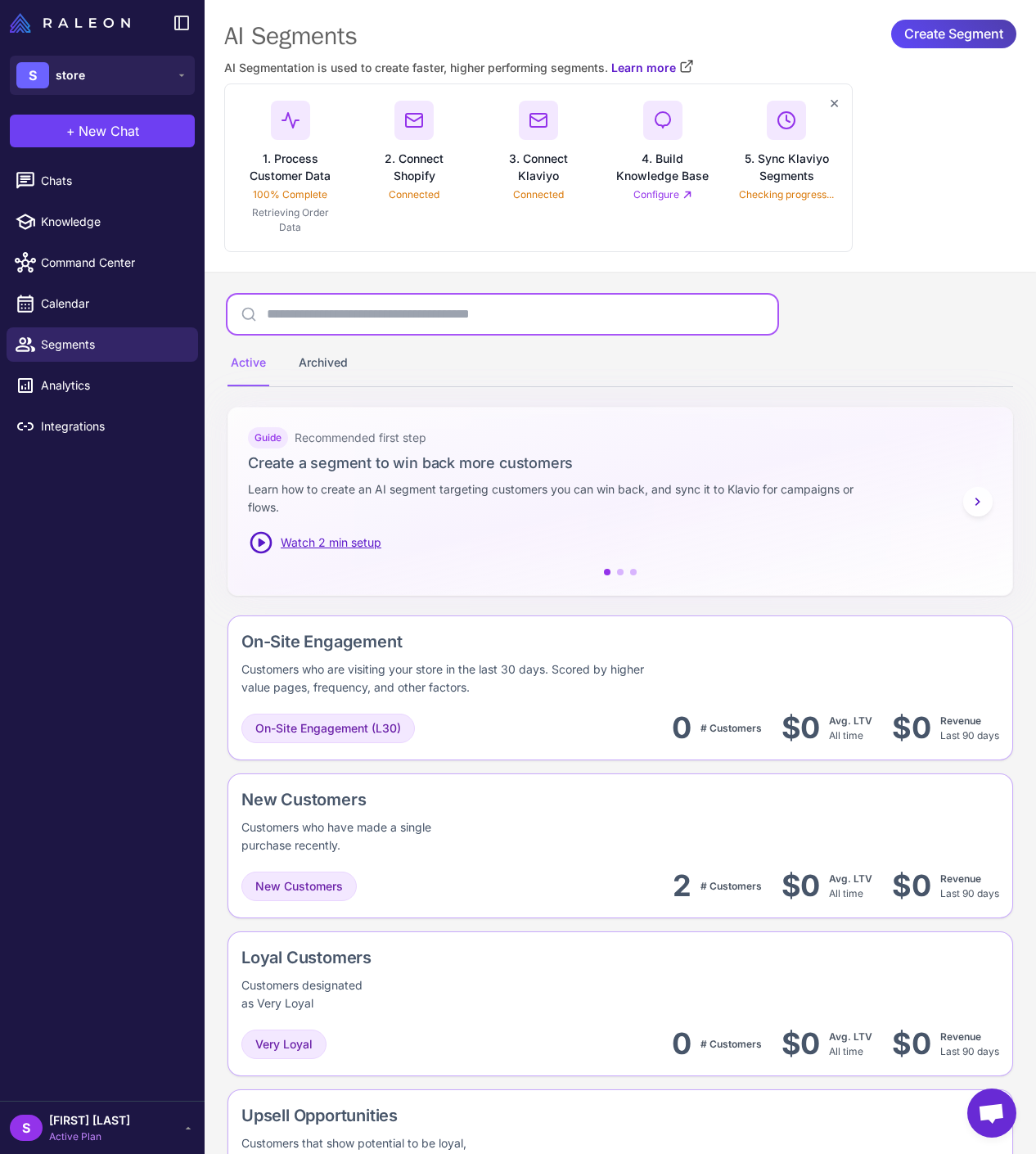 click at bounding box center (502, 314) 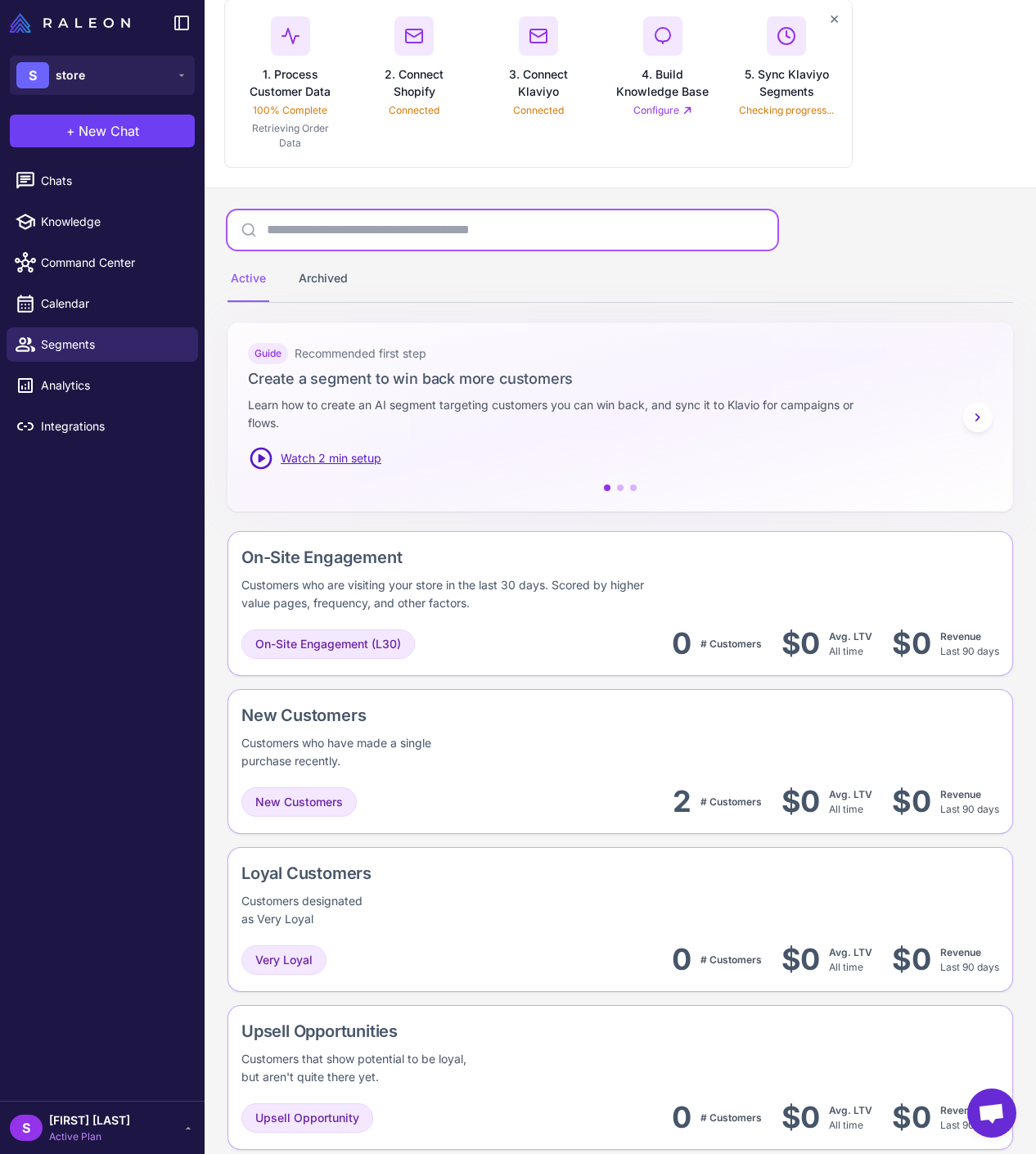 scroll, scrollTop: 229, scrollLeft: 0, axis: vertical 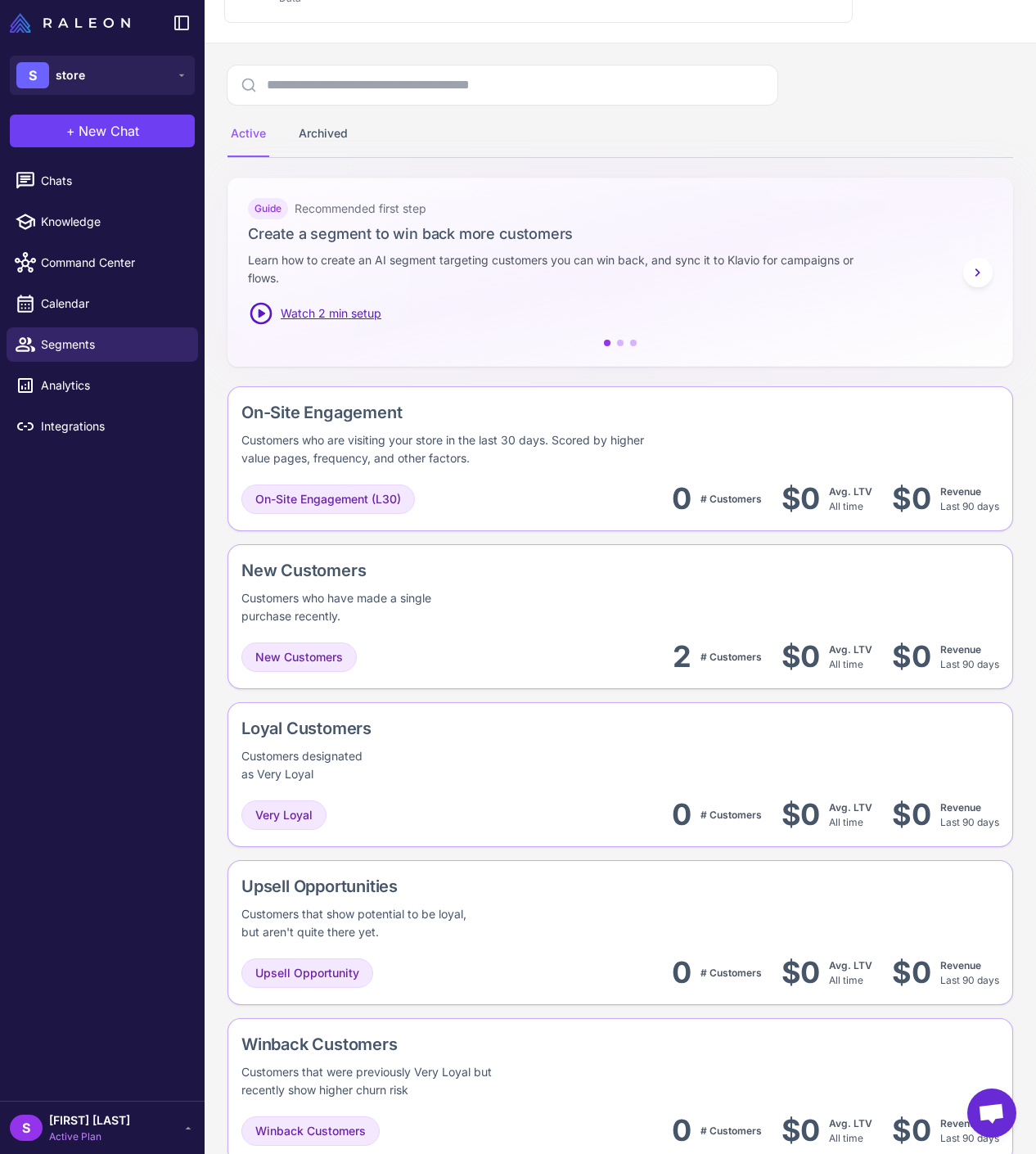 click 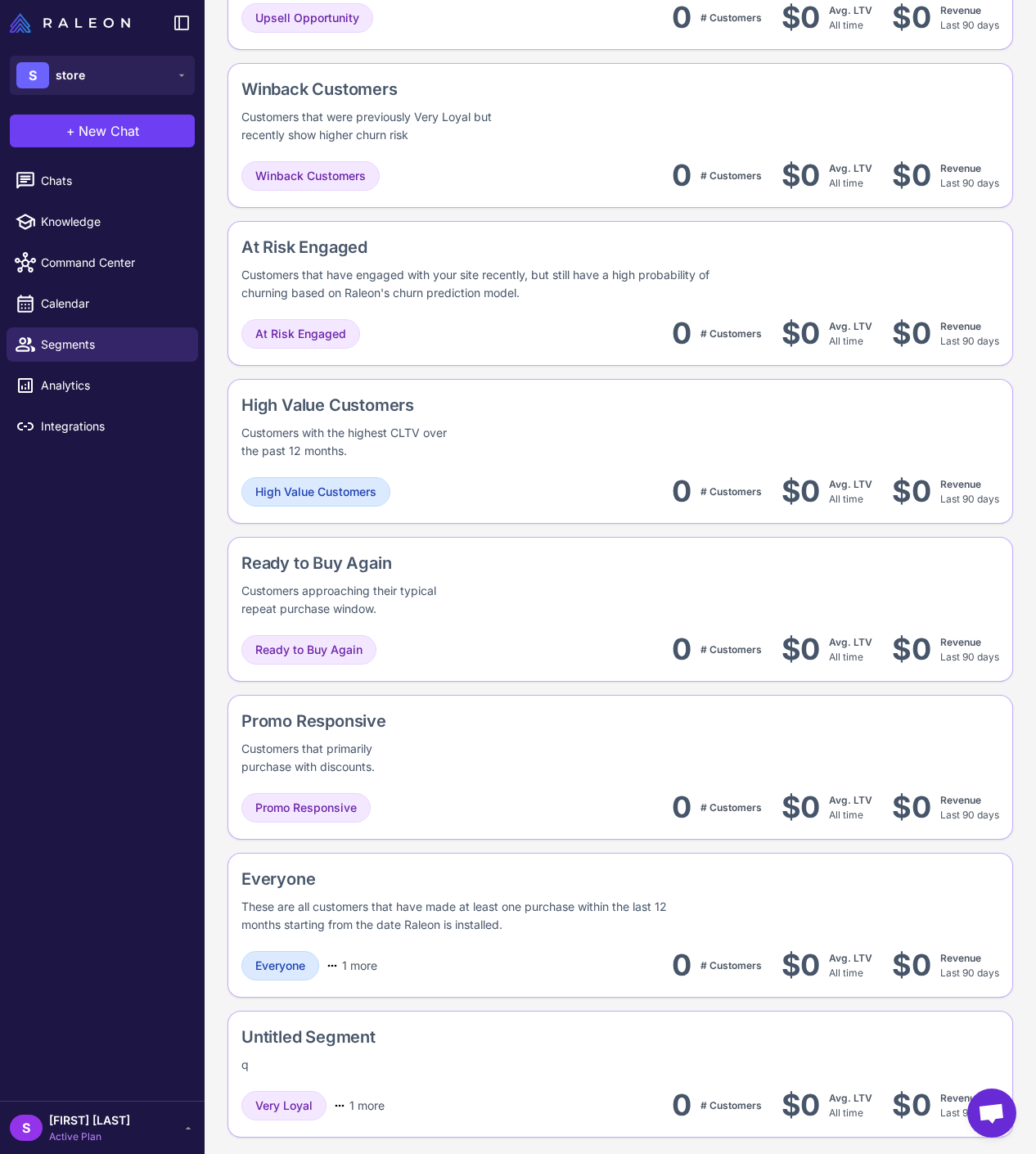 scroll, scrollTop: 0, scrollLeft: 0, axis: both 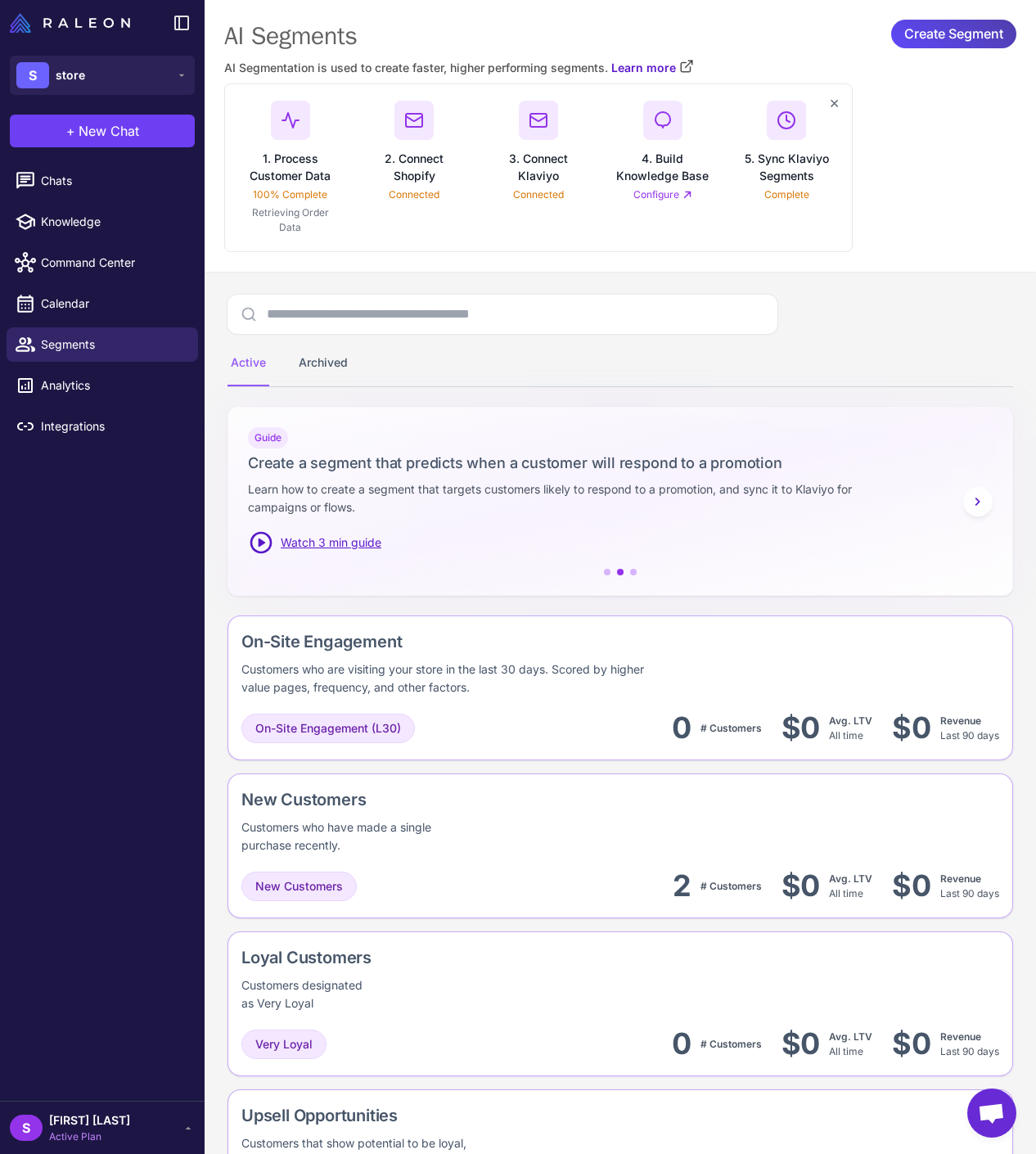 click on "Active   Archived" at bounding box center (620, 363) 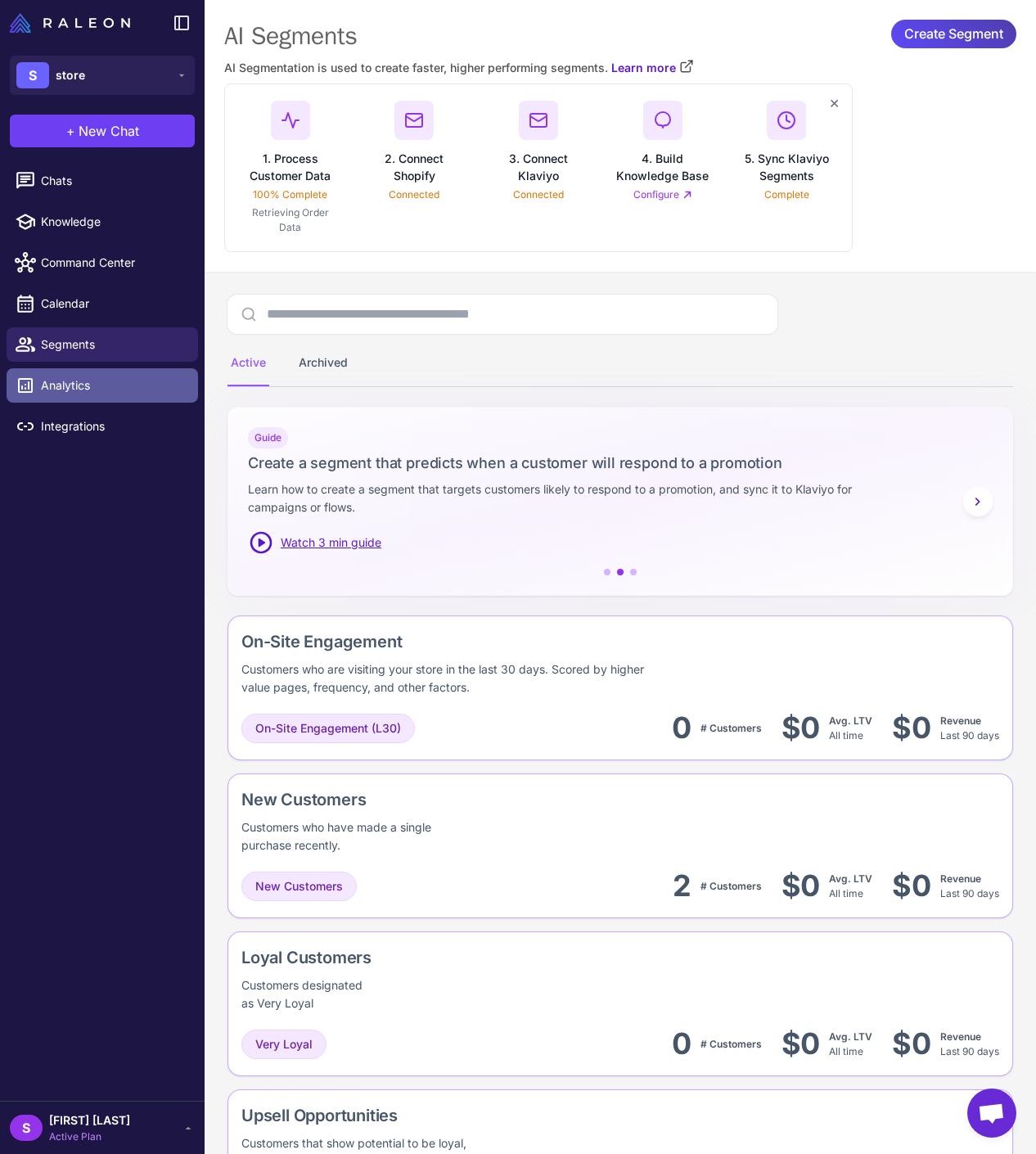 click on "Analytics" at bounding box center (113, 385) 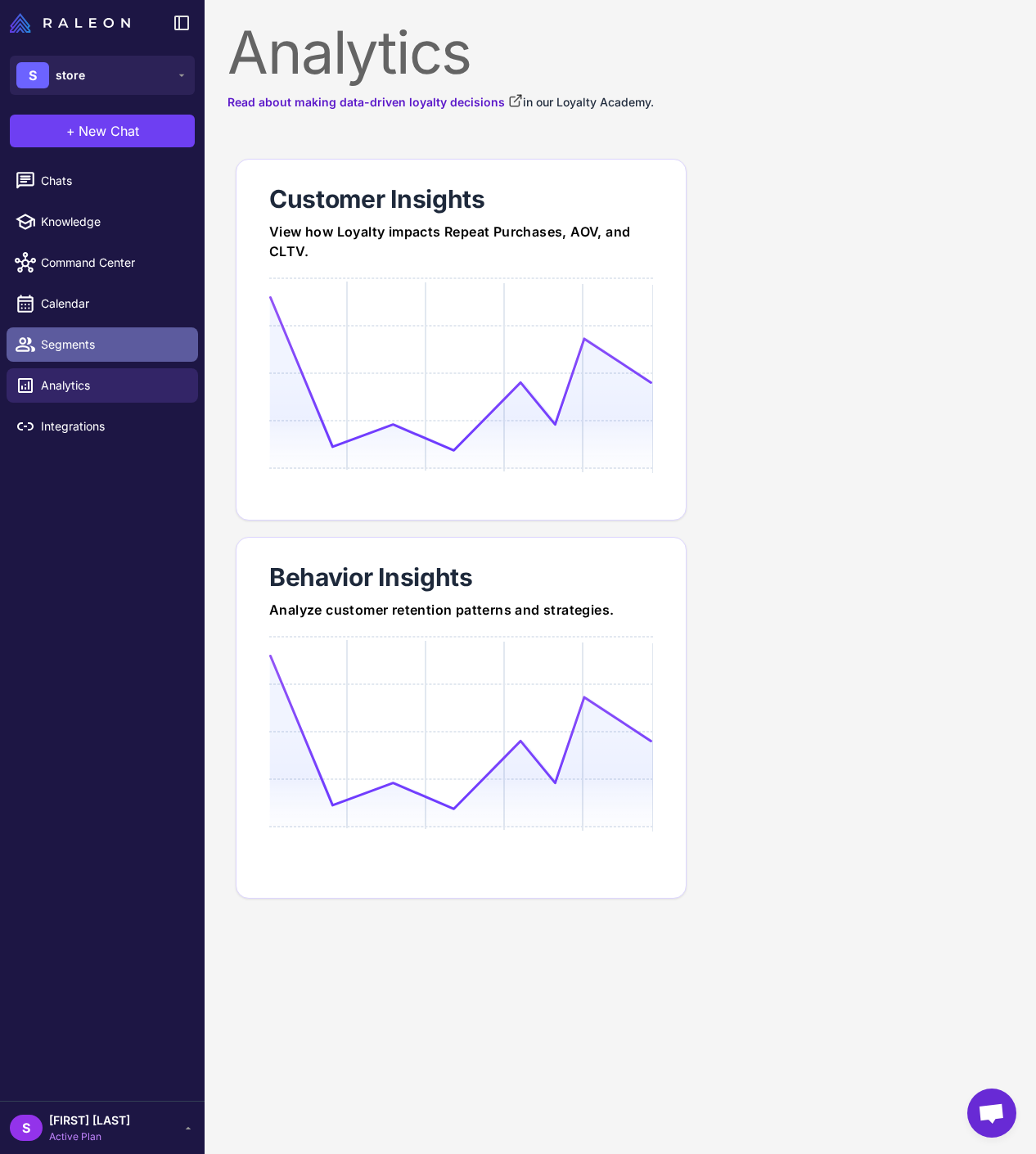 click on "Segments" at bounding box center [113, 345] 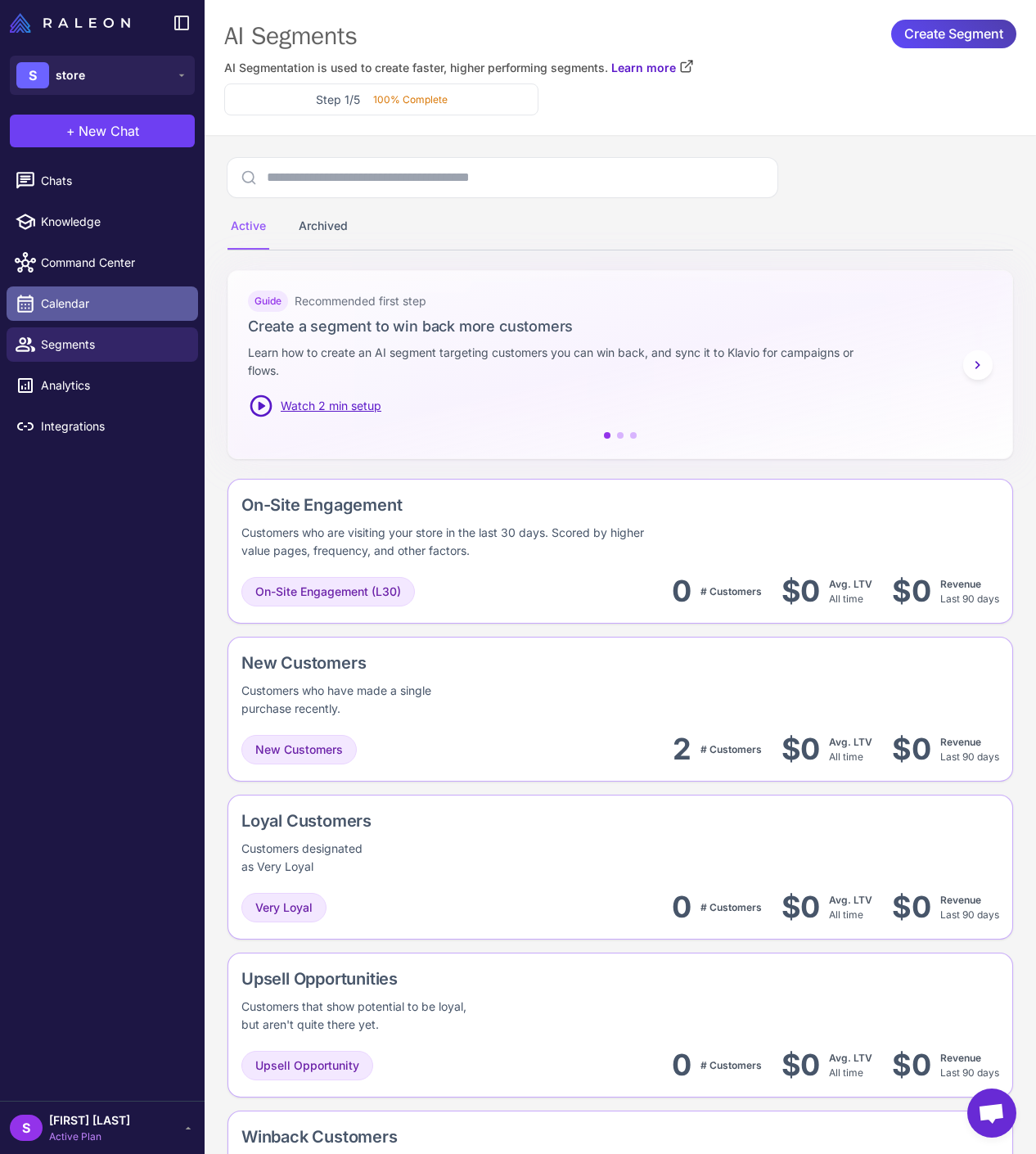 click on "Calendar" at bounding box center (113, 304) 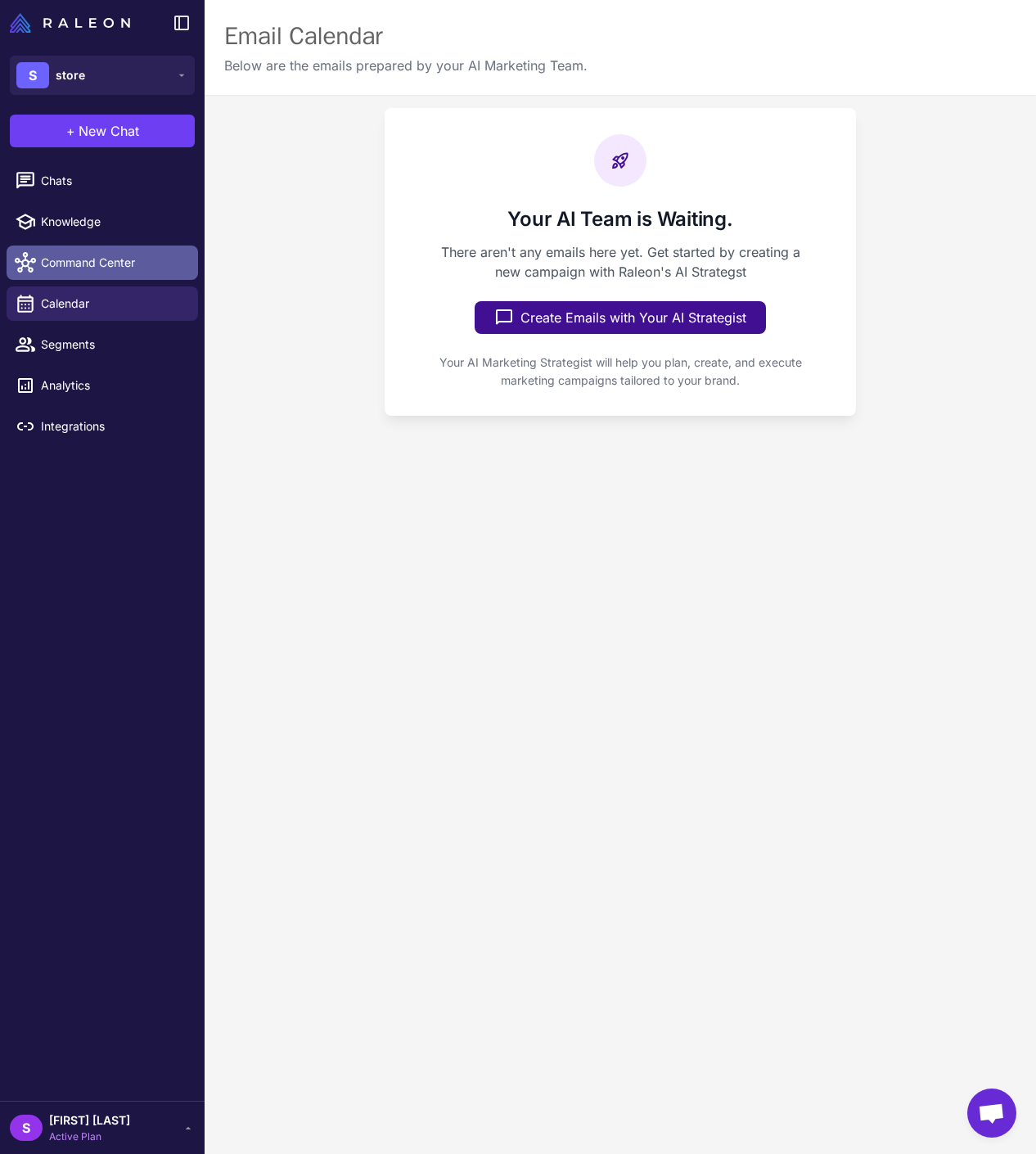 click on "Command Center" at bounding box center (113, 263) 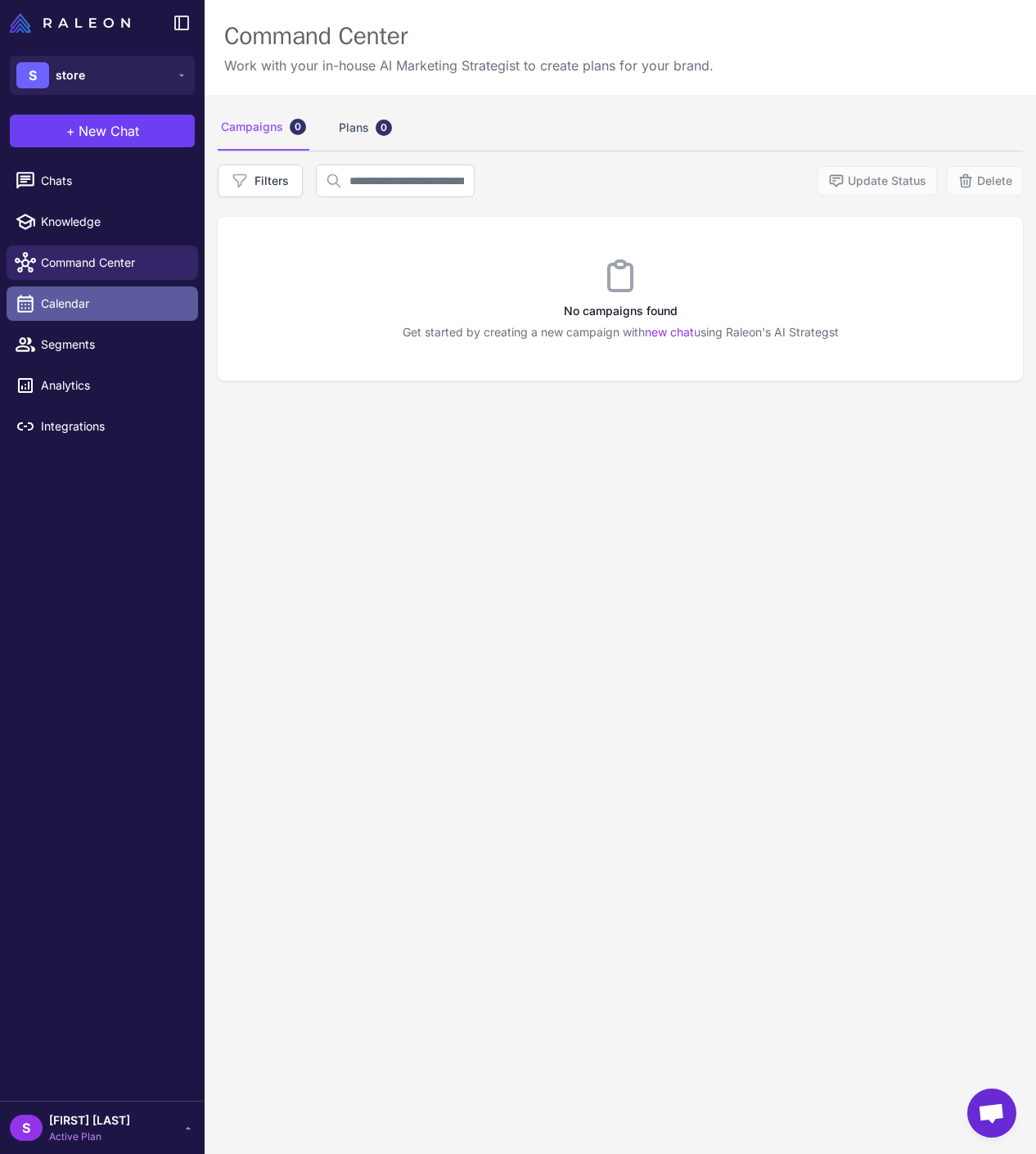 click on "Calendar" at bounding box center [113, 304] 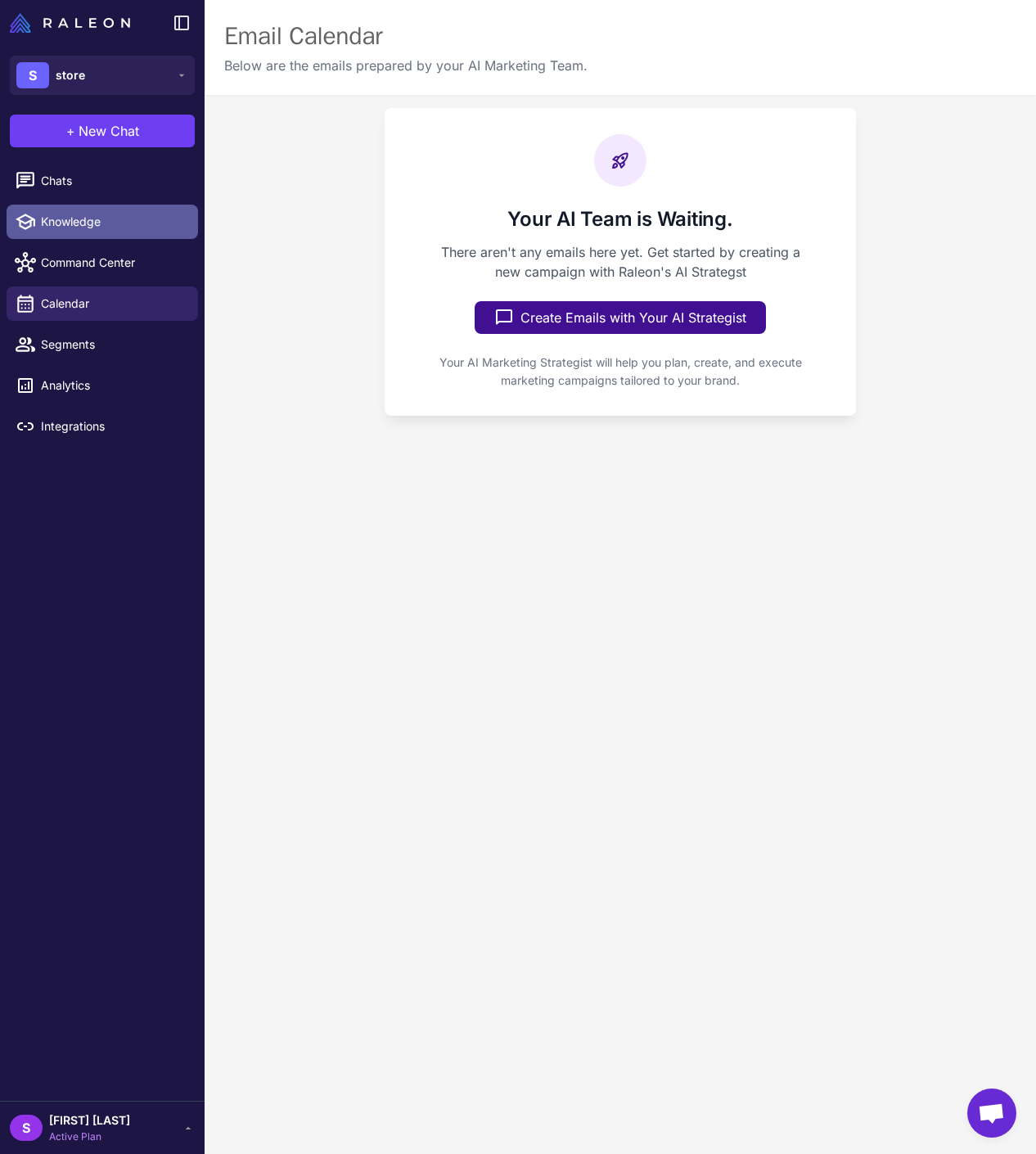click on "Knowledge" at bounding box center [113, 222] 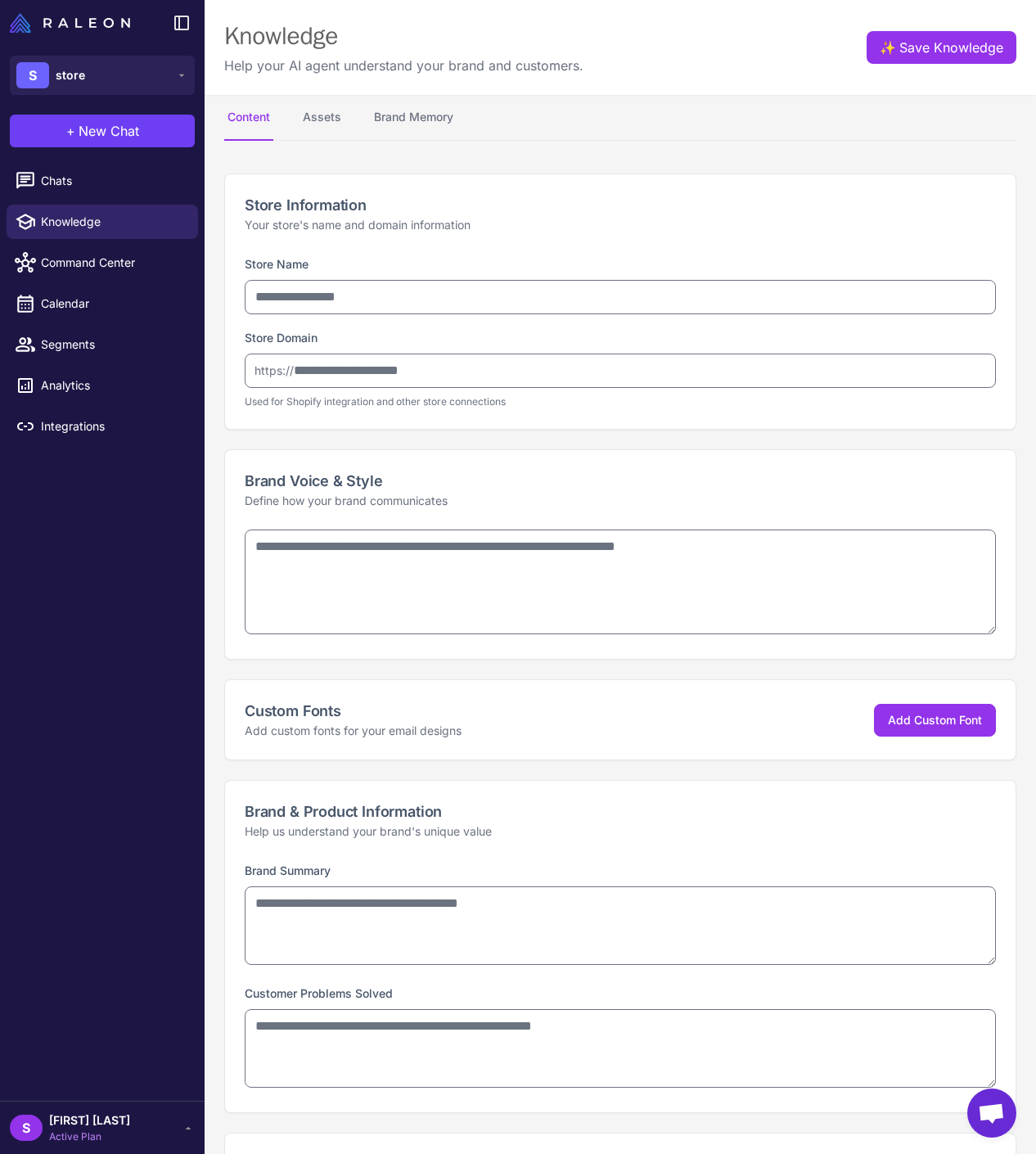 type on "*****" 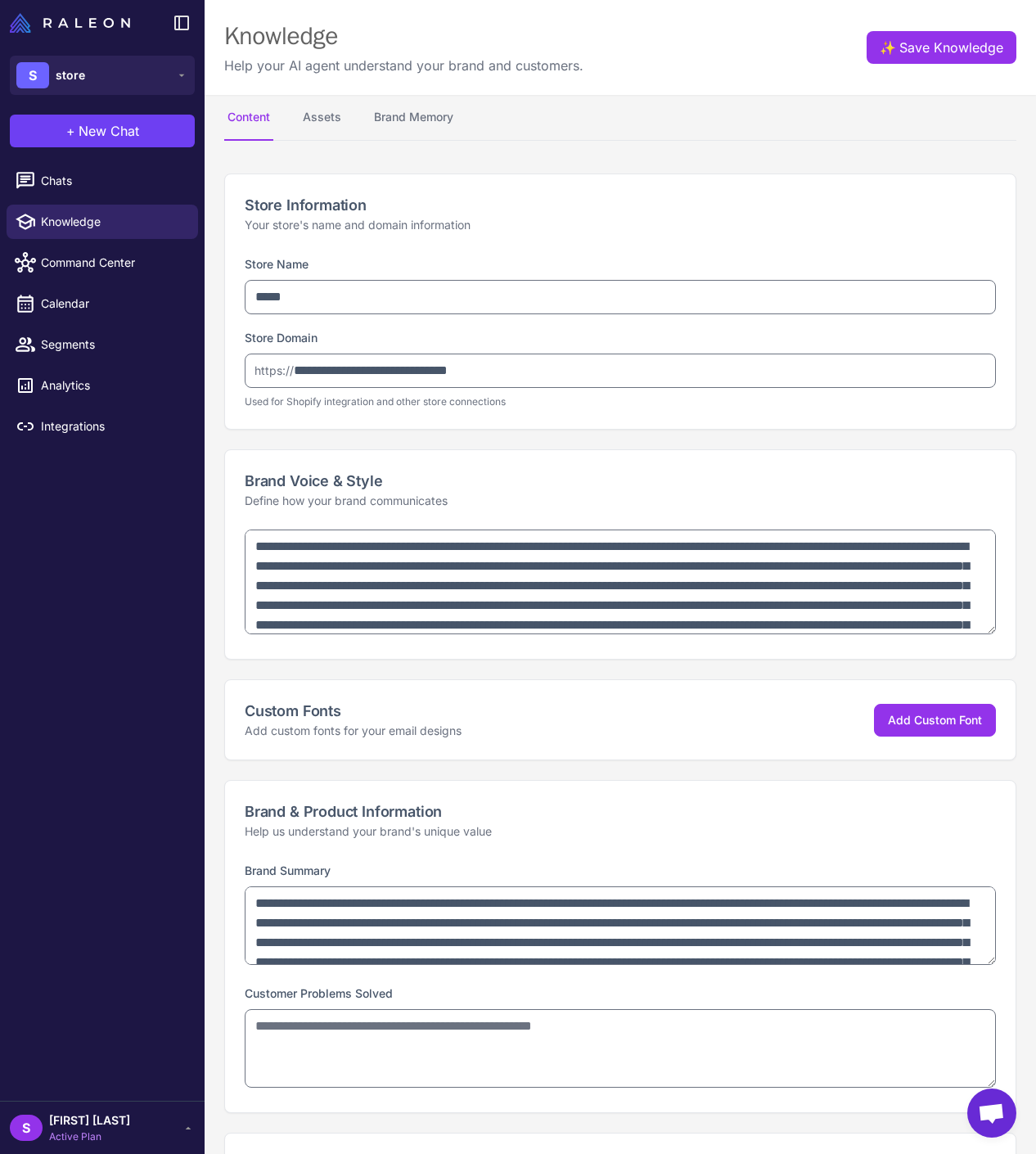 type on "**********" 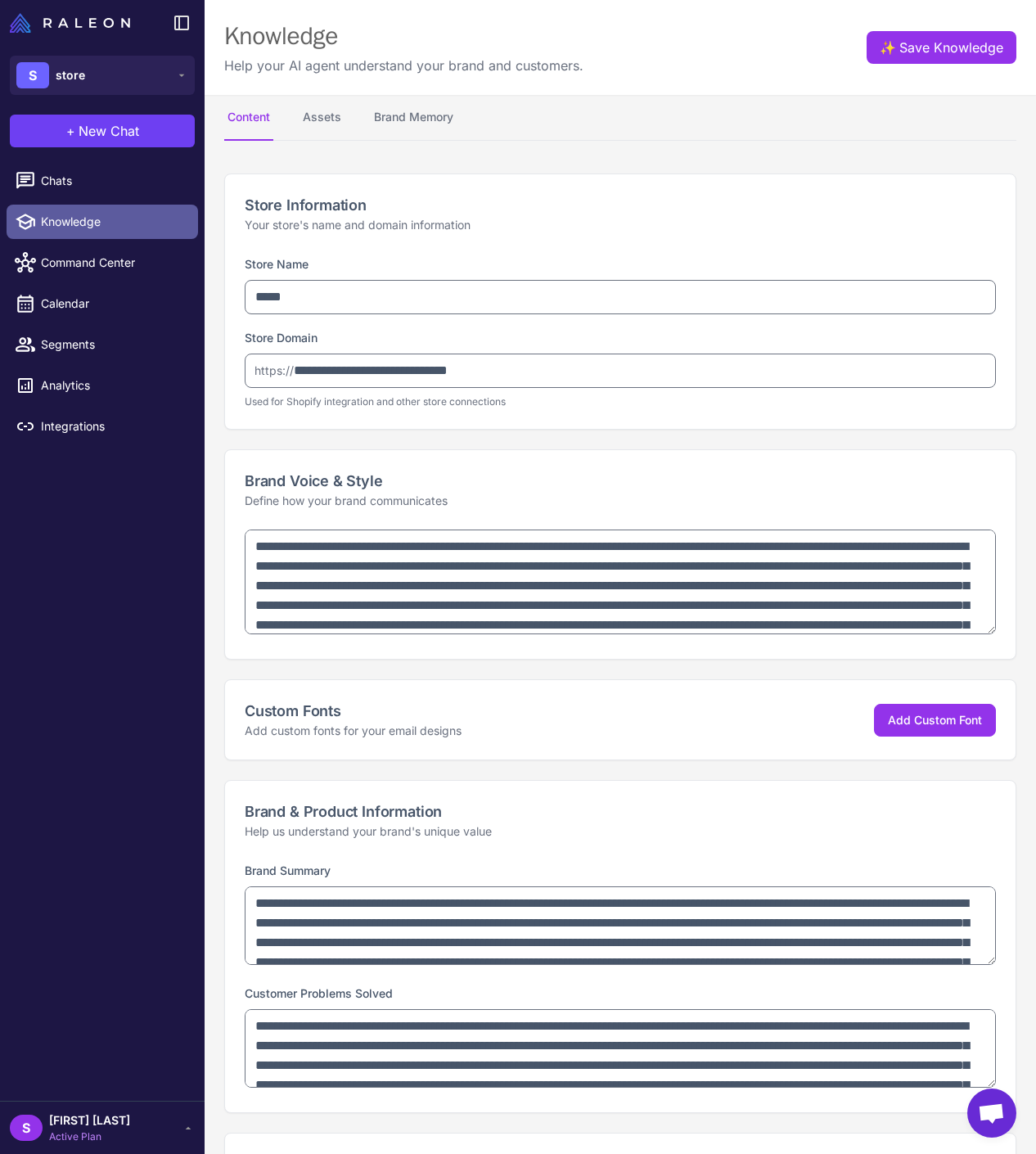 type on "**********" 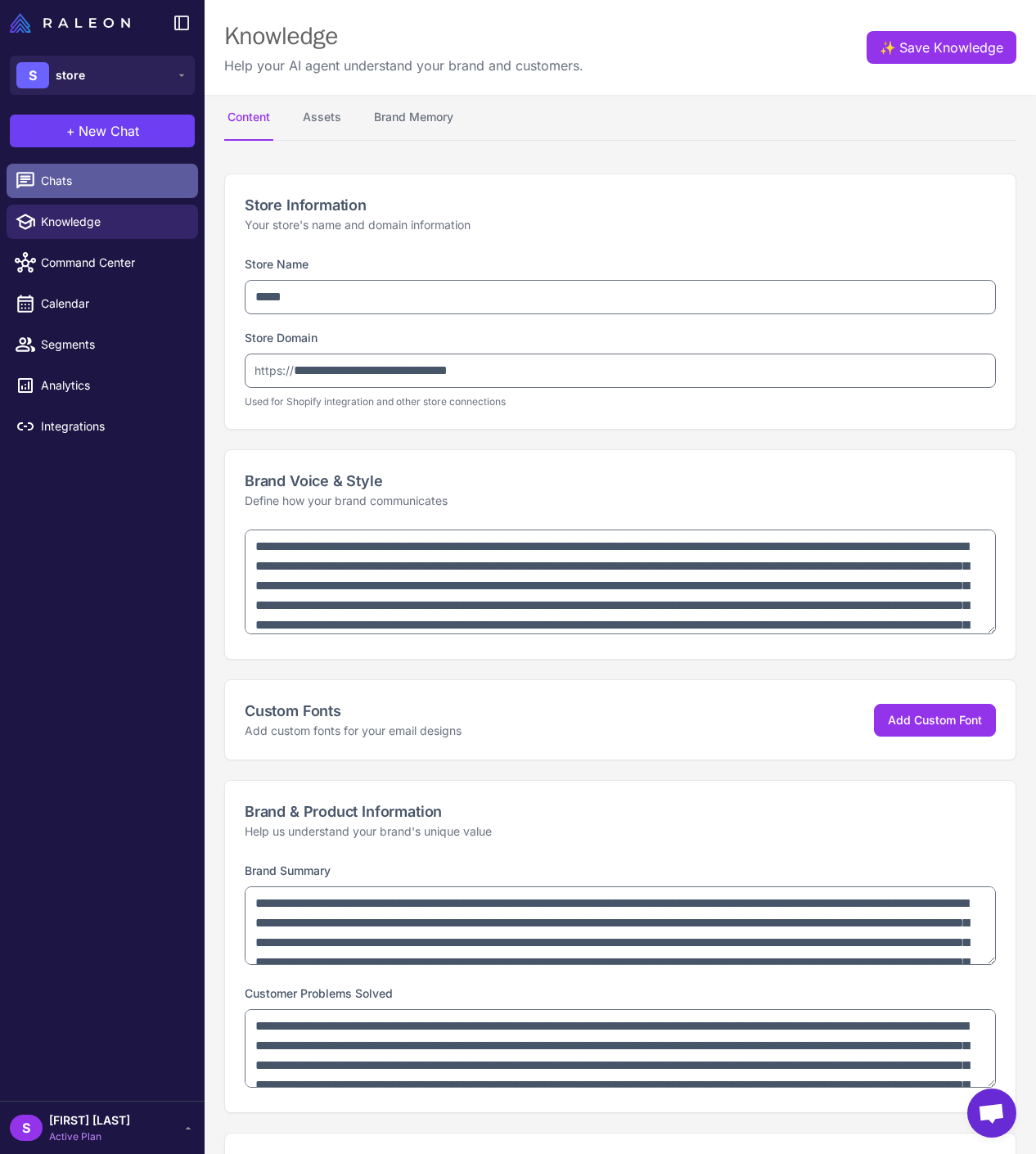 click on "Chats" at bounding box center (113, 181) 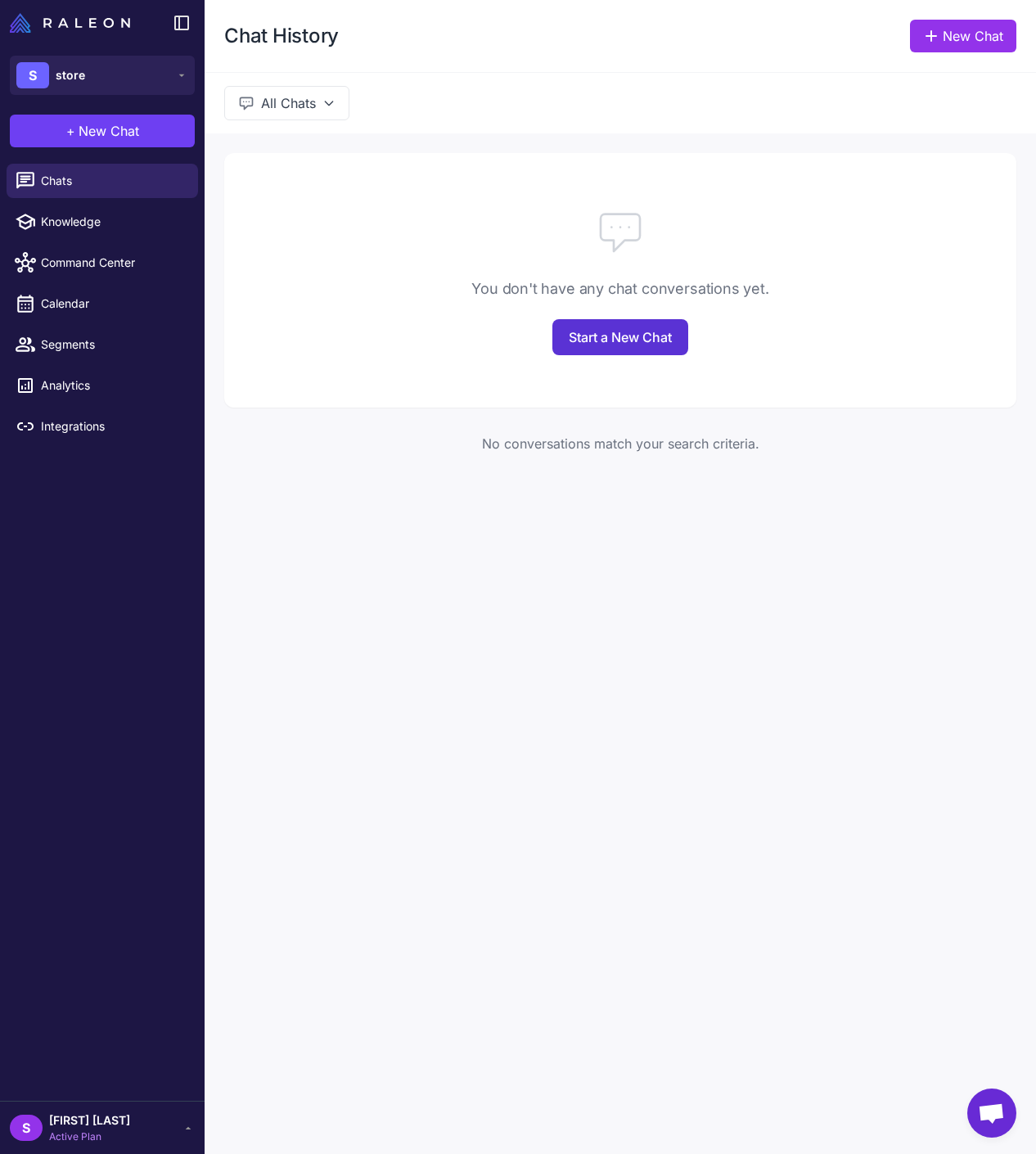 click on "Start a New Chat" at bounding box center (620, 337) 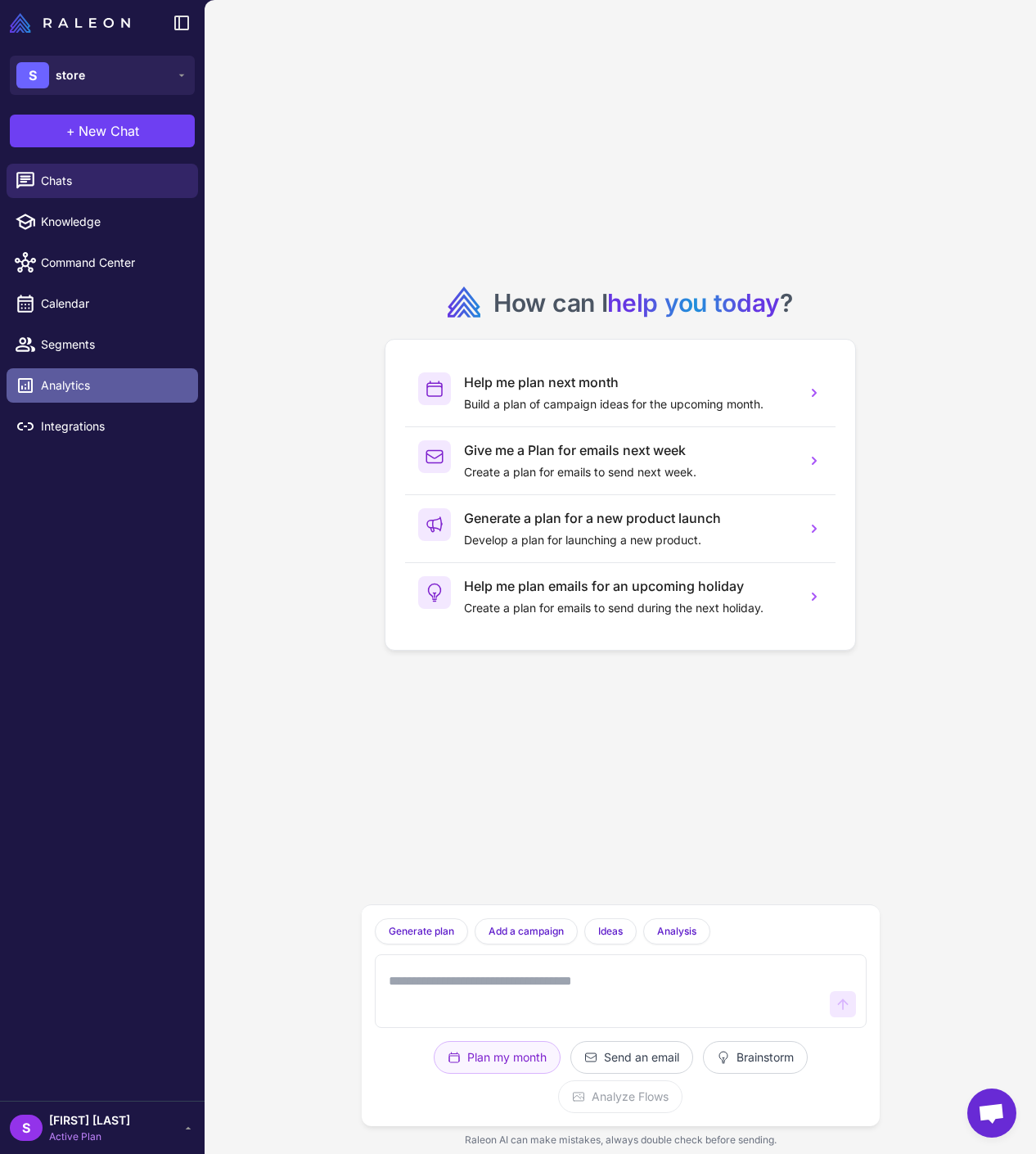 click on "Analytics" at bounding box center (102, 385) 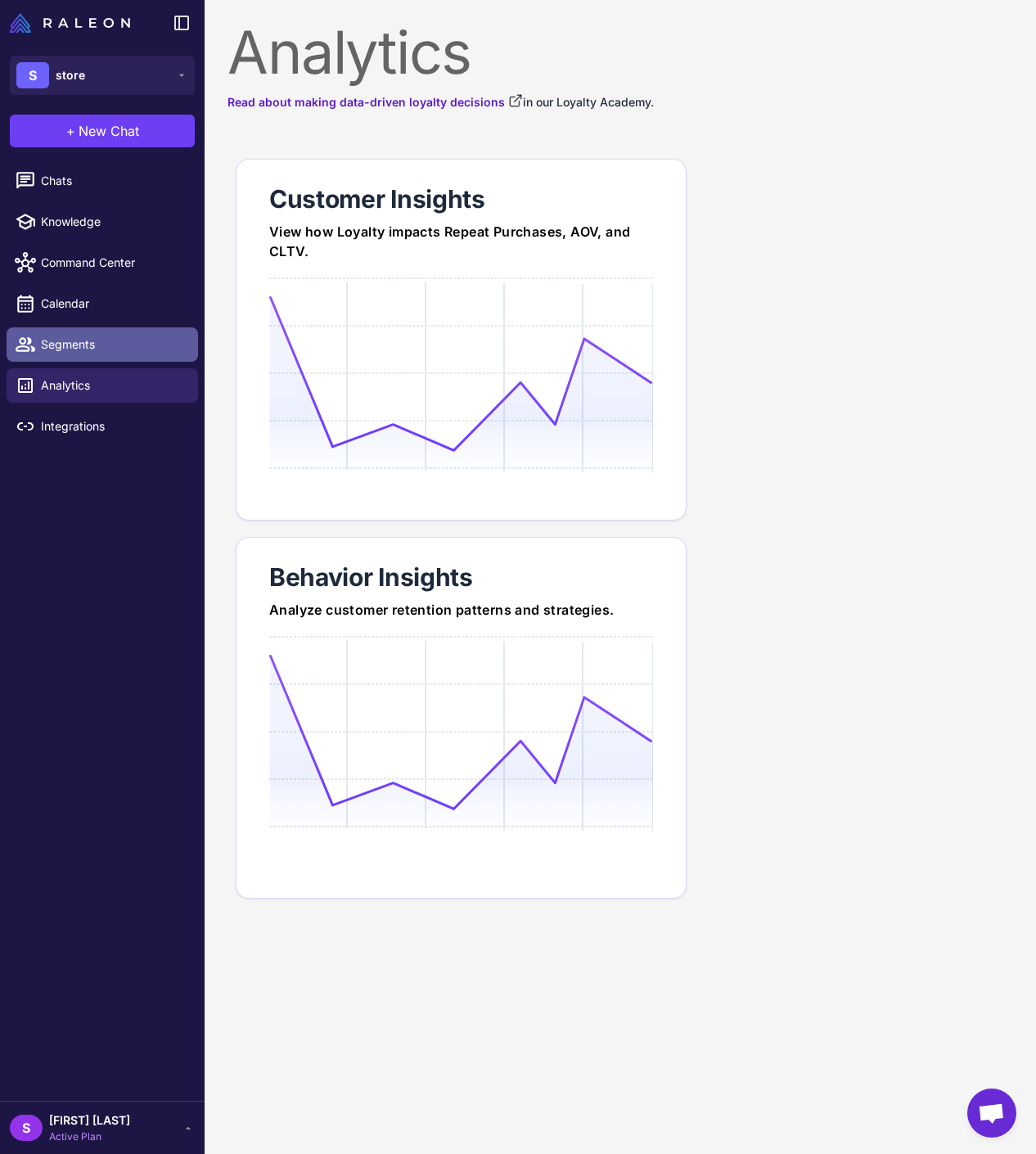 click on "Segments" at bounding box center [102, 345] 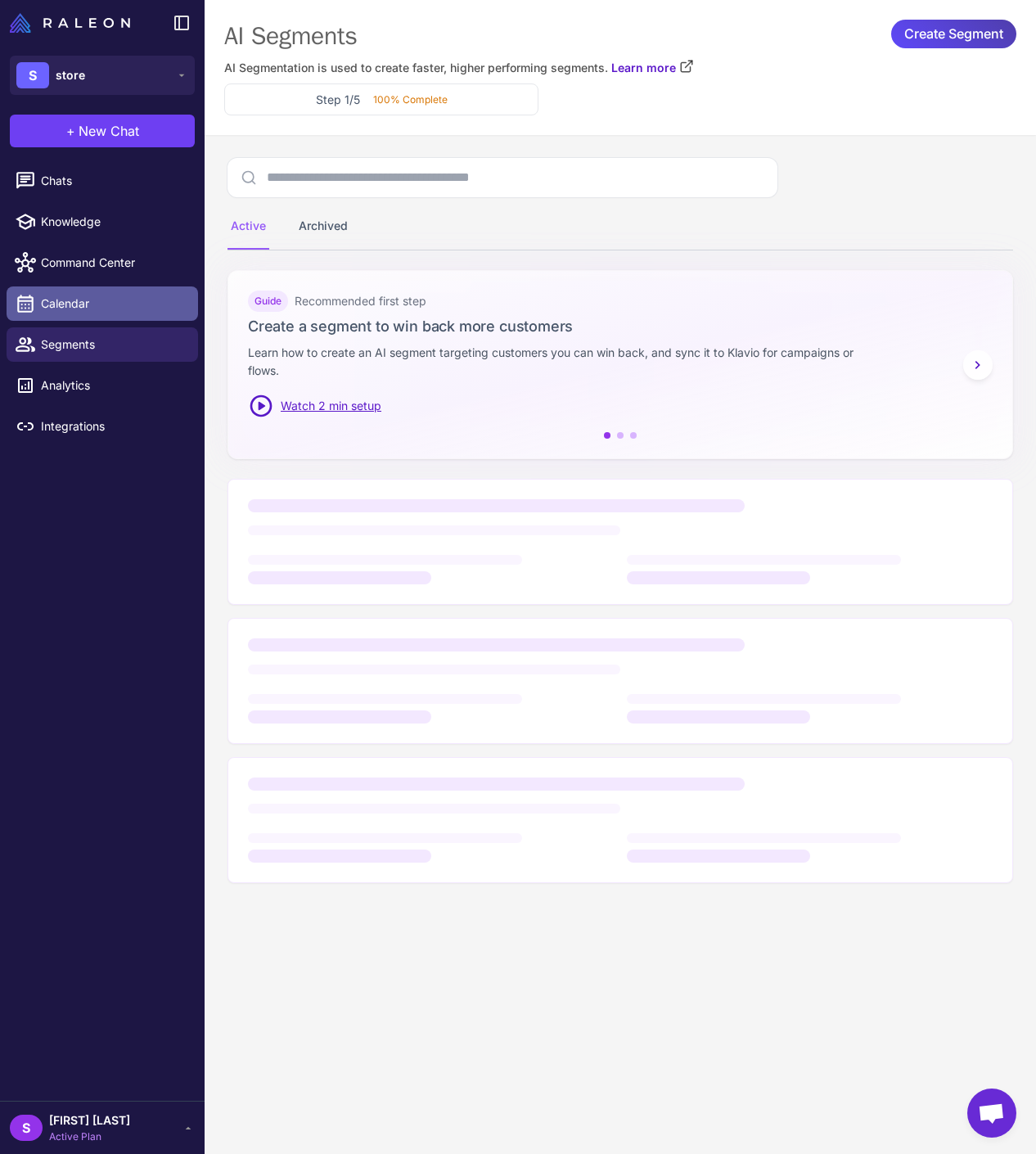 click on "Calendar" at bounding box center (113, 304) 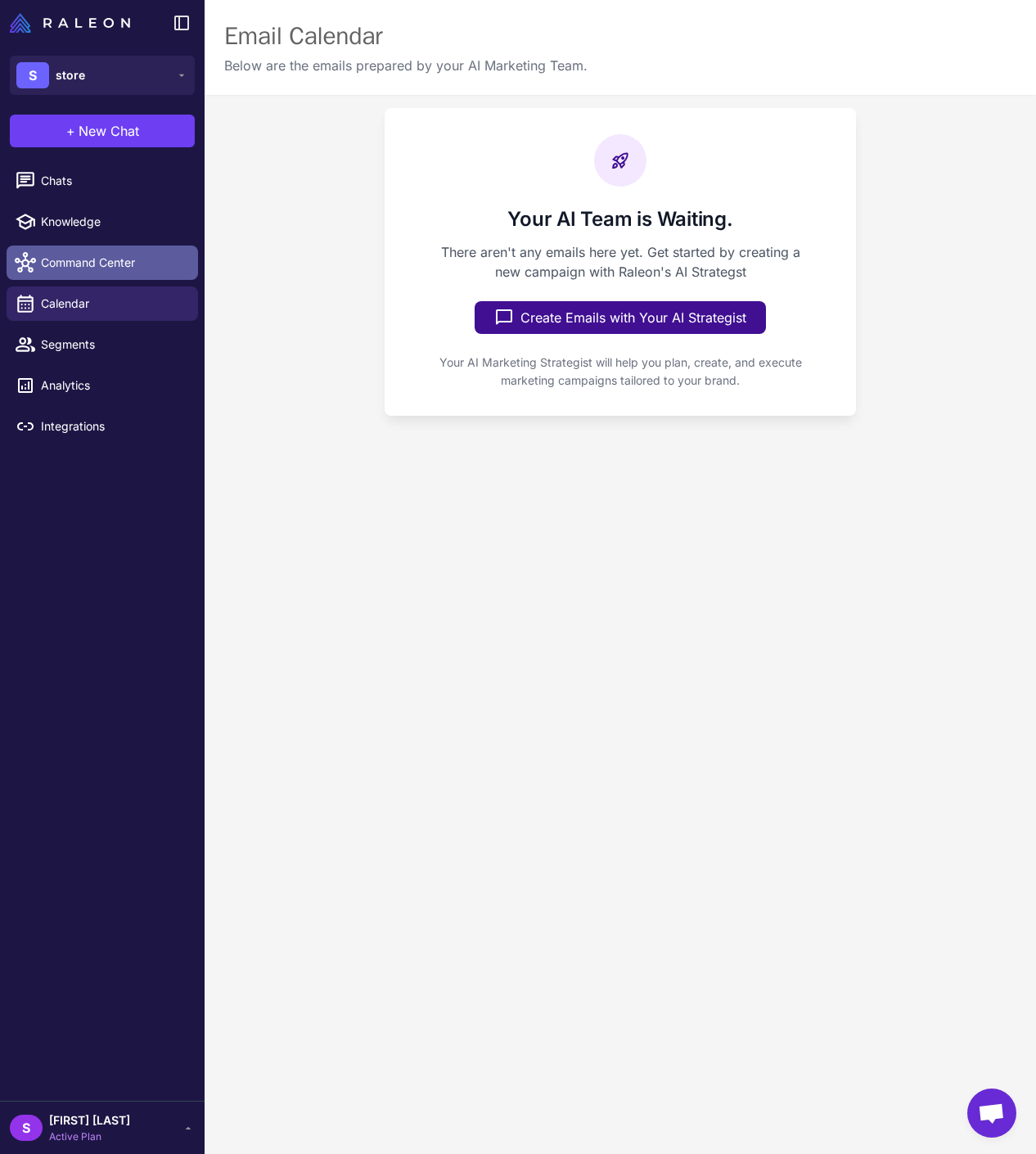 click on "Command Center" at bounding box center (113, 263) 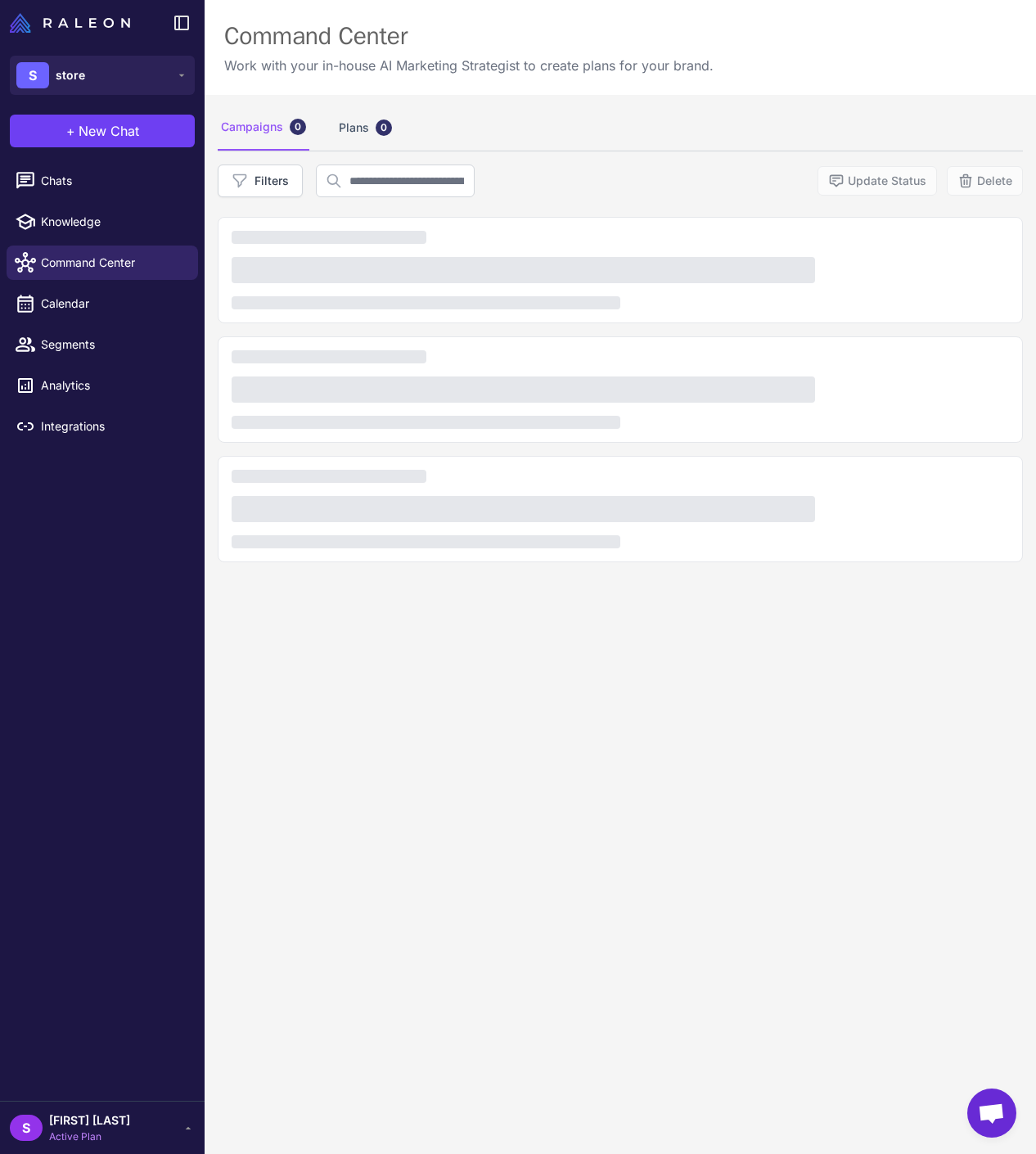 click on "Chats" 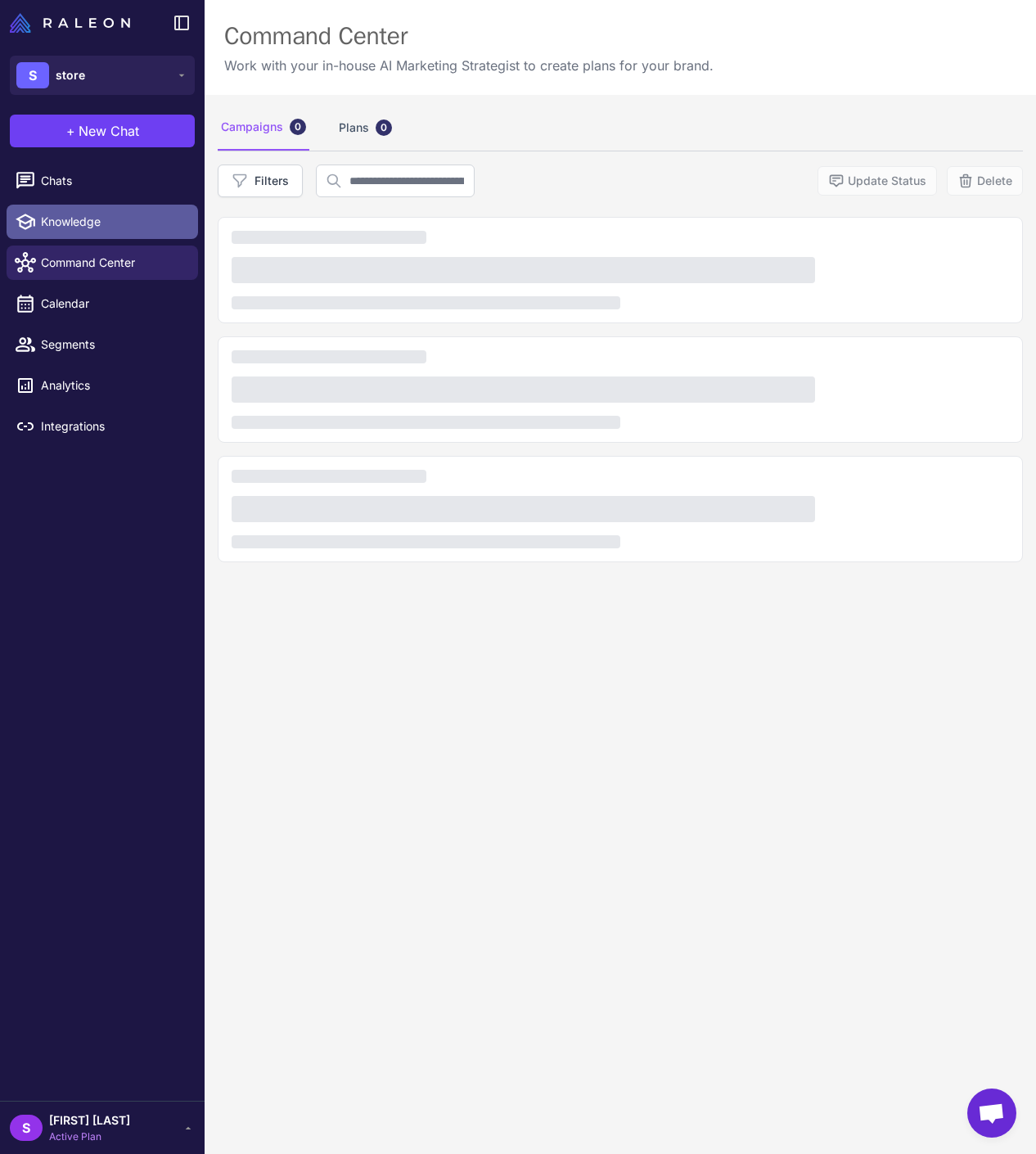 click on "Knowledge" at bounding box center (113, 222) 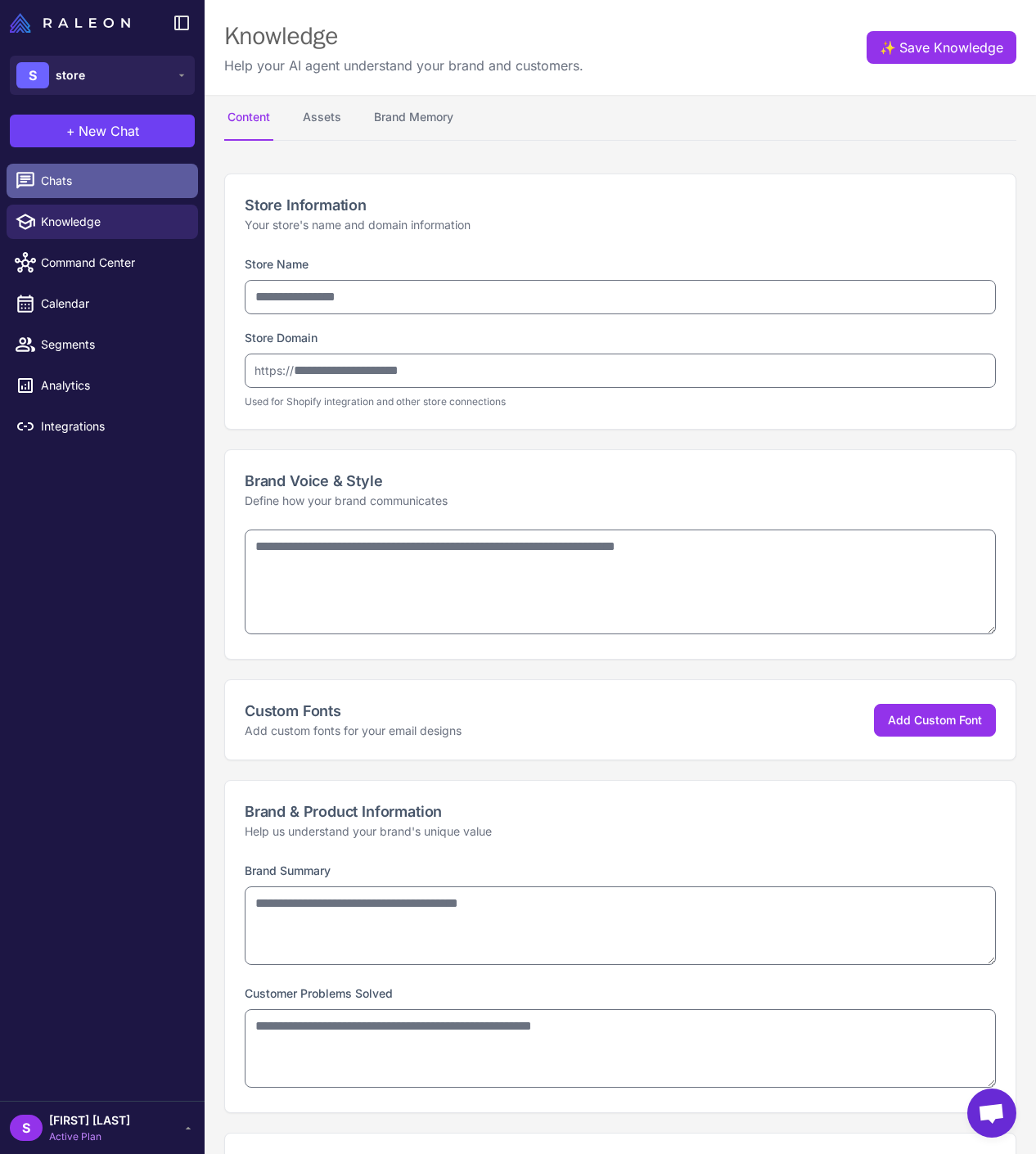 click on "Chats" at bounding box center [102, 181] 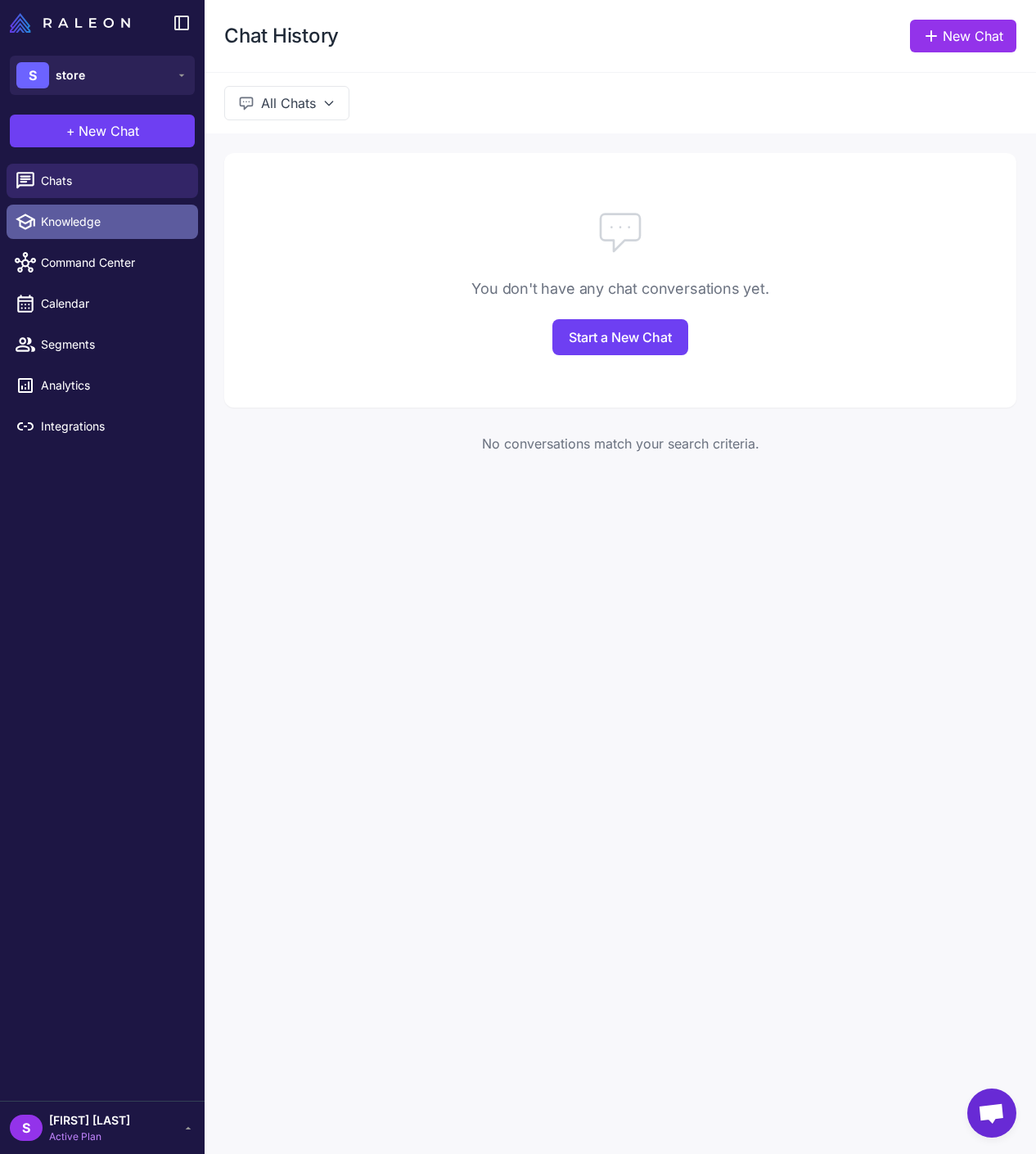 click on "Knowledge" at bounding box center [113, 222] 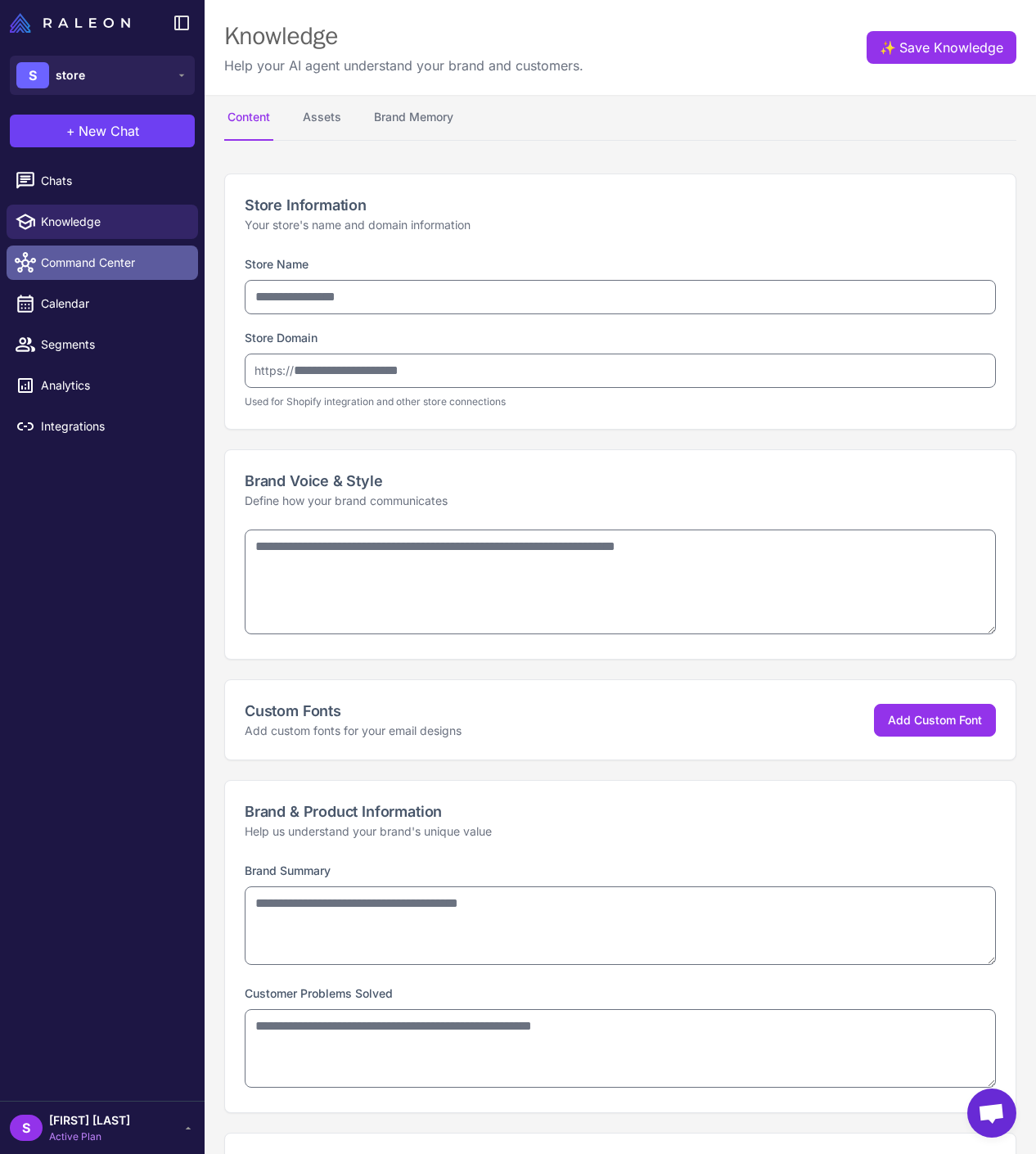 click on "Command Center" at bounding box center (113, 263) 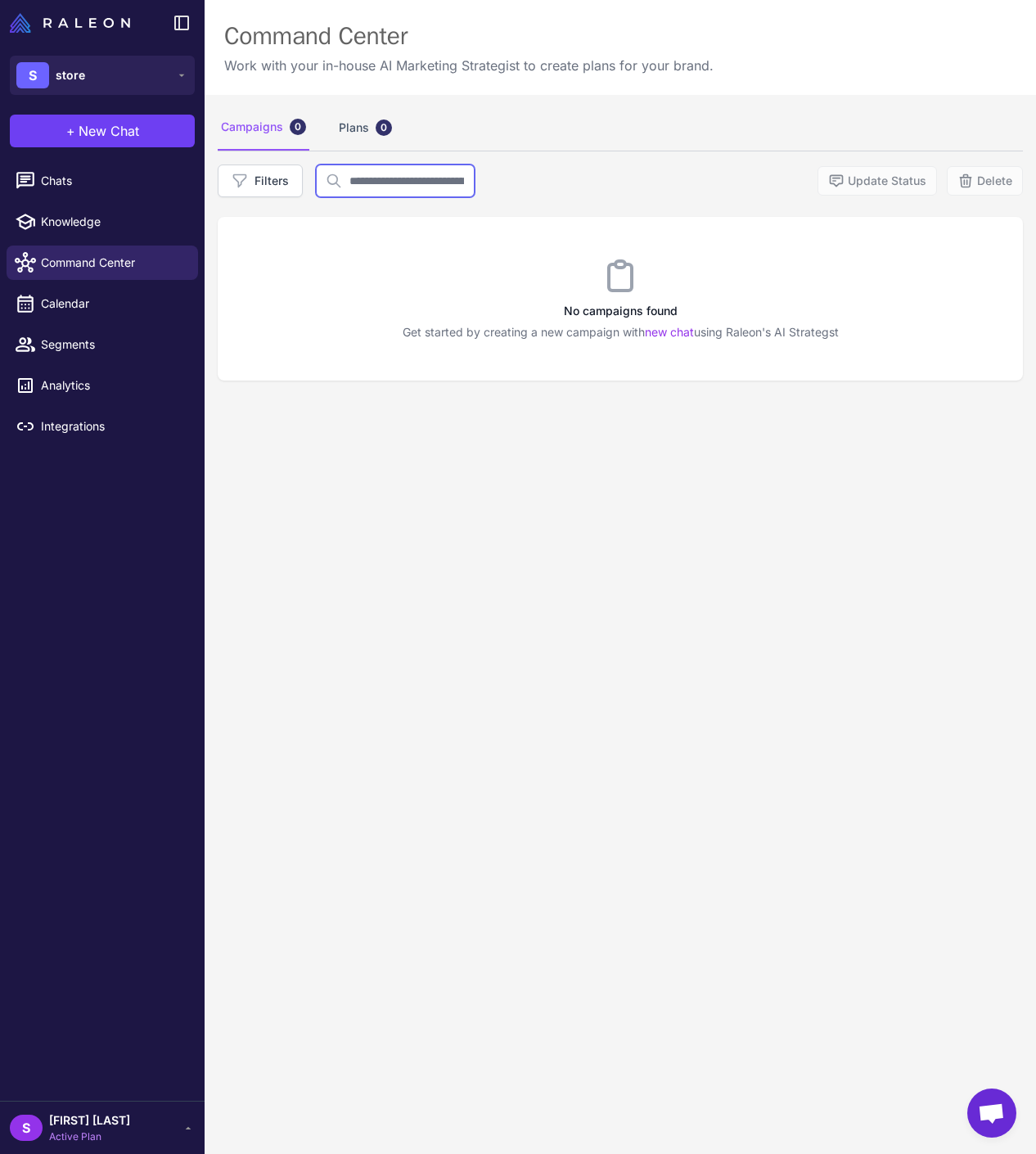 click at bounding box center [395, 181] 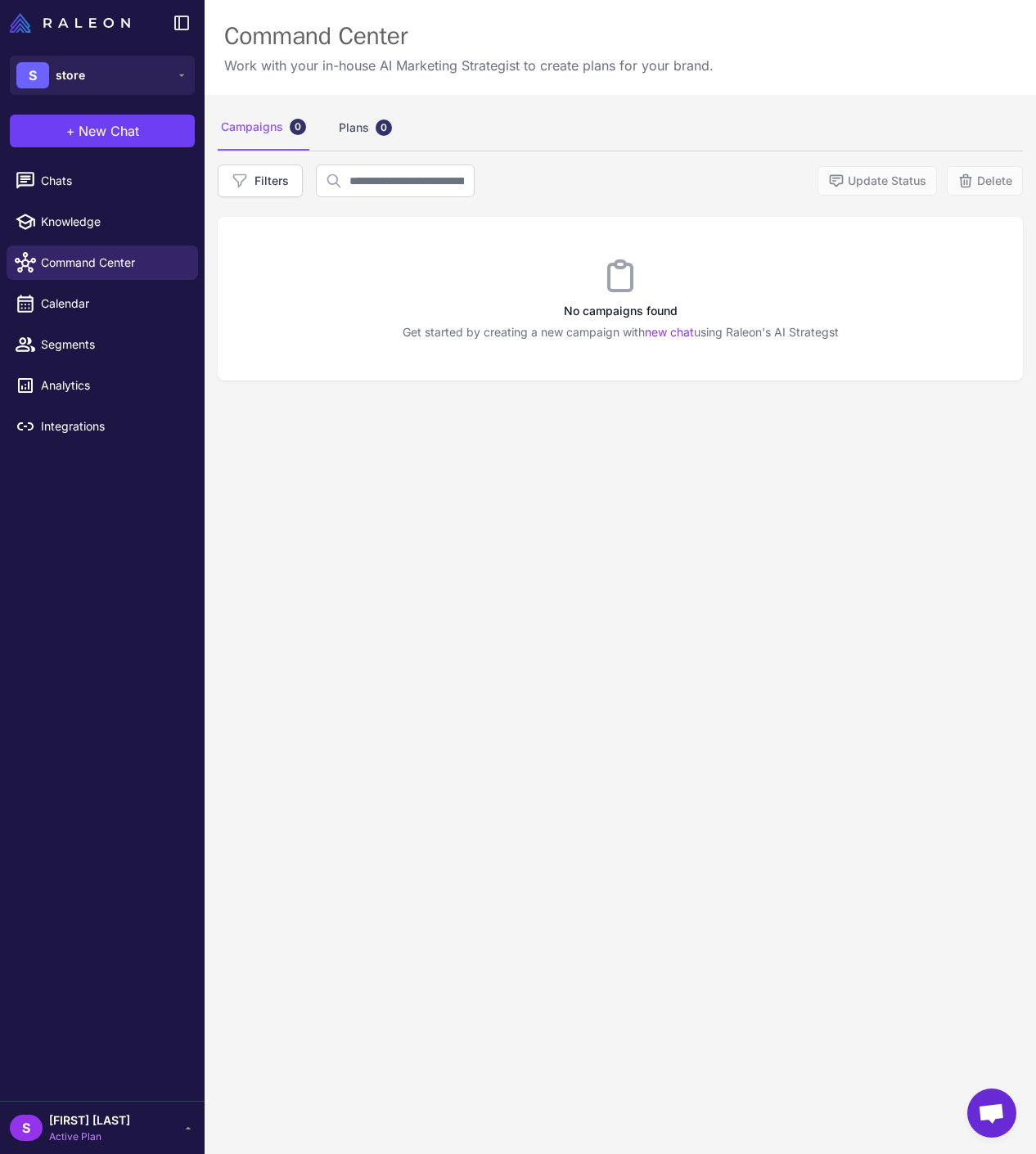 click on "No campaigns found  Get started by creating a new campaign with  new chat  using Raleon's AI Strategst" at bounding box center (620, 299) 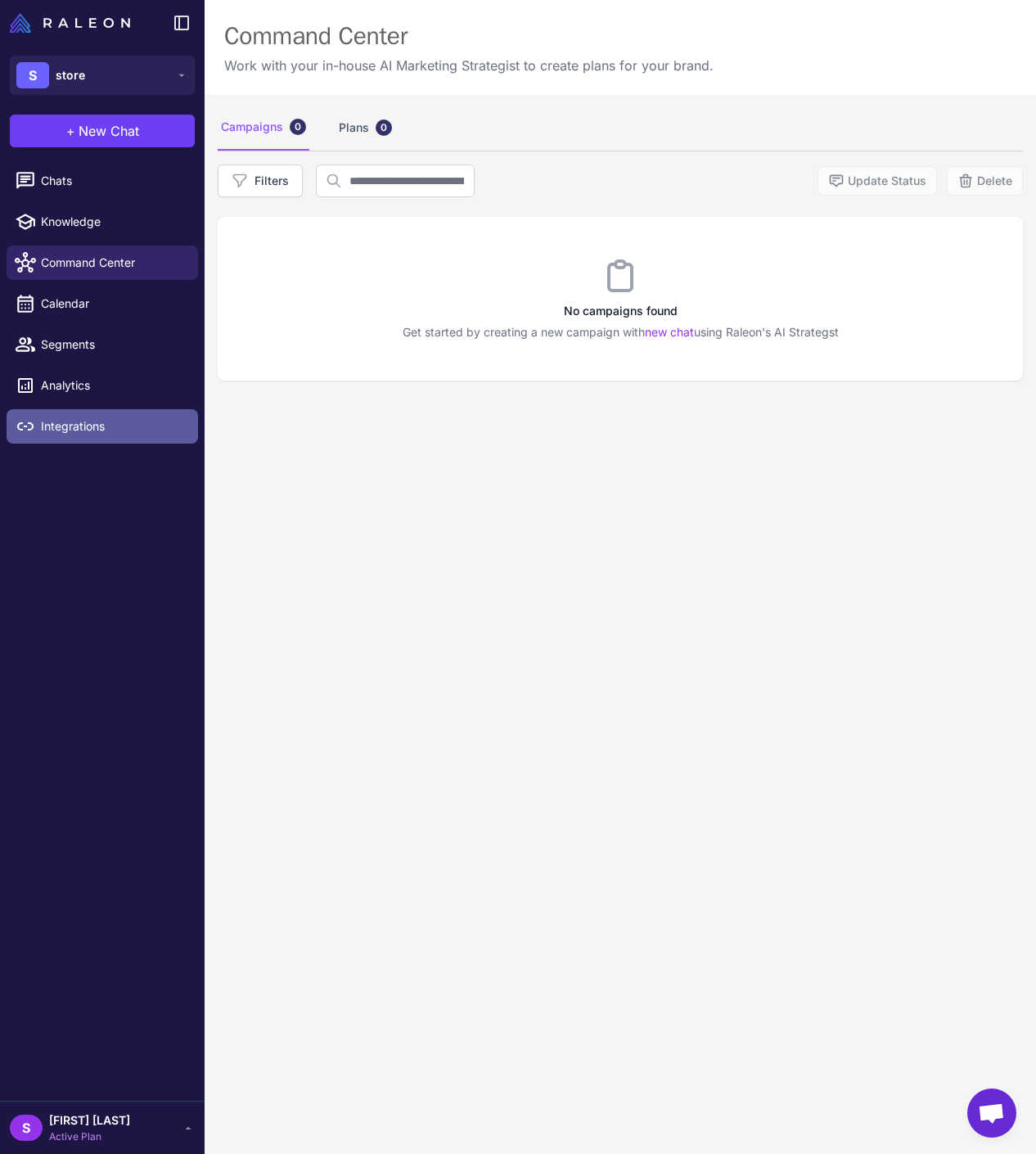 click on "Integrations" at bounding box center [113, 426] 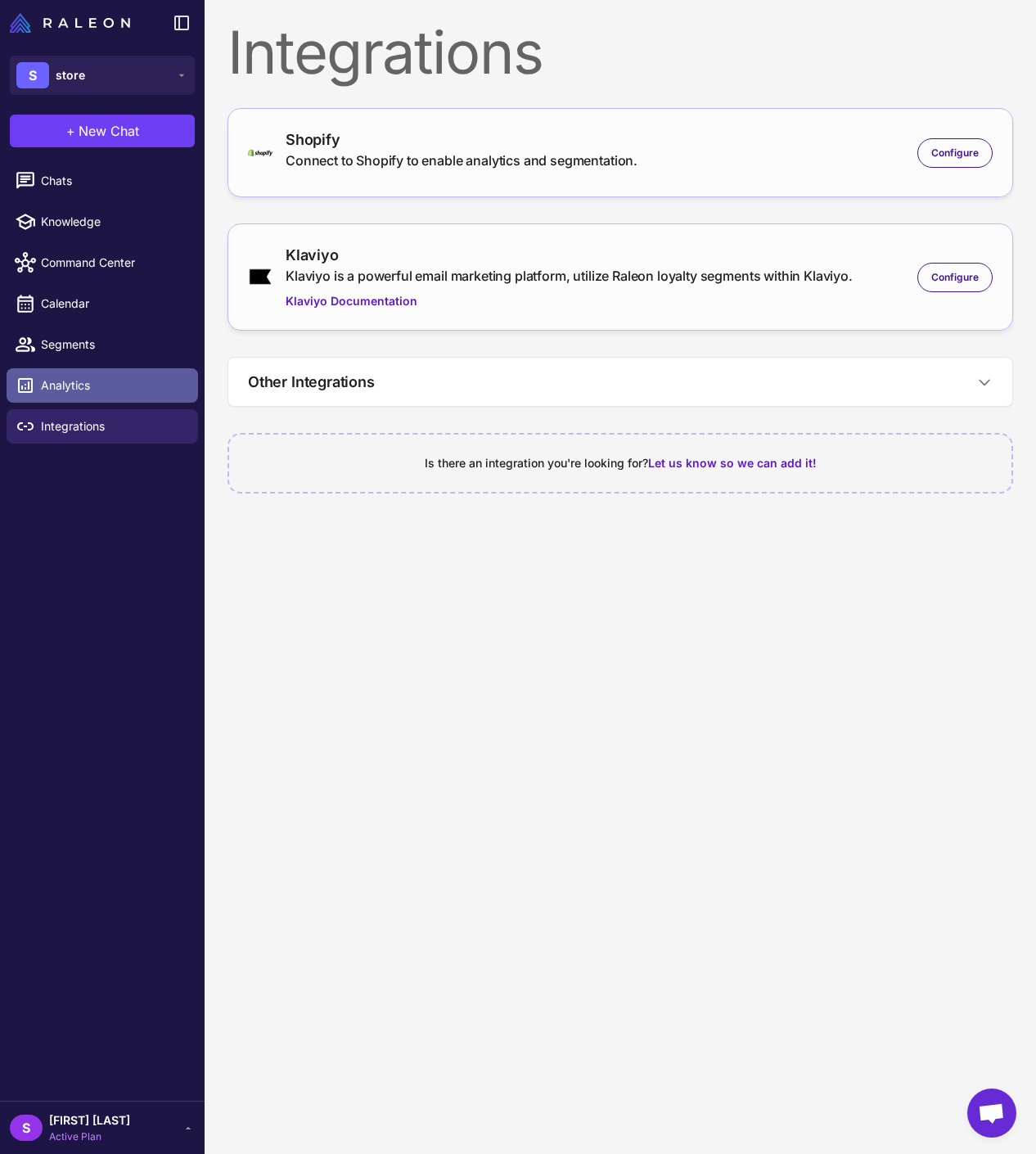 click on "Analytics" at bounding box center (102, 385) 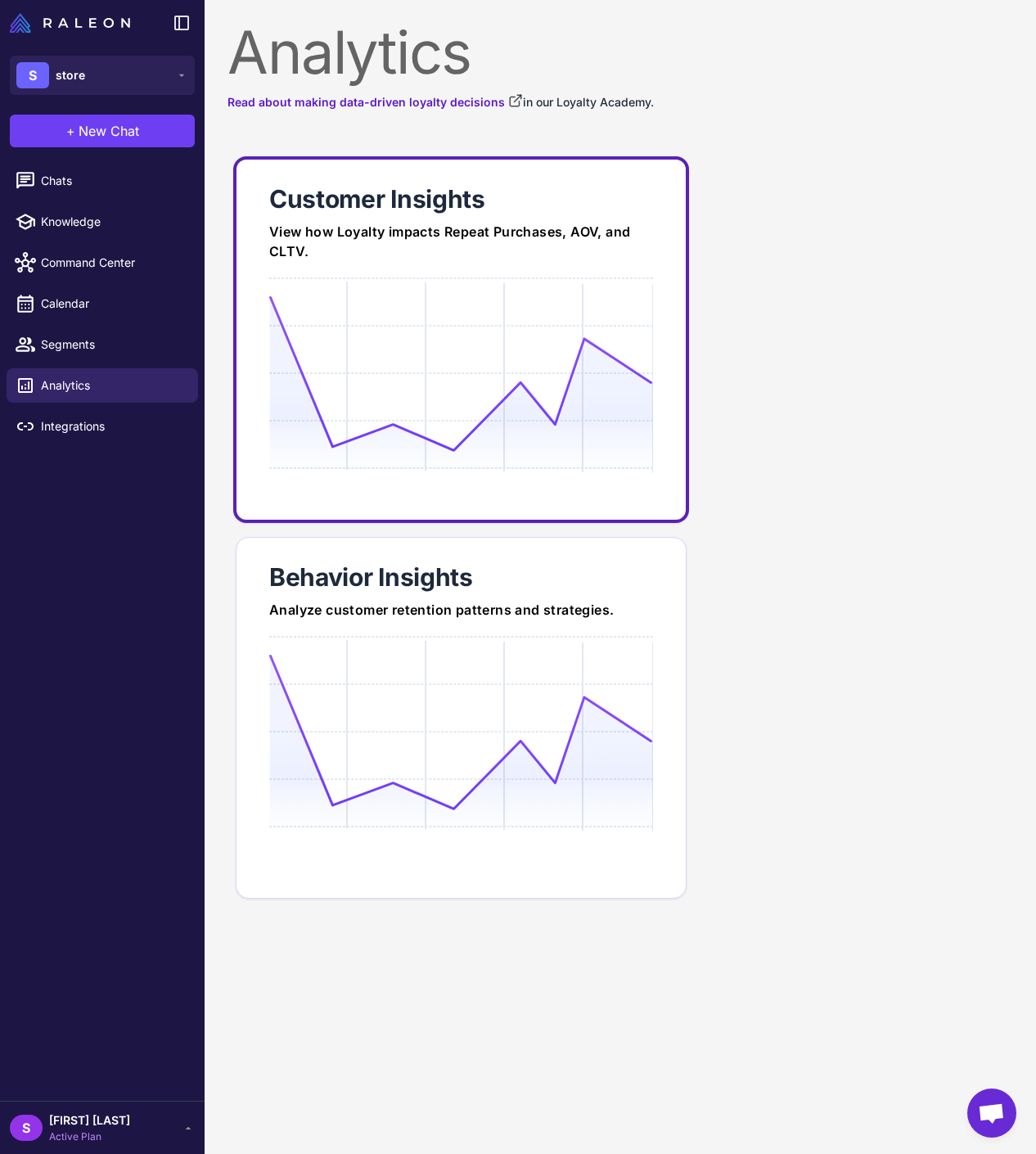 click 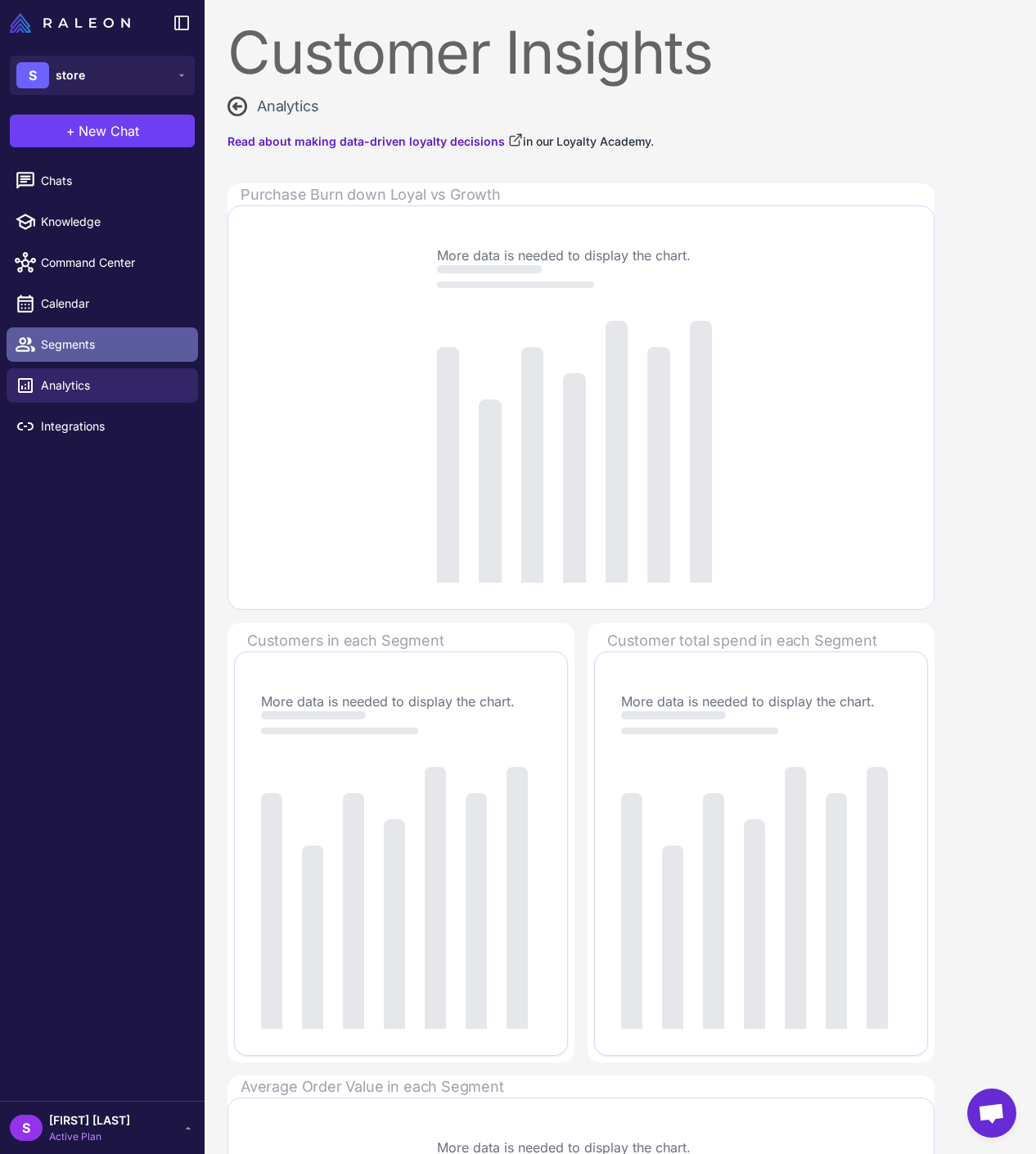 click on "Segments" at bounding box center [102, 345] 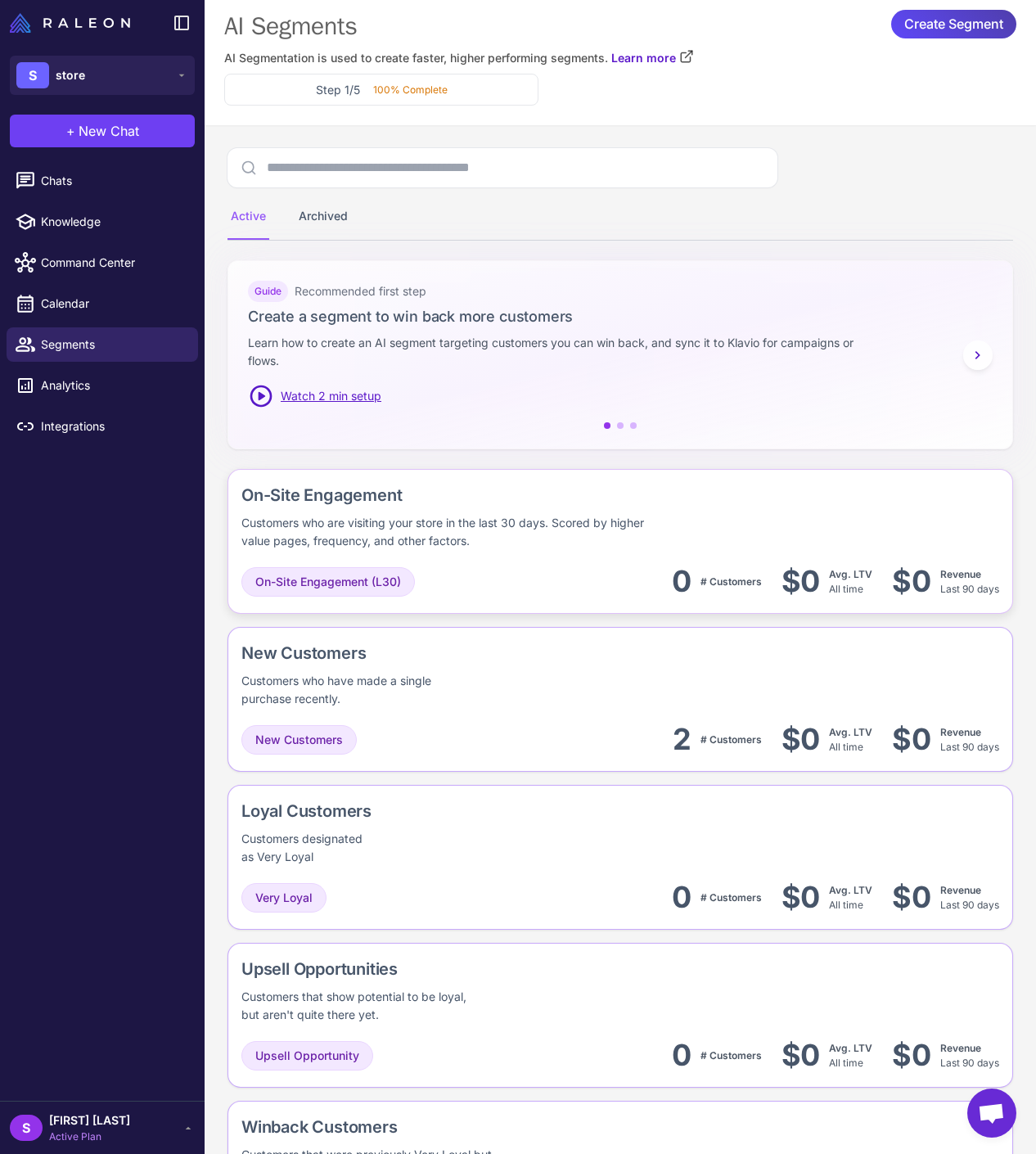 scroll, scrollTop: 0, scrollLeft: 0, axis: both 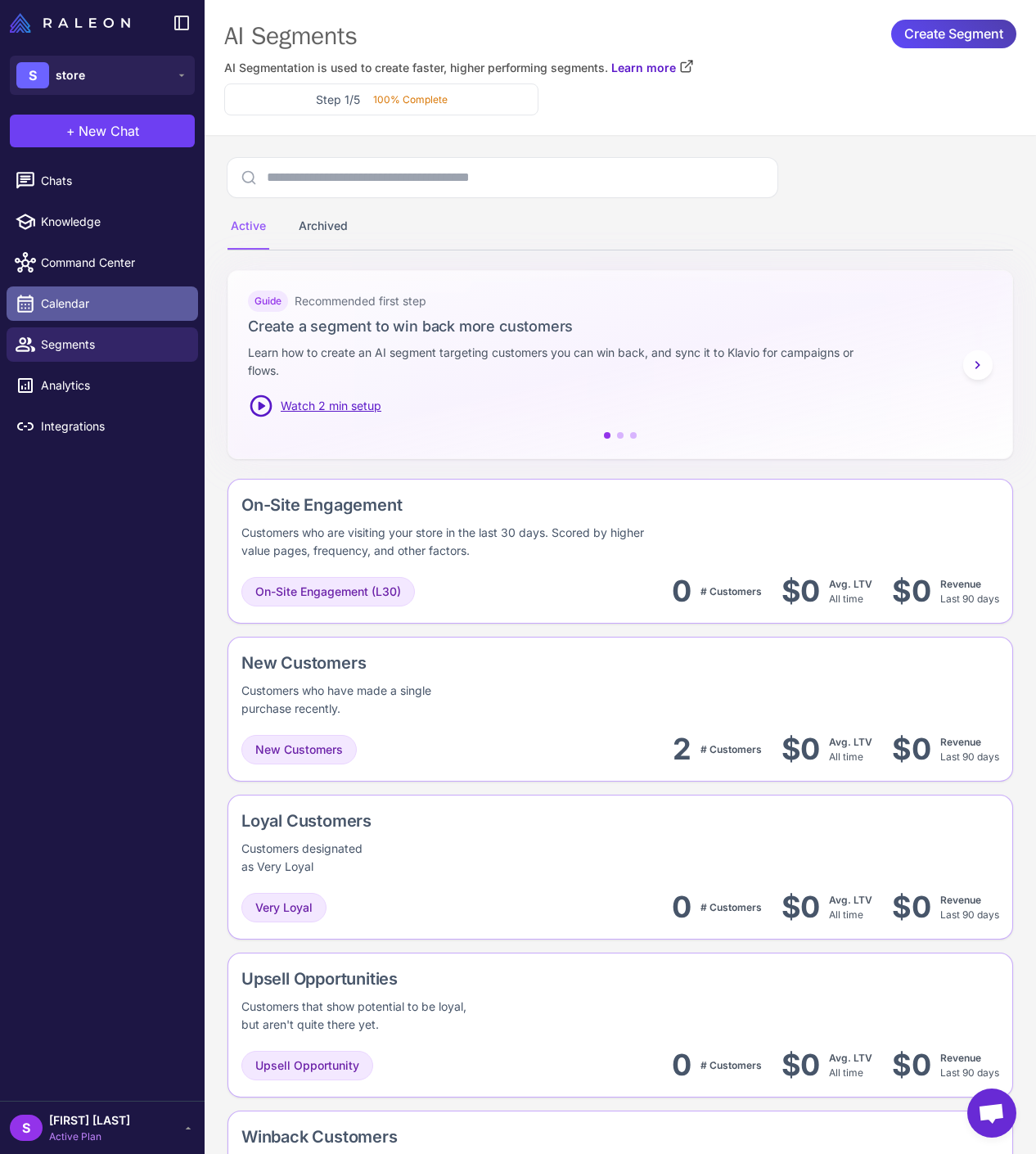 click on "Calendar" at bounding box center [113, 304] 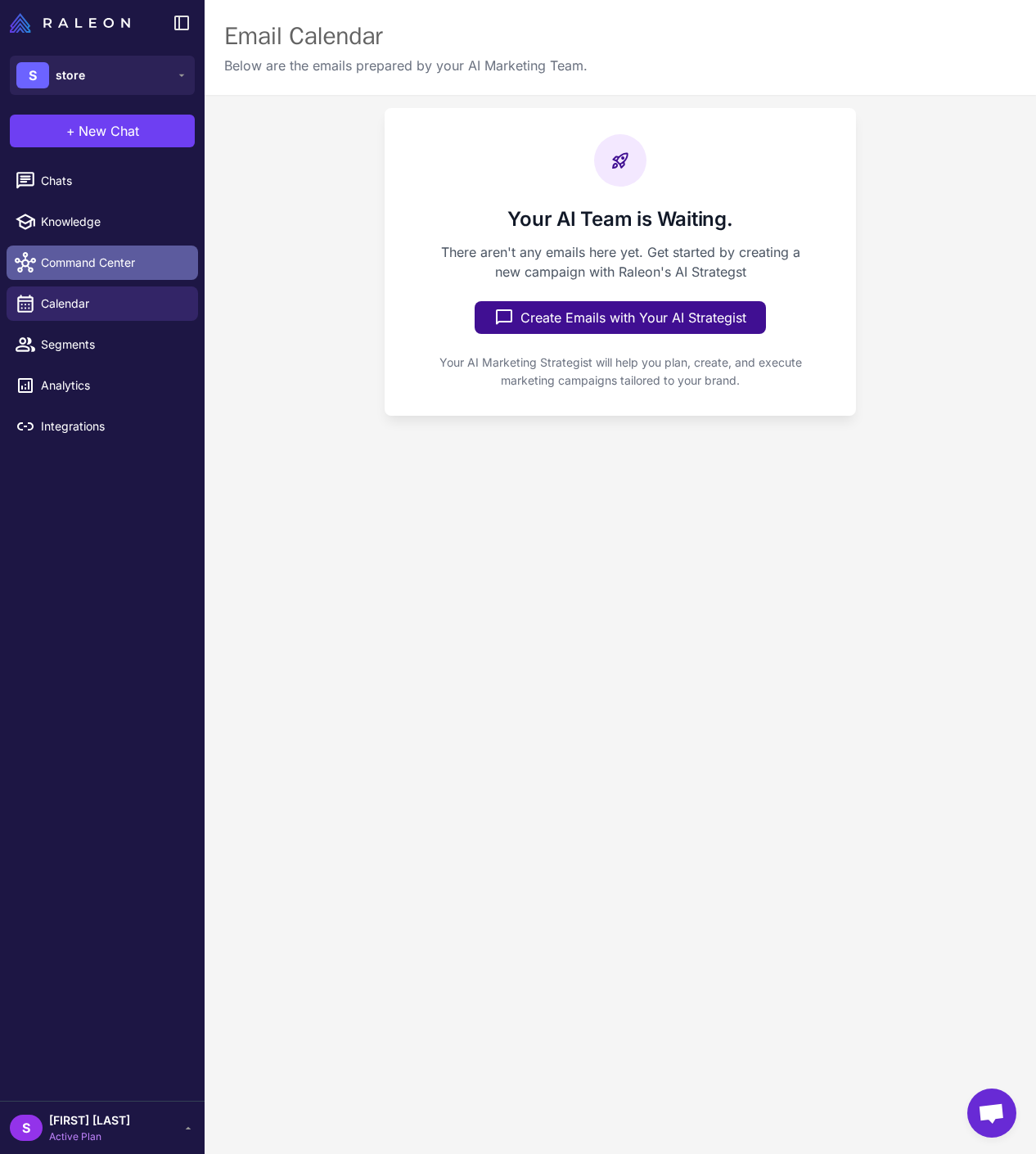 click on "Command Center" at bounding box center [102, 263] 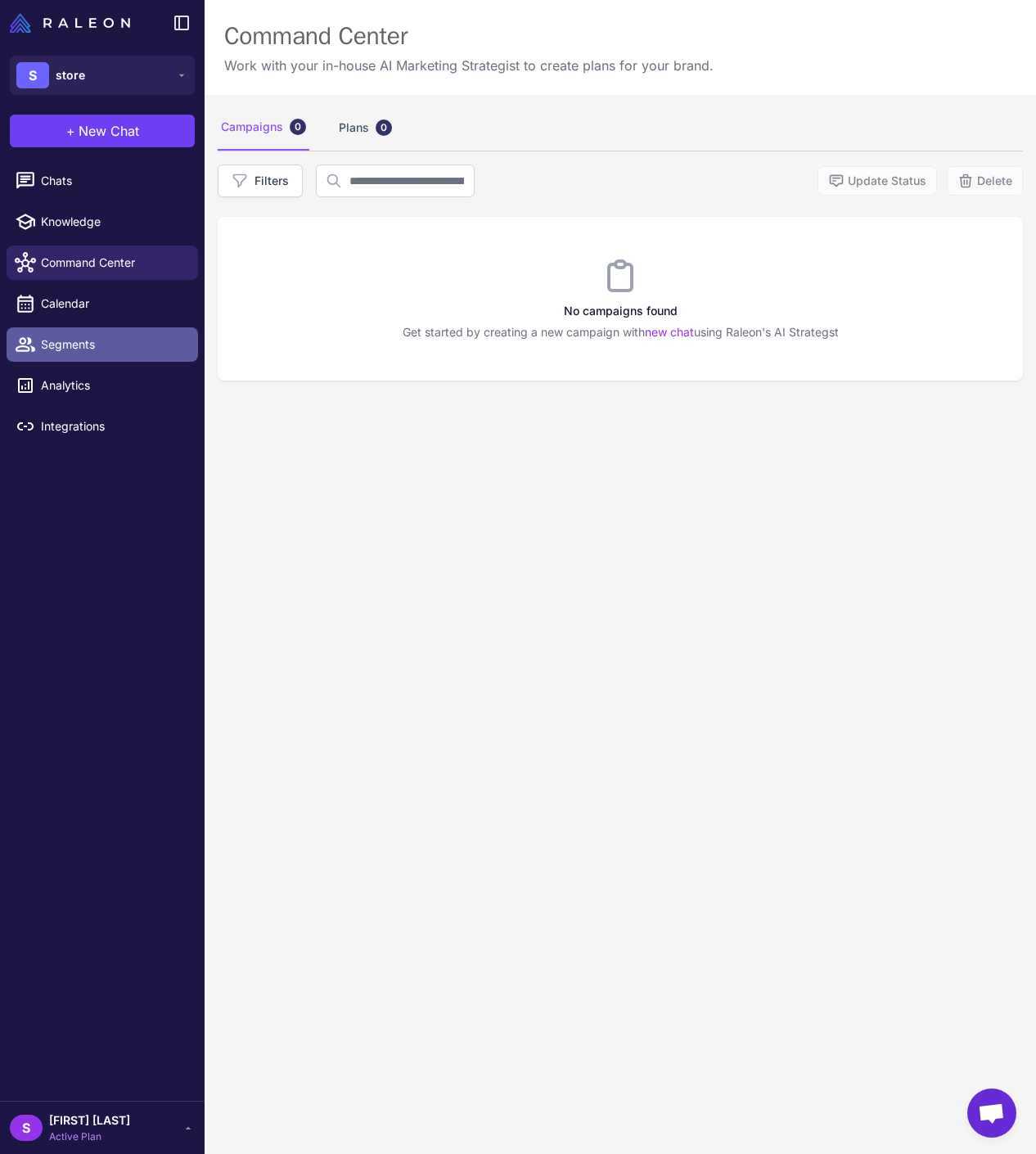 click on "Segments" at bounding box center [113, 345] 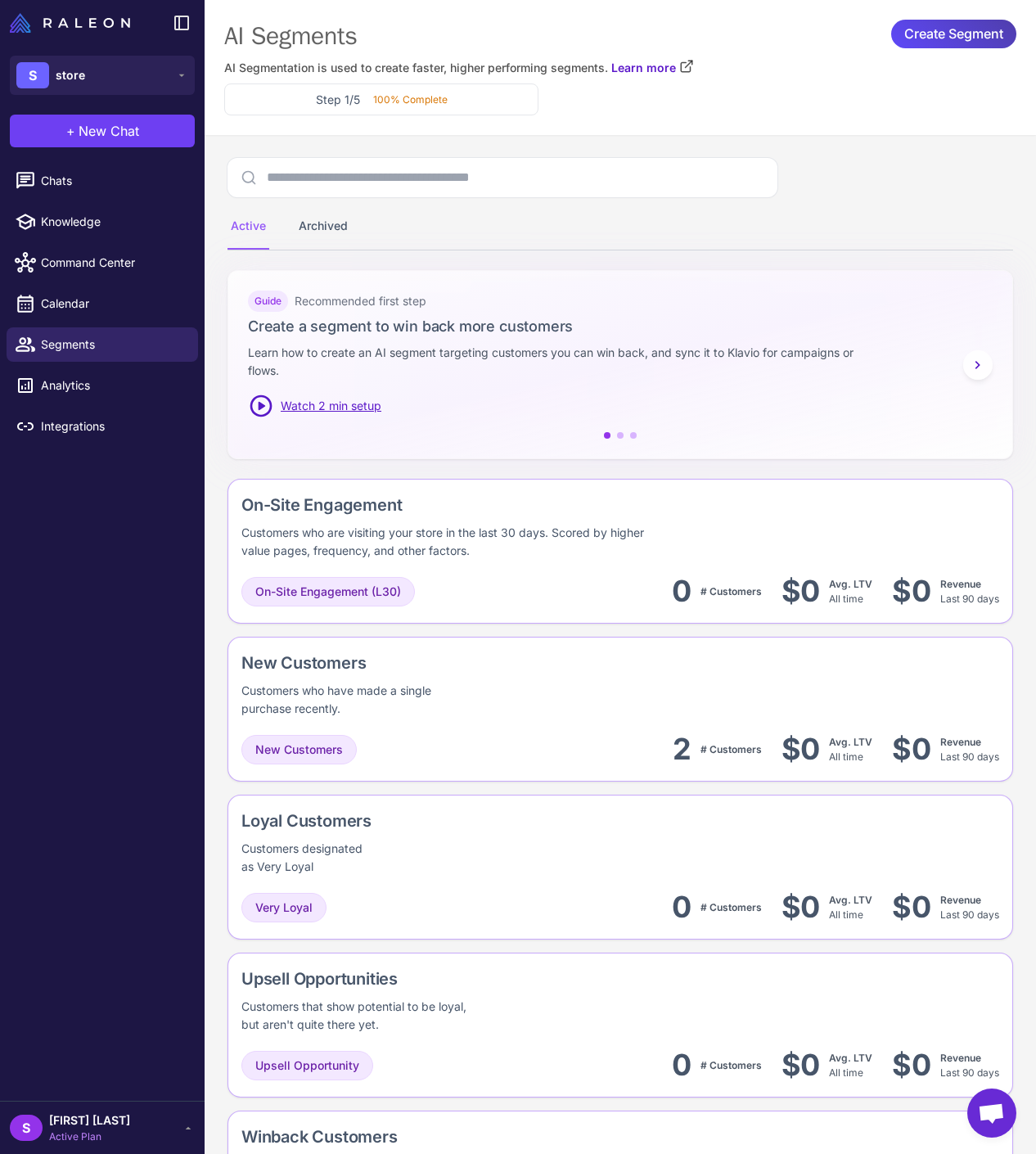 click at bounding box center [991, 1115] 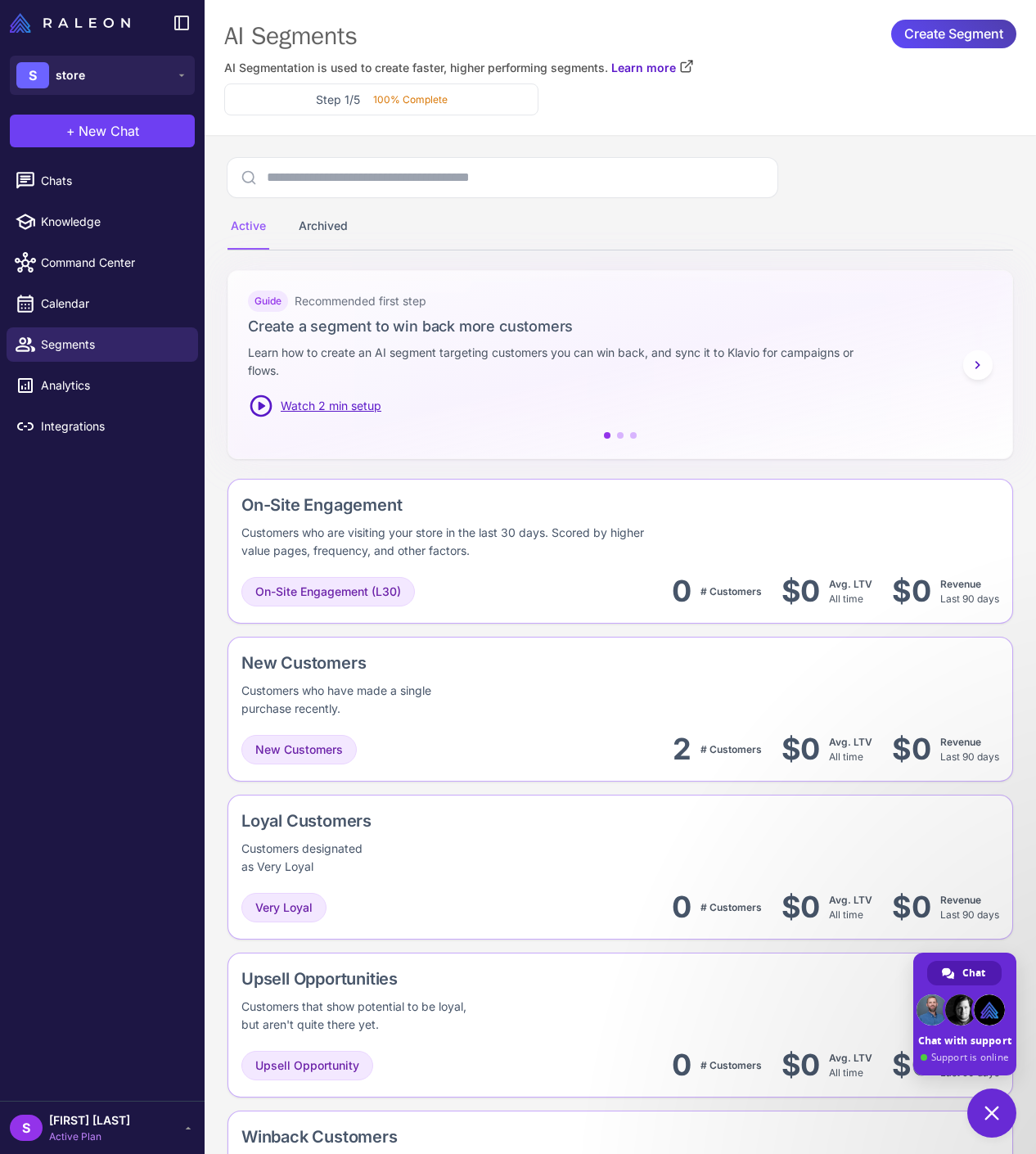 scroll, scrollTop: 0, scrollLeft: 0, axis: both 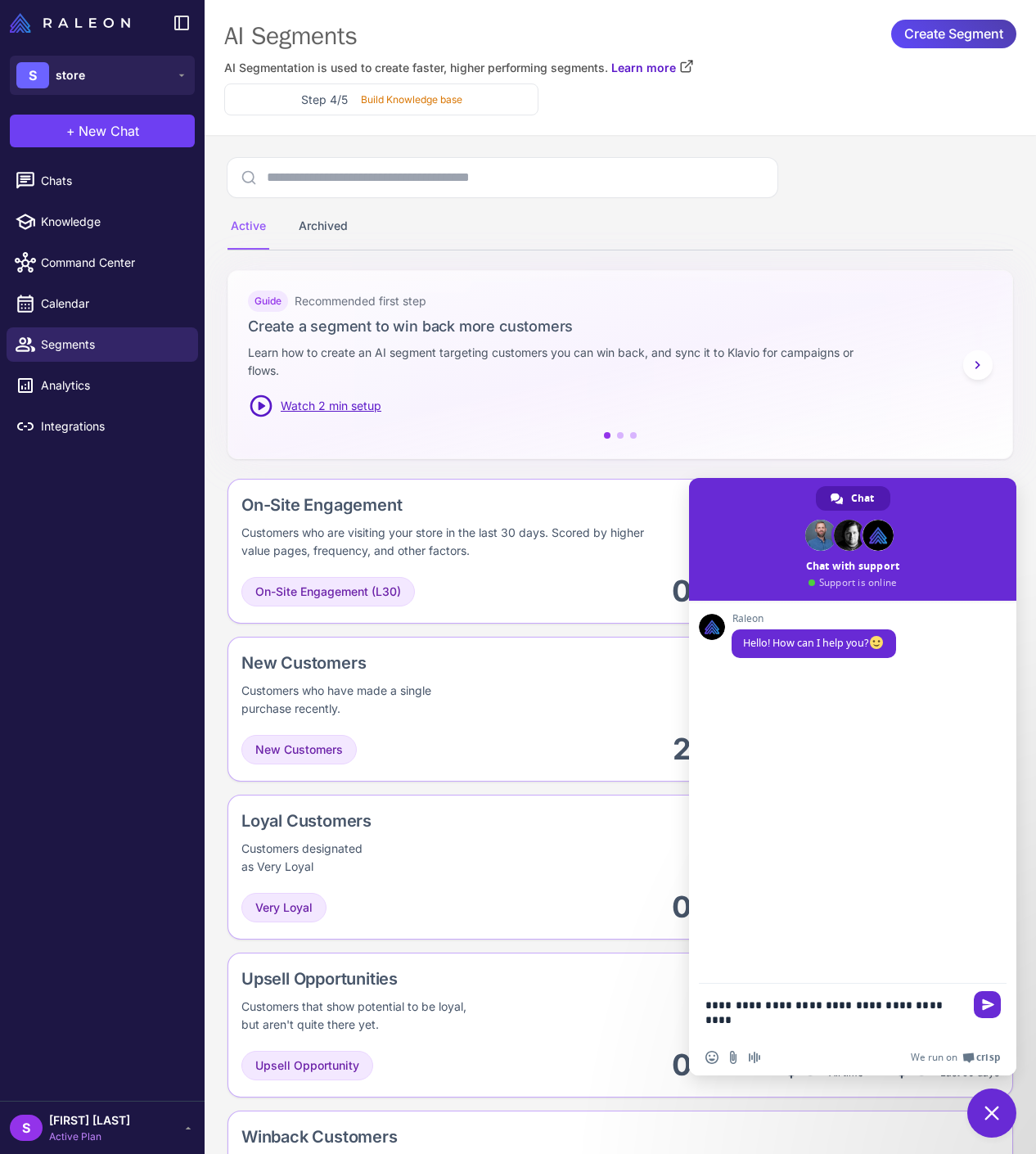 type on "**********" 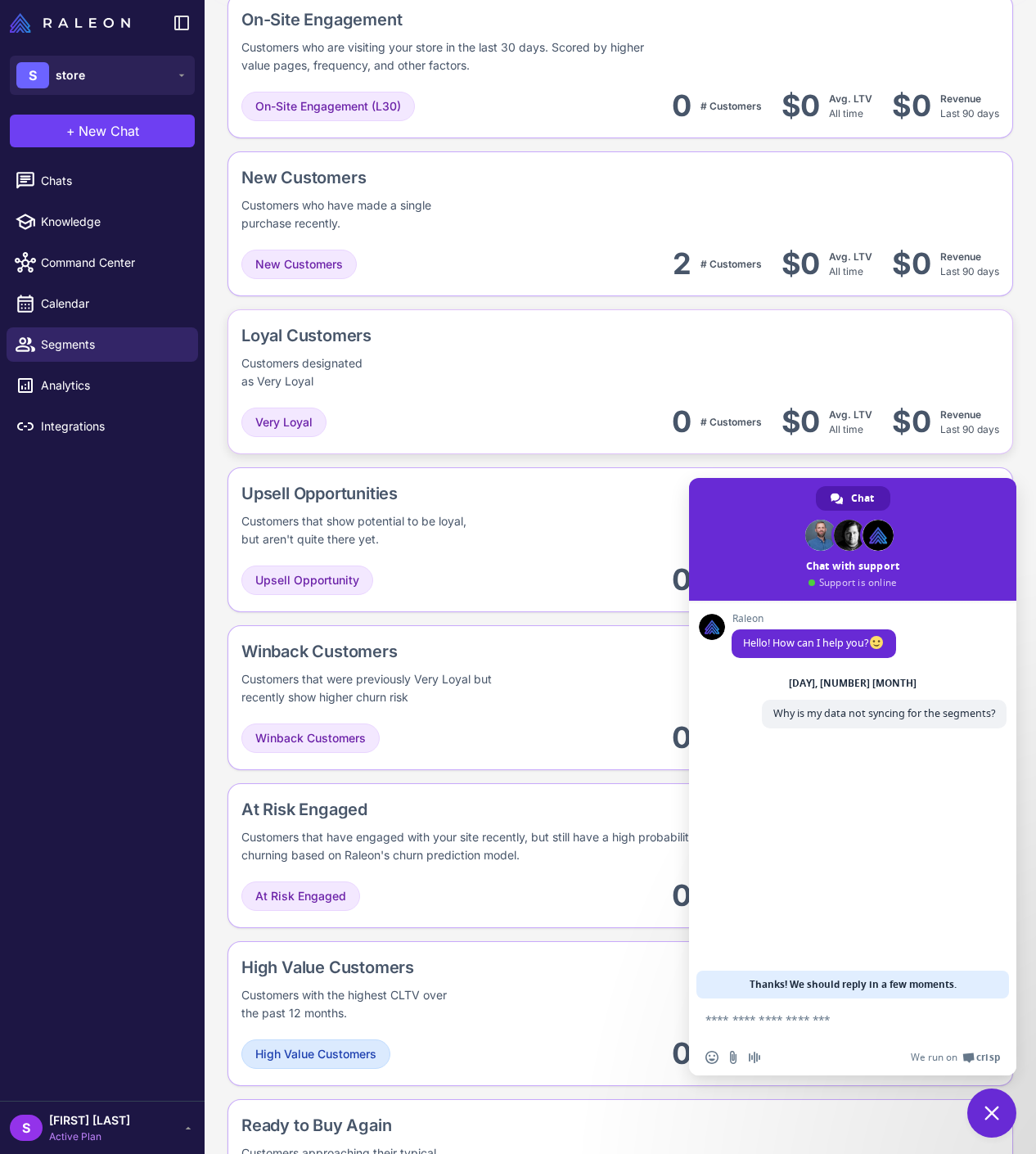 scroll, scrollTop: 481, scrollLeft: 0, axis: vertical 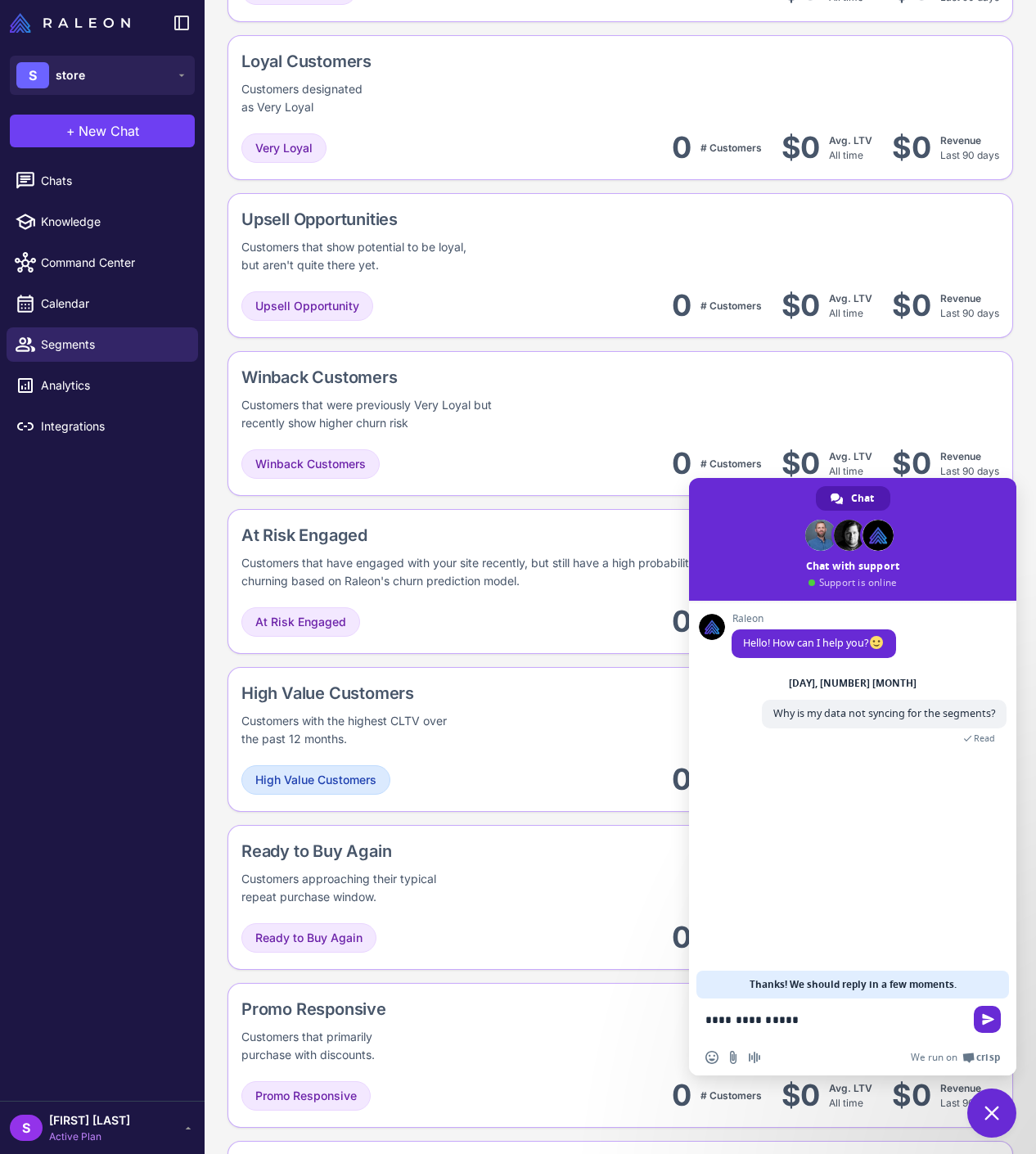 type on "**********" 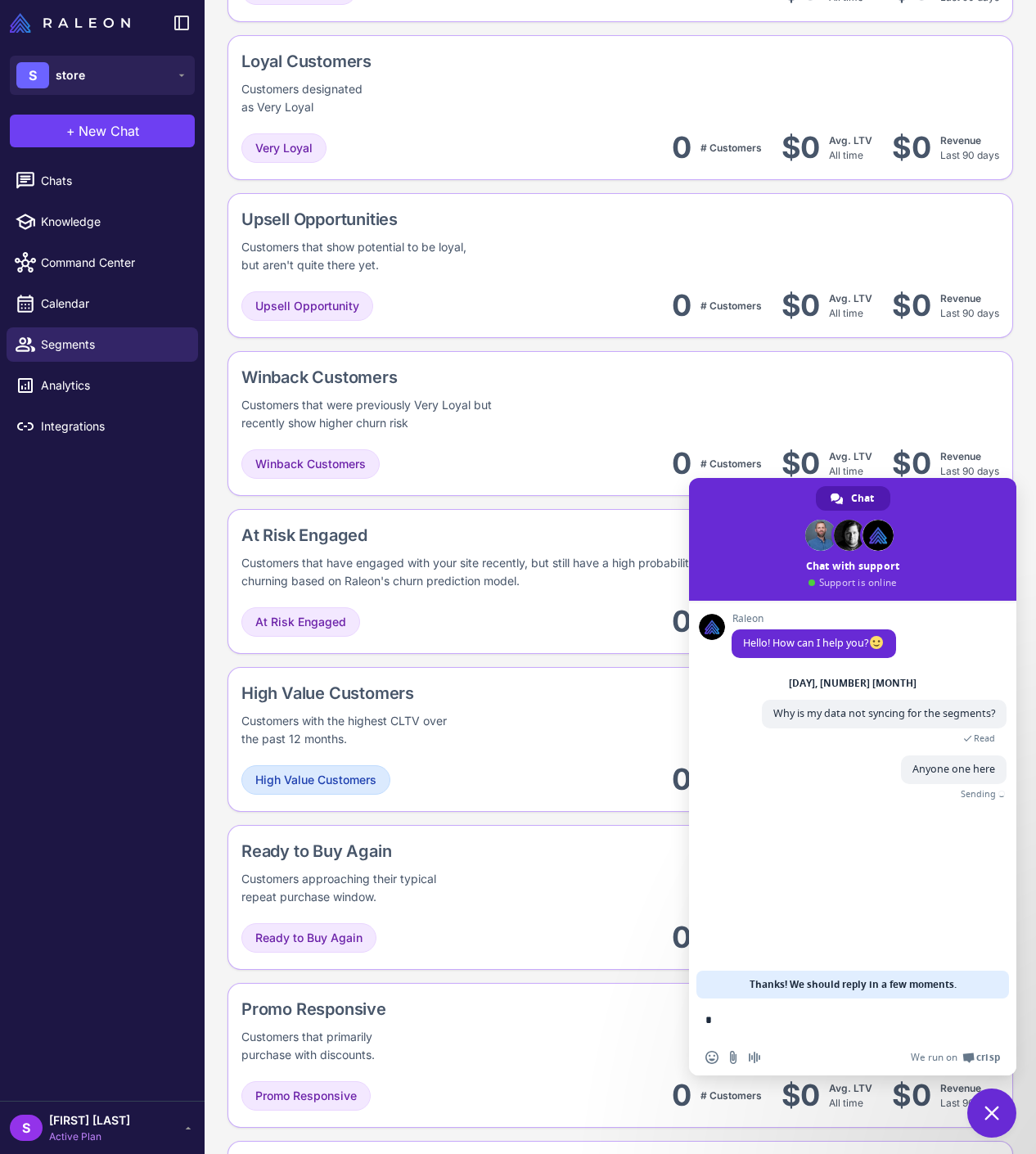 type on "*" 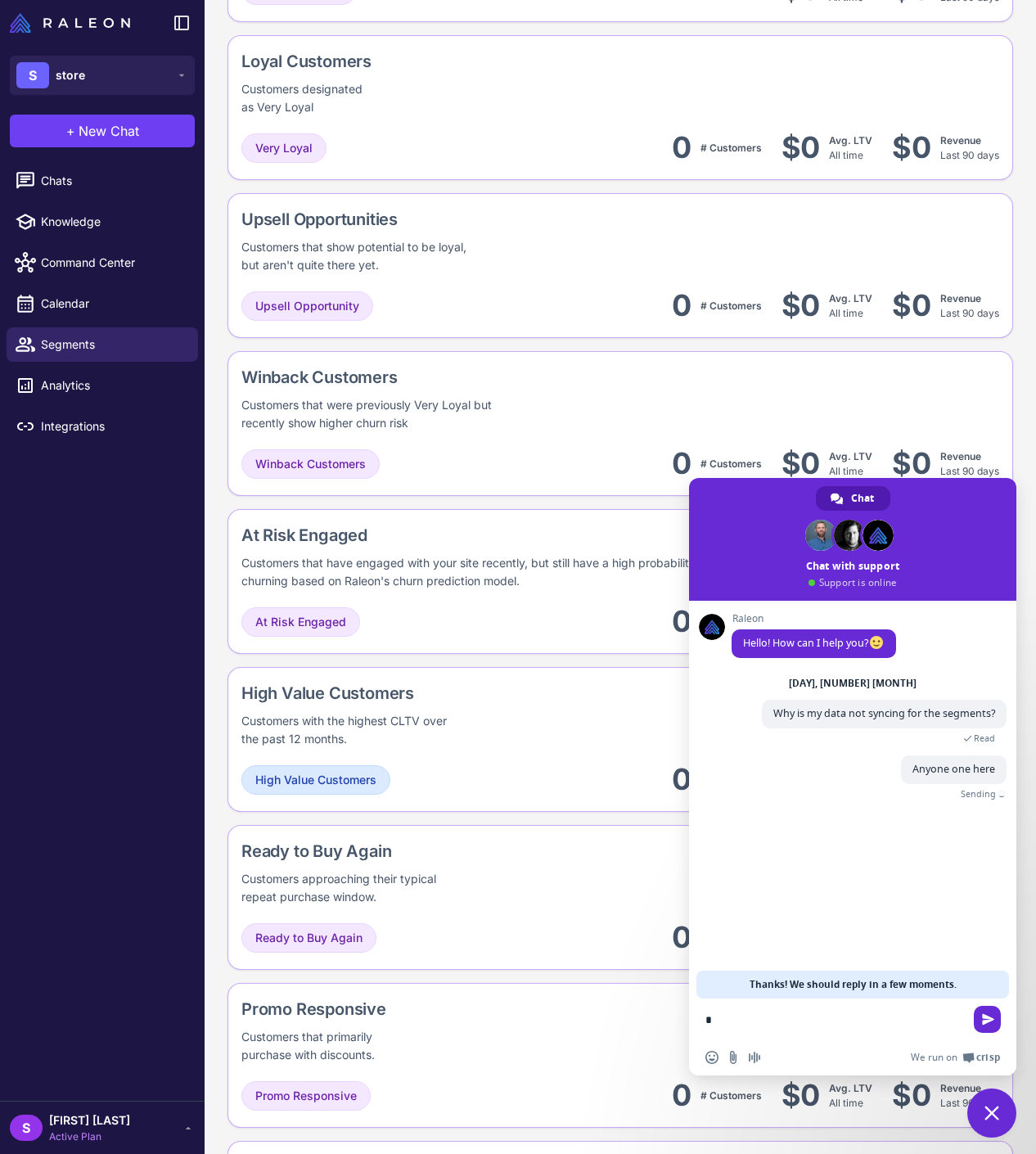 type 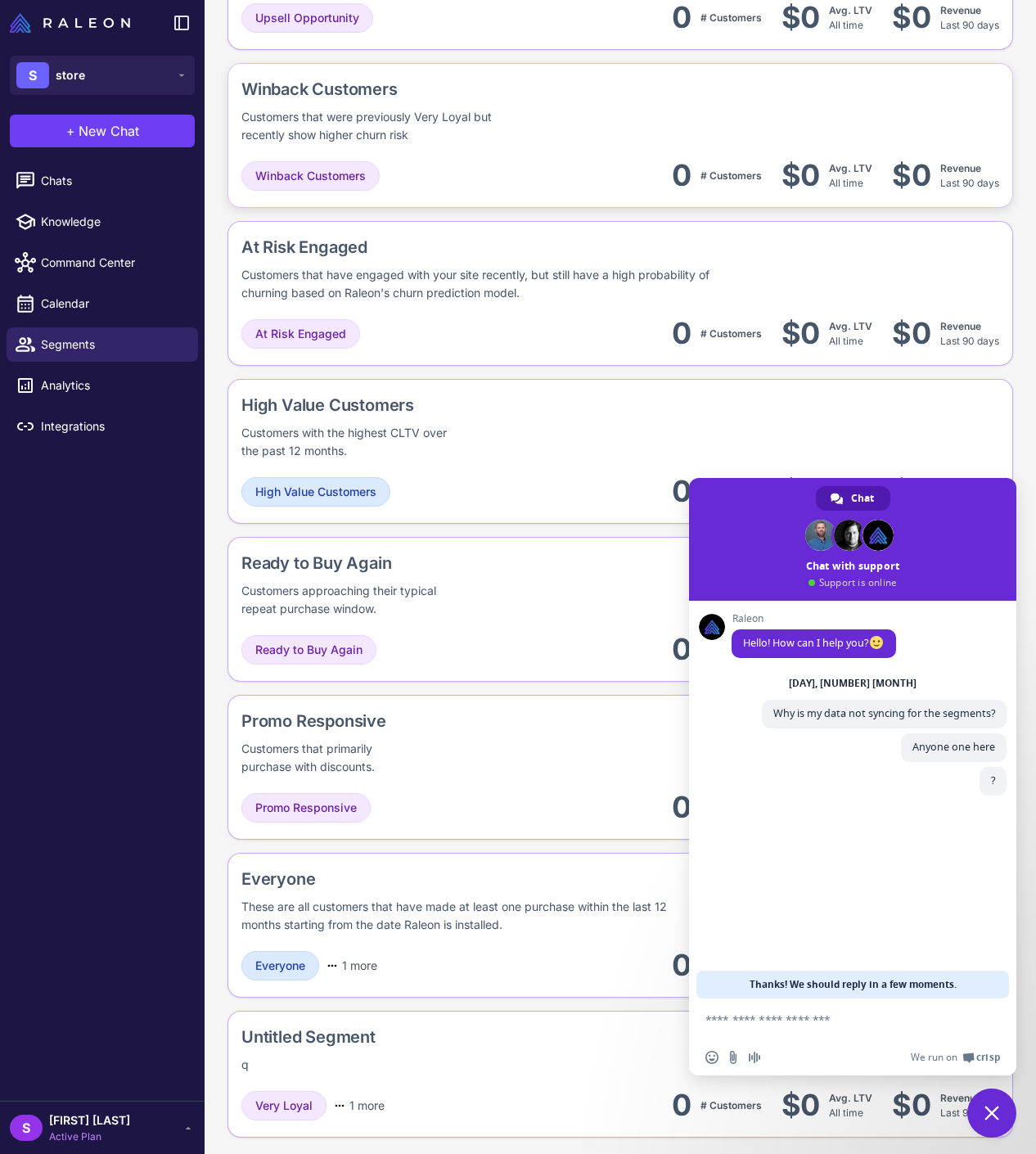 scroll, scrollTop: 0, scrollLeft: 0, axis: both 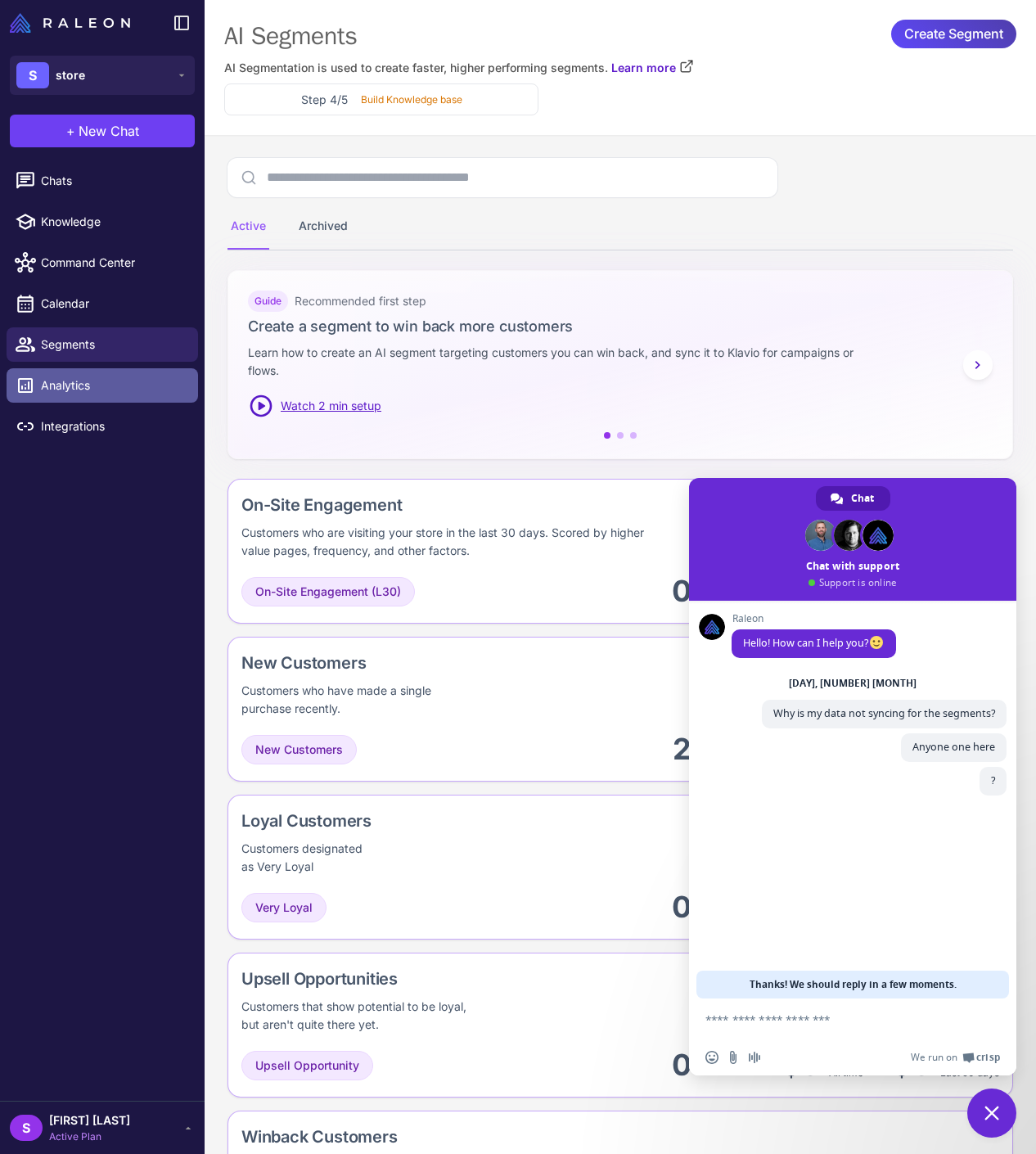click on "Analytics" at bounding box center [113, 385] 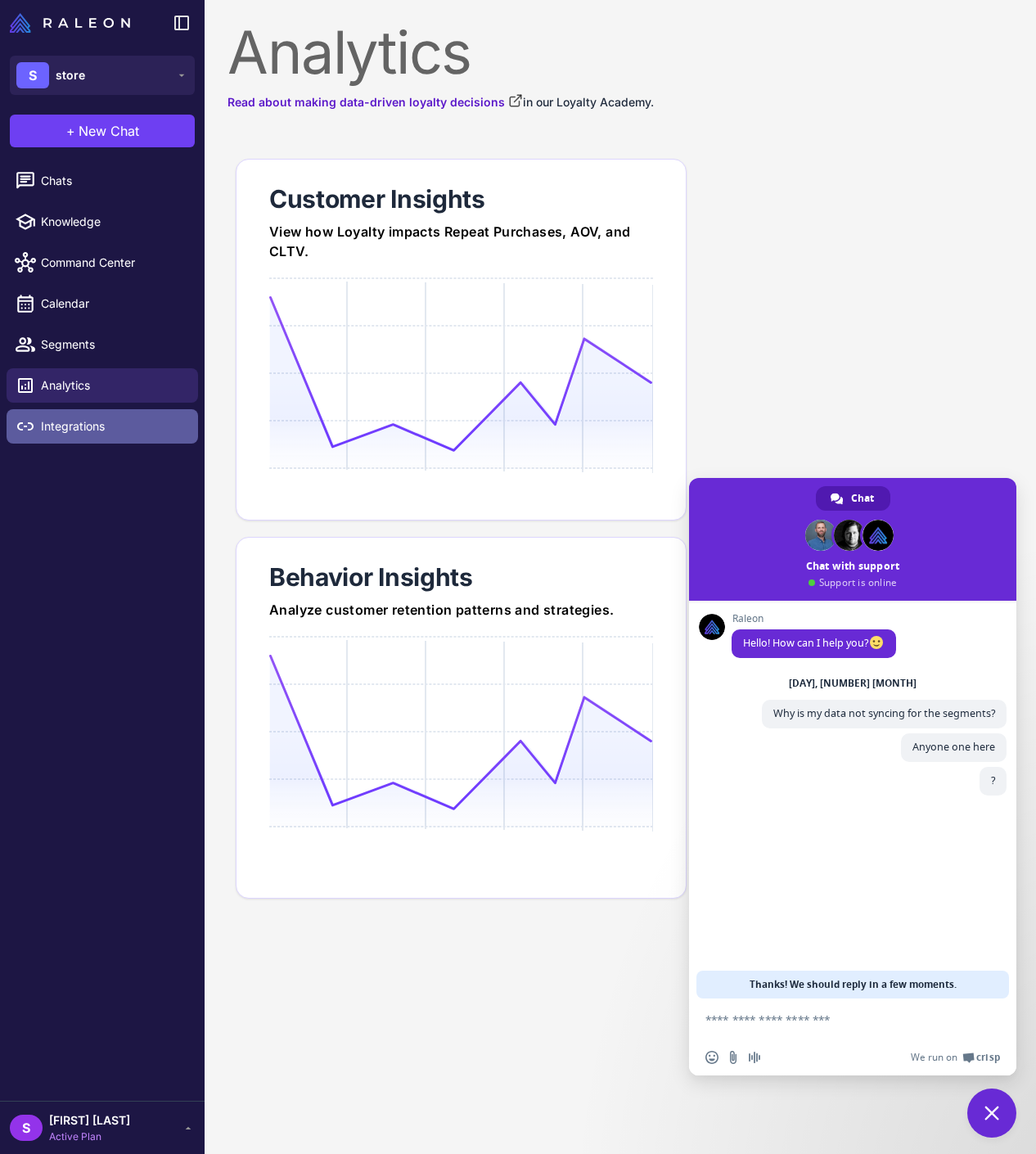 click on "Integrations" at bounding box center (113, 426) 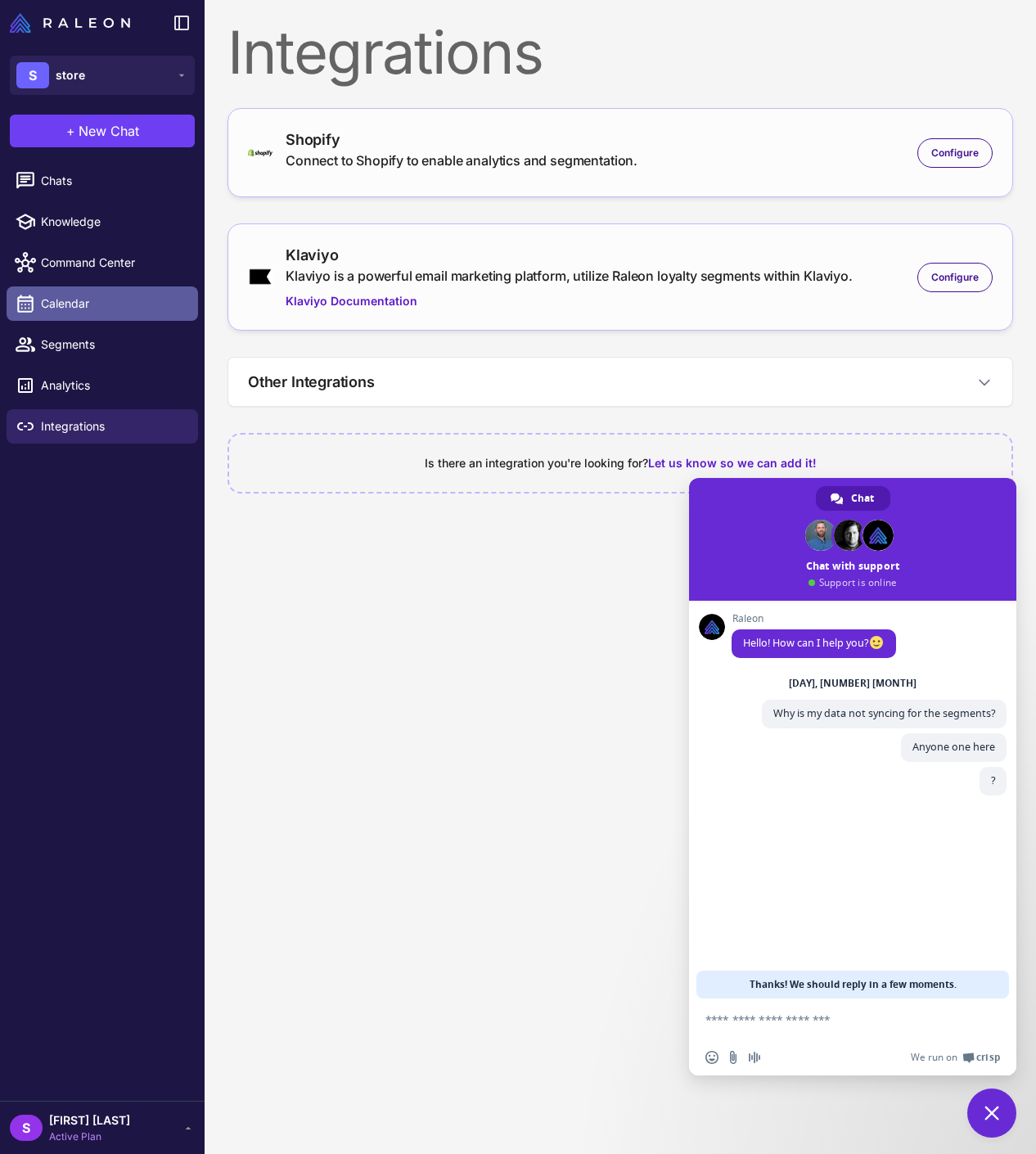 click on "Calendar" at bounding box center (102, 304) 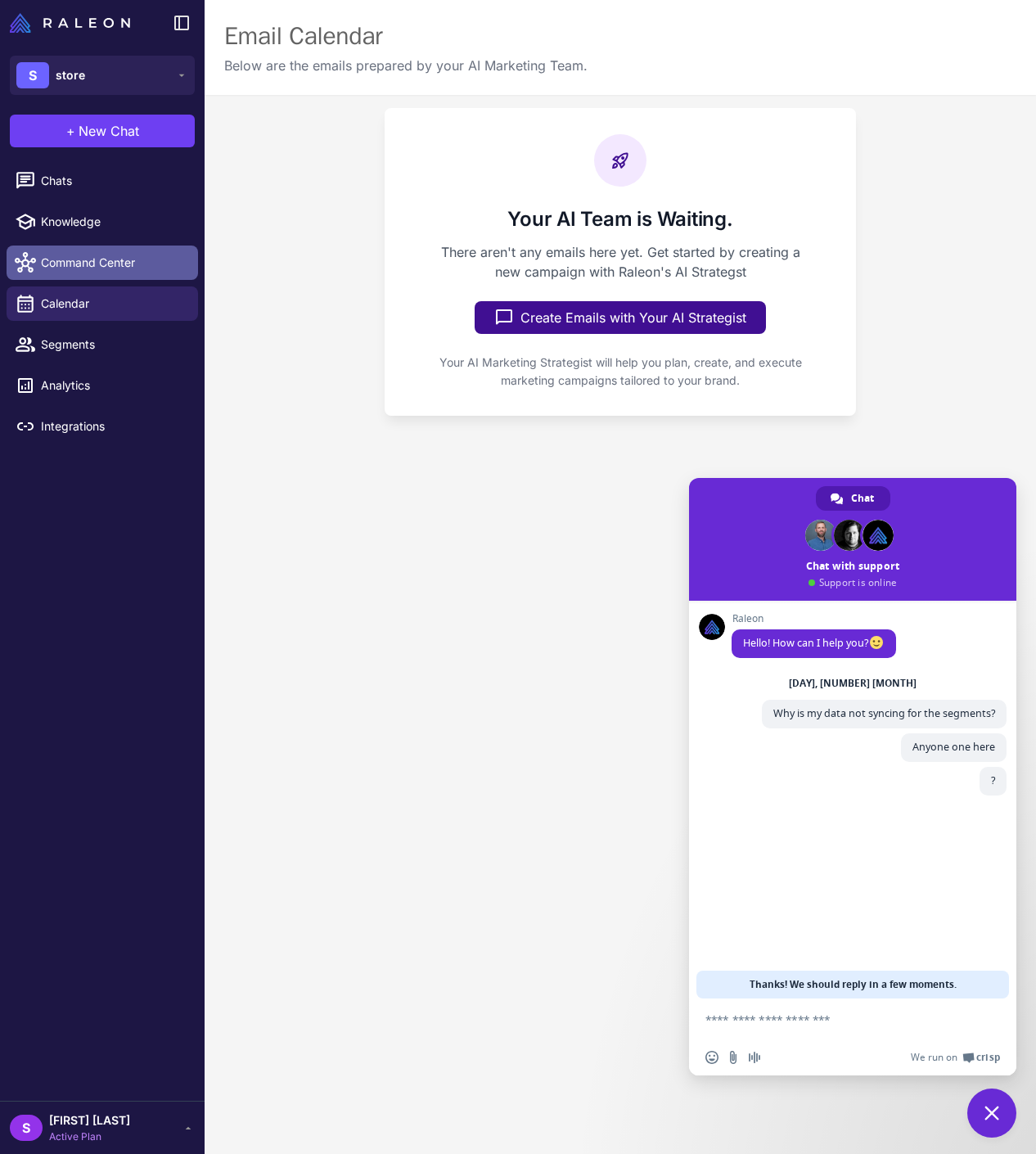 click on "Command Center" at bounding box center (113, 263) 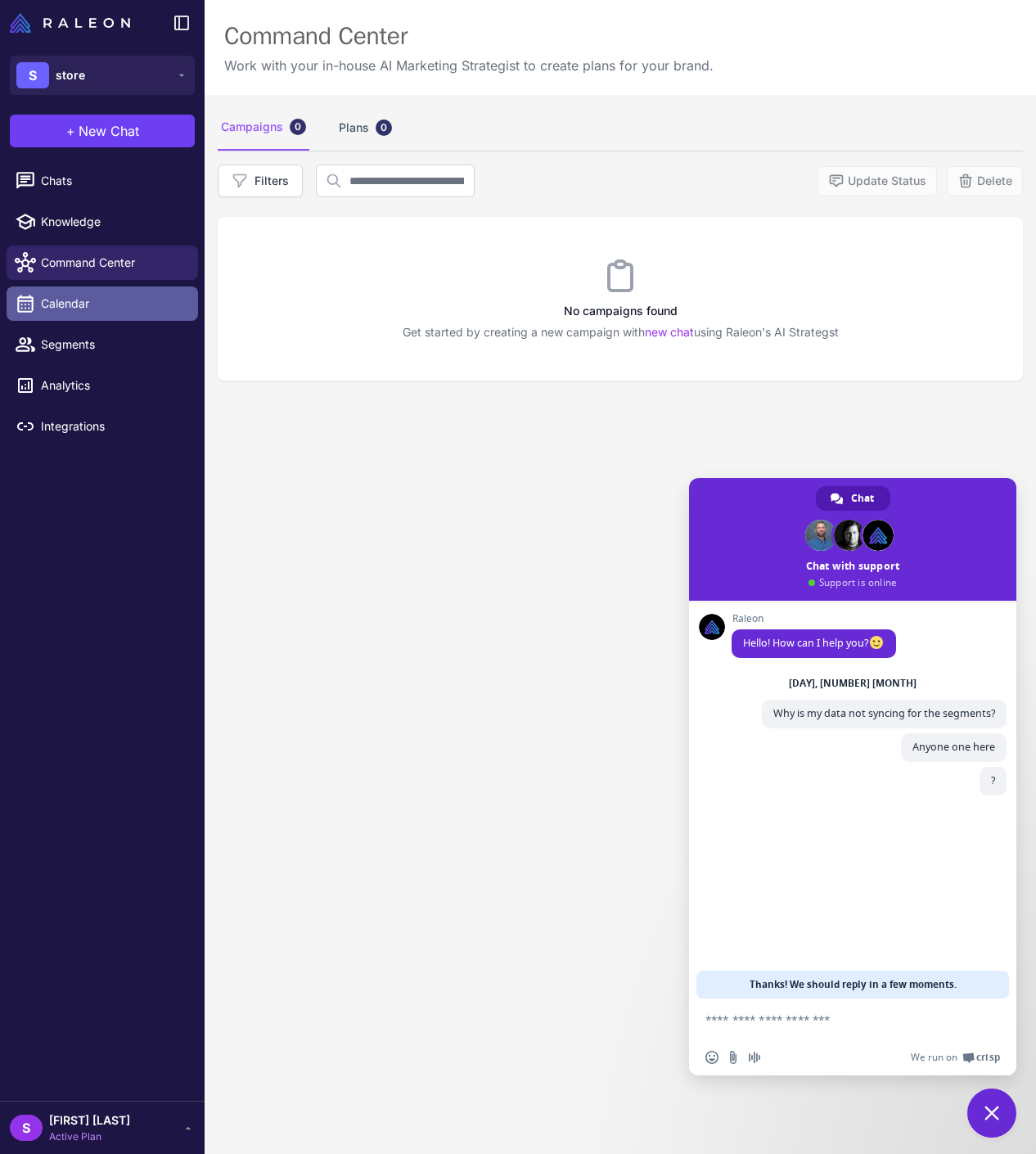 click on "Calendar" at bounding box center (113, 304) 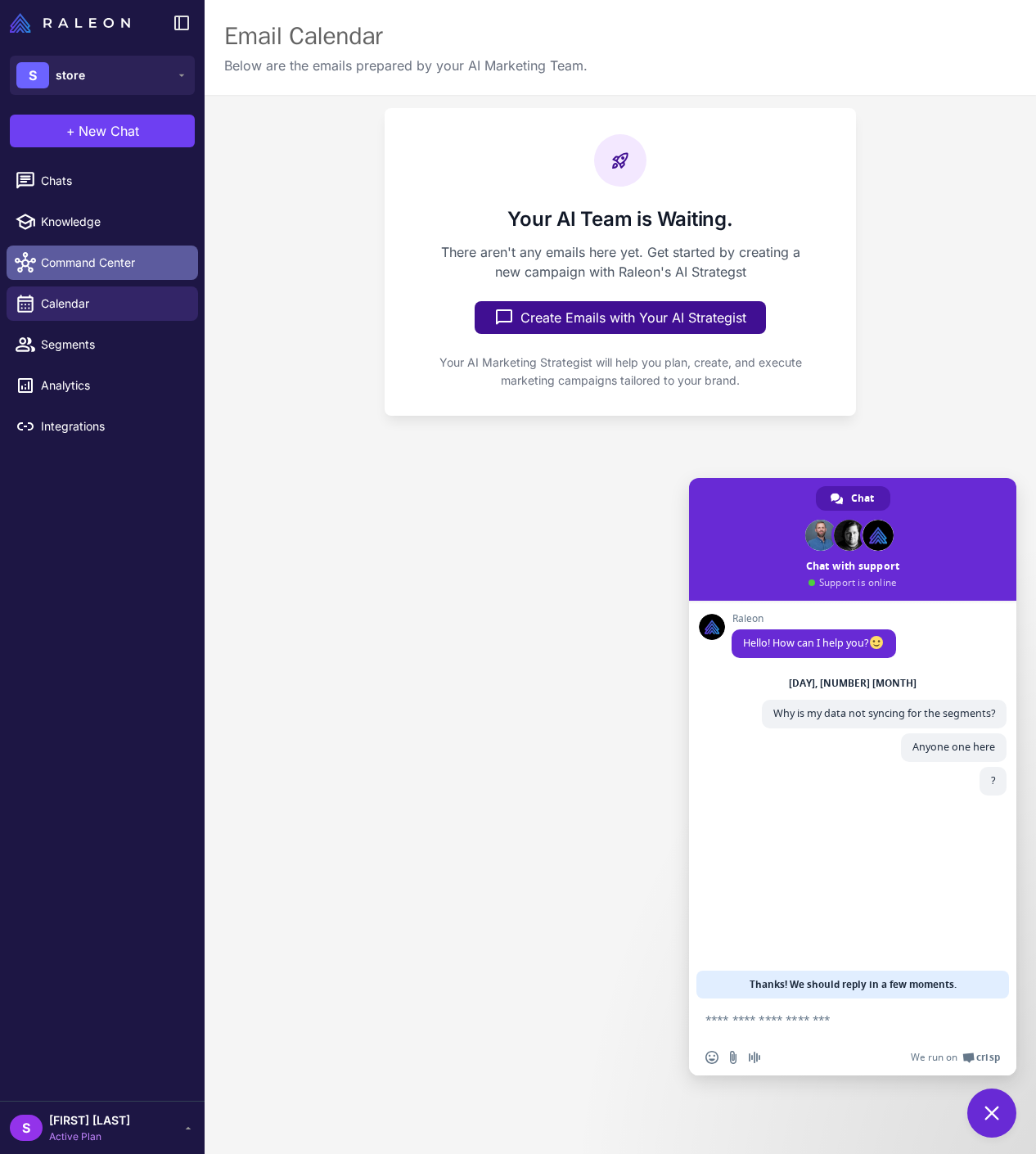 click on "Command Center" at bounding box center (113, 263) 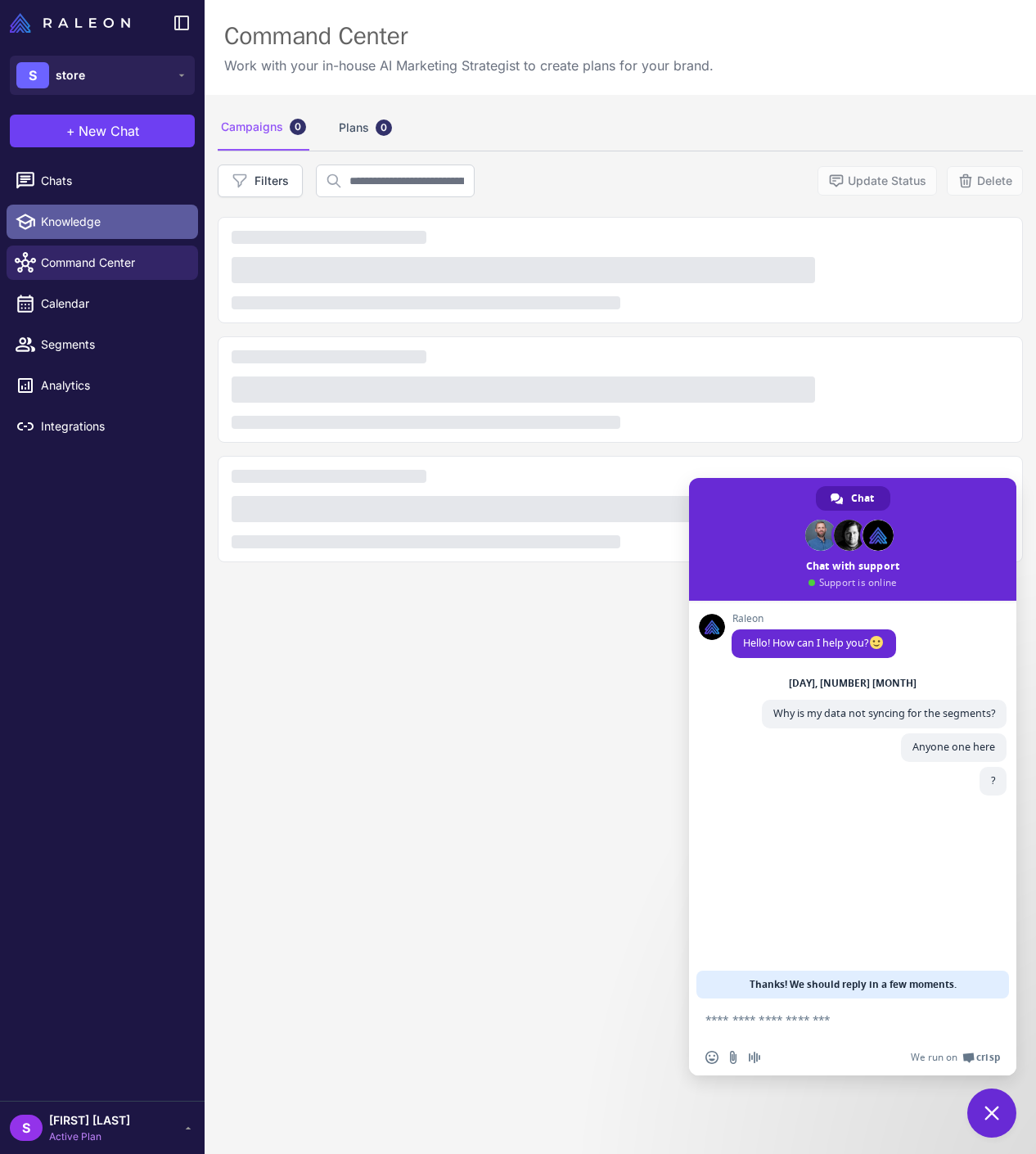 click on "Knowledge" at bounding box center [102, 222] 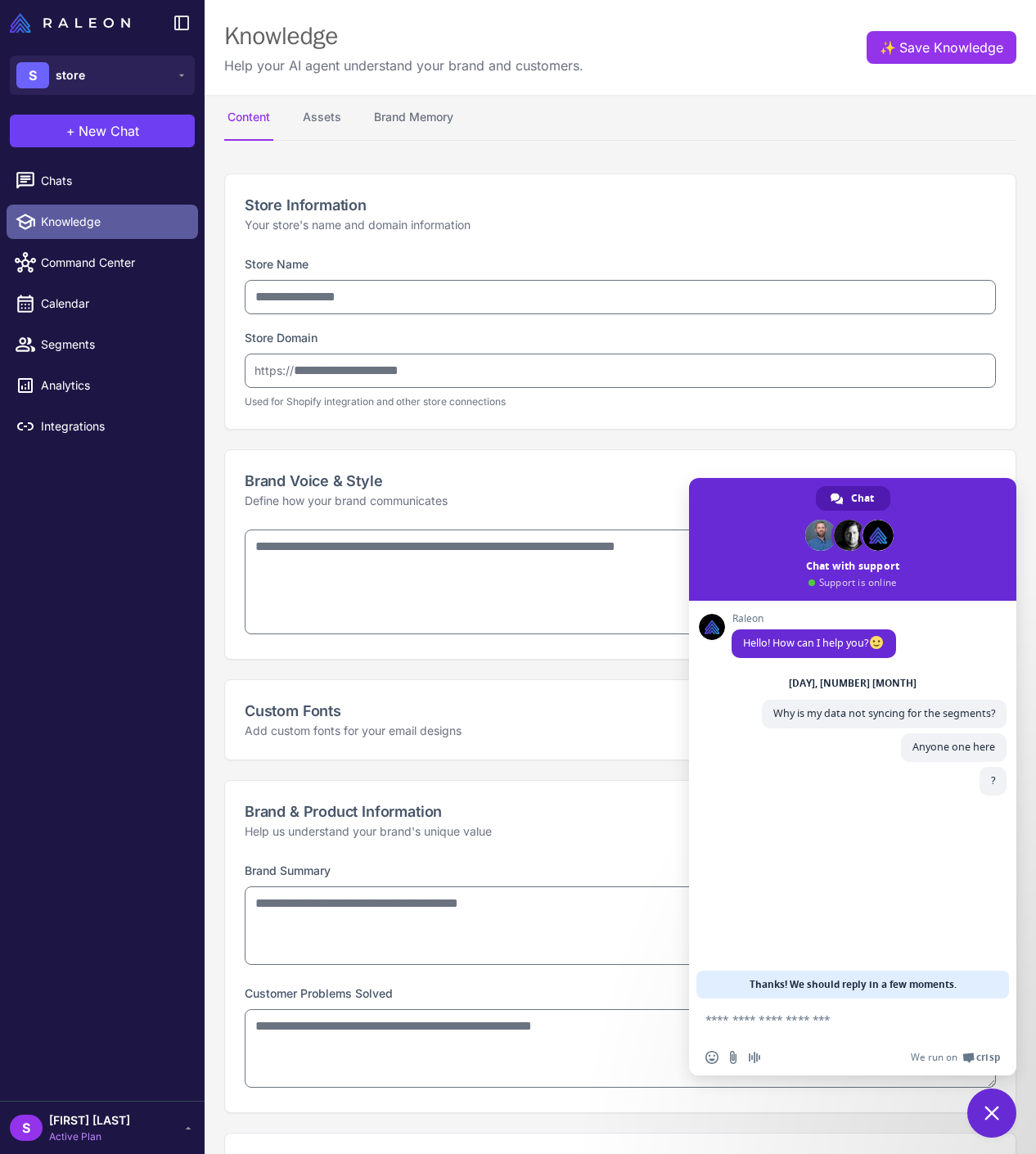 type on "*****" 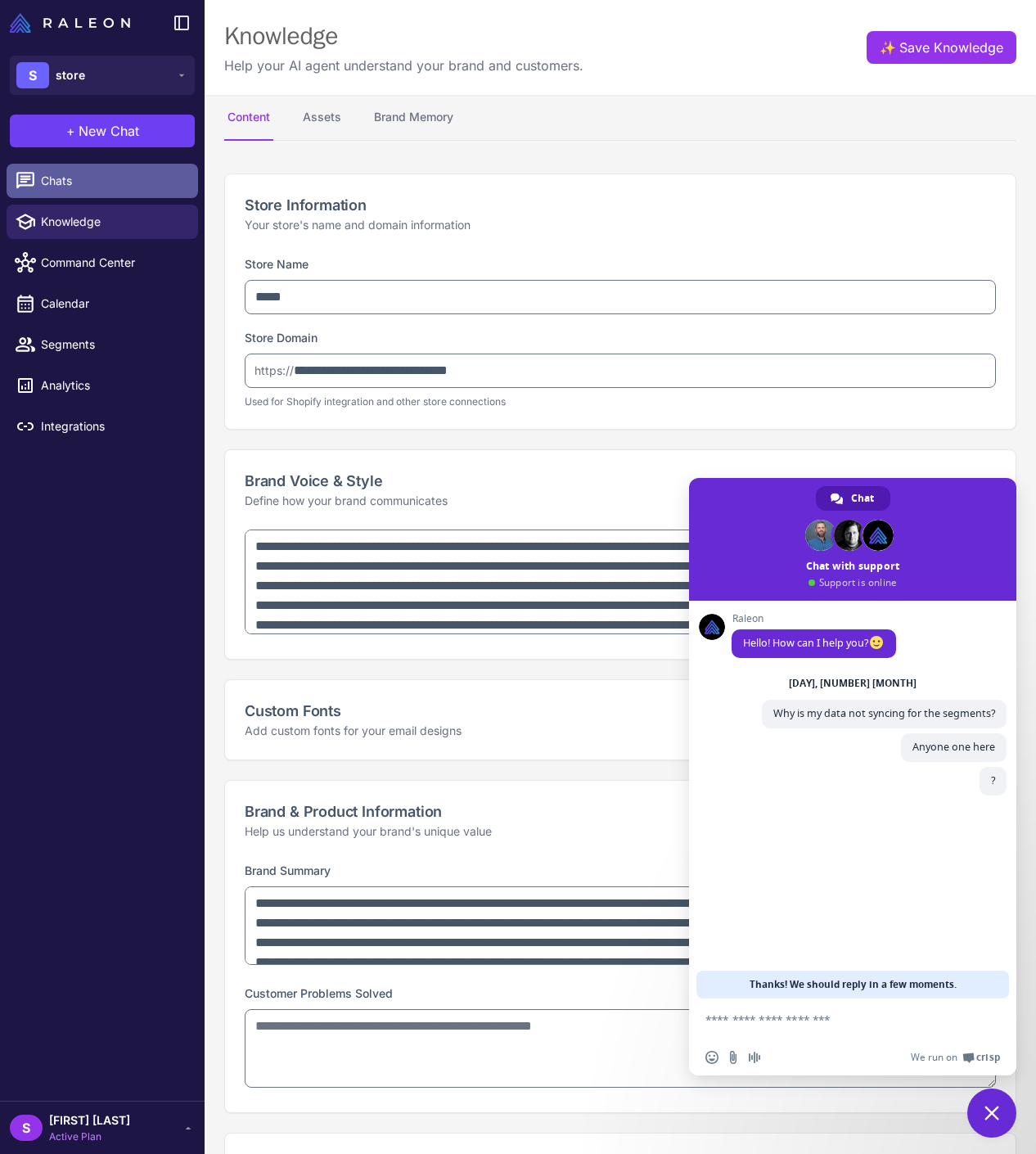 type on "**********" 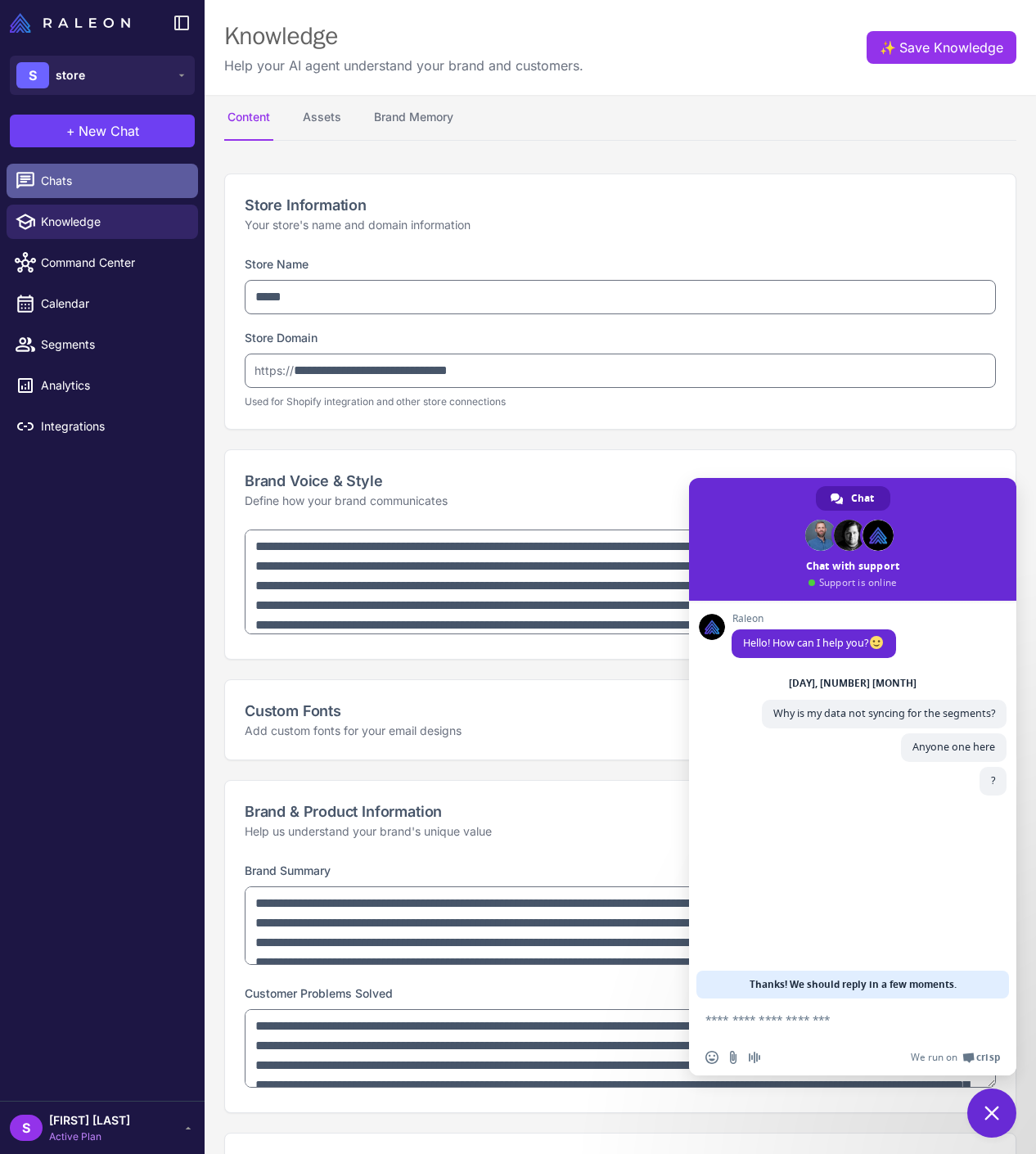 type on "**********" 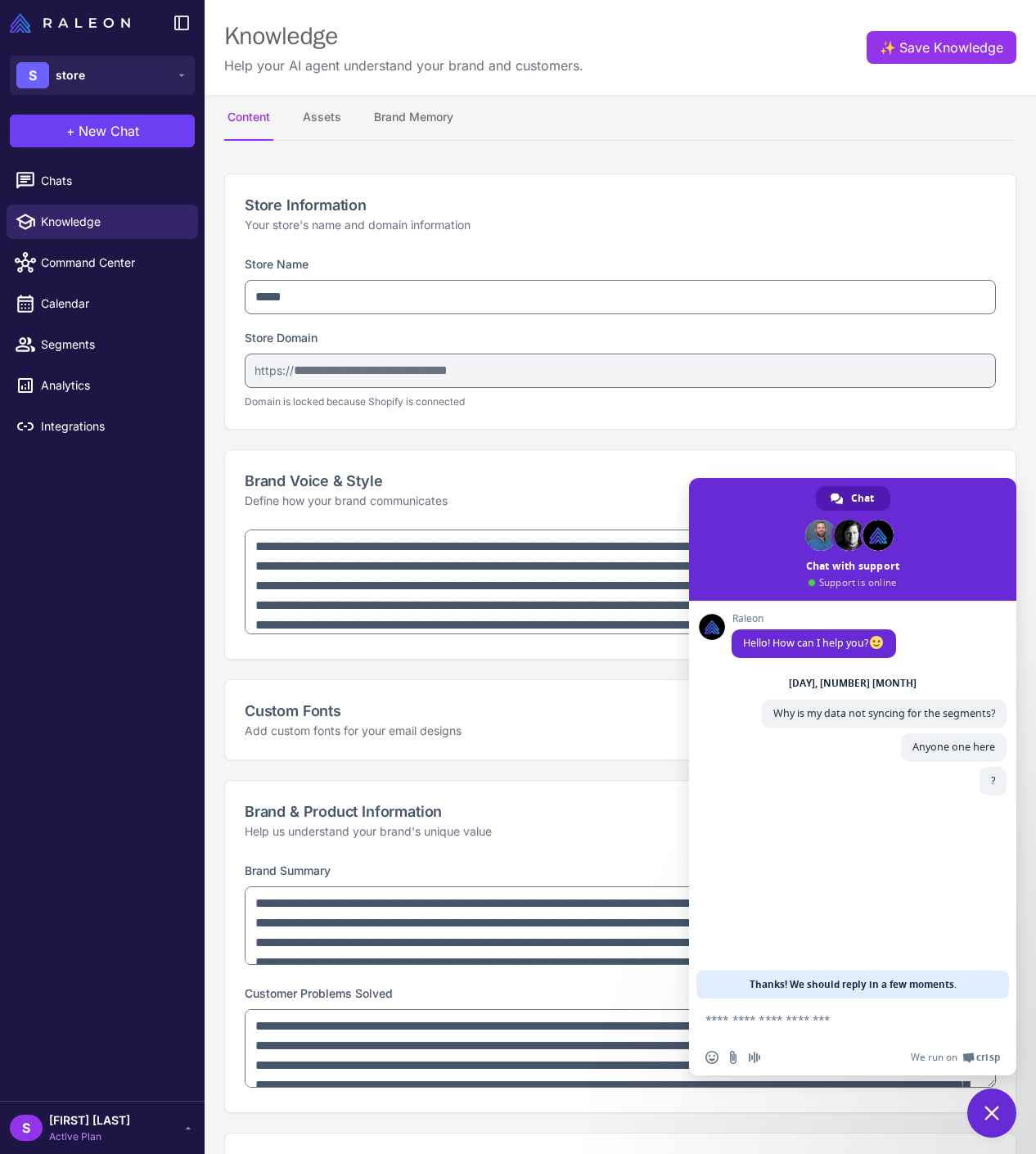 click on "**********" at bounding box center (620, 594) 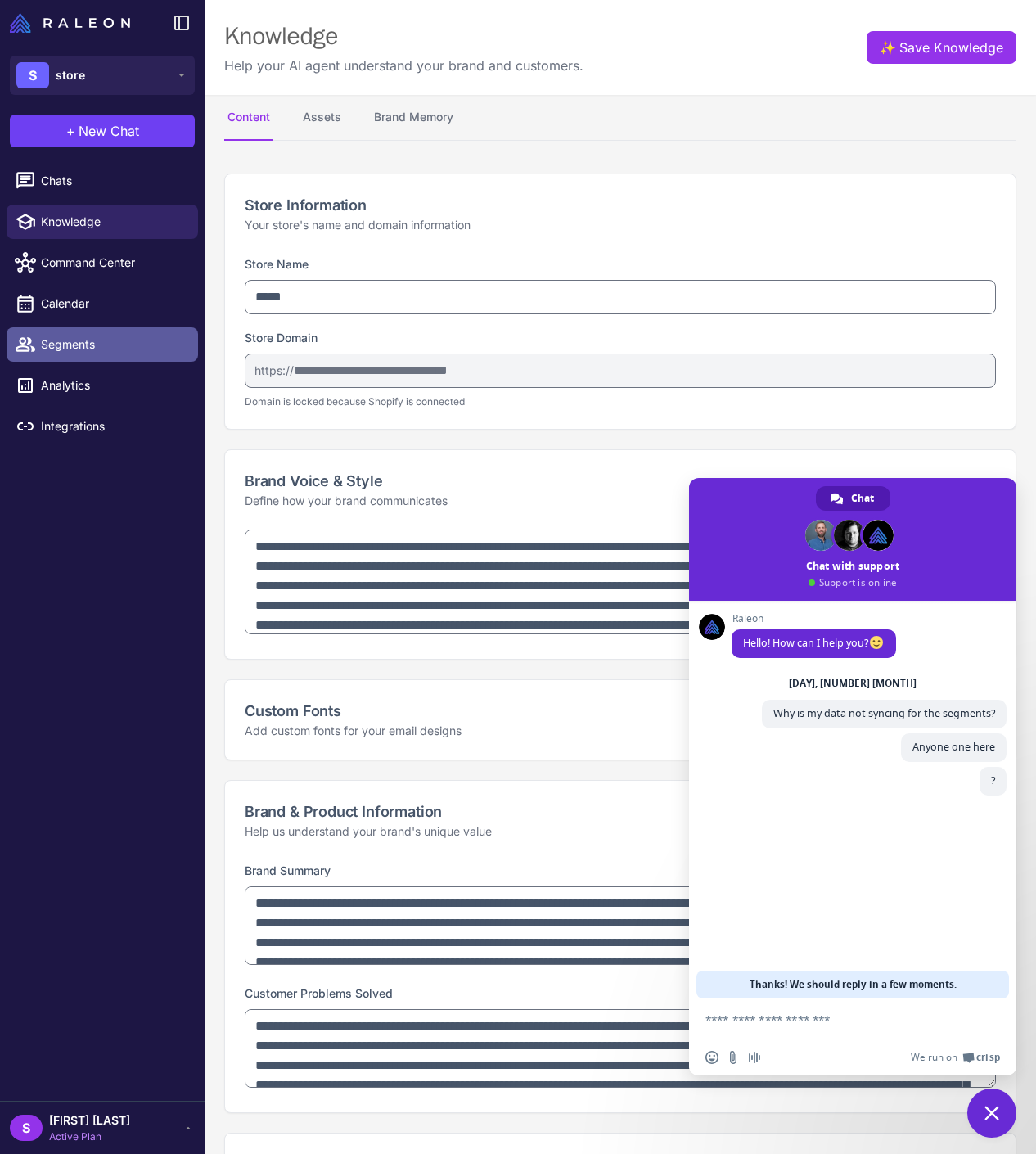 click on "Segments" at bounding box center [113, 345] 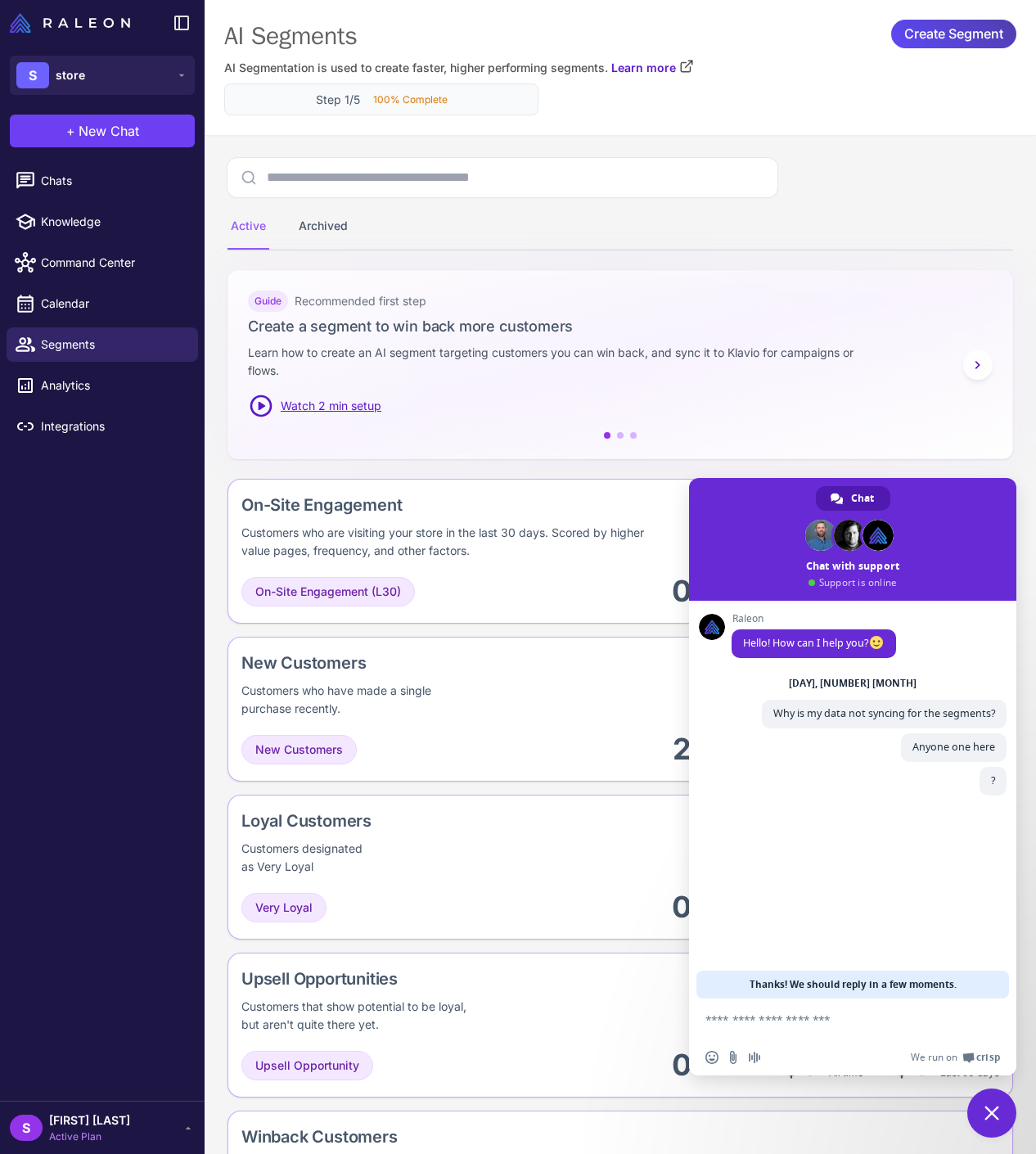 click on "Step 1/5 100% Complete" at bounding box center [381, 99] 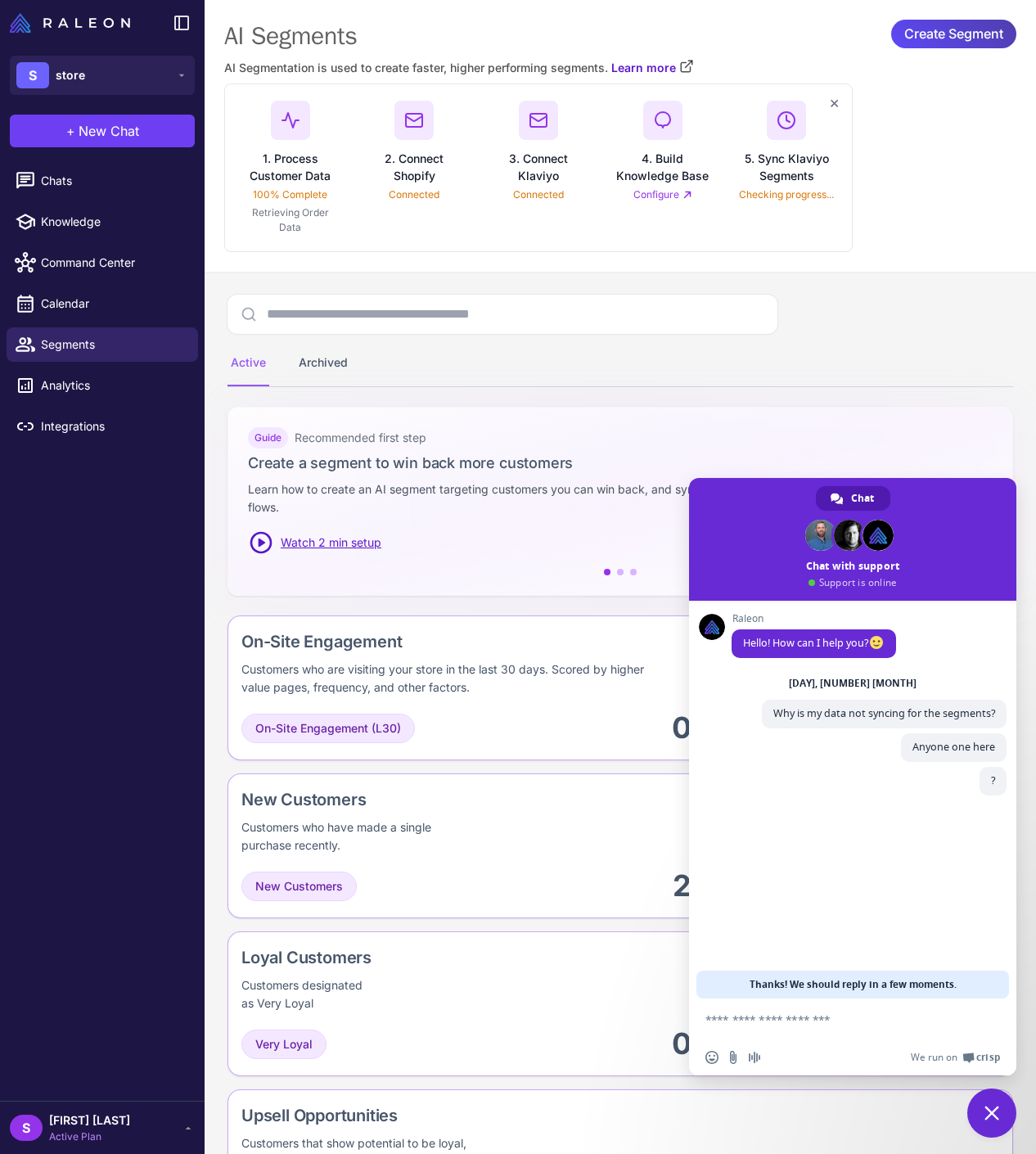click on "Configure" at bounding box center (663, 195) 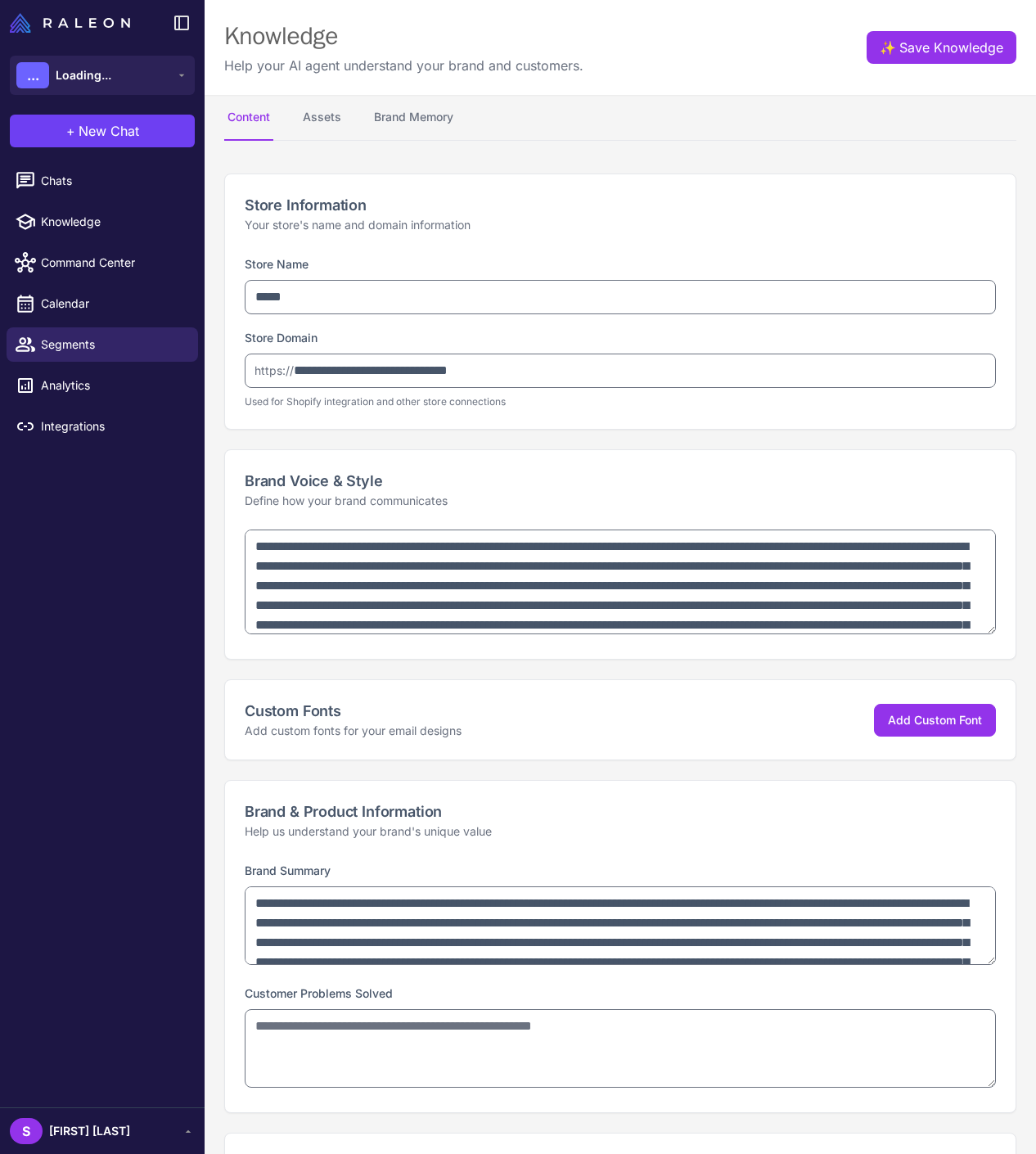 select 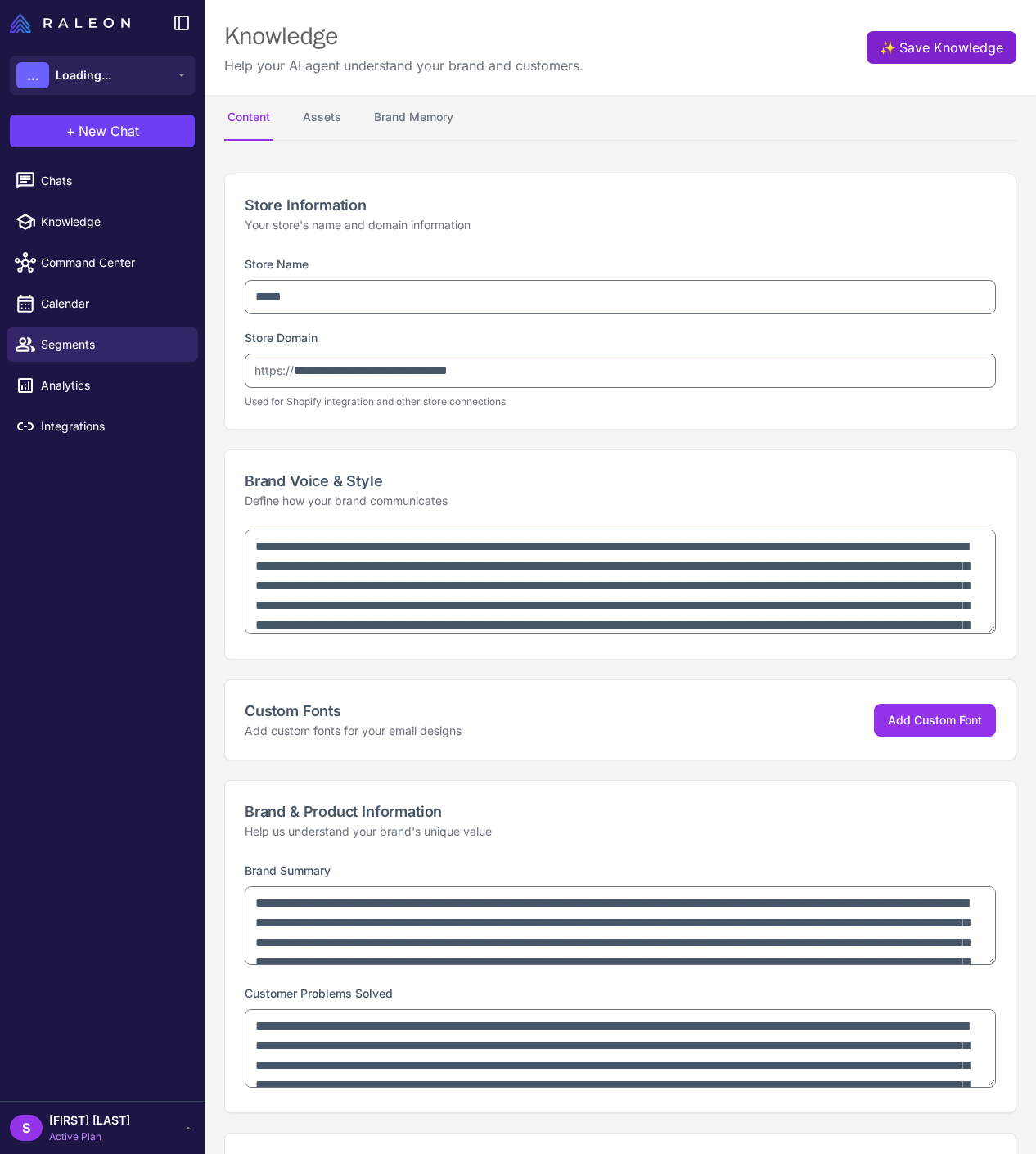 click on "✨  Save Knowledge" at bounding box center (941, 47) 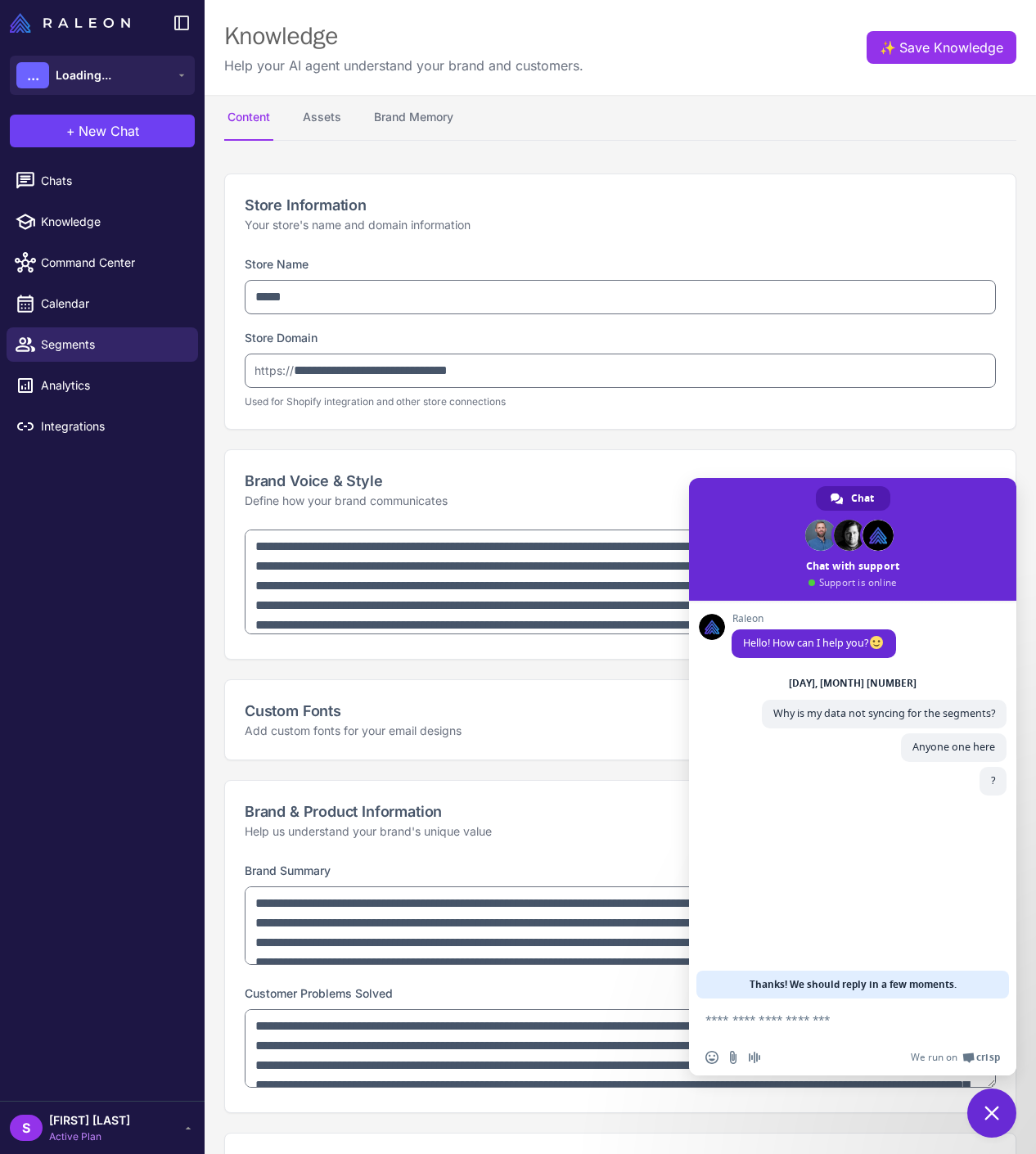 type on "**********" 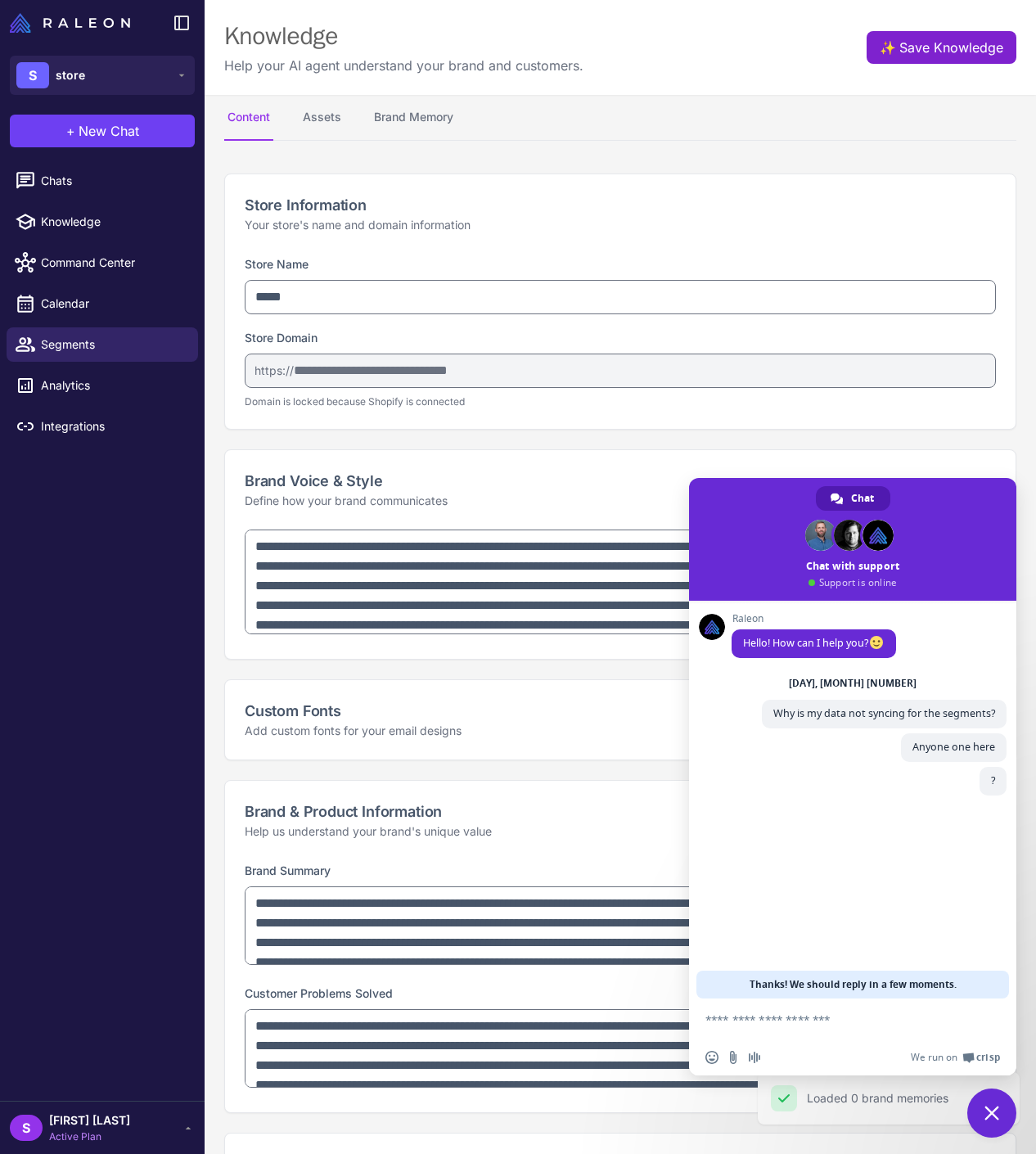 click on "✨  Save Knowledge" at bounding box center [941, 47] 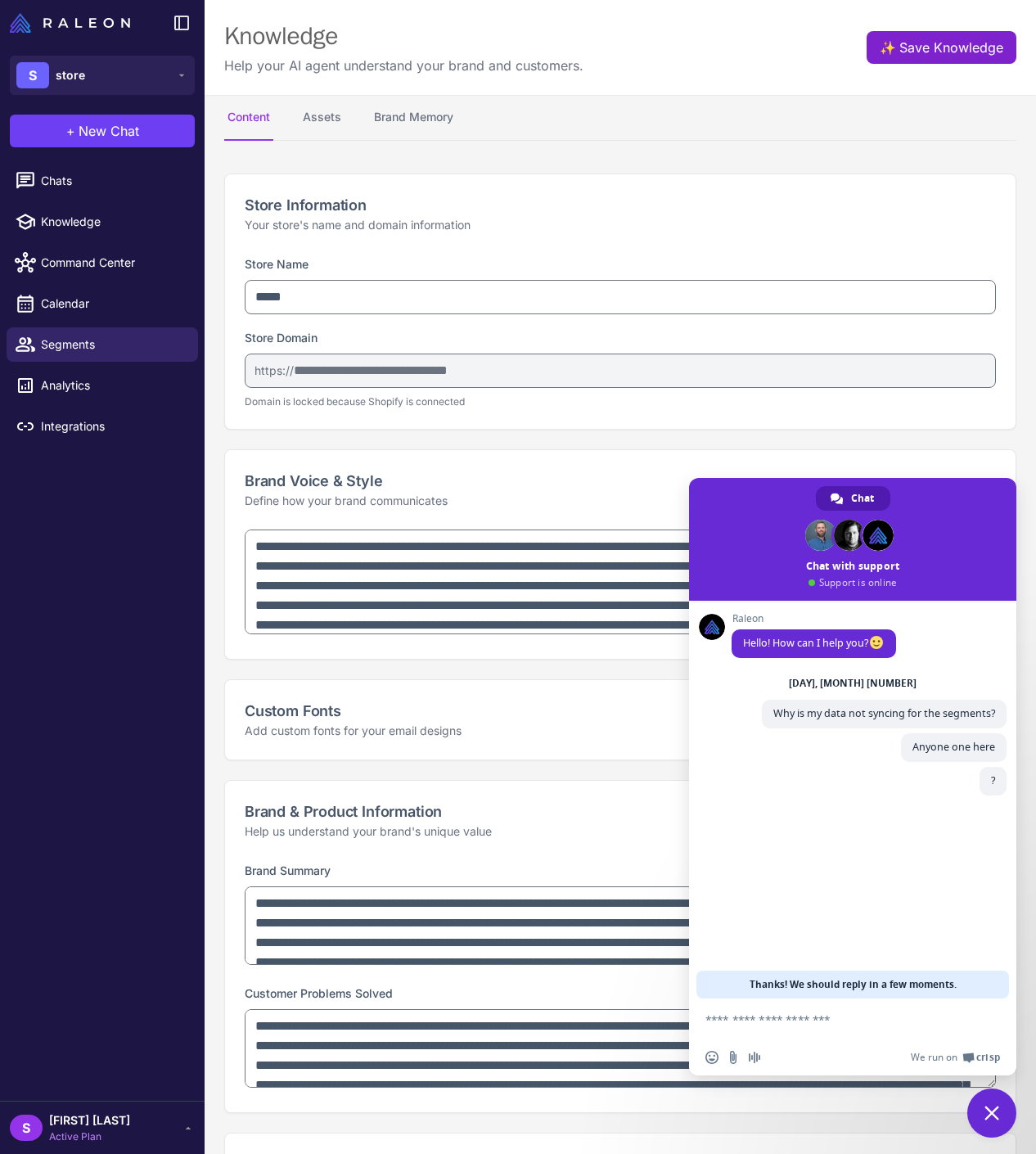click on "✨  Save Knowledge" at bounding box center [941, 47] 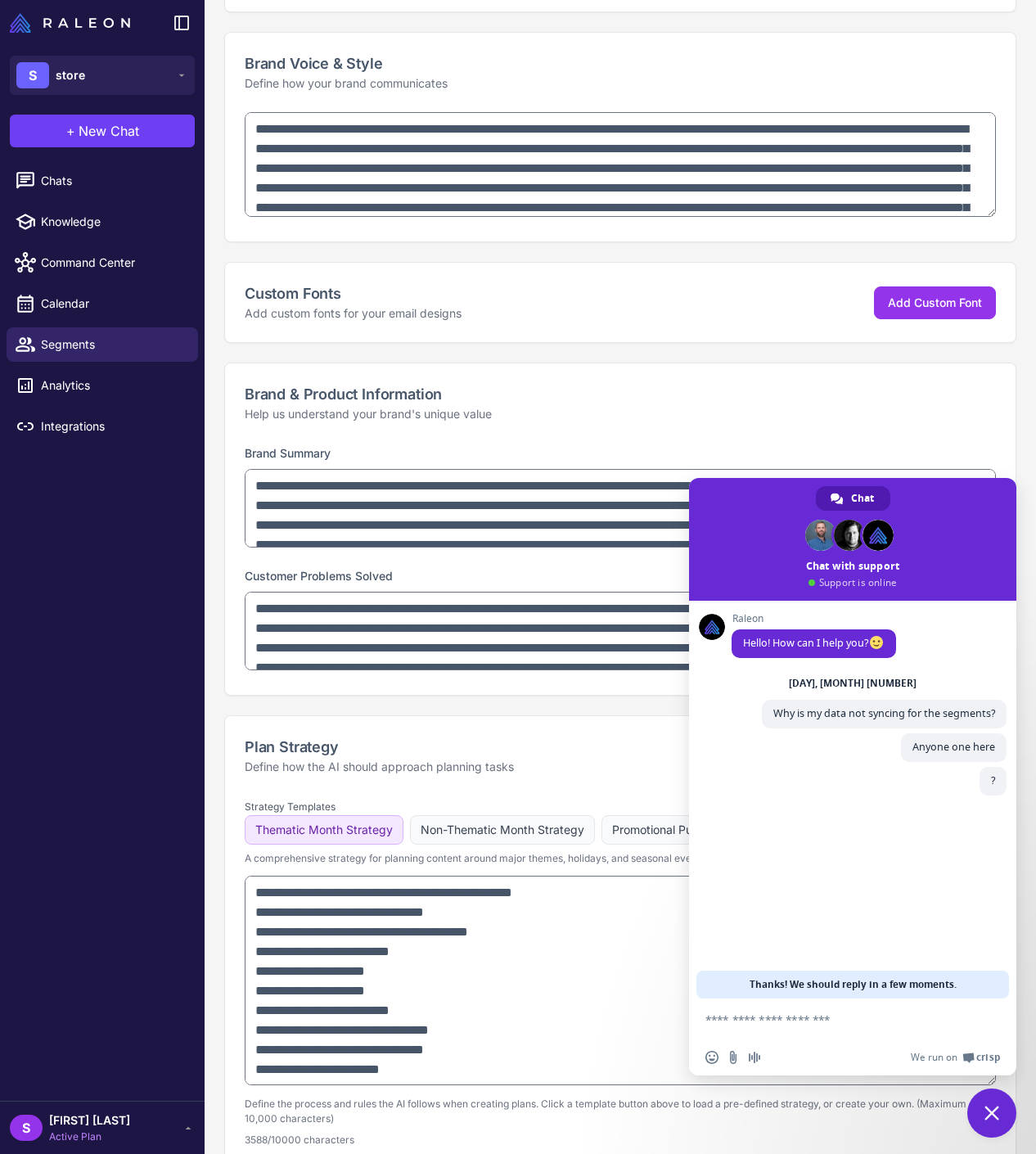 scroll, scrollTop: 0, scrollLeft: 0, axis: both 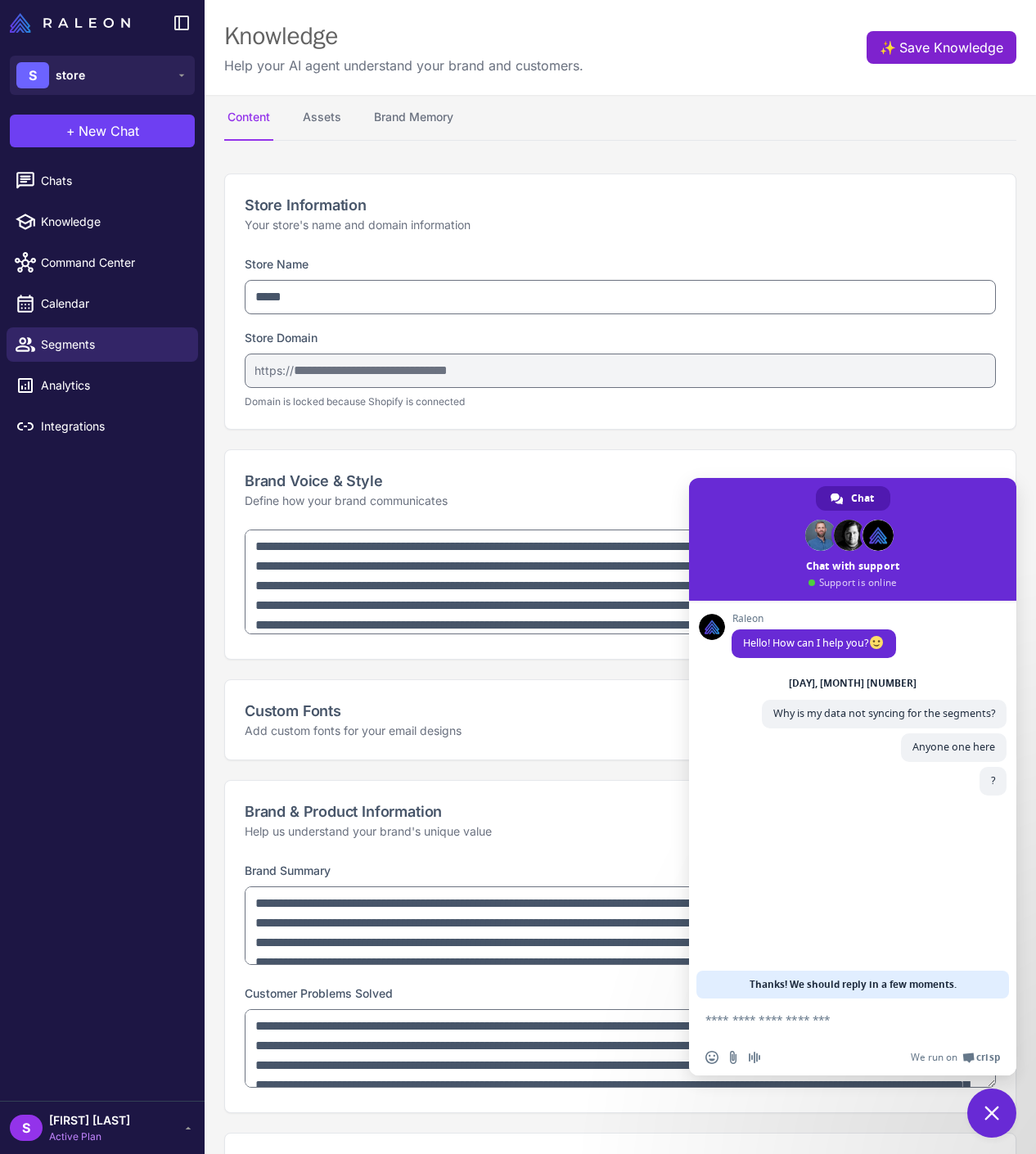 click on "✨  Save Knowledge" at bounding box center [941, 47] 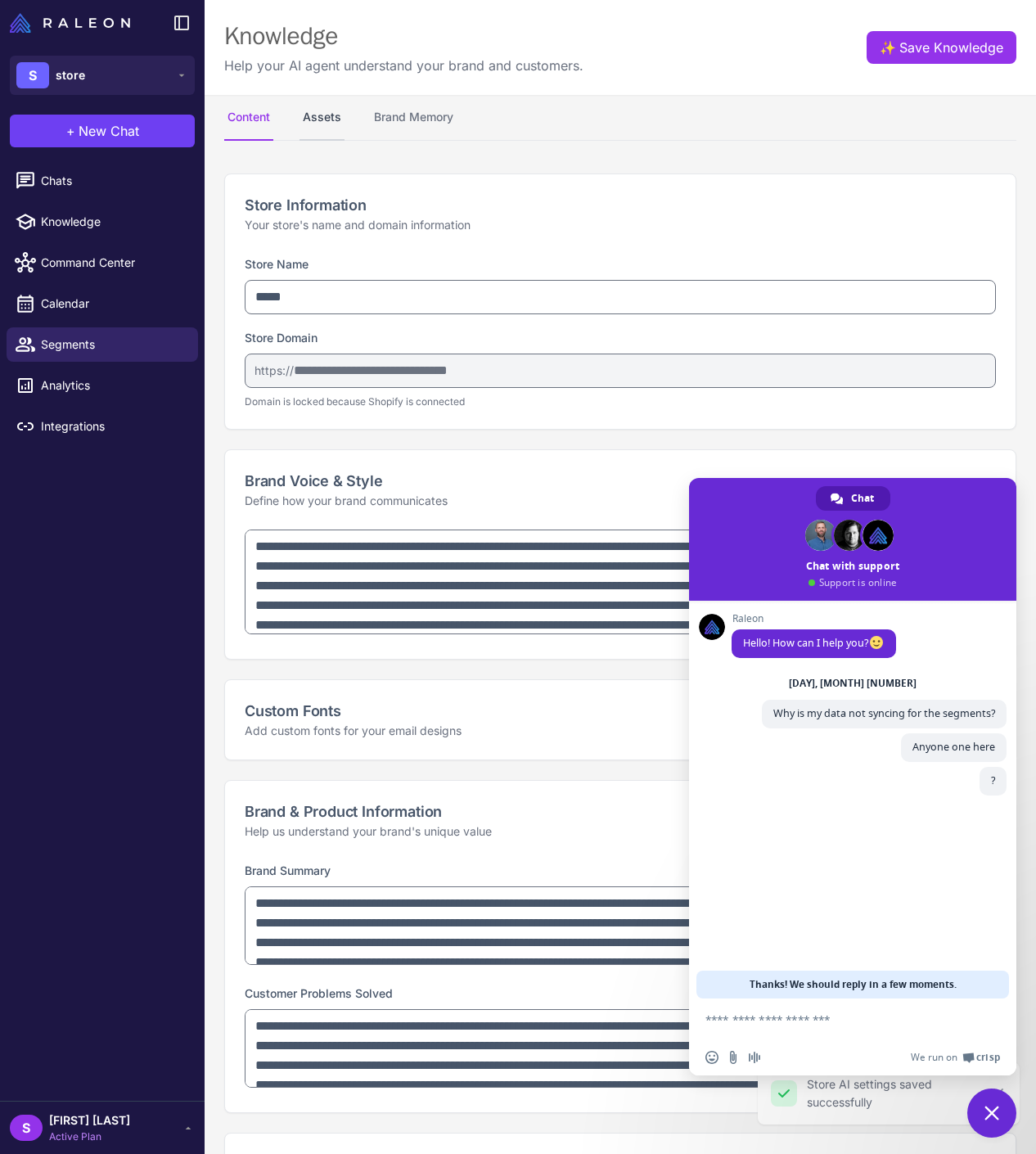 click on "Assets" at bounding box center [322, 118] 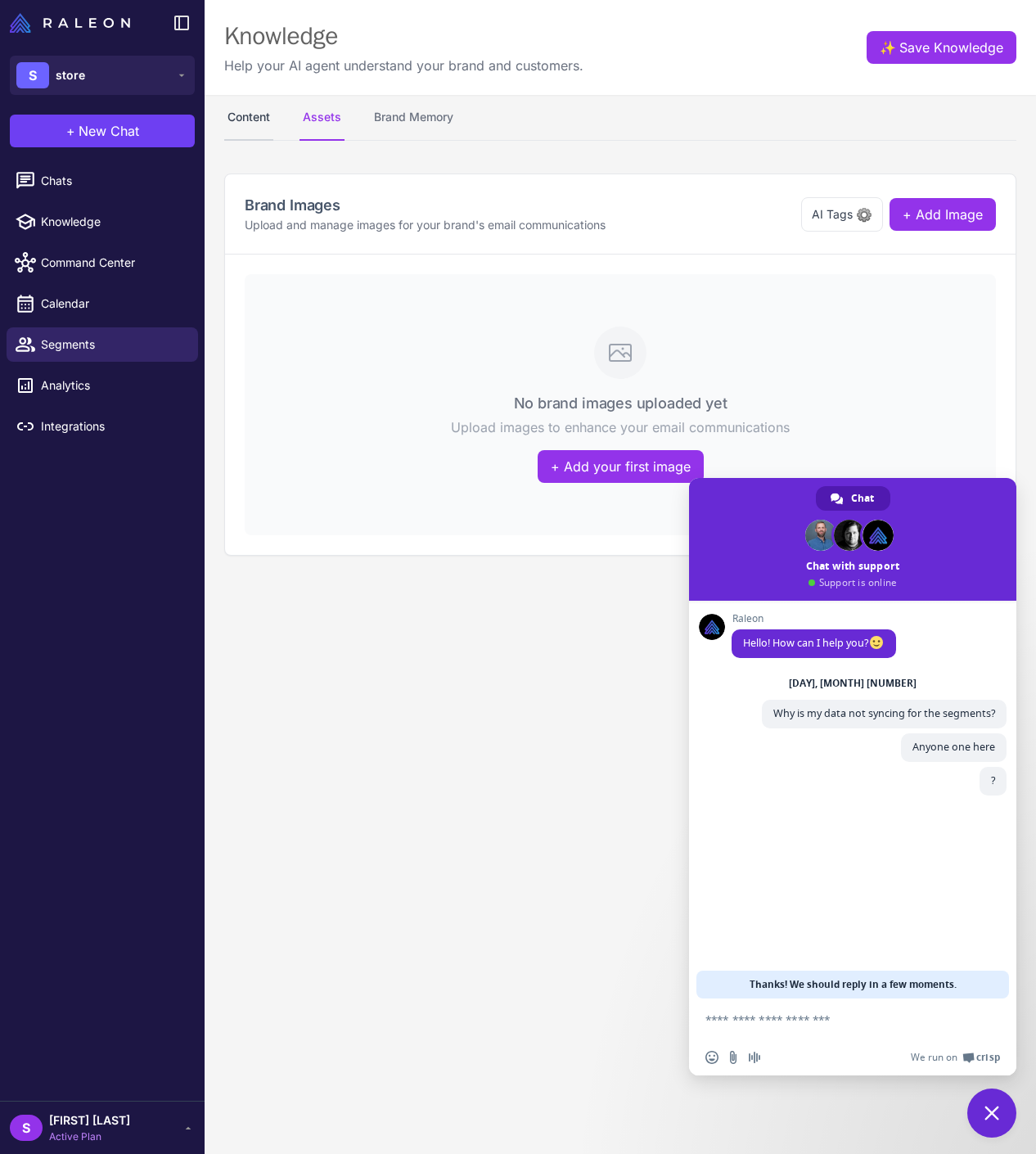 click on "Content" at bounding box center [249, 118] 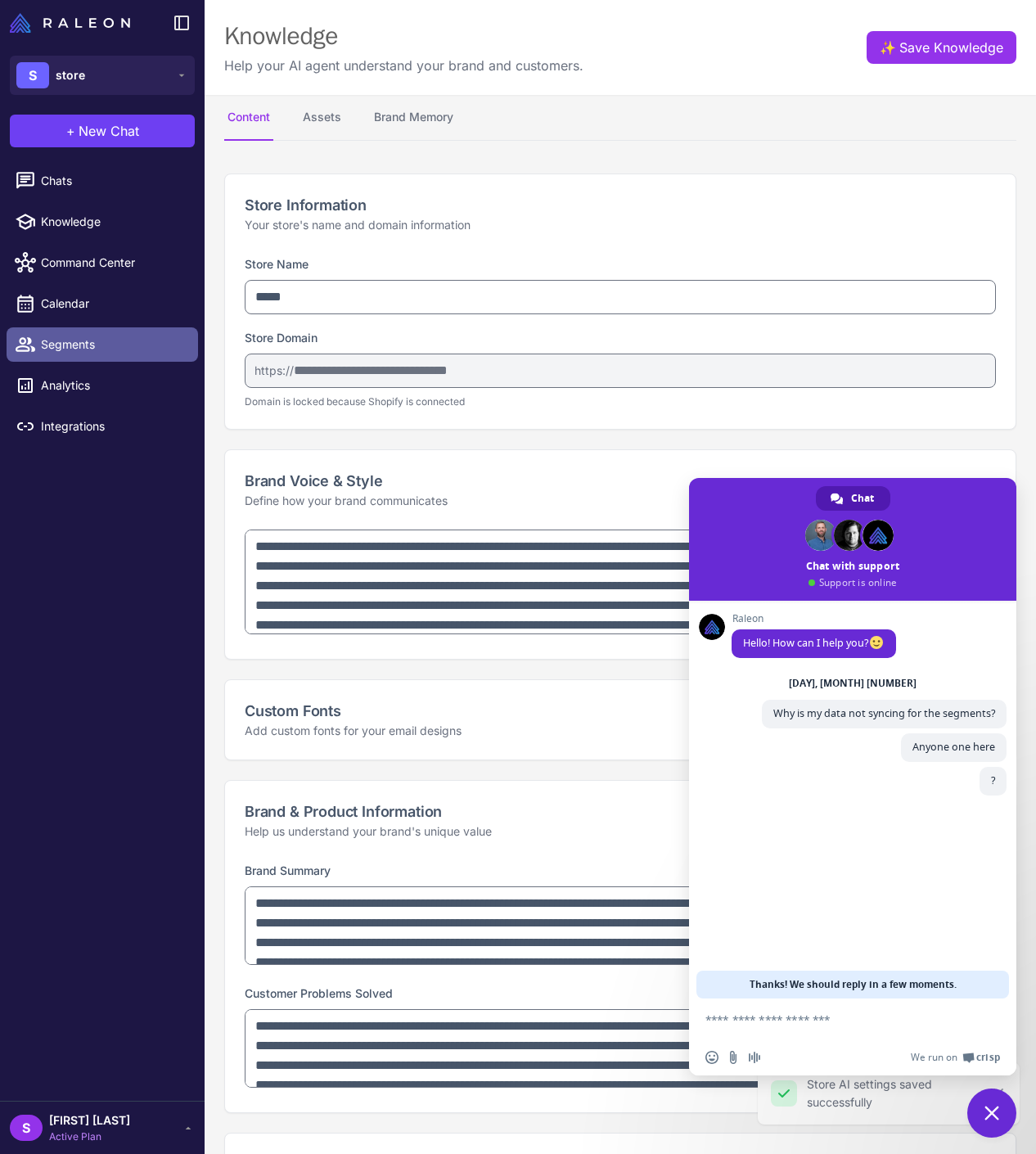 click on "Segments" at bounding box center [113, 345] 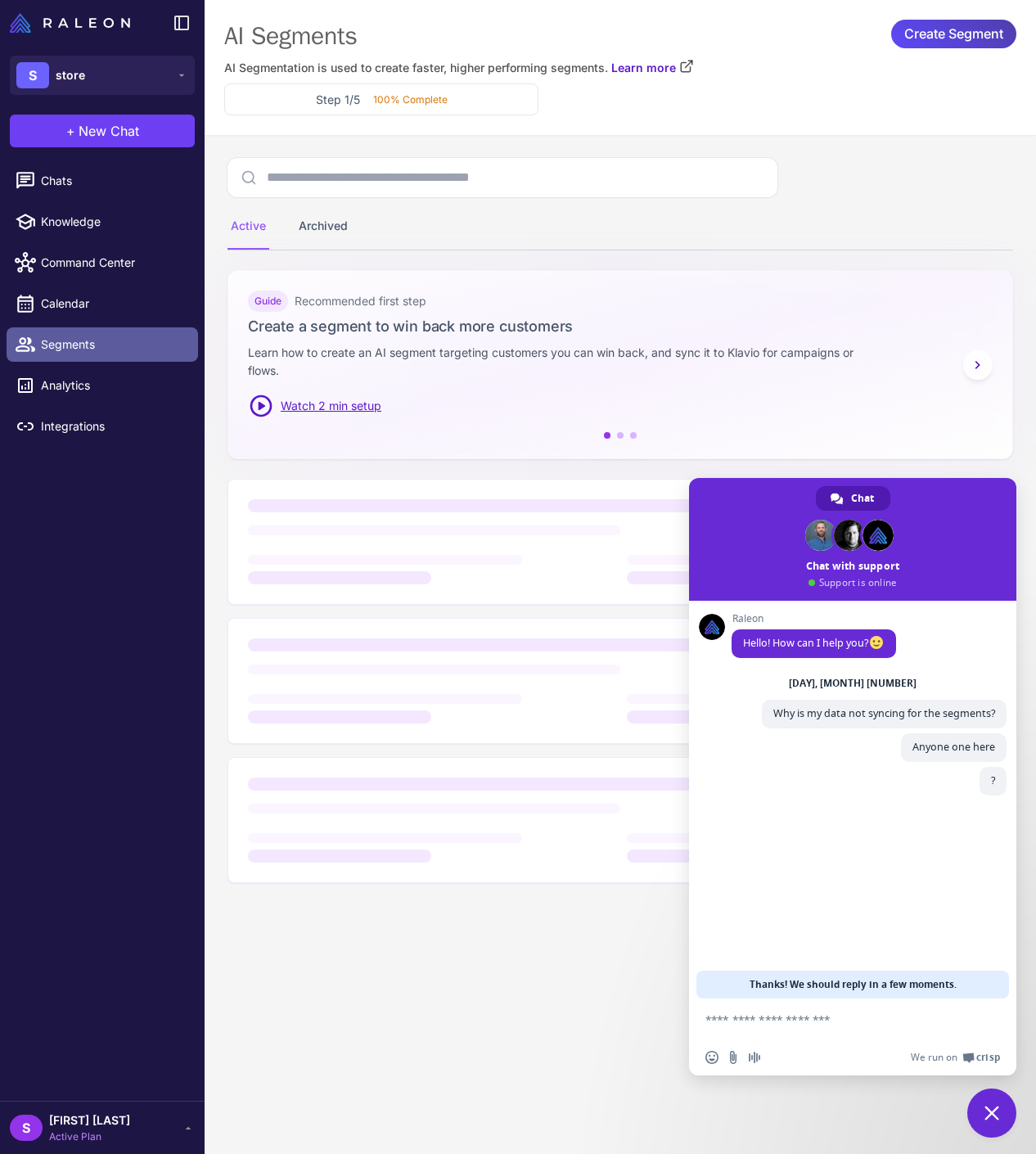 click on "Segments" at bounding box center [113, 345] 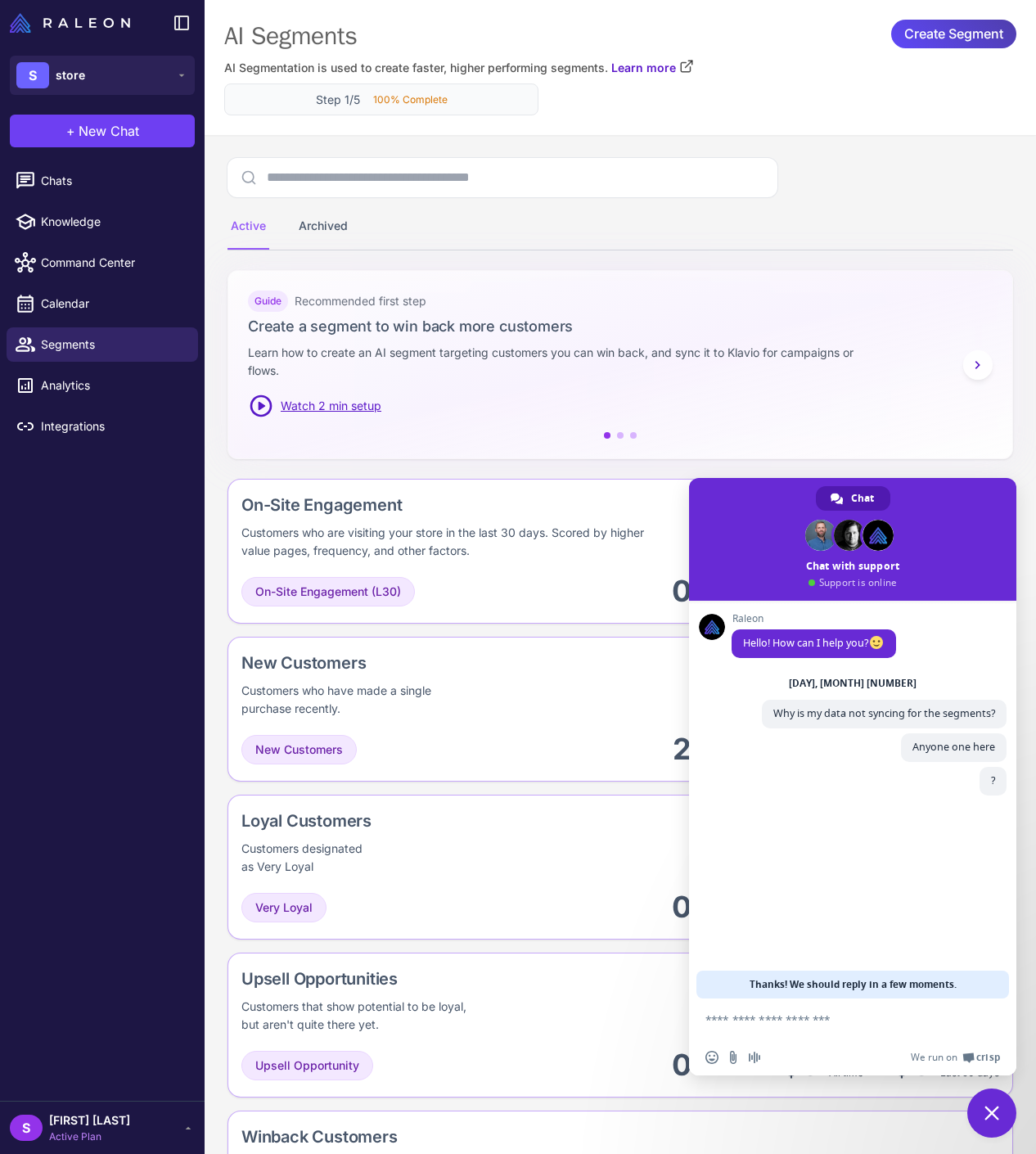 click on "100% Complete" at bounding box center (410, 100) 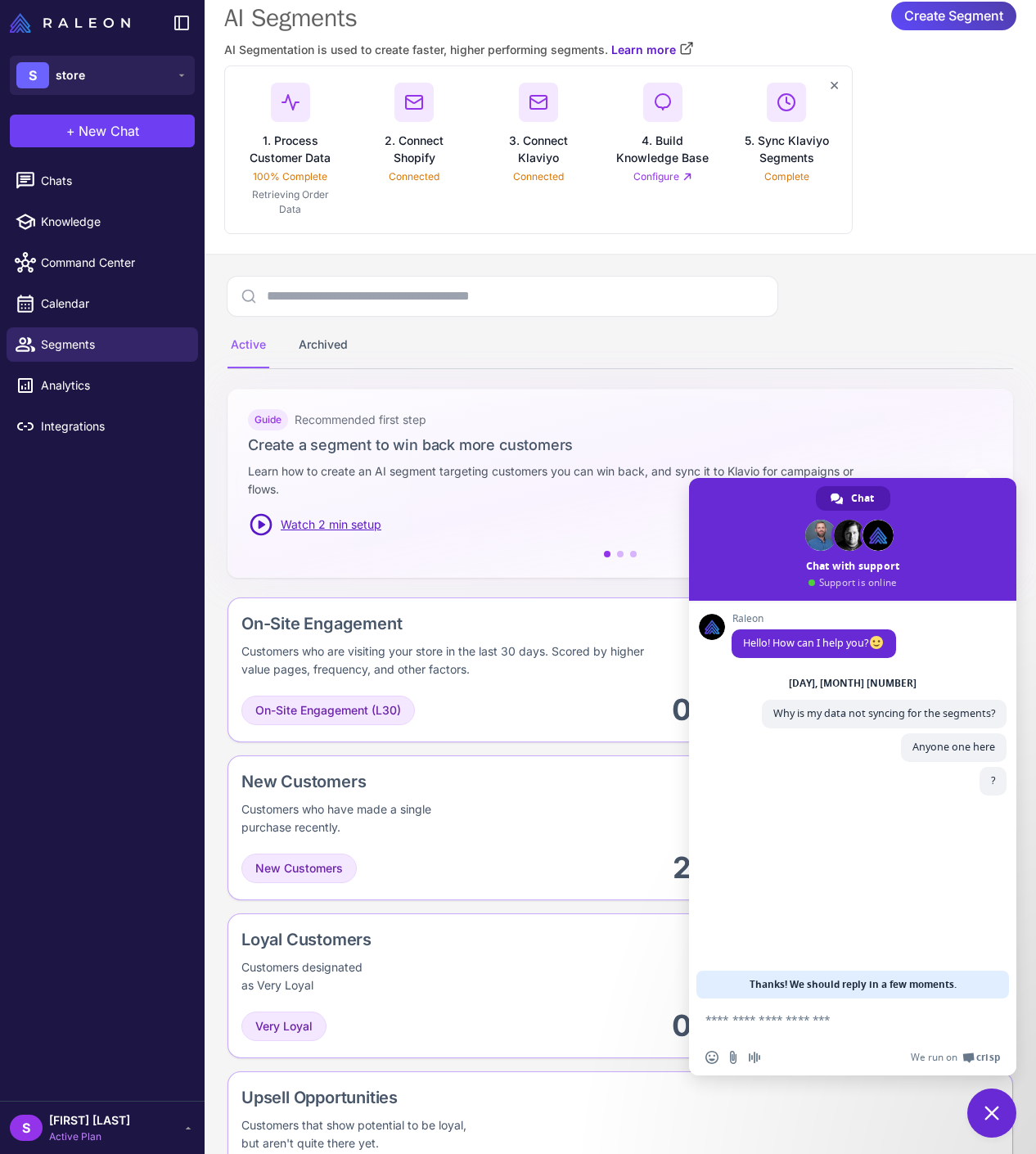 scroll, scrollTop: 0, scrollLeft: 0, axis: both 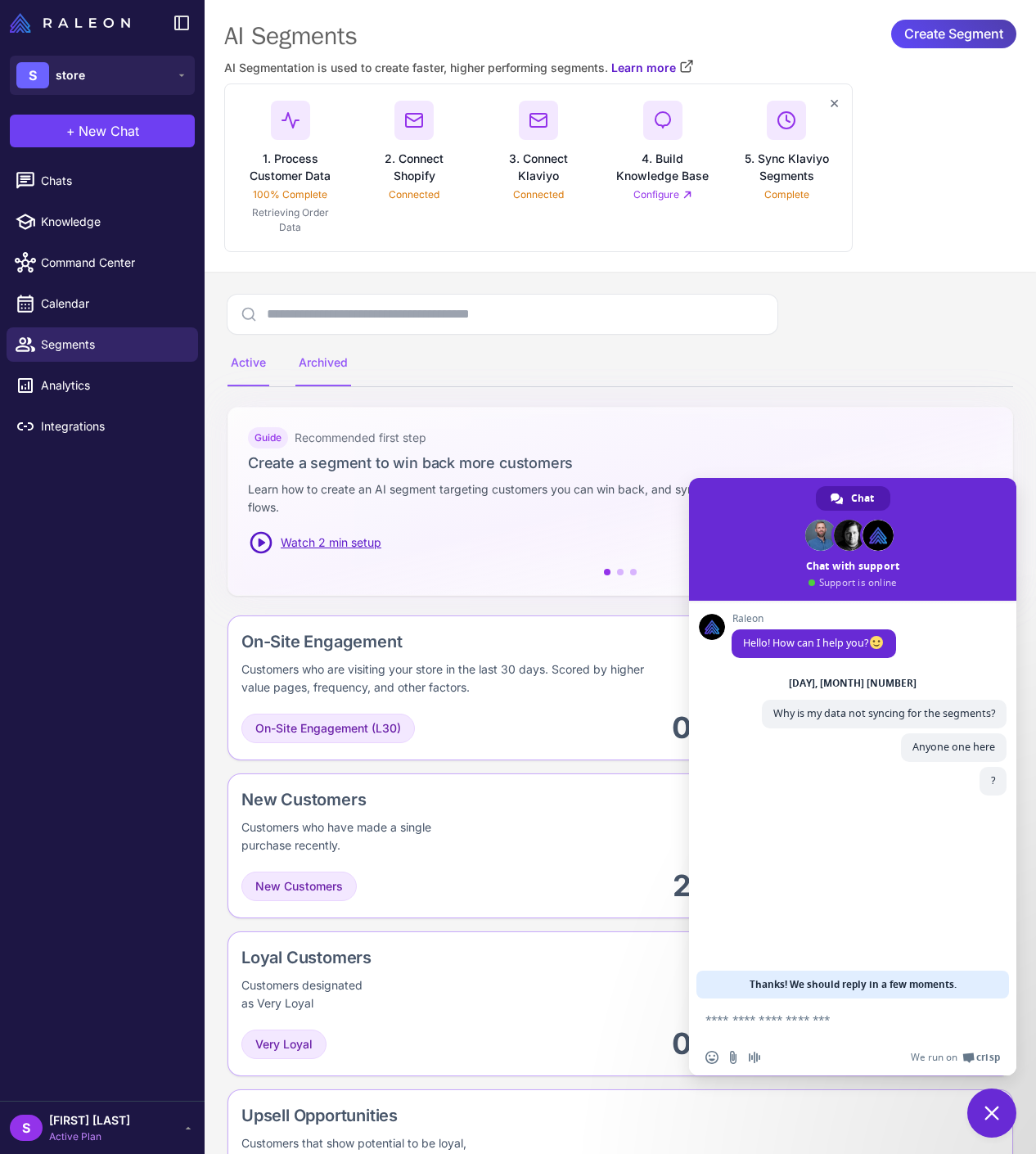click on "Archived" at bounding box center [323, 363] 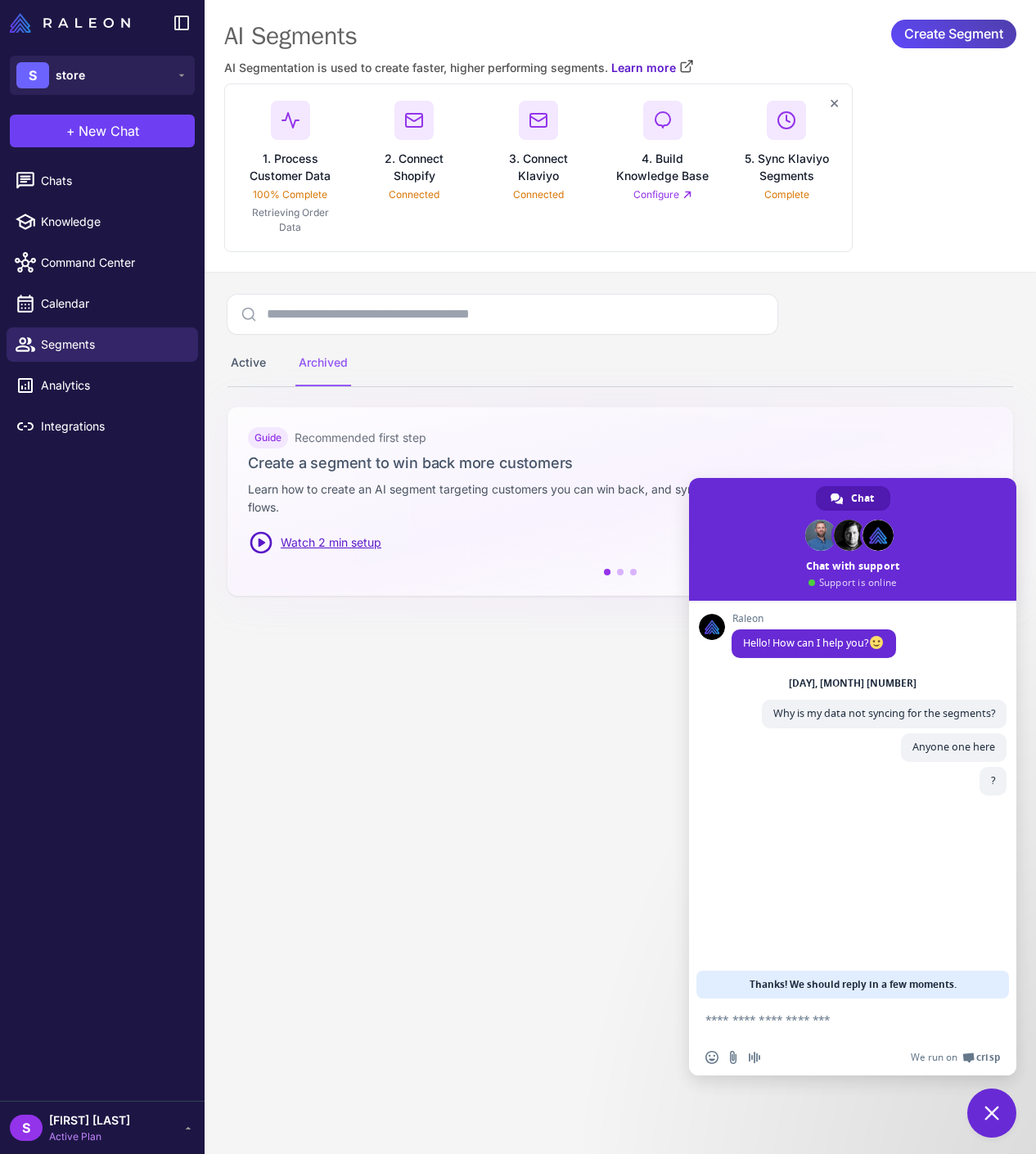 click on "Active   Archived  Guide Recommended first step Create a segment to win back more customers Learn how to create an AI segment targeting customers you can win back, and sync it to Klavio for campaigns or flows. Watch 2 min setup Guide Create a segment that predicts when a customer will respond to a promotion Learn how to create a segment that targets customers likely to respond to a promotion, and sync it to Klaviyo for campaigns or flows. Watch 3 min guide Guide Flows Create a segment to drive repeat purchases Learn how to create an AI segment targeting repeat purchases that you can sync to Klaviyo and use in flows Watch 4 min guide" 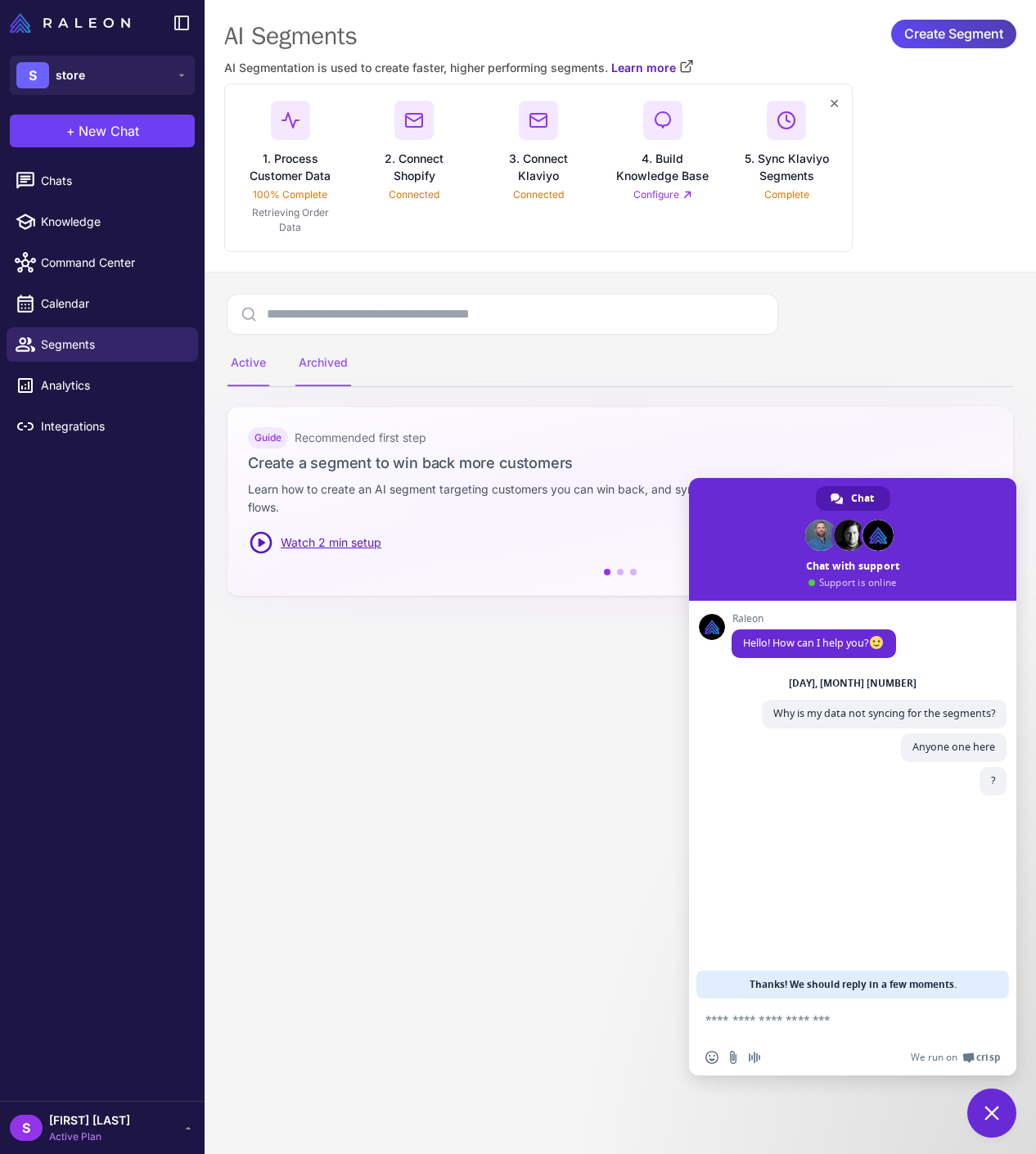 click on "Active" at bounding box center (248, 363) 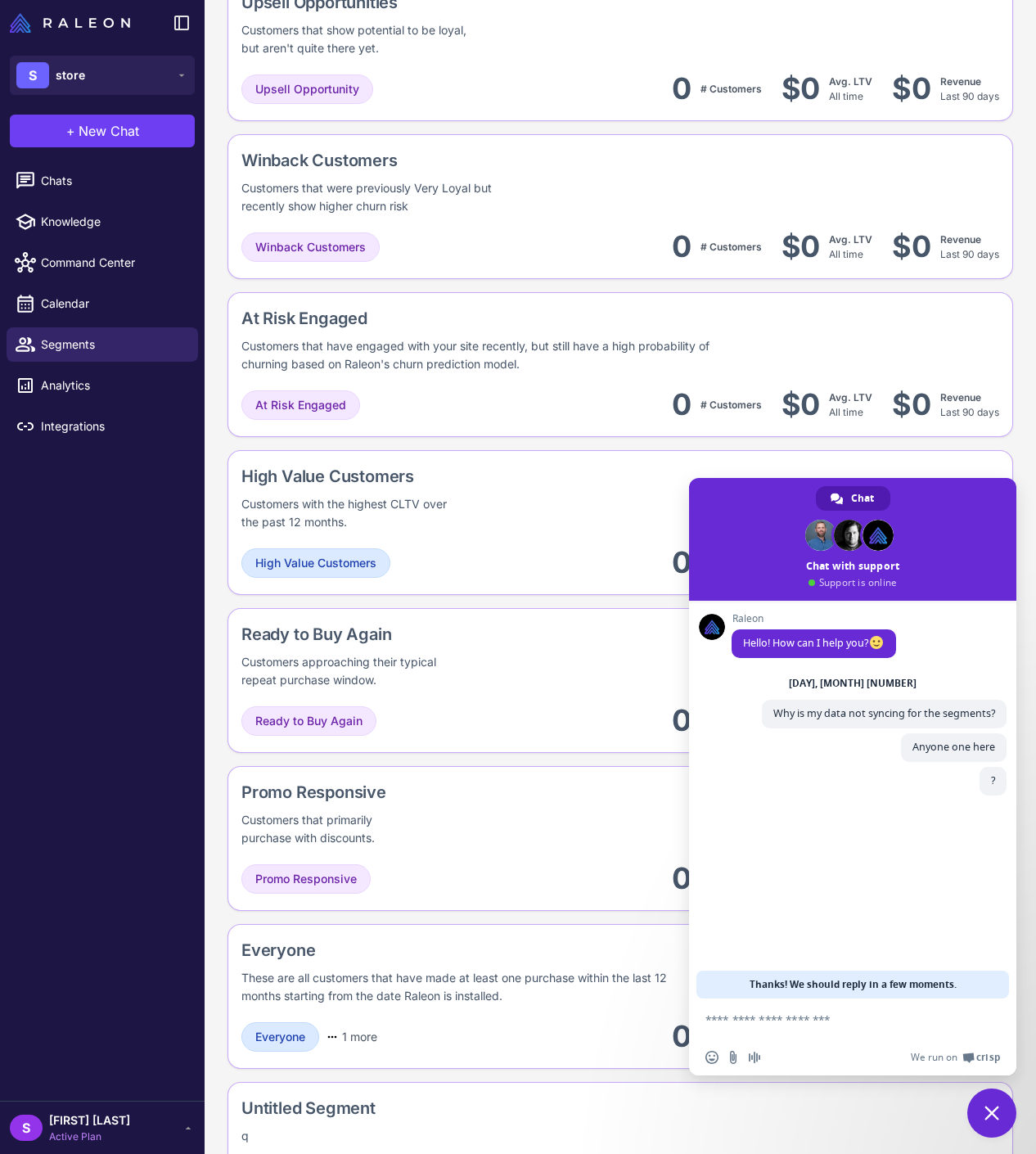 scroll, scrollTop: 1184, scrollLeft: 0, axis: vertical 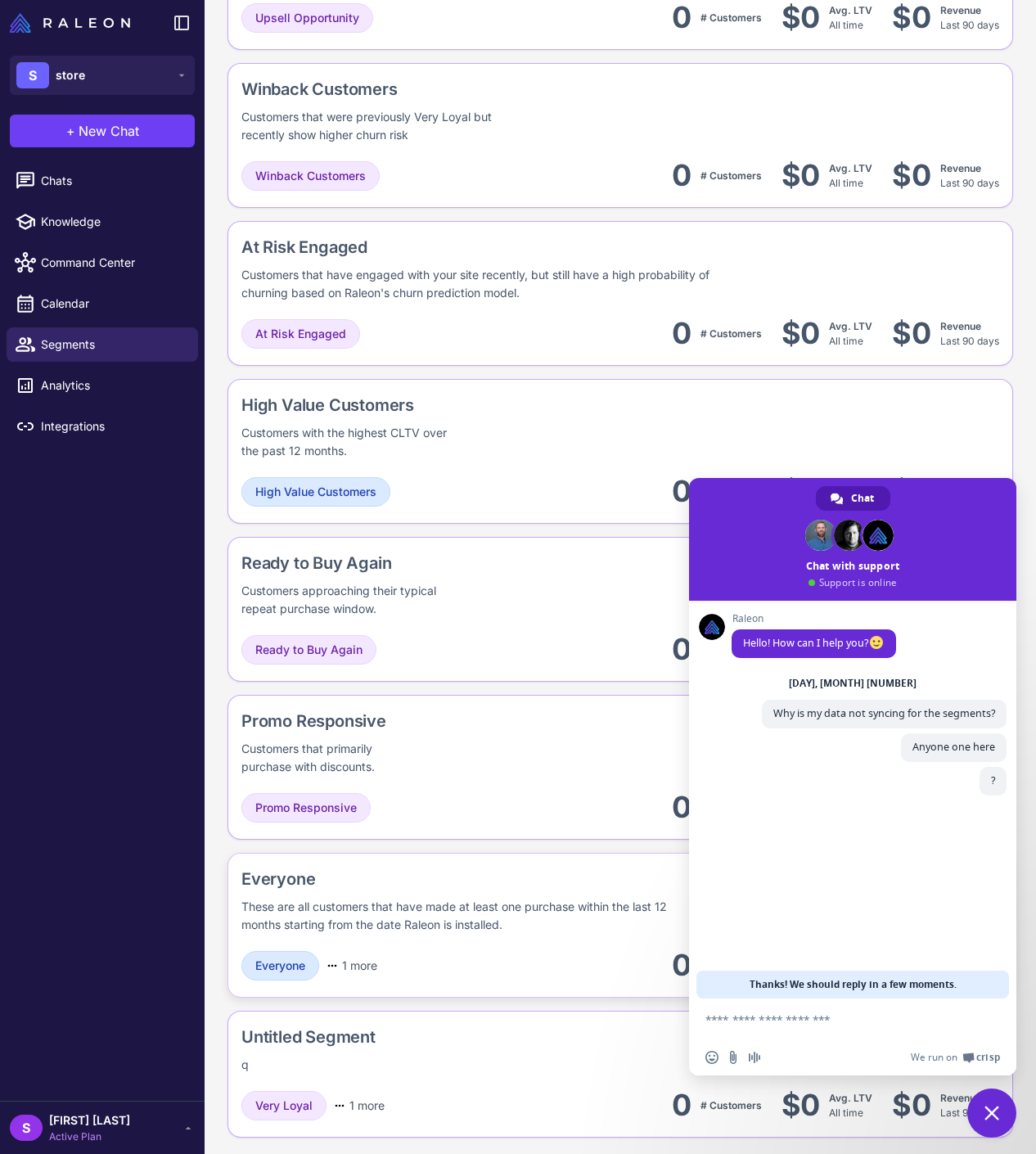 click on "Everyone These are all customers that have made at least one purchase within the last 12 months starting from the date Raleon is installed." at bounding box center [586, 900] 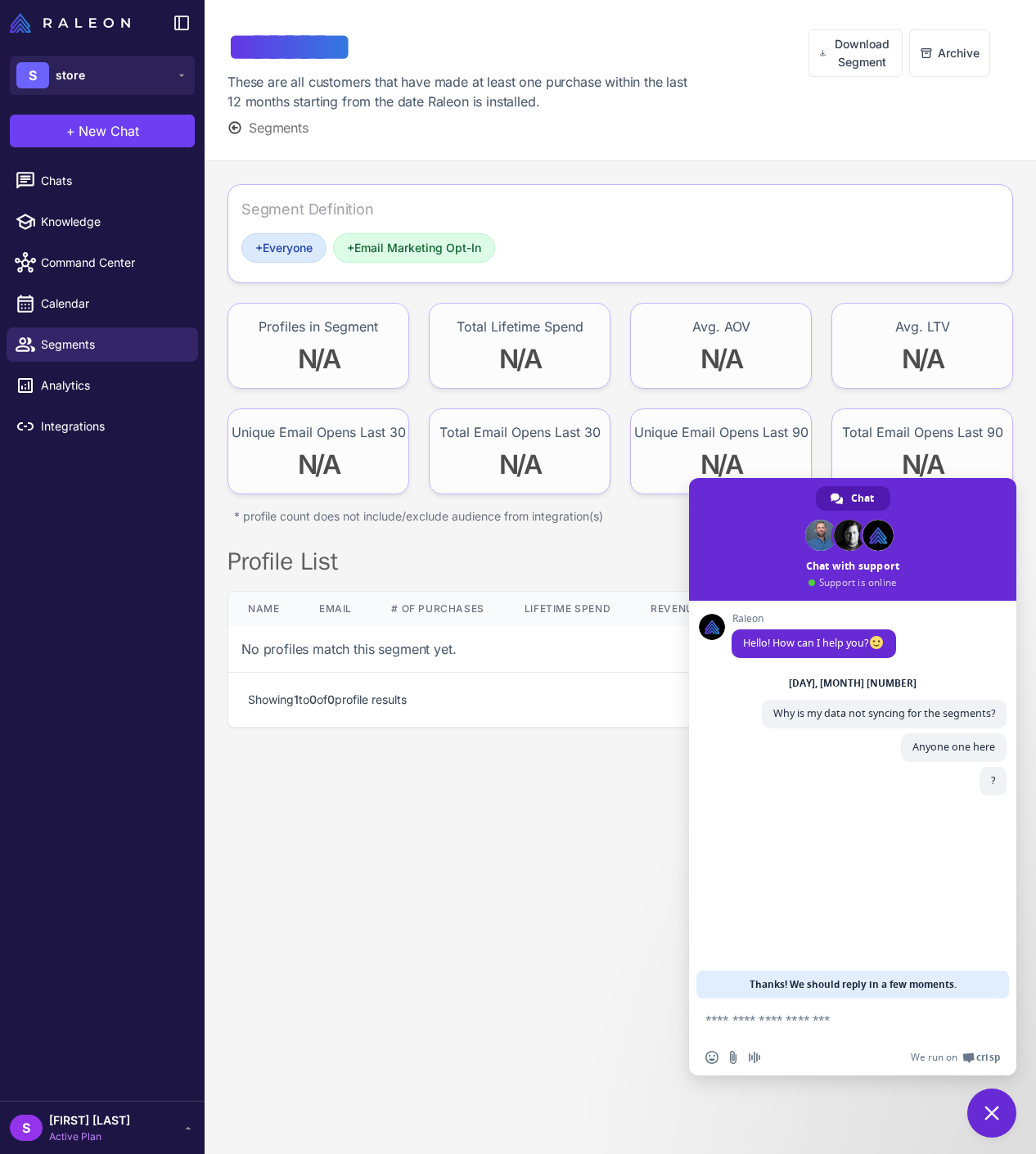 click at bounding box center [992, 1113] 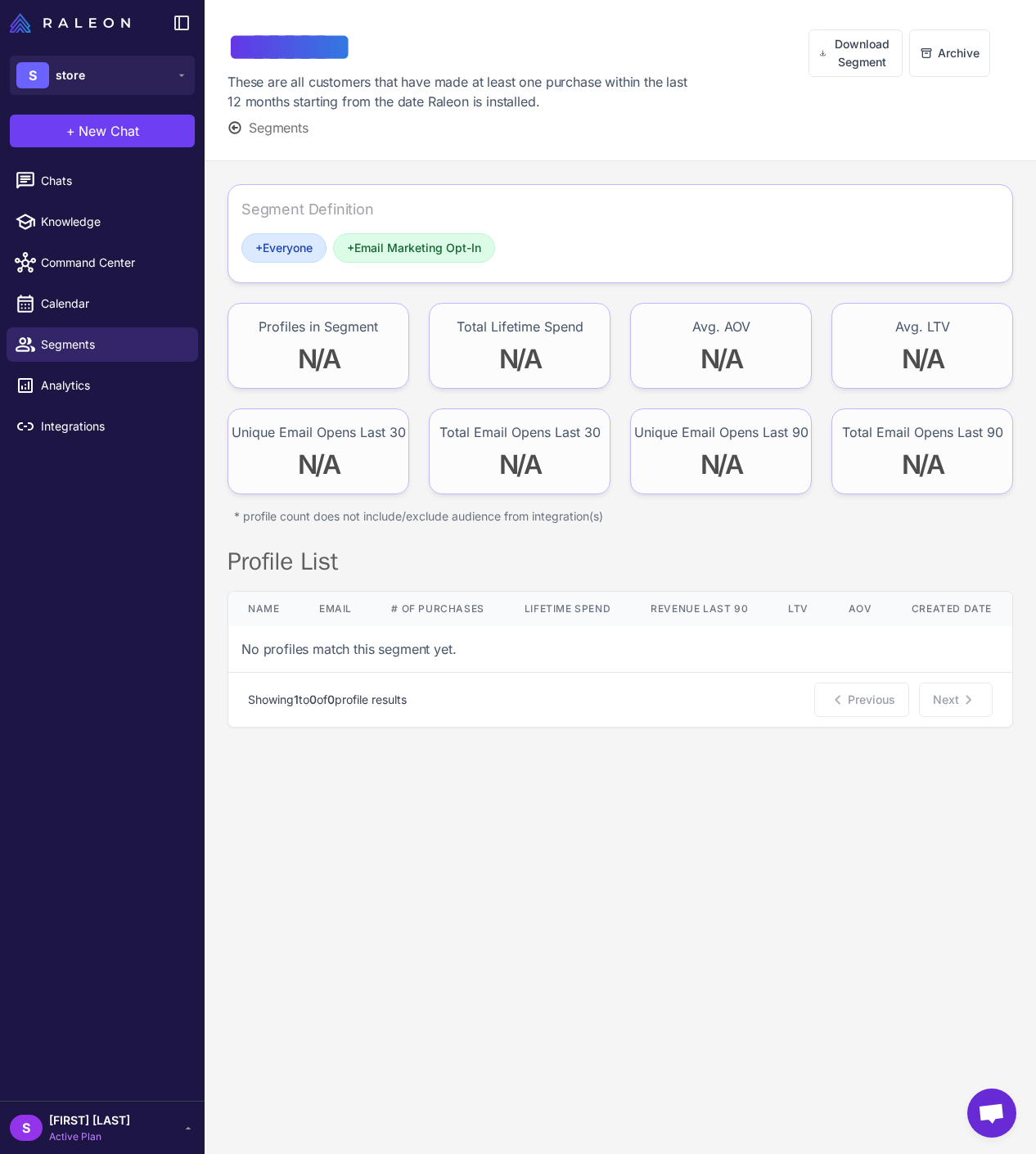 click on "Segment Definition" at bounding box center [308, 209] 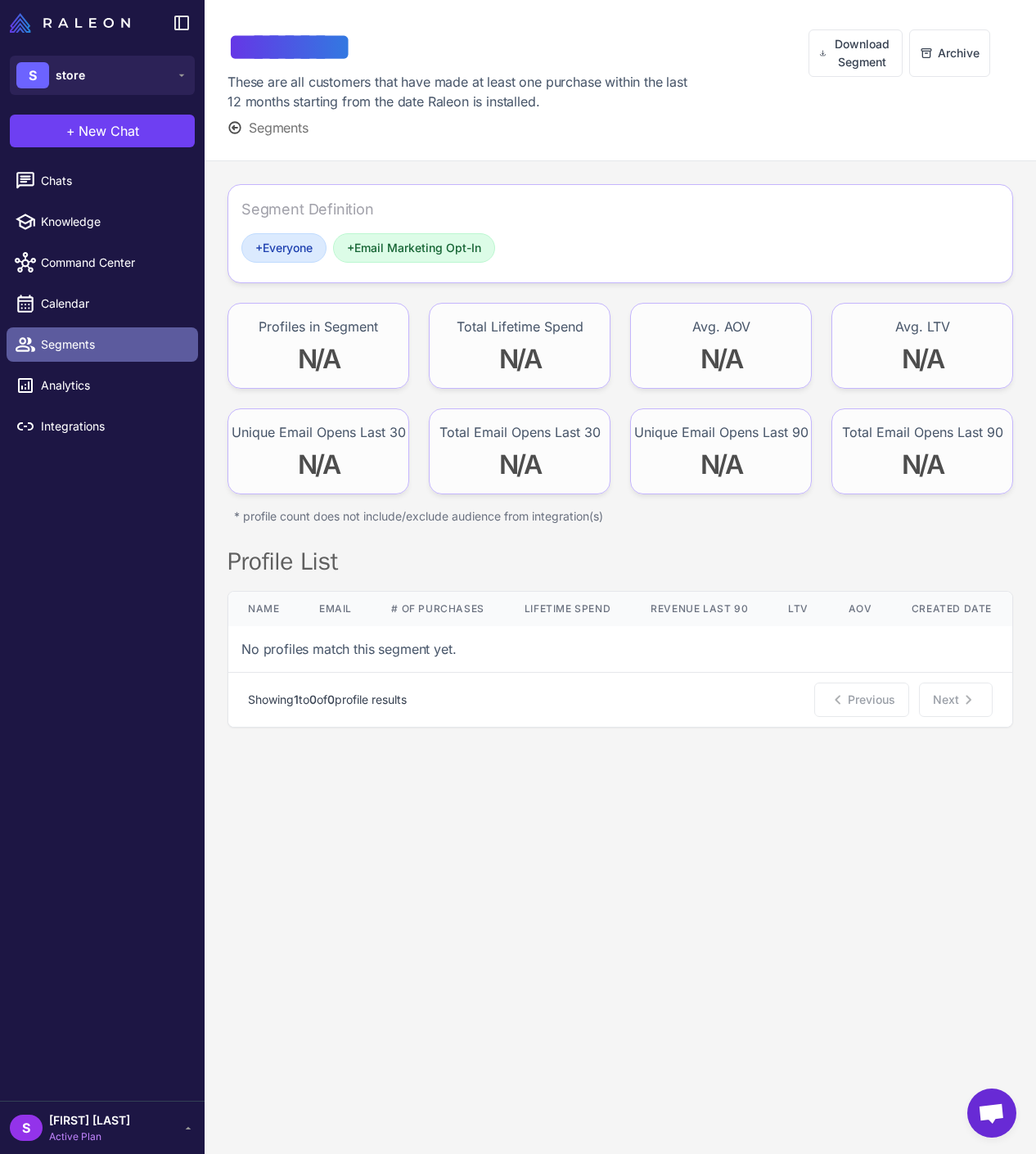 click on "Segments" at bounding box center (113, 345) 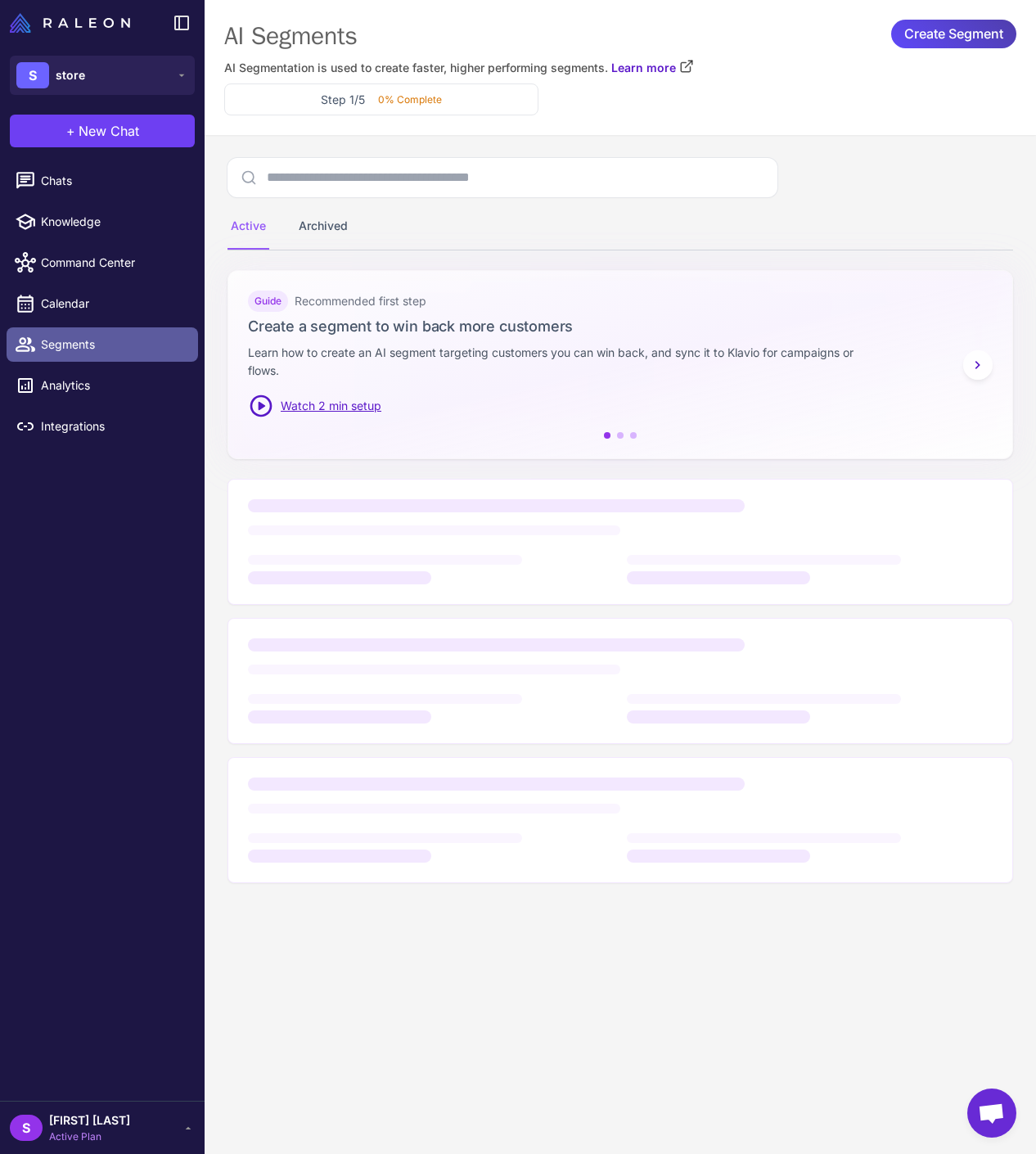 click on "Segments" at bounding box center (113, 345) 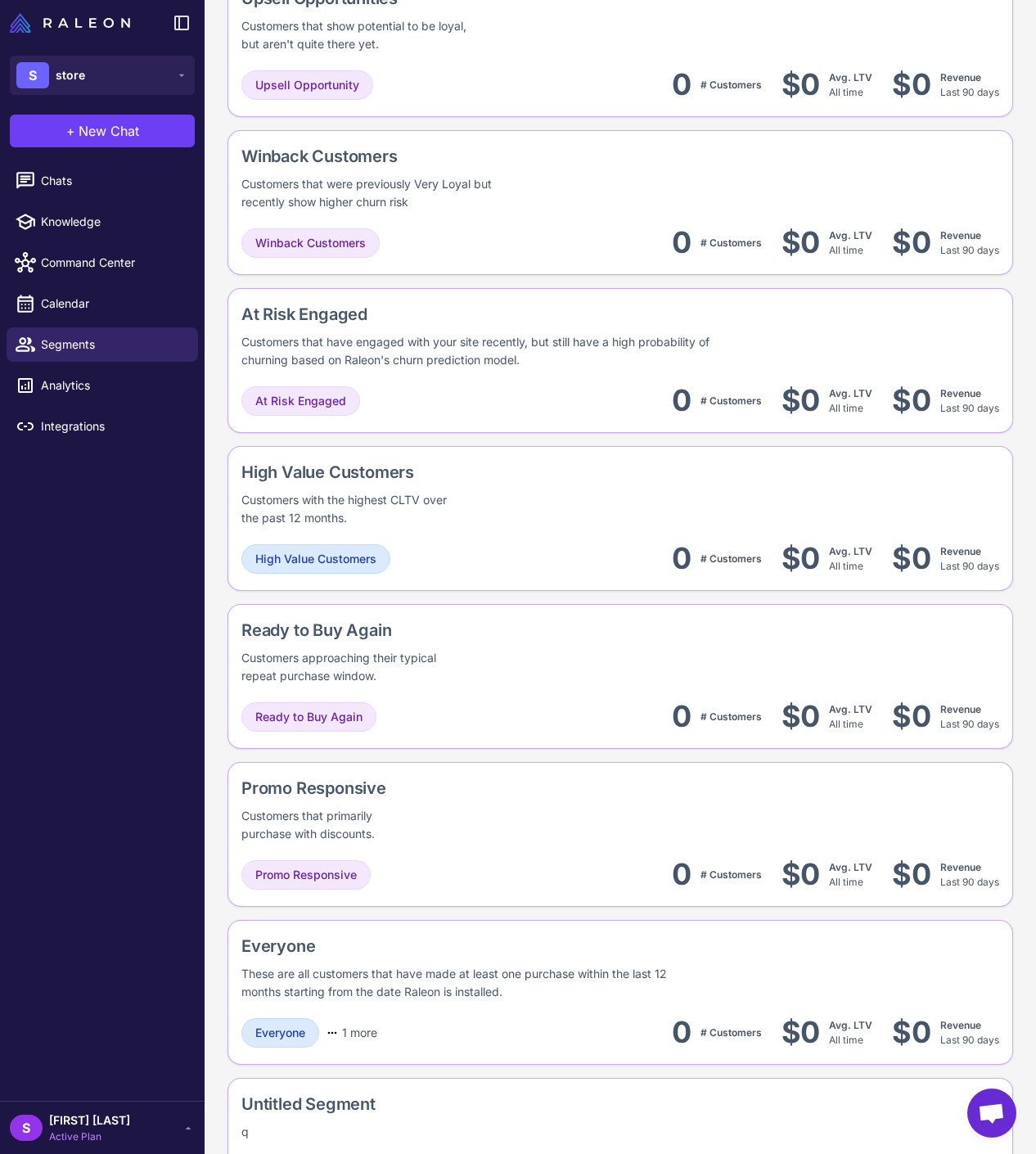 scroll, scrollTop: 1048, scrollLeft: 0, axis: vertical 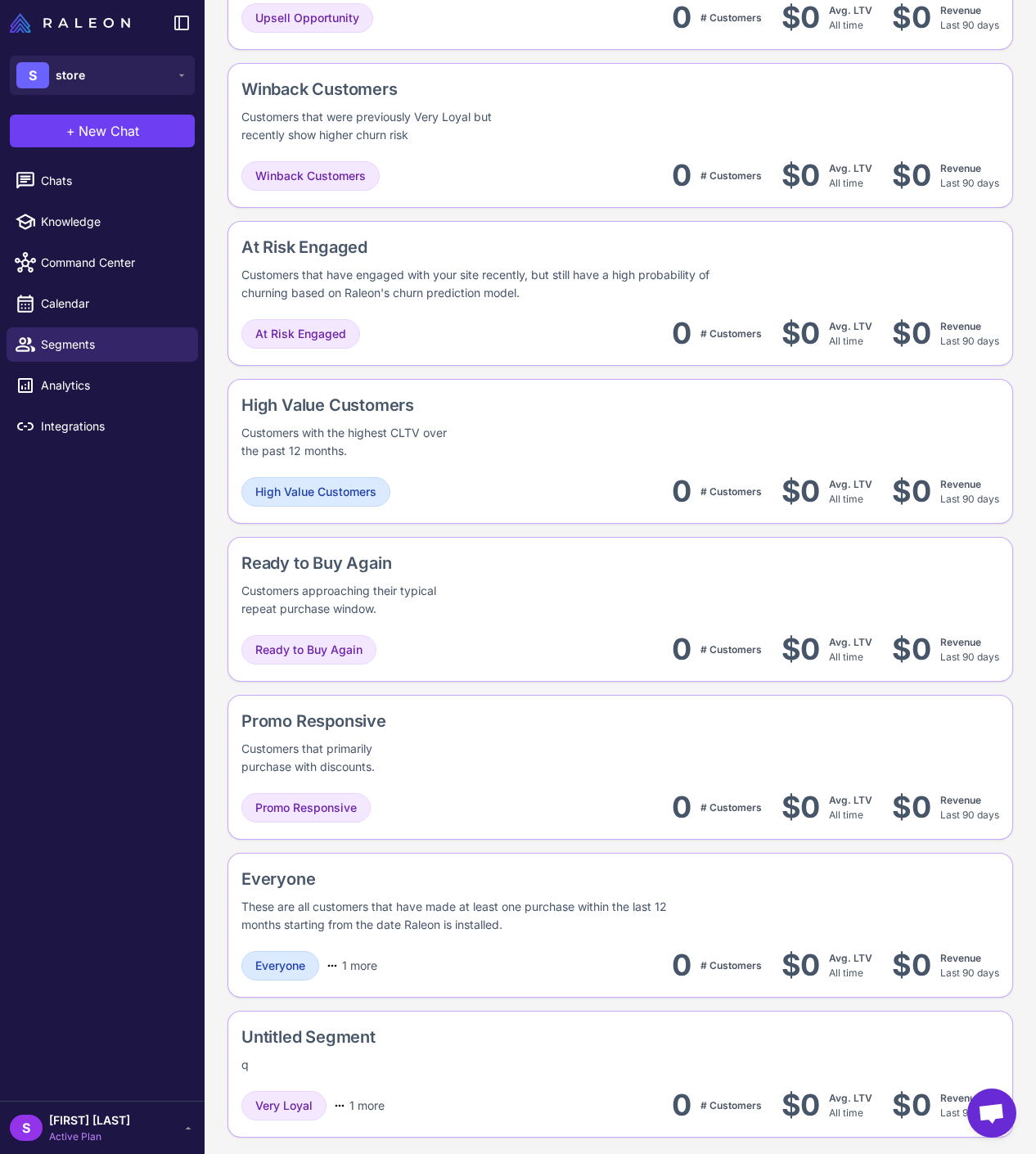 click on "**********" at bounding box center [518, 0] 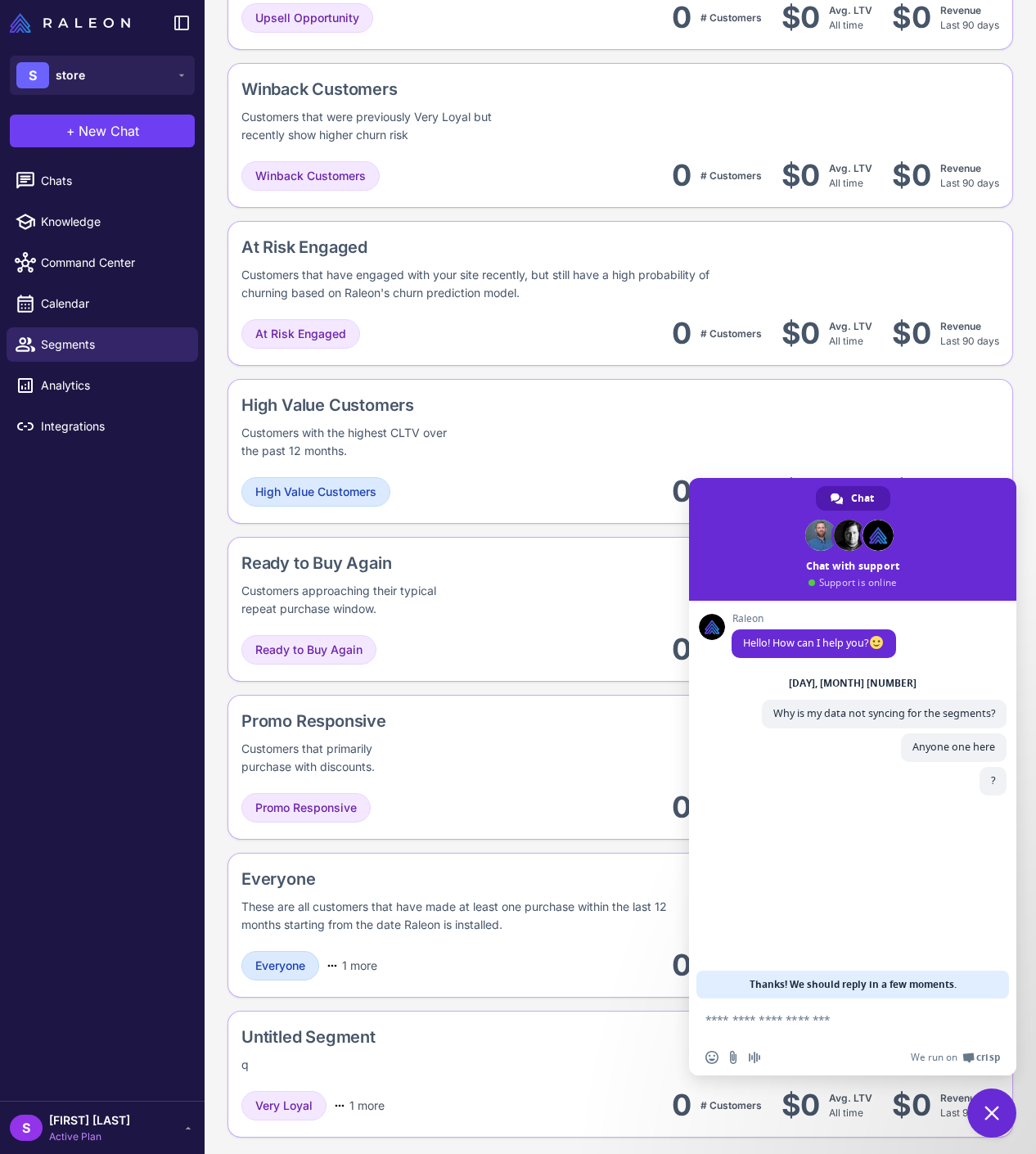 drag, startPoint x: 993, startPoint y: 783, endPoint x: 968, endPoint y: 832, distance: 55.00909 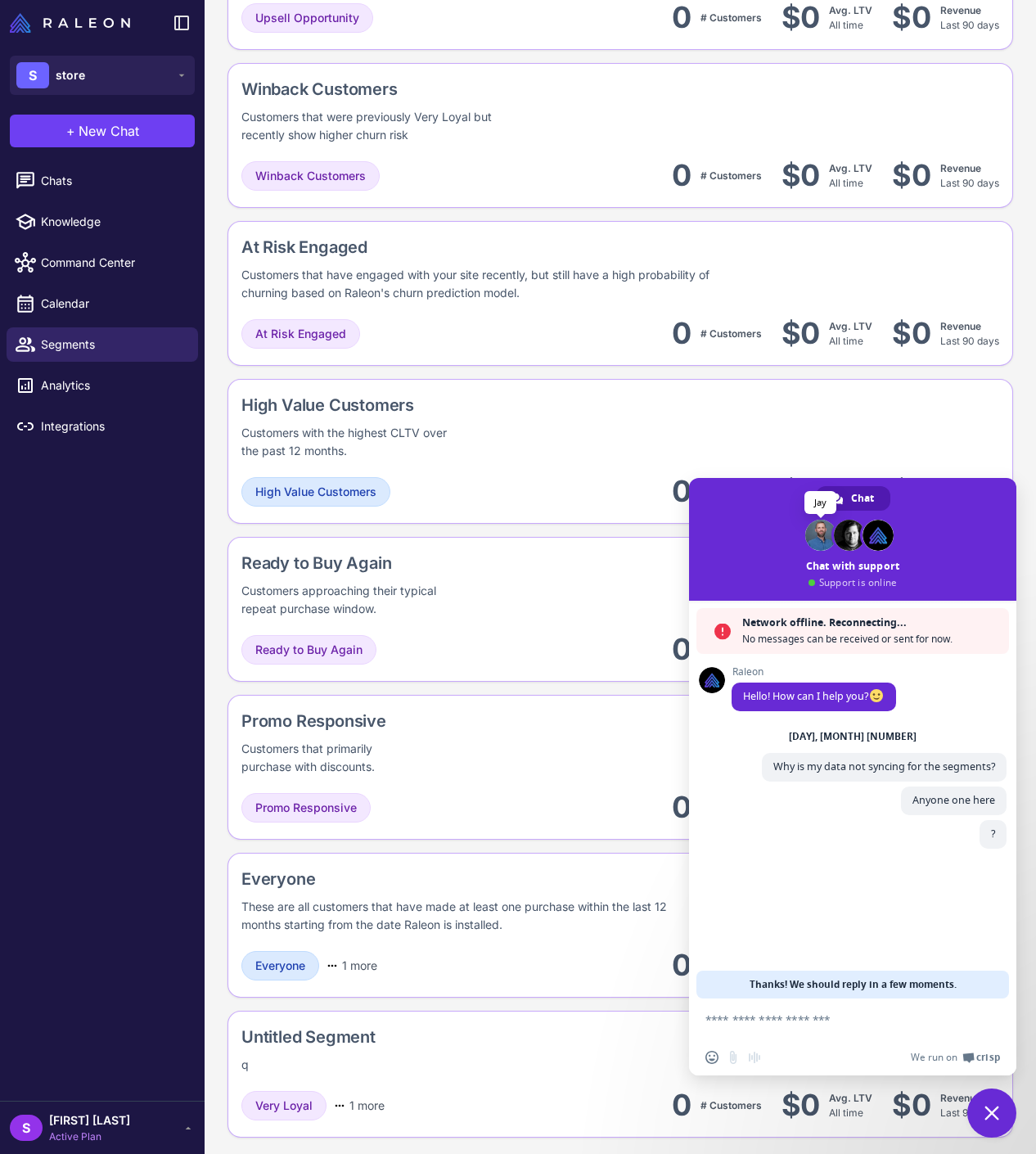 click at bounding box center [821, 535] 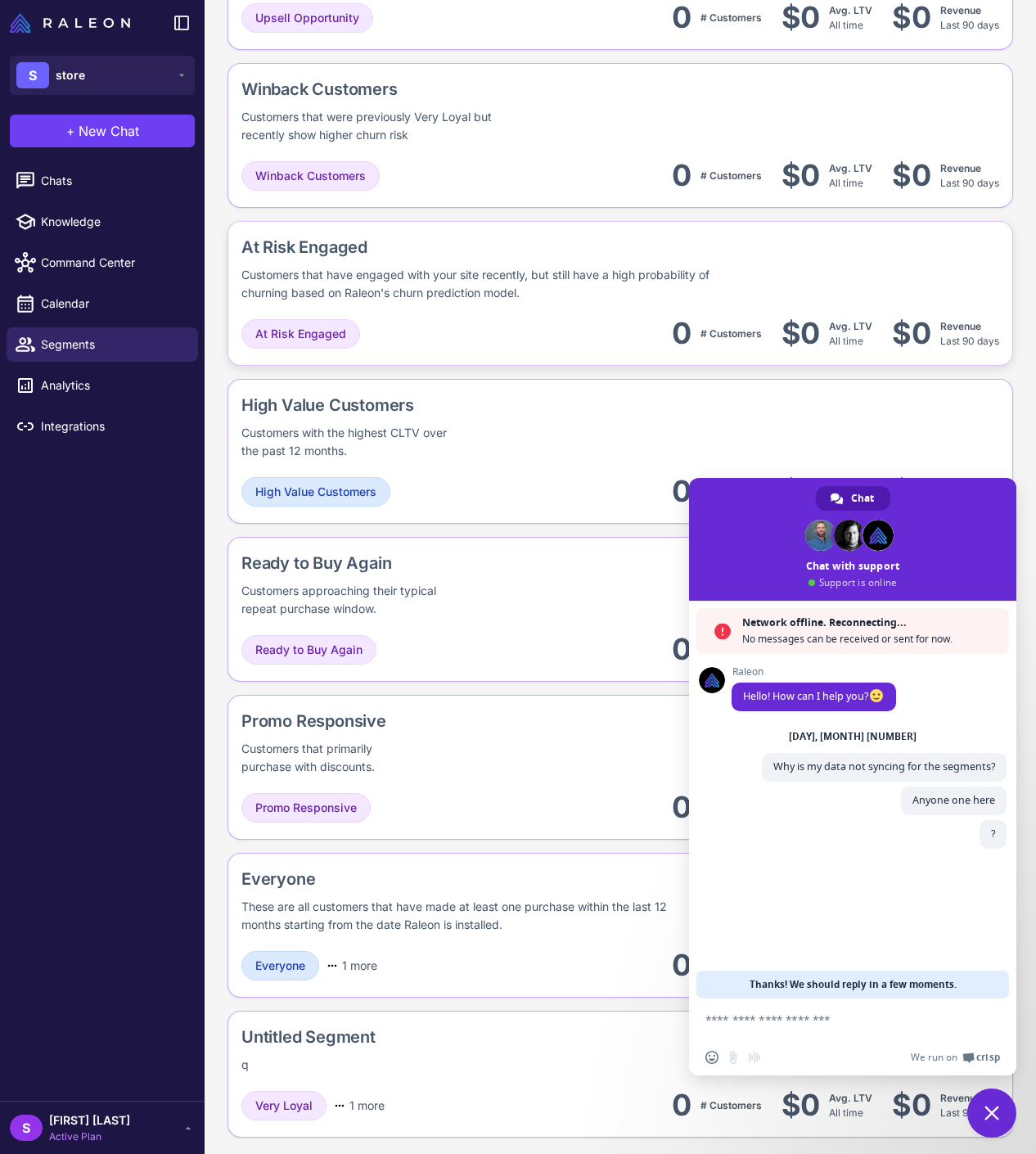 click on "At Risk Engaged 0 # Customers $0 Avg. LTV  All time  $0 Revenue  Last 90 days" at bounding box center [620, 333] 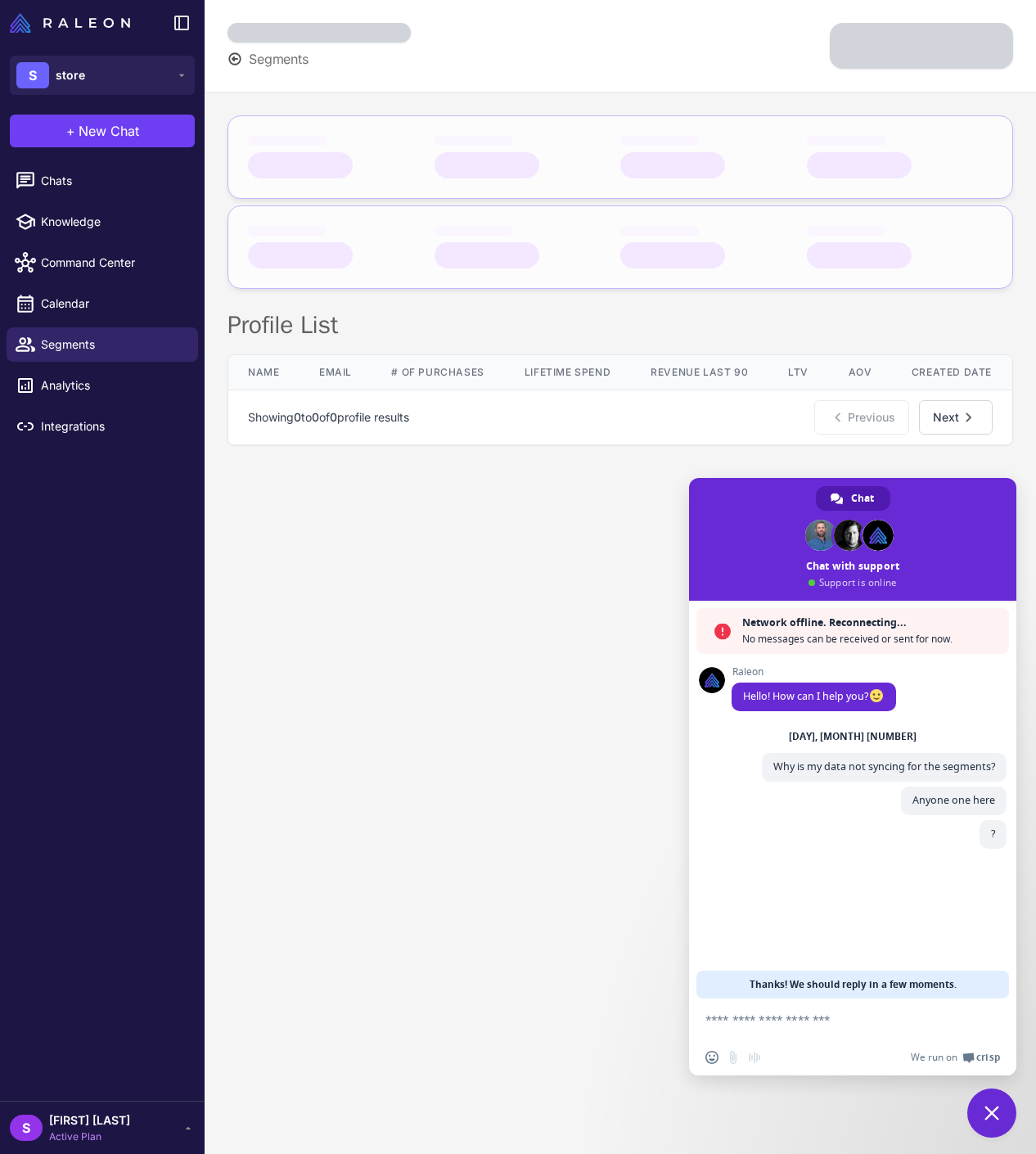 scroll, scrollTop: 0, scrollLeft: 0, axis: both 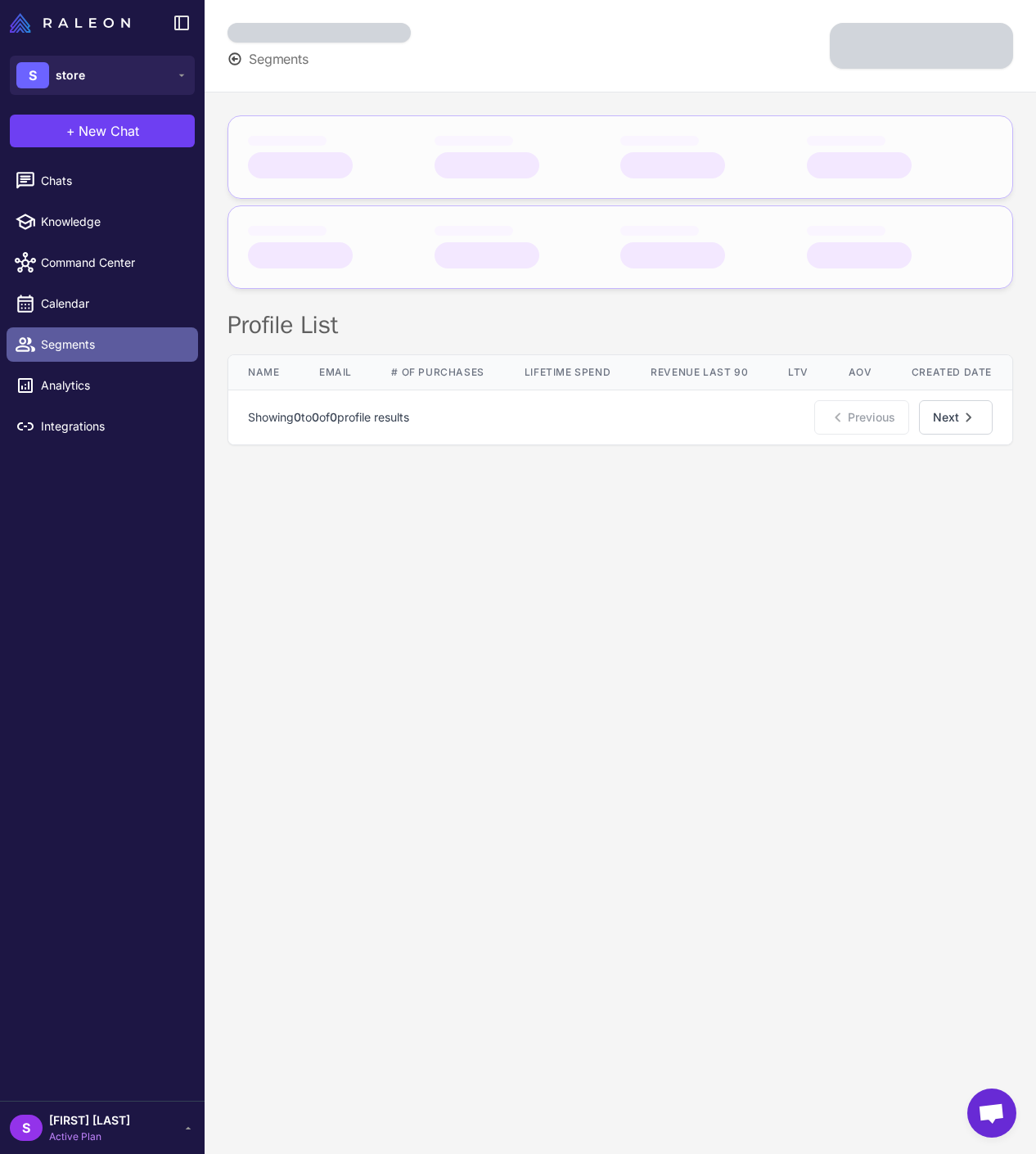 click on "Segments" at bounding box center [113, 345] 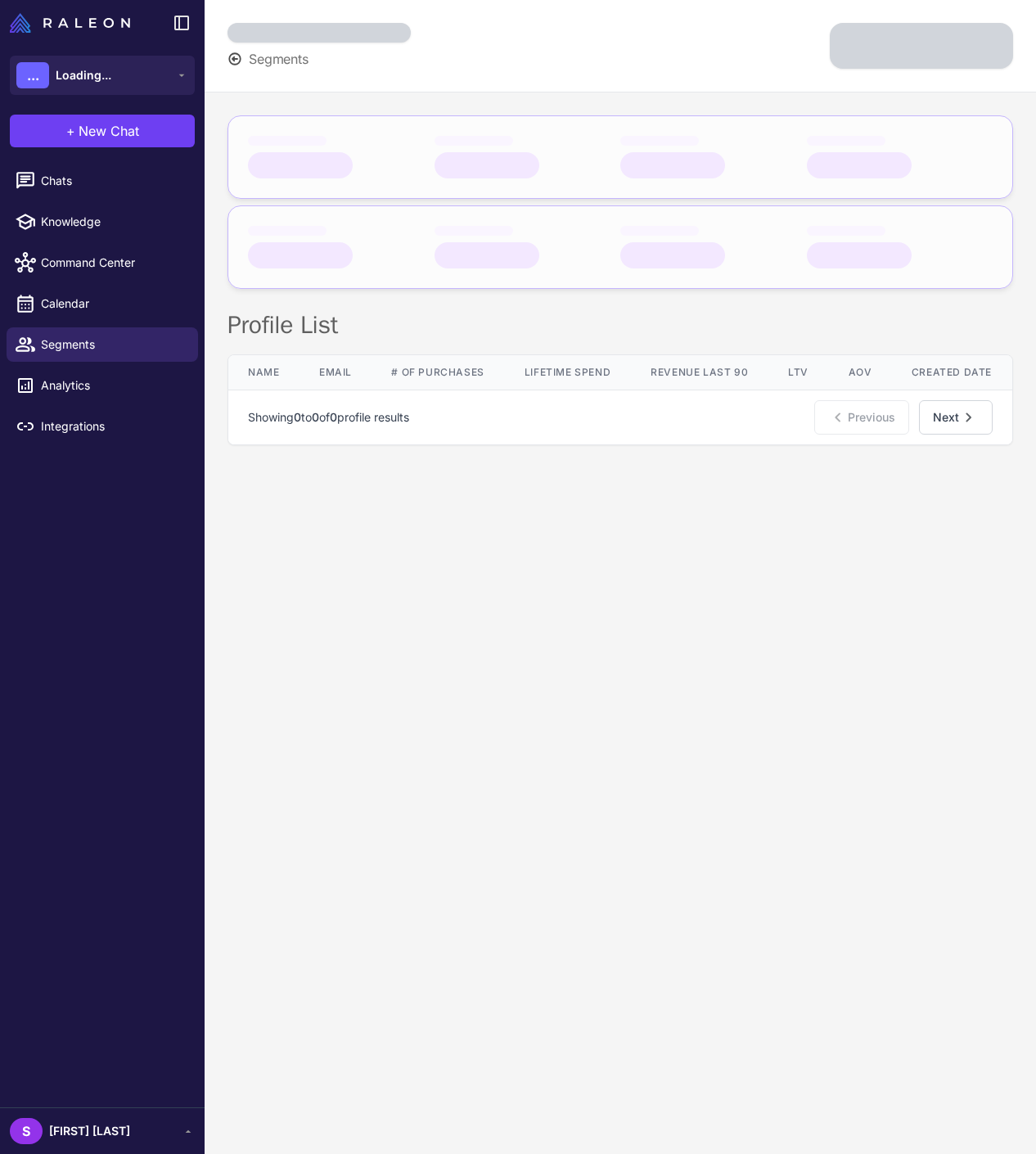 scroll, scrollTop: 0, scrollLeft: 0, axis: both 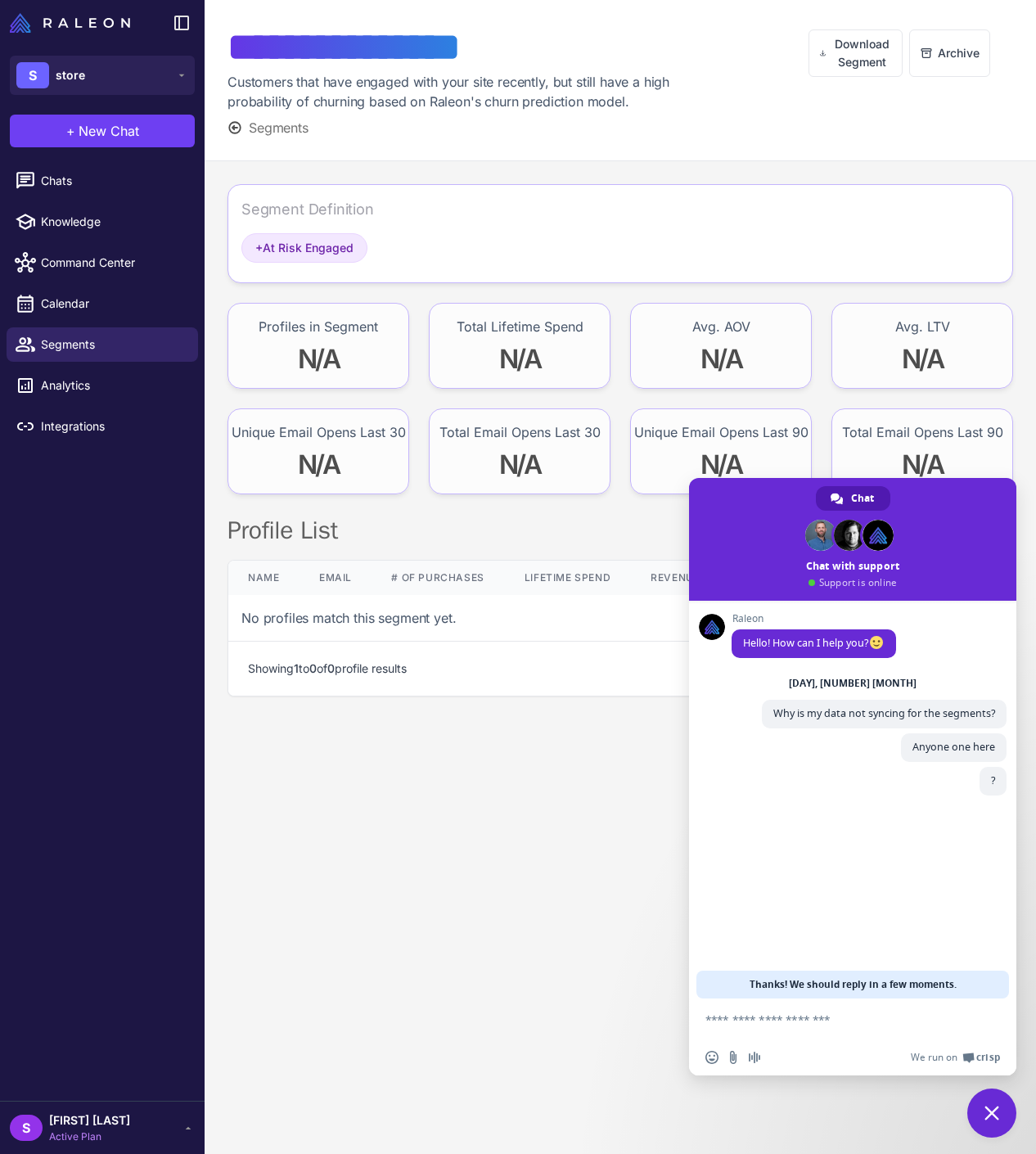 click at bounding box center [992, 1113] 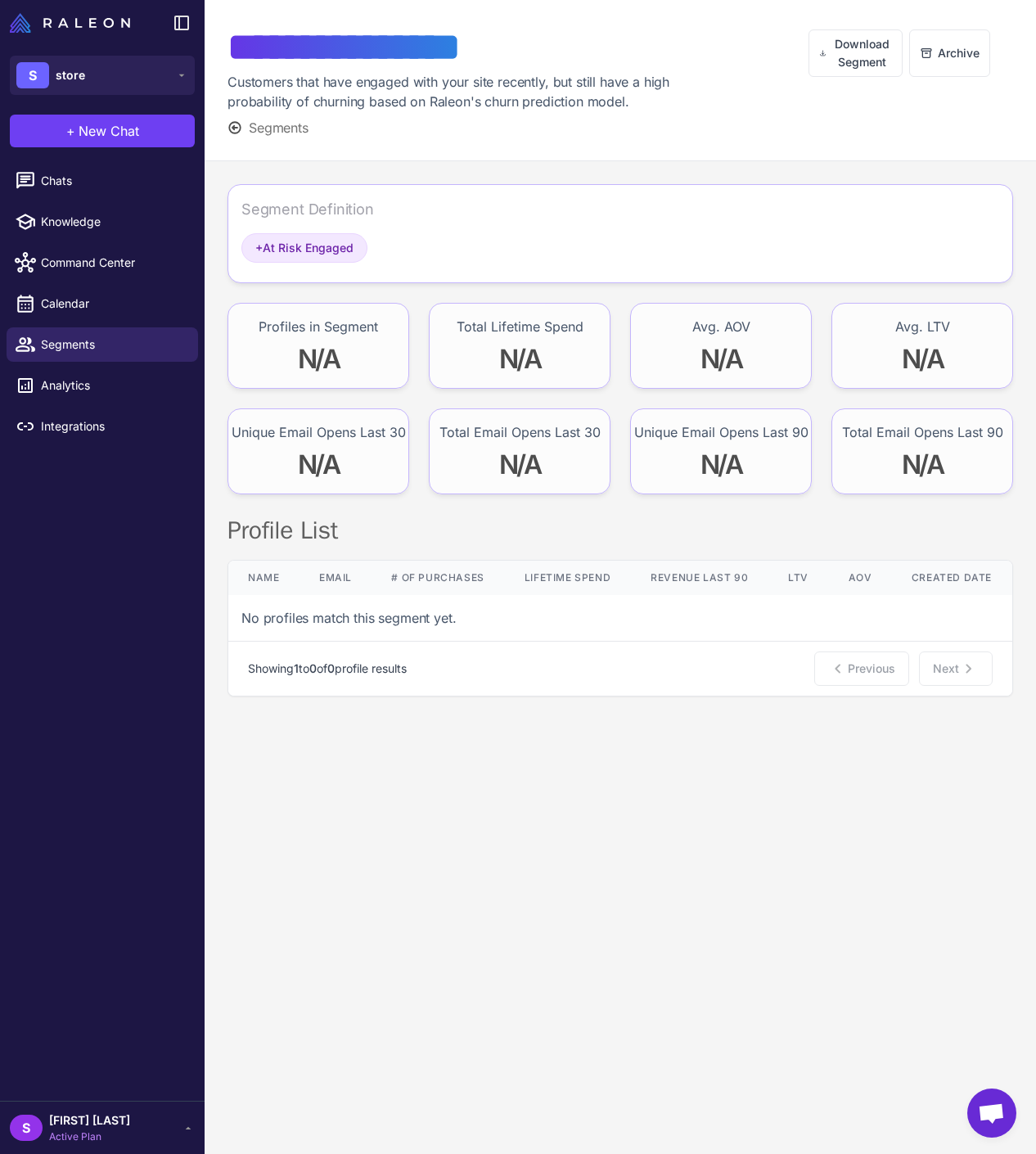 click on "**********" at bounding box center [620, 577] 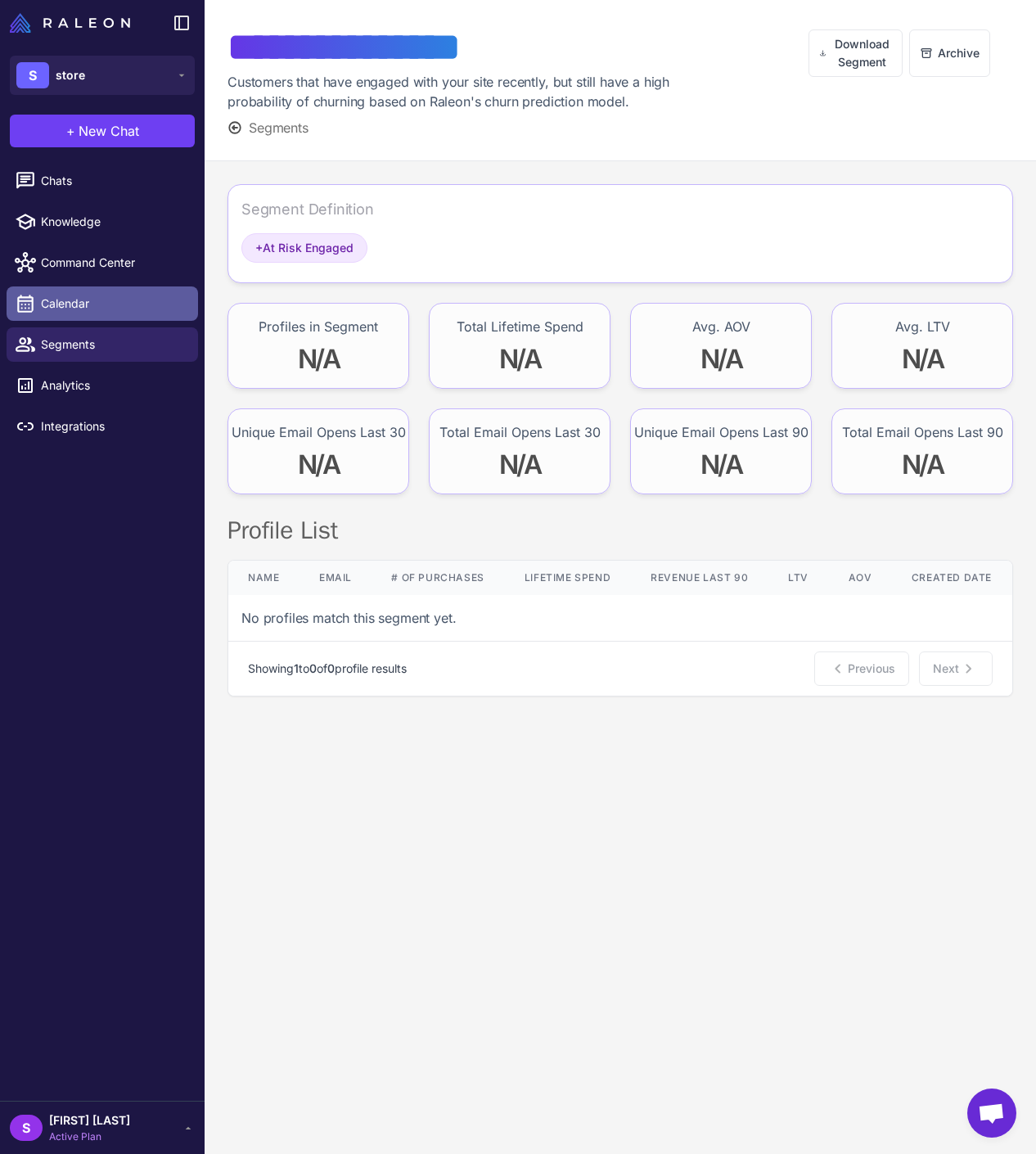 click on "Calendar" at bounding box center (102, 304) 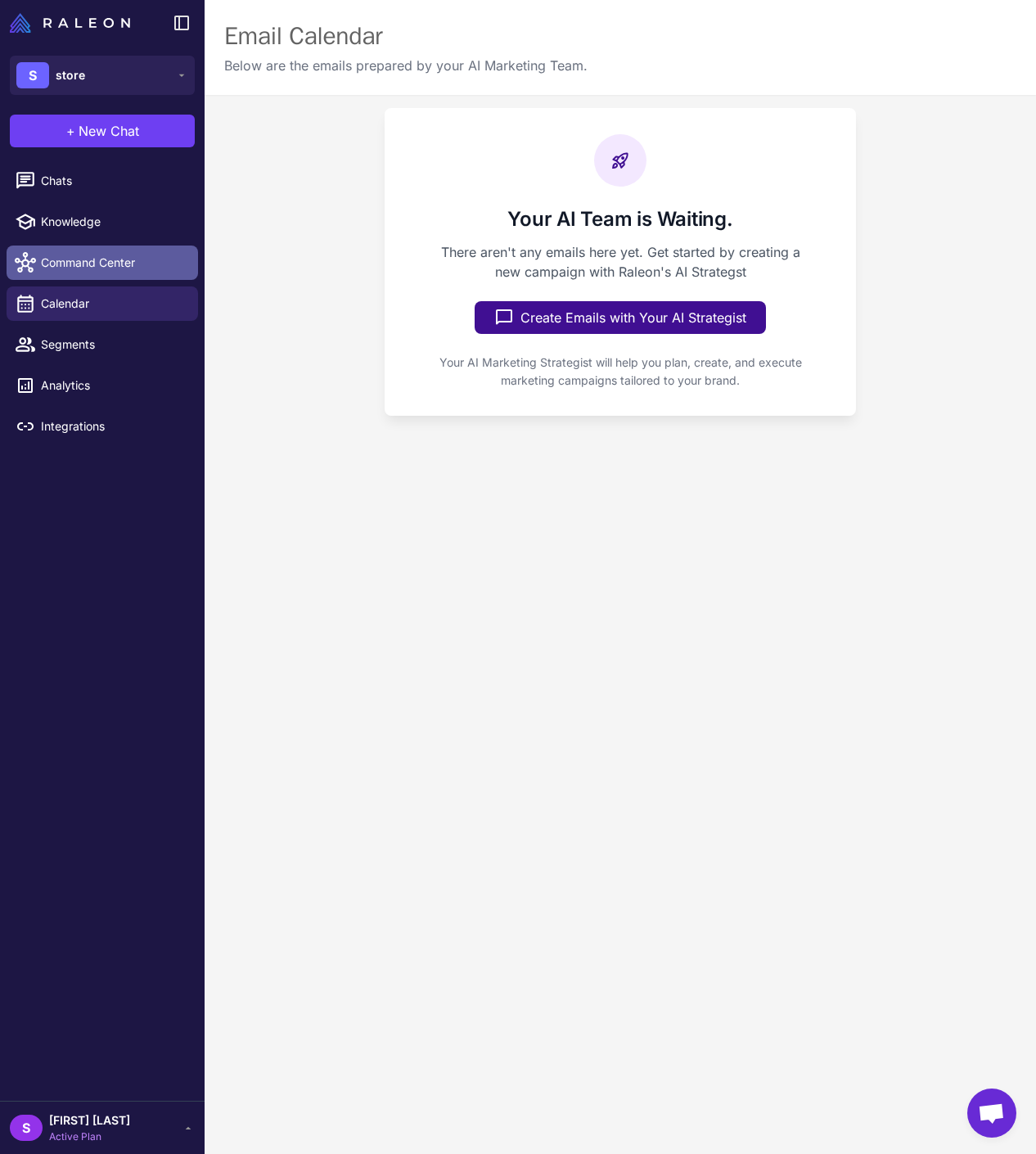 click on "Command Center" at bounding box center (102, 263) 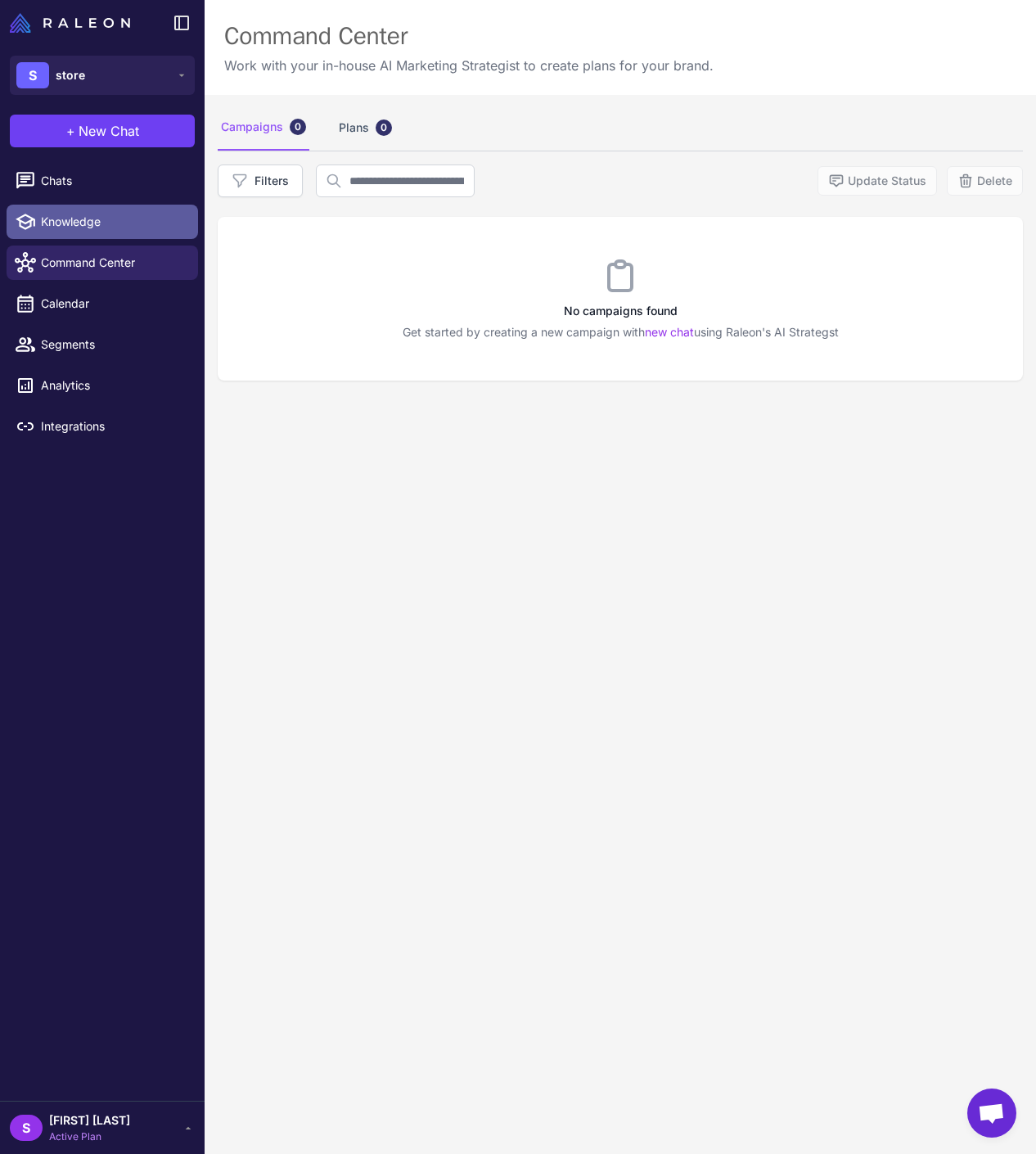 click on "Knowledge" at bounding box center [102, 222] 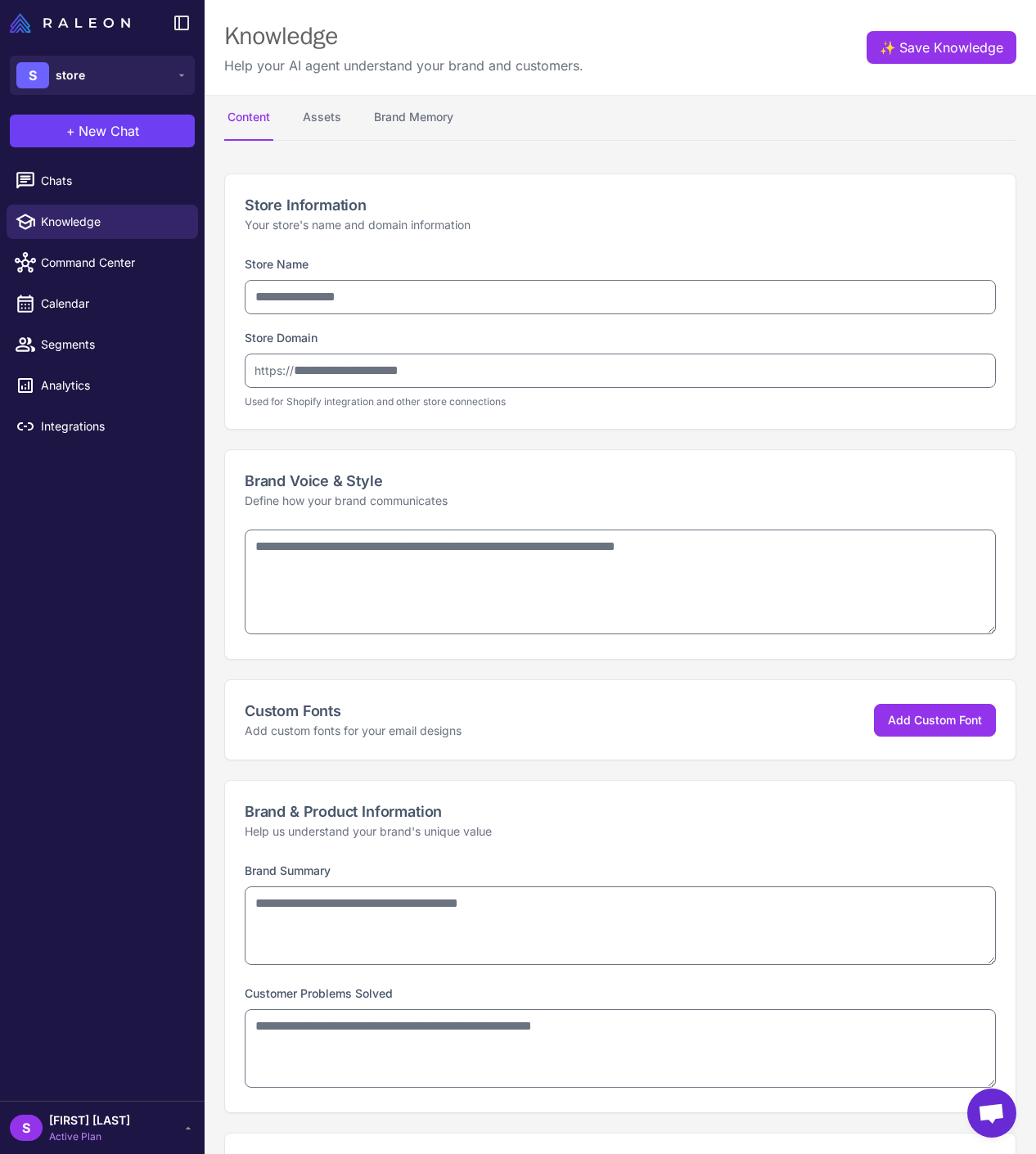 type on "*****" 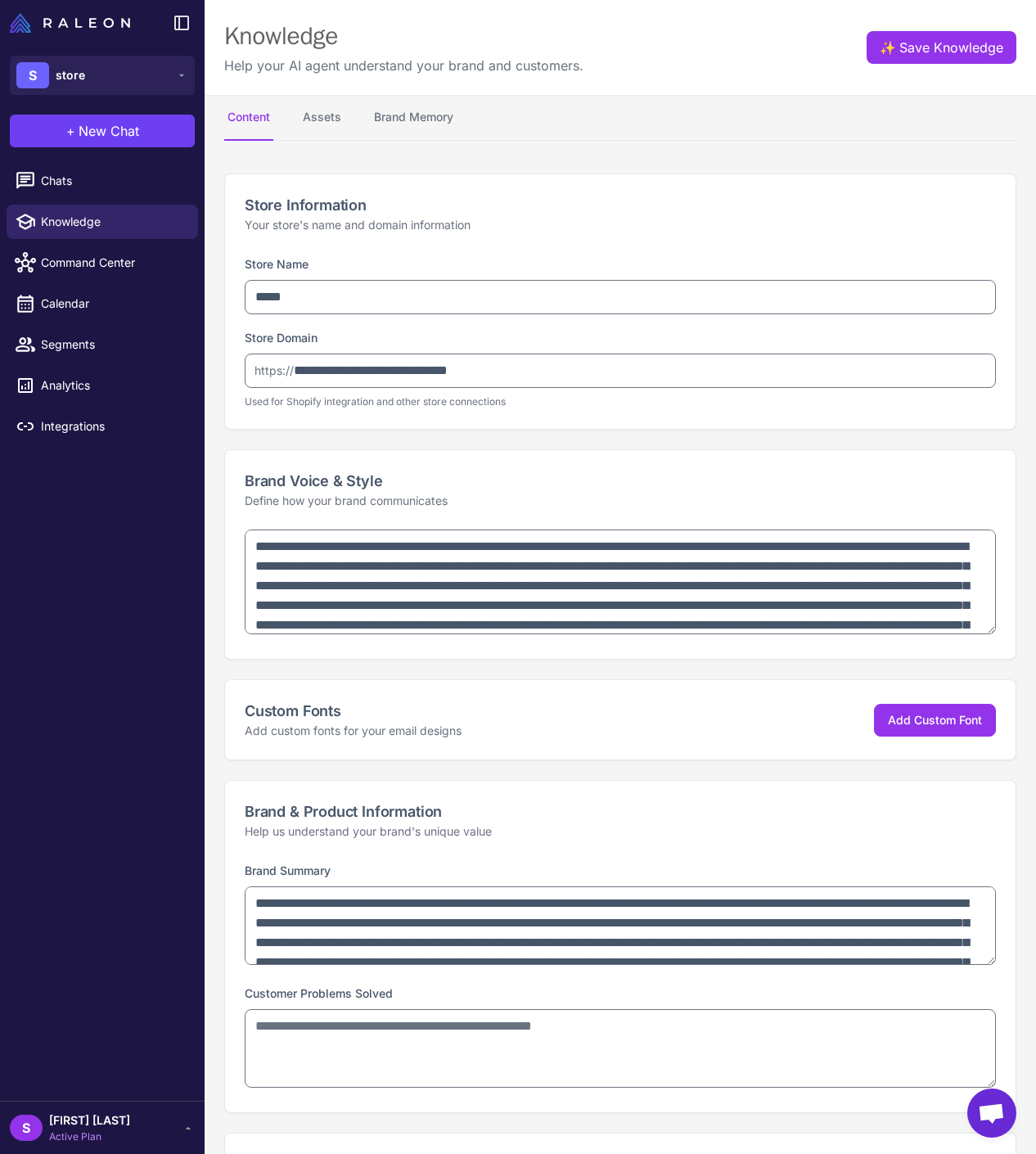 type on "**********" 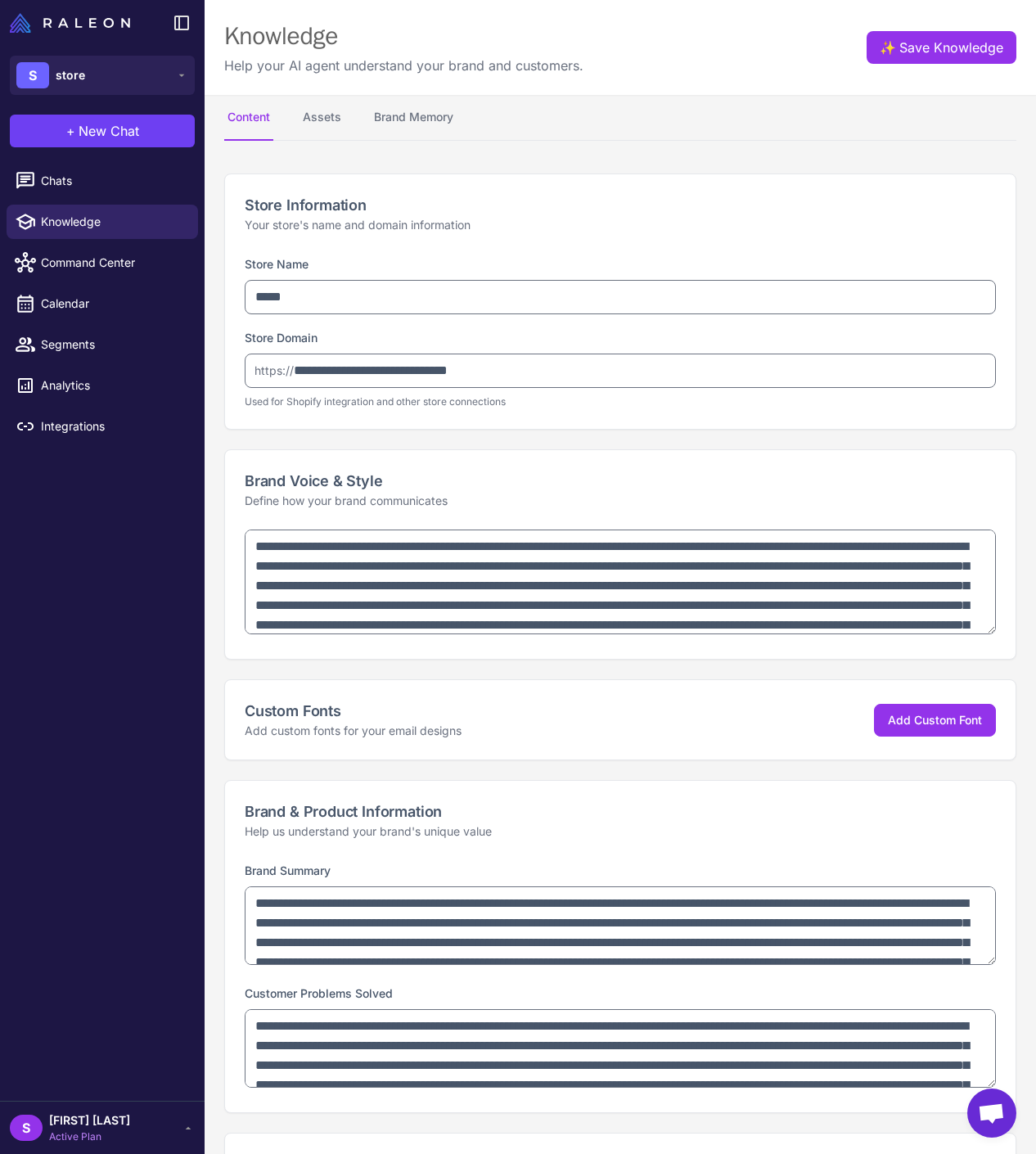 type on "**********" 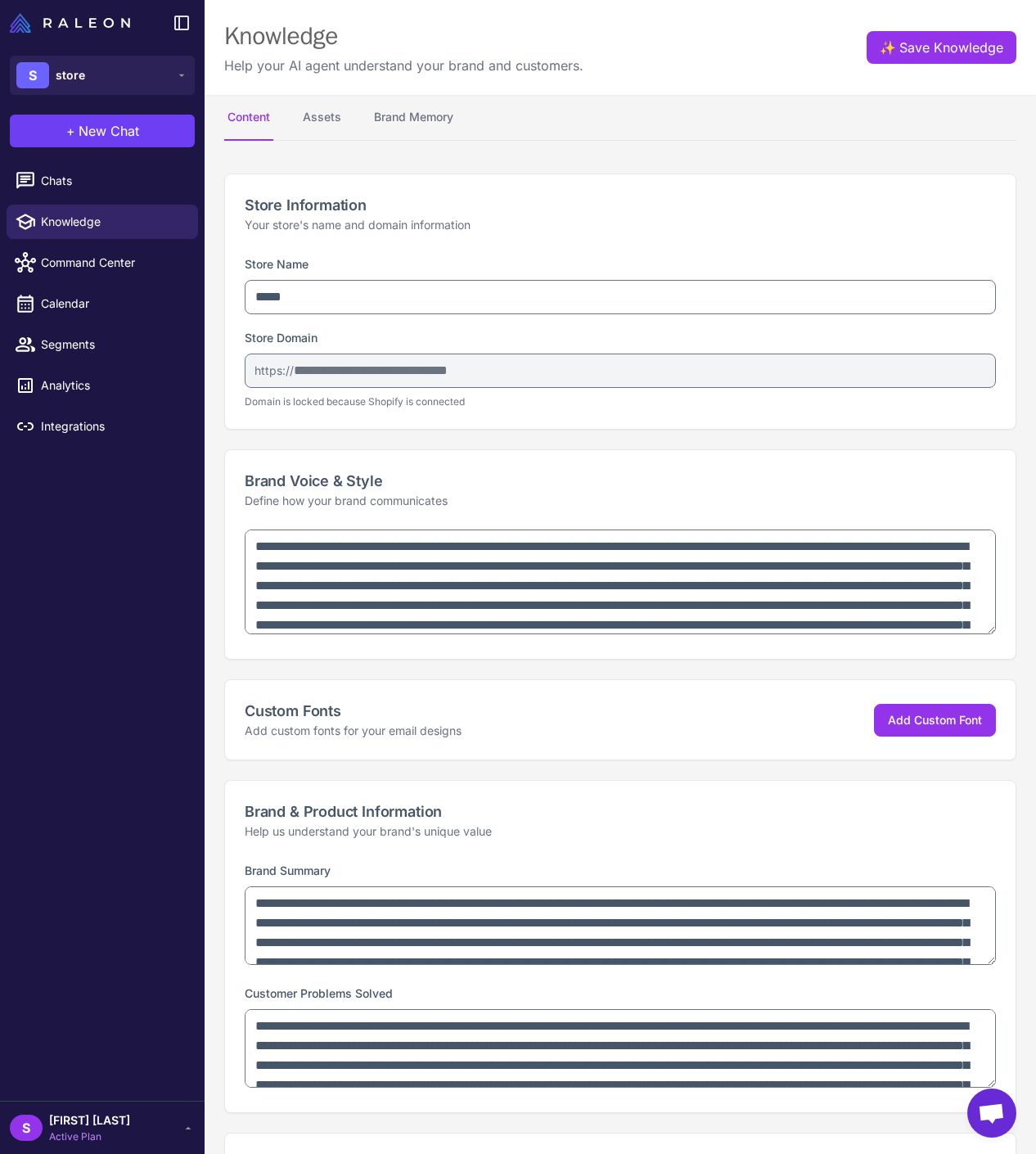 click at bounding box center (992, 1113) 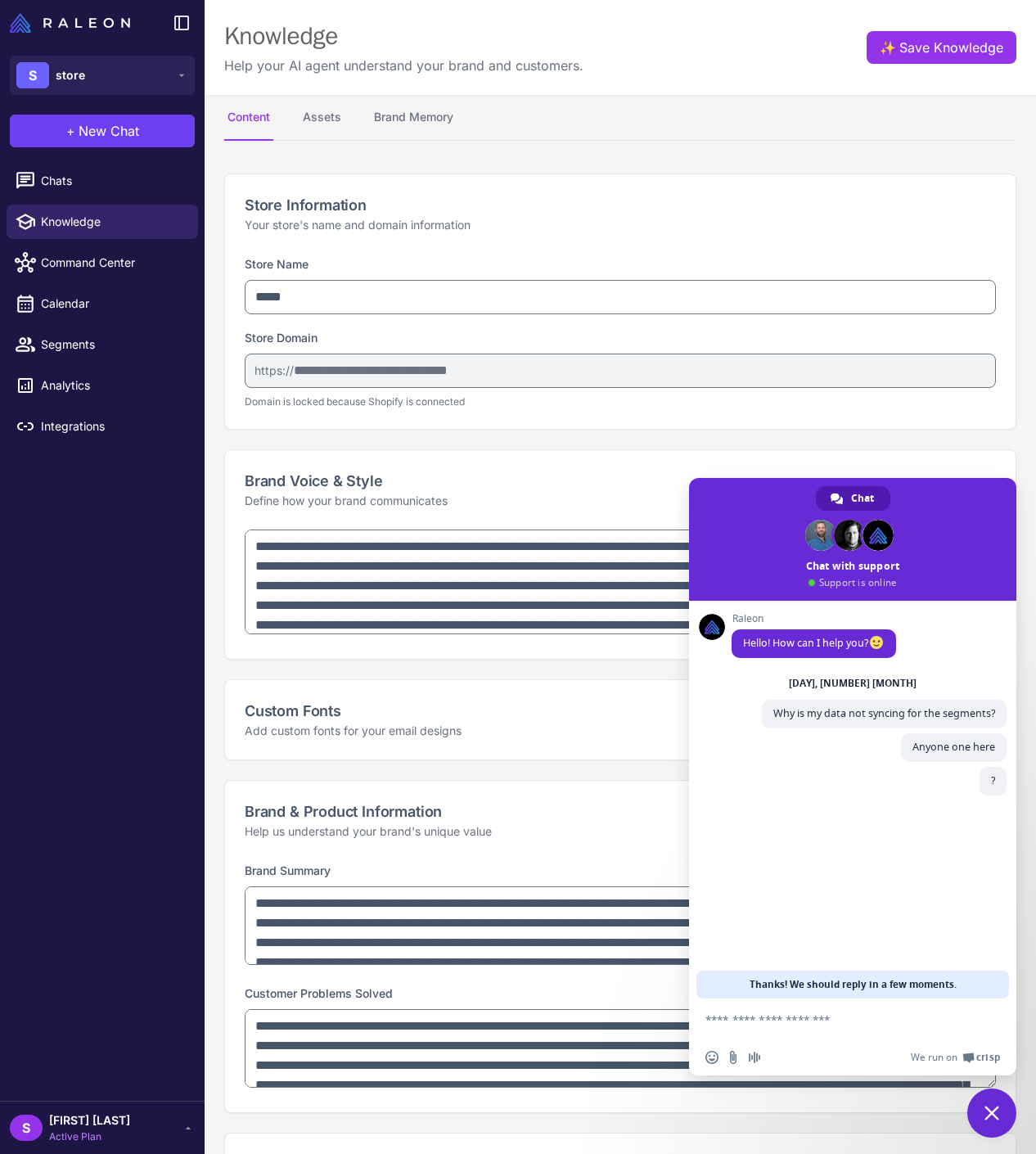 click at bounding box center (992, 1113) 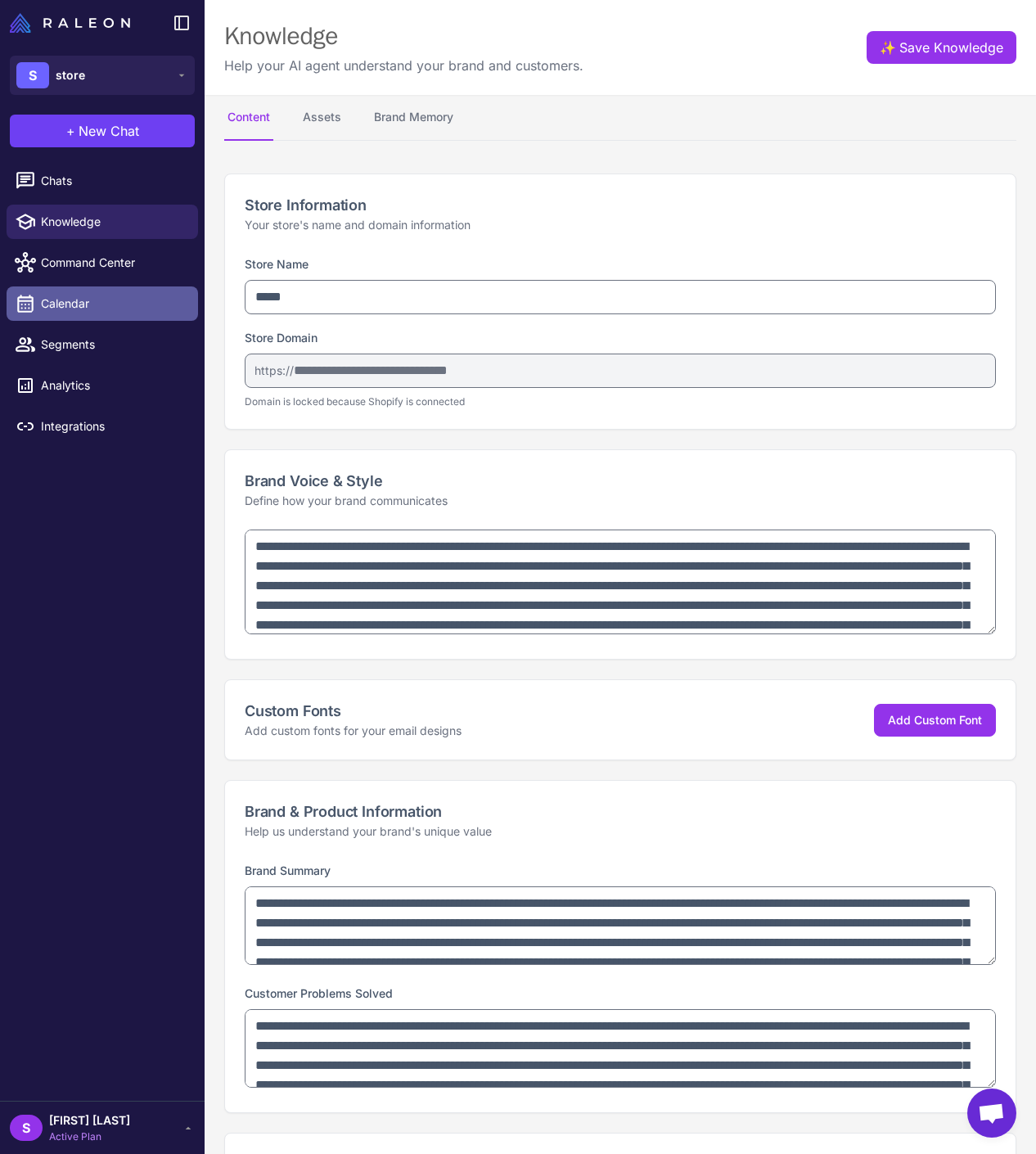 click on "Calendar" at bounding box center (113, 304) 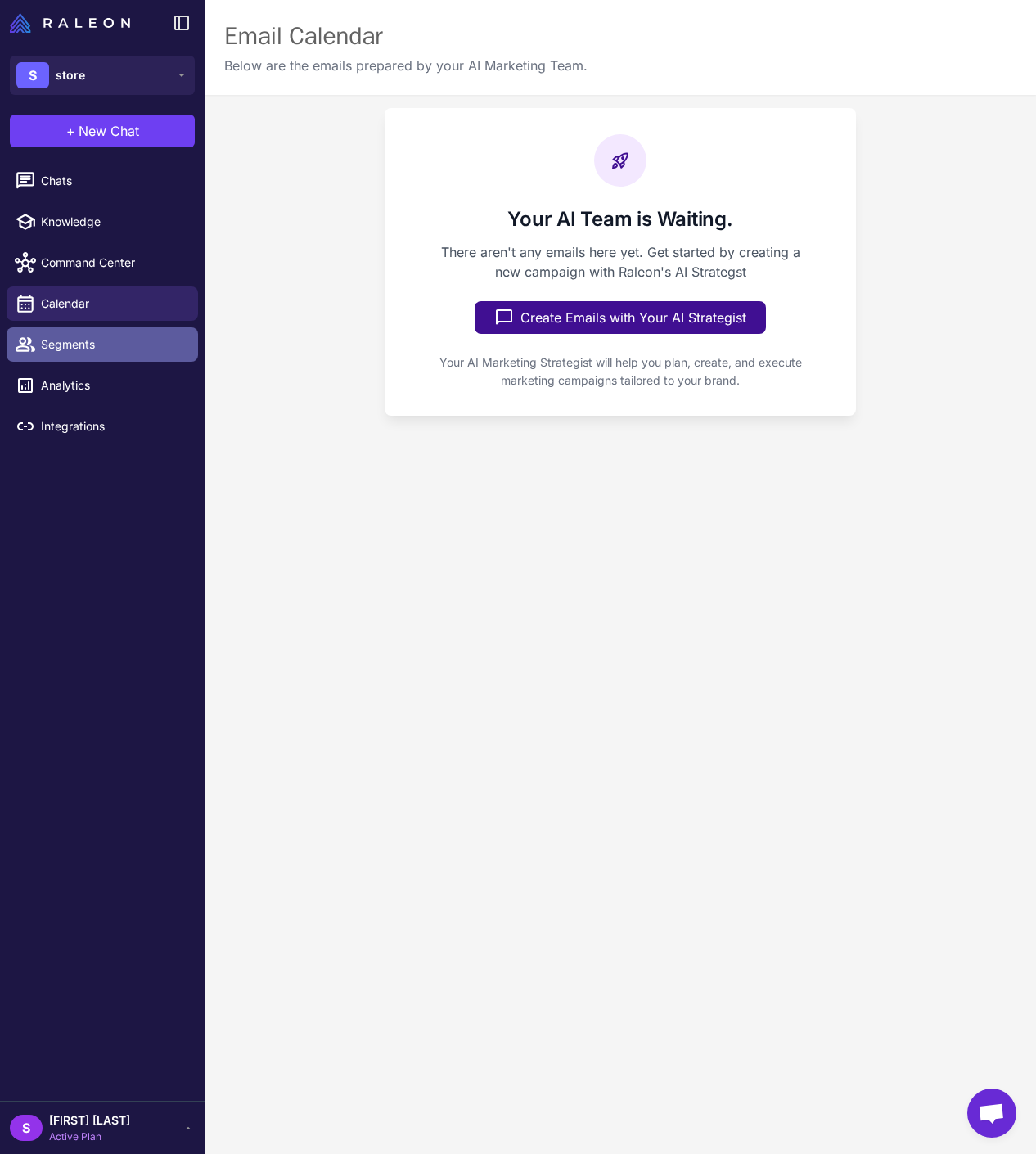 click on "Segments" at bounding box center [102, 345] 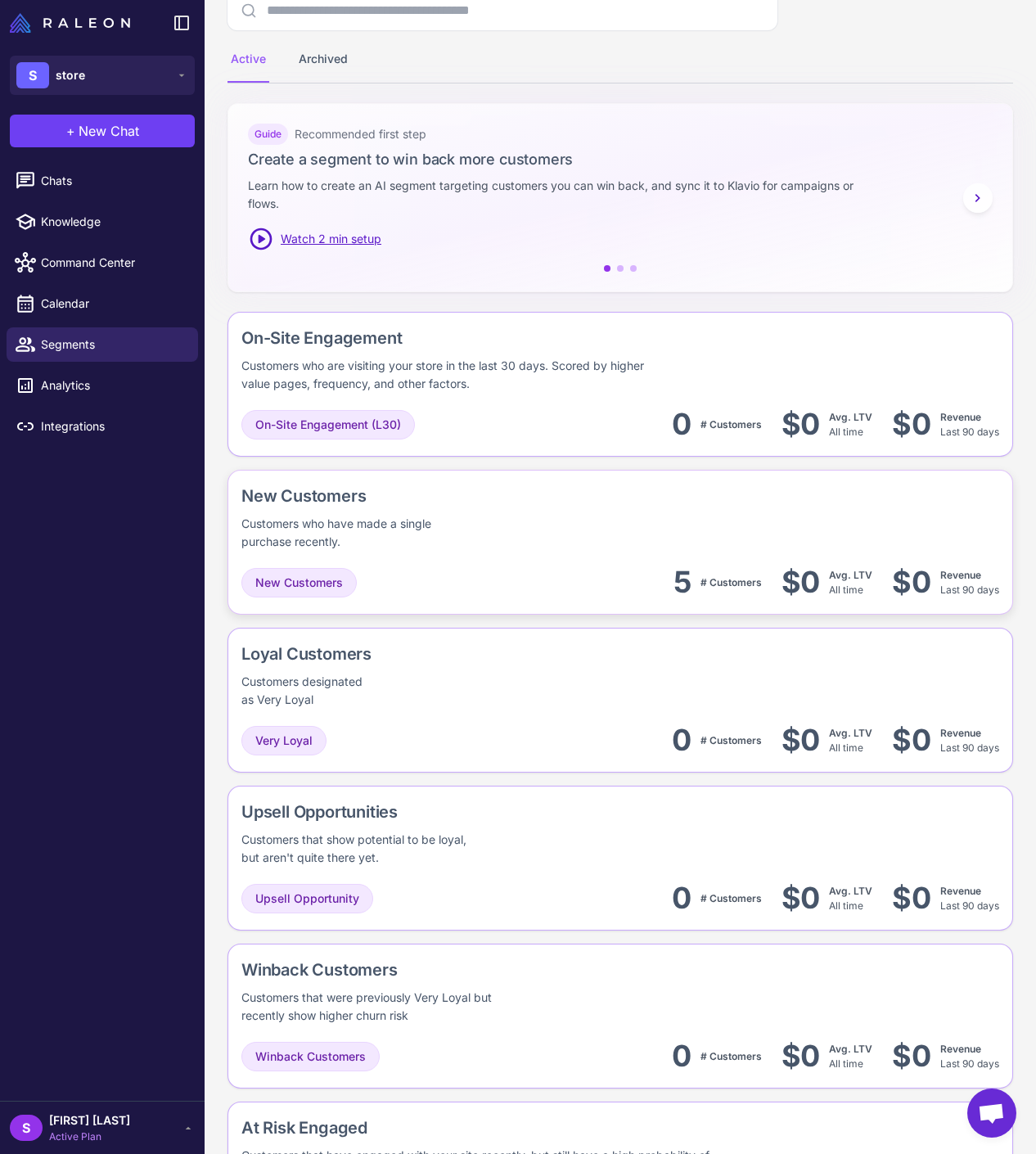 scroll, scrollTop: 0, scrollLeft: 0, axis: both 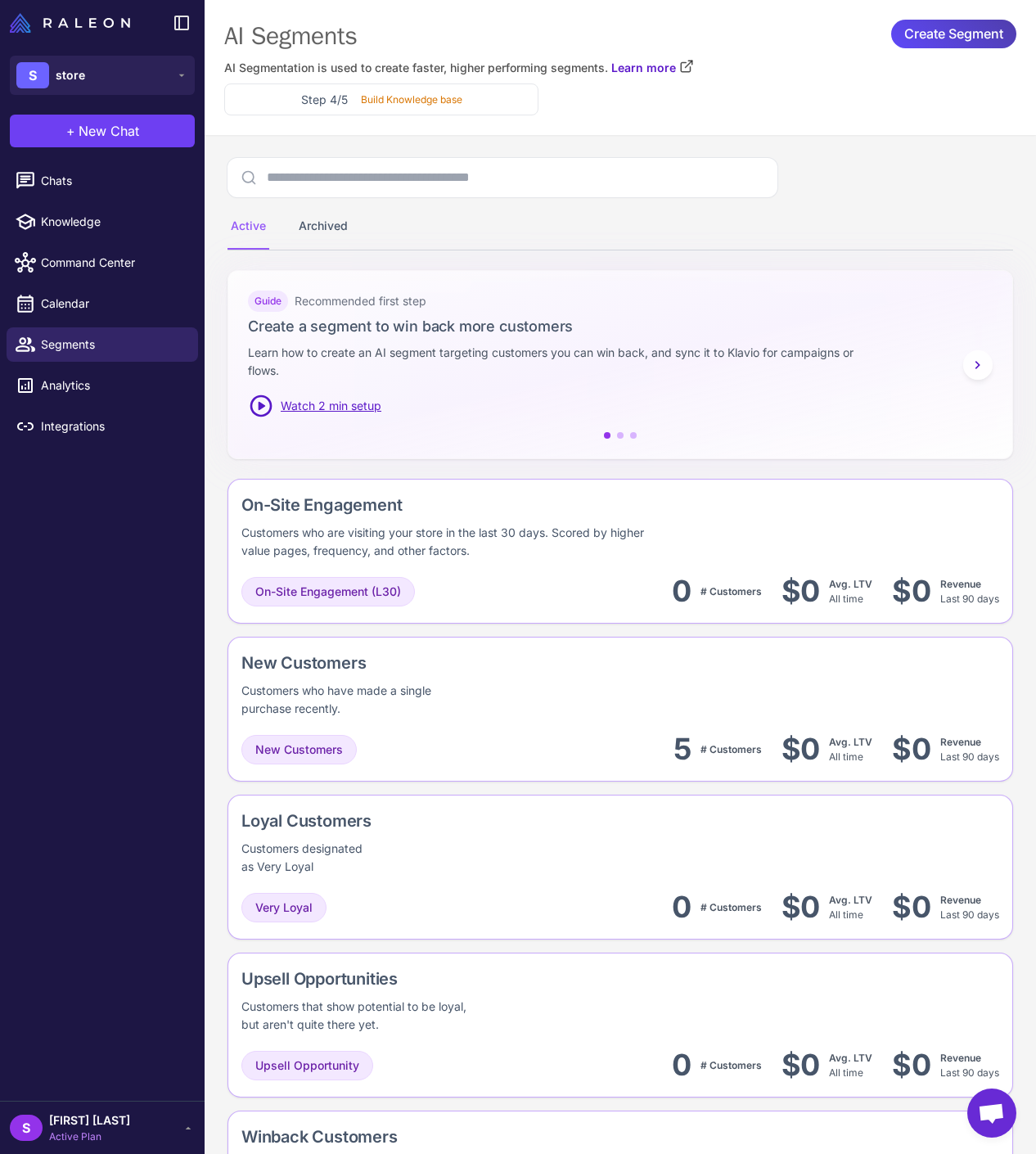 click at bounding box center [991, 1115] 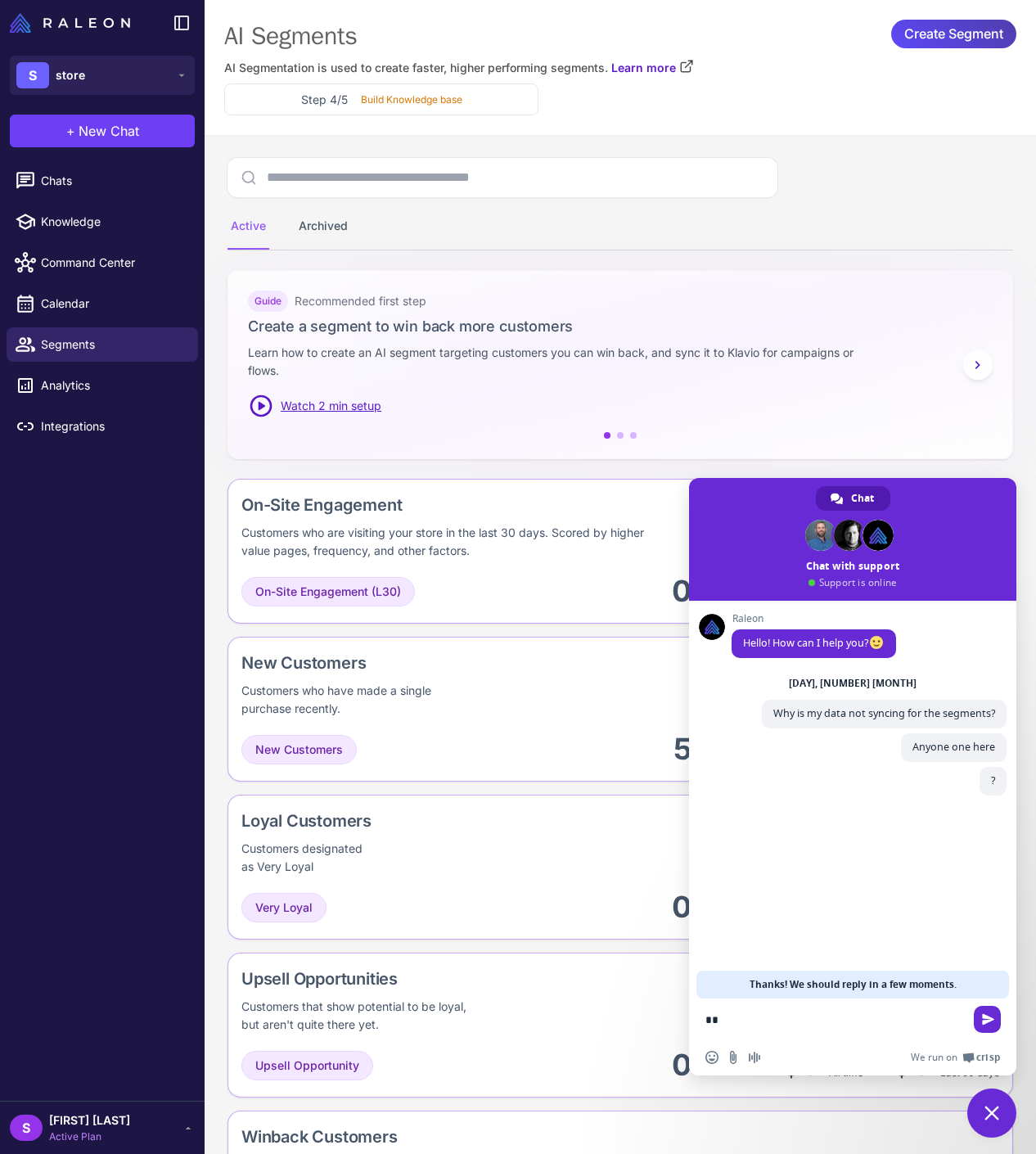 type on "***" 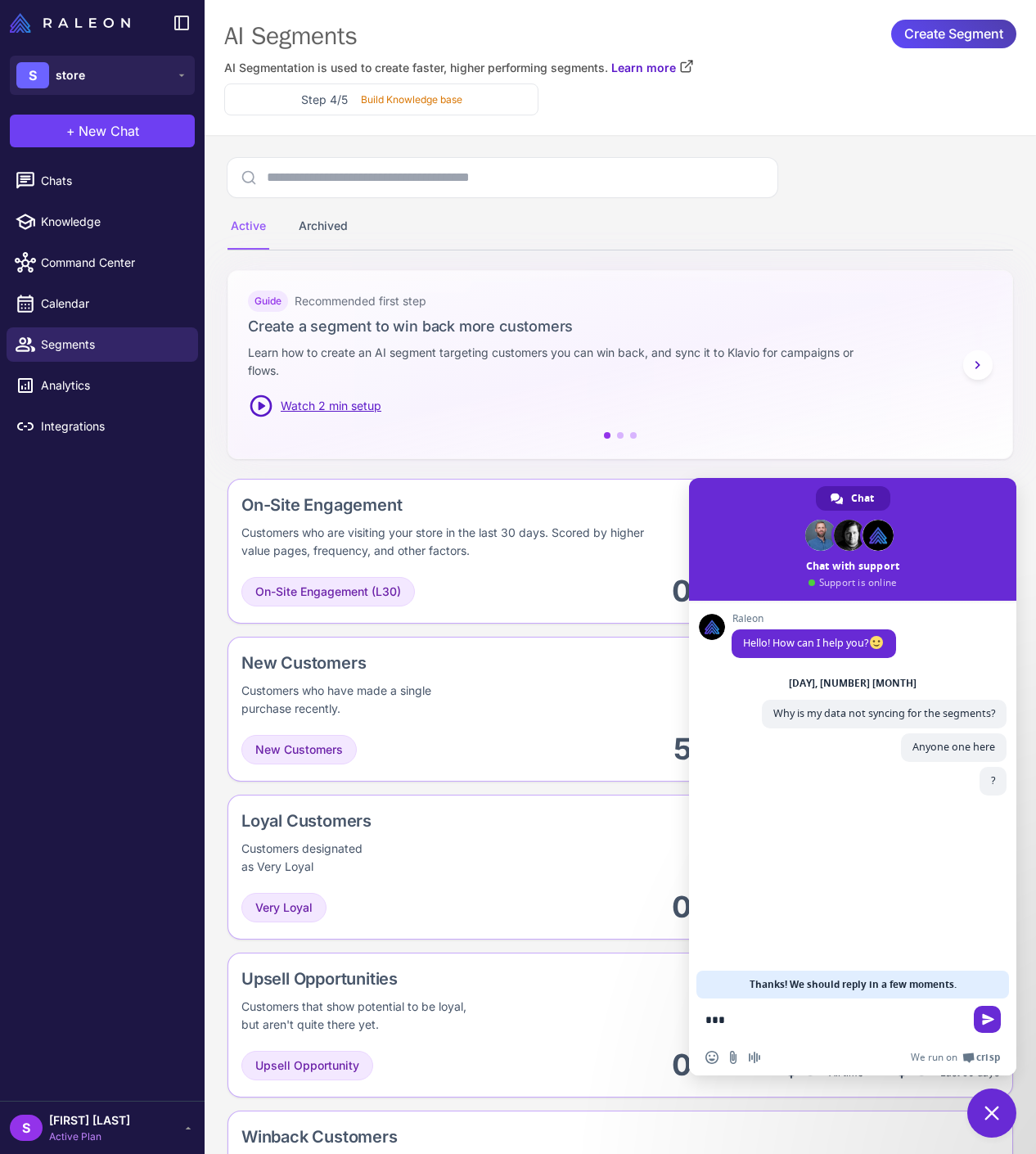 type 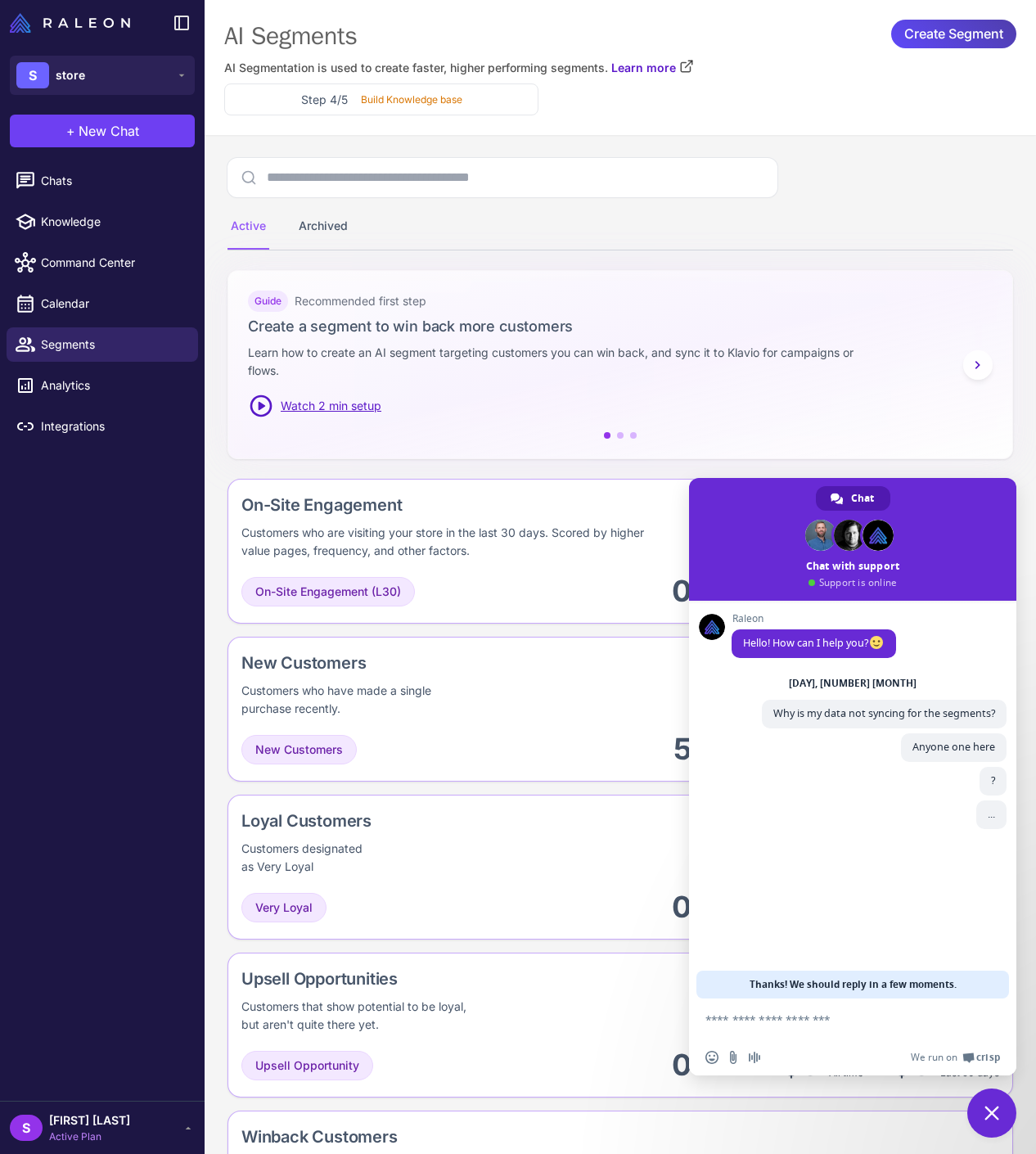 click at bounding box center (992, 1113) 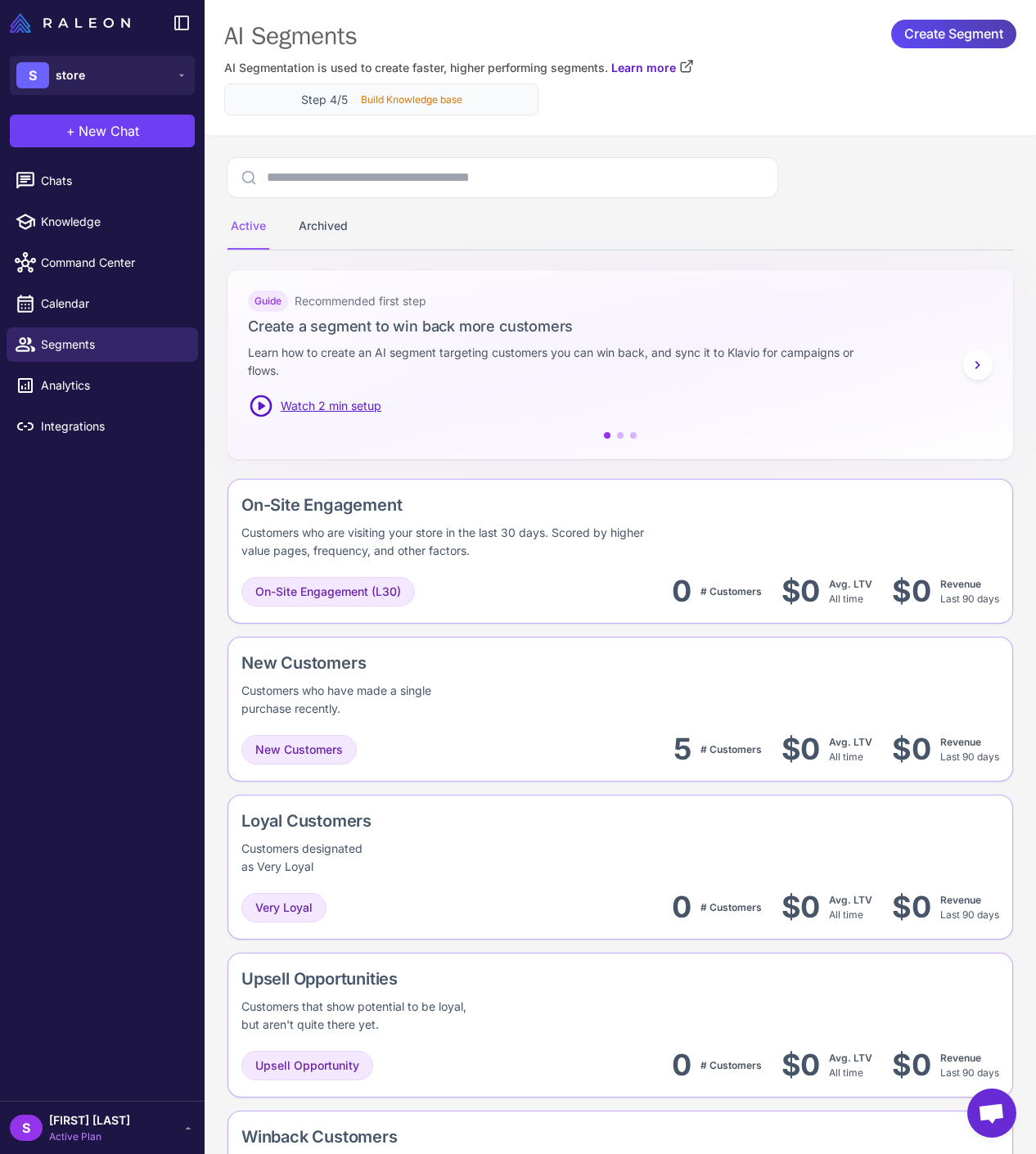 click on "Build Knowledge base" at bounding box center (412, 100) 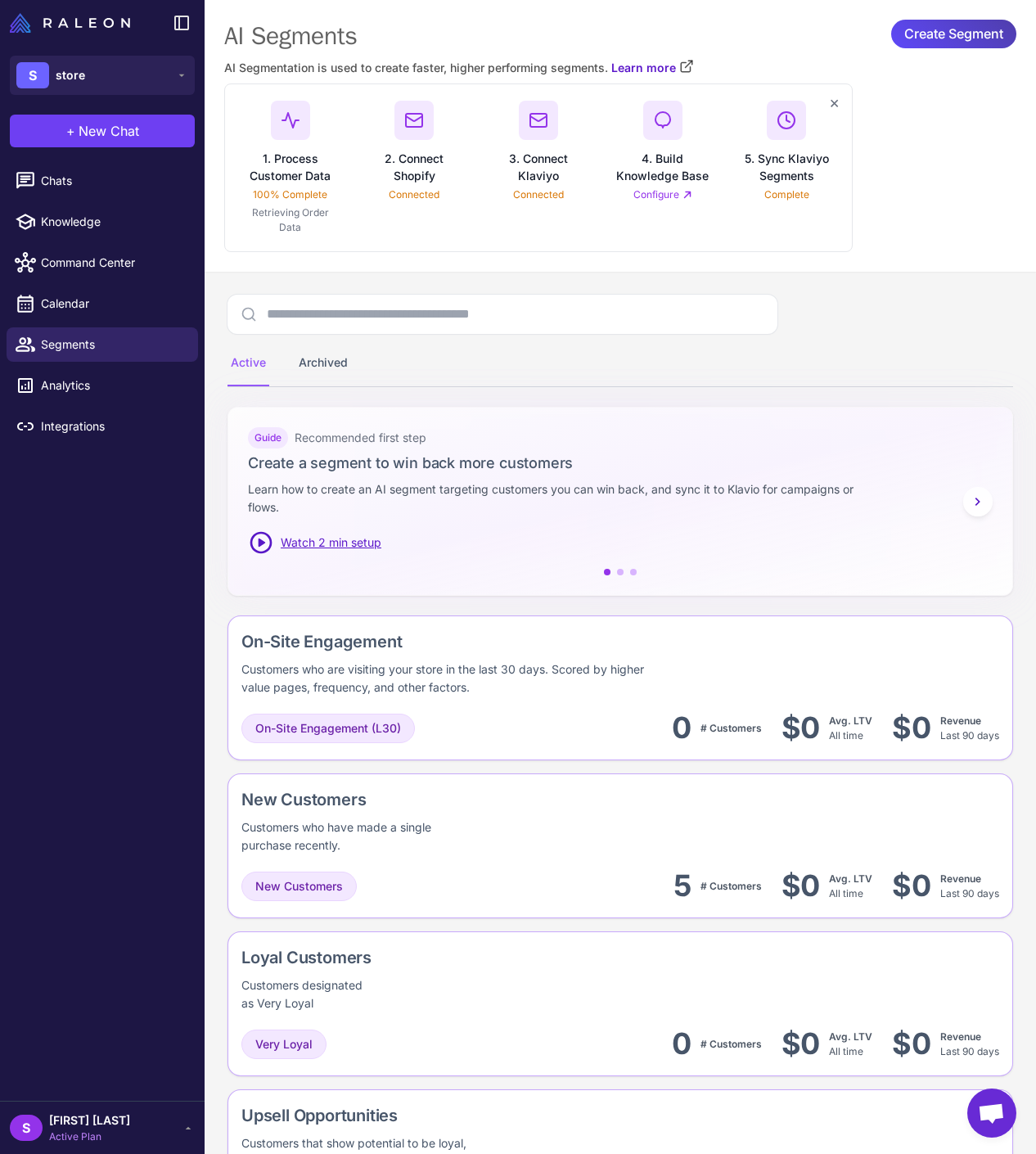 click on "AI Segments" at bounding box center (620, 36) 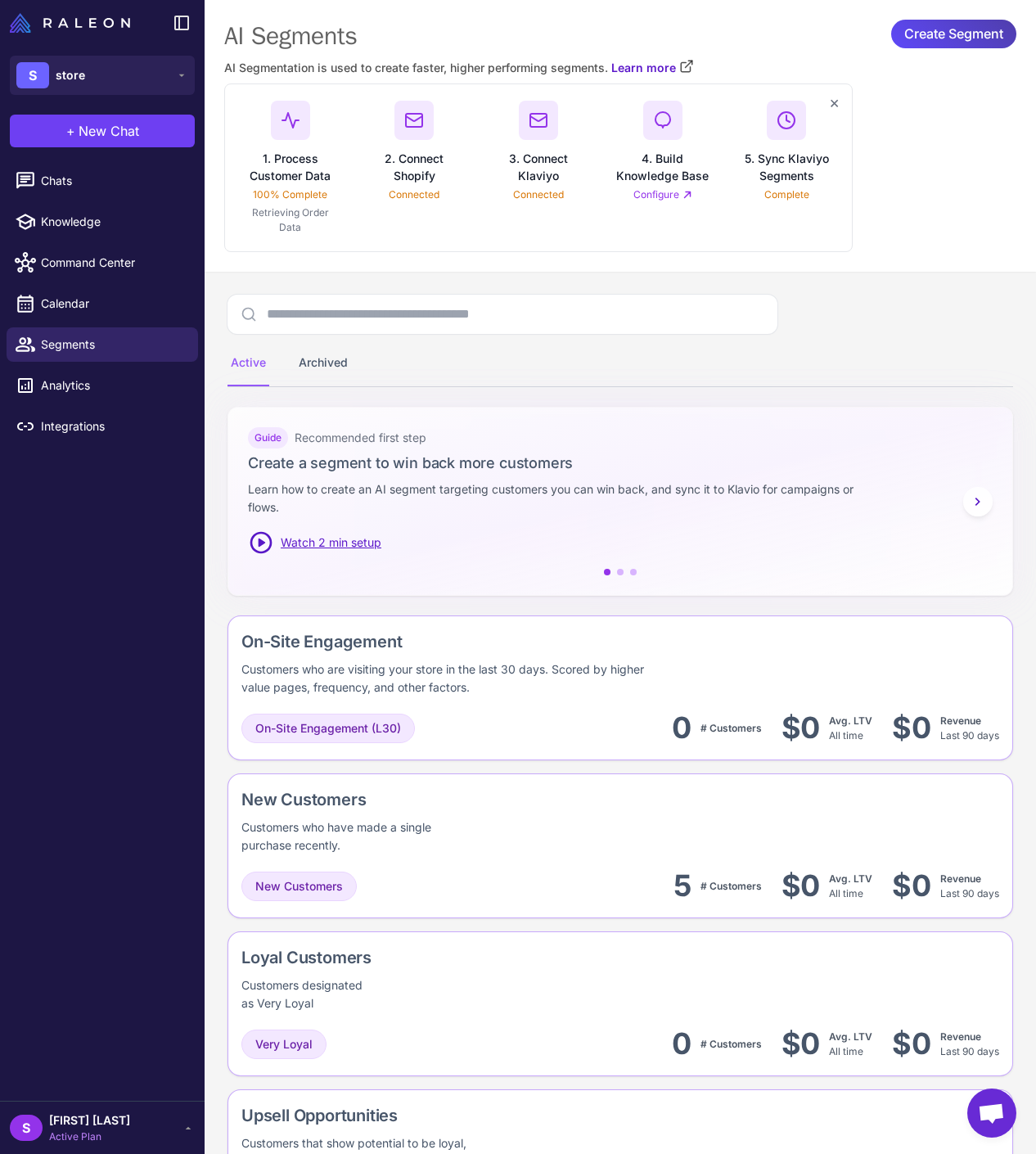 click on "Active Plan" at bounding box center [89, 1137] 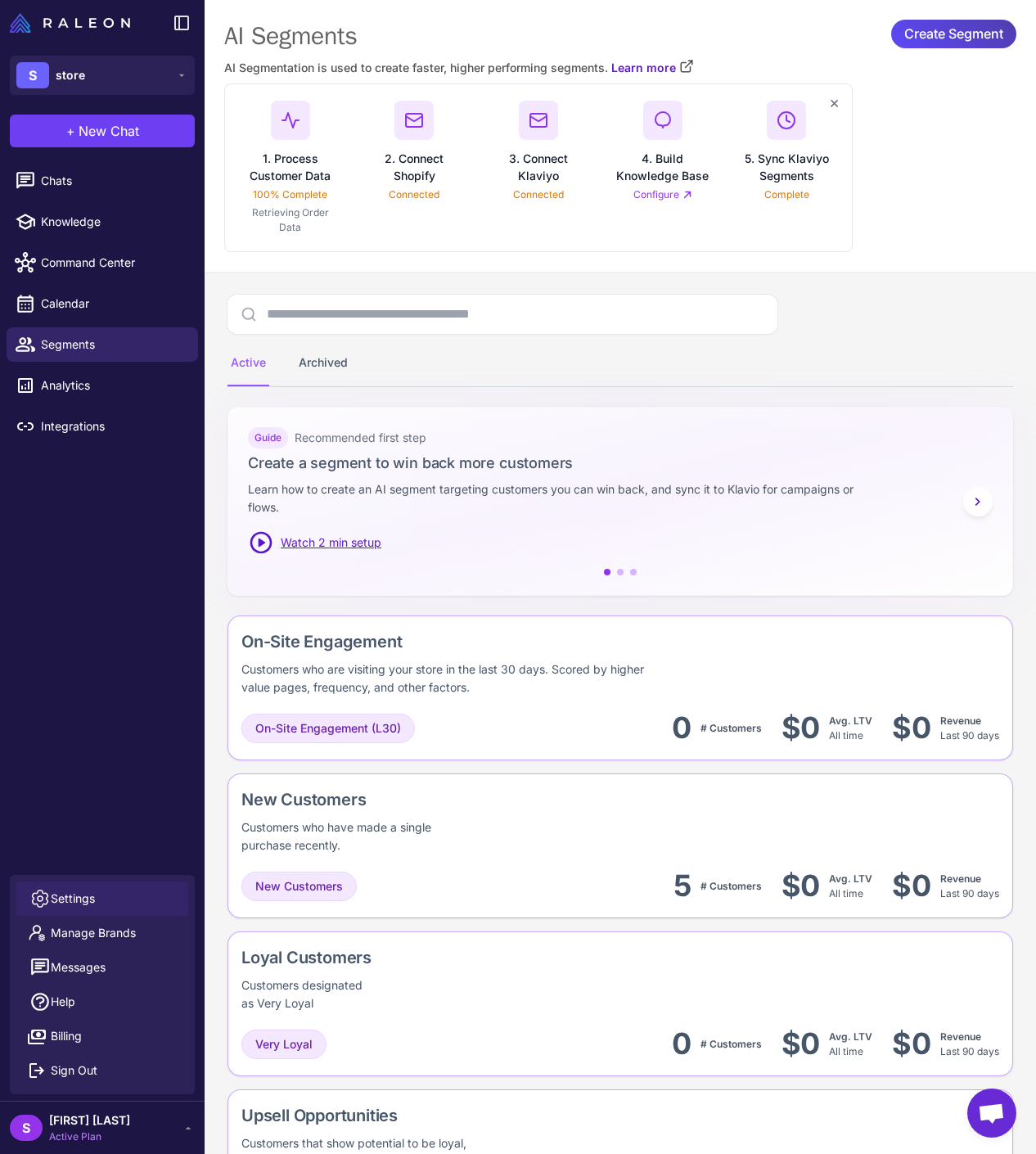 click on "Settings" 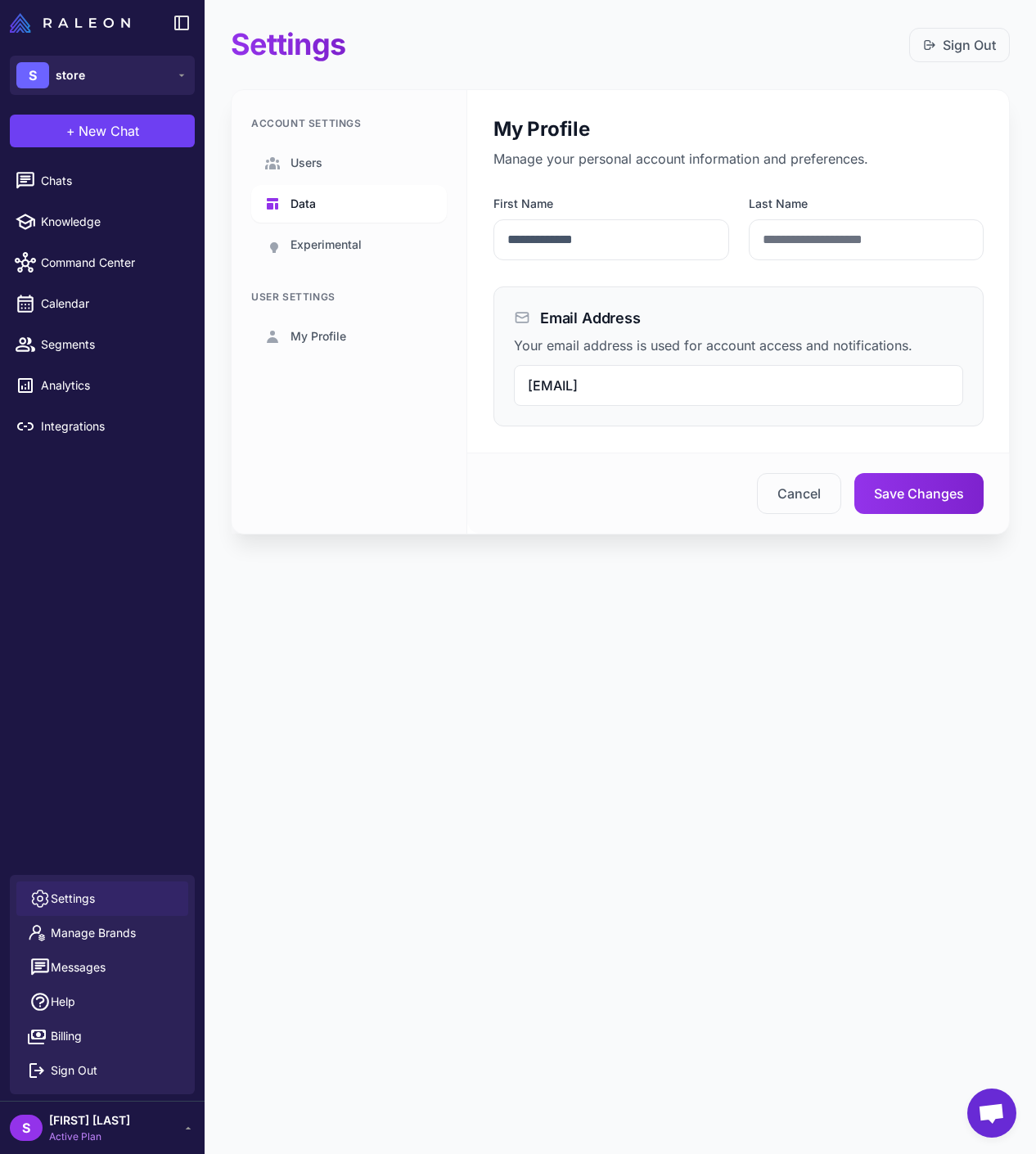 click on "Data" at bounding box center (349, 204) 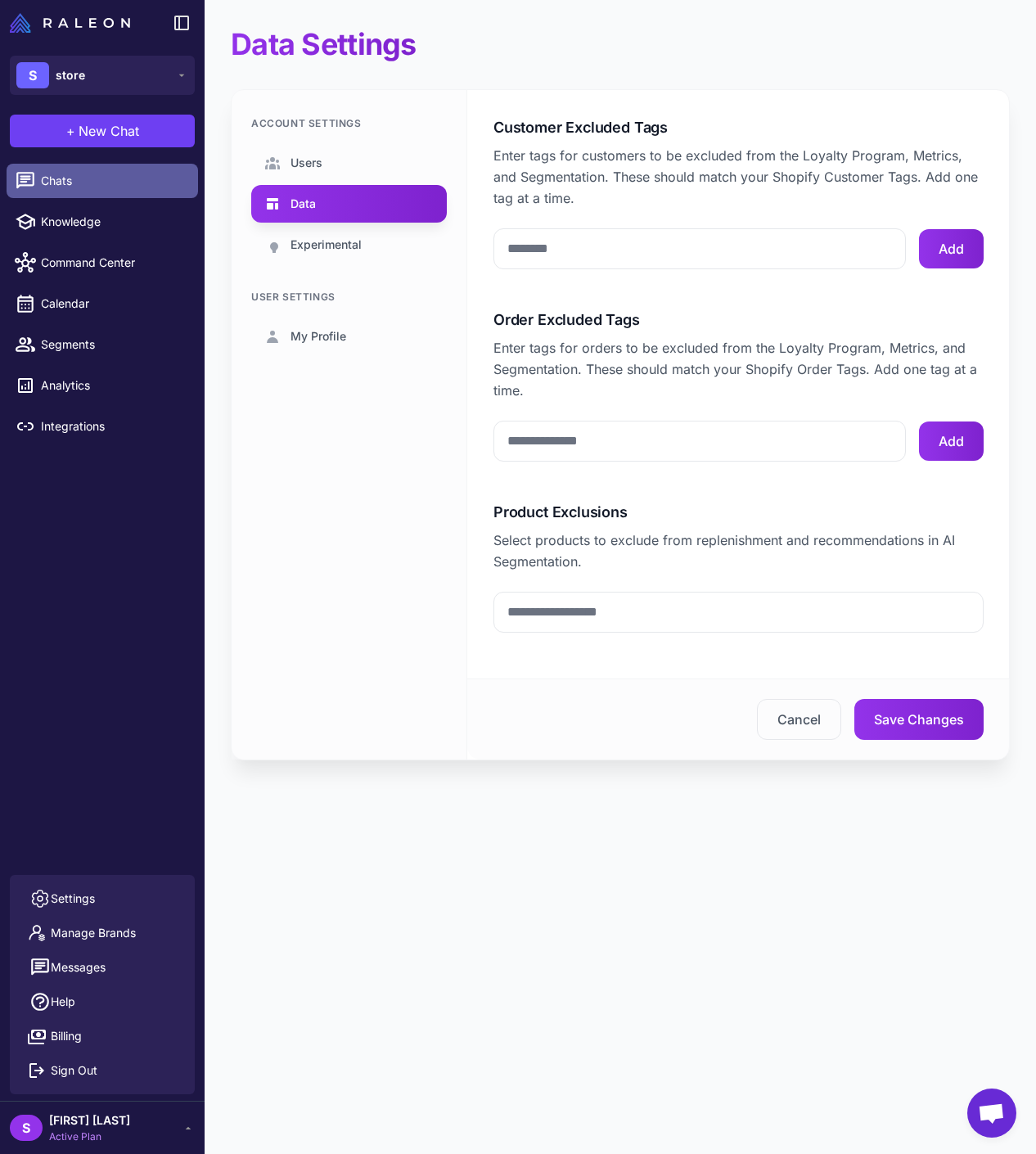 click on "Chats" at bounding box center (102, 181) 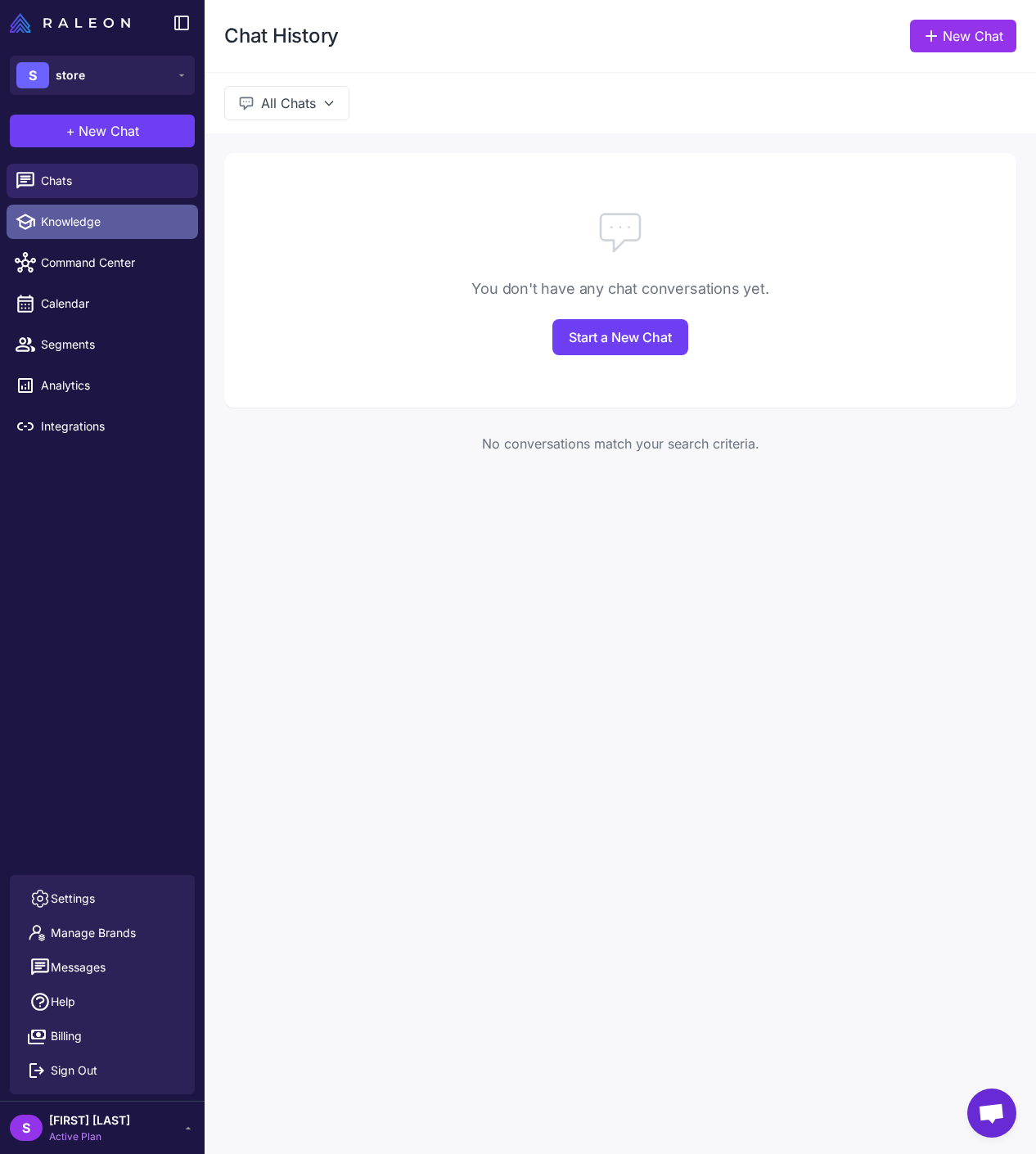 click on "Knowledge" at bounding box center (113, 222) 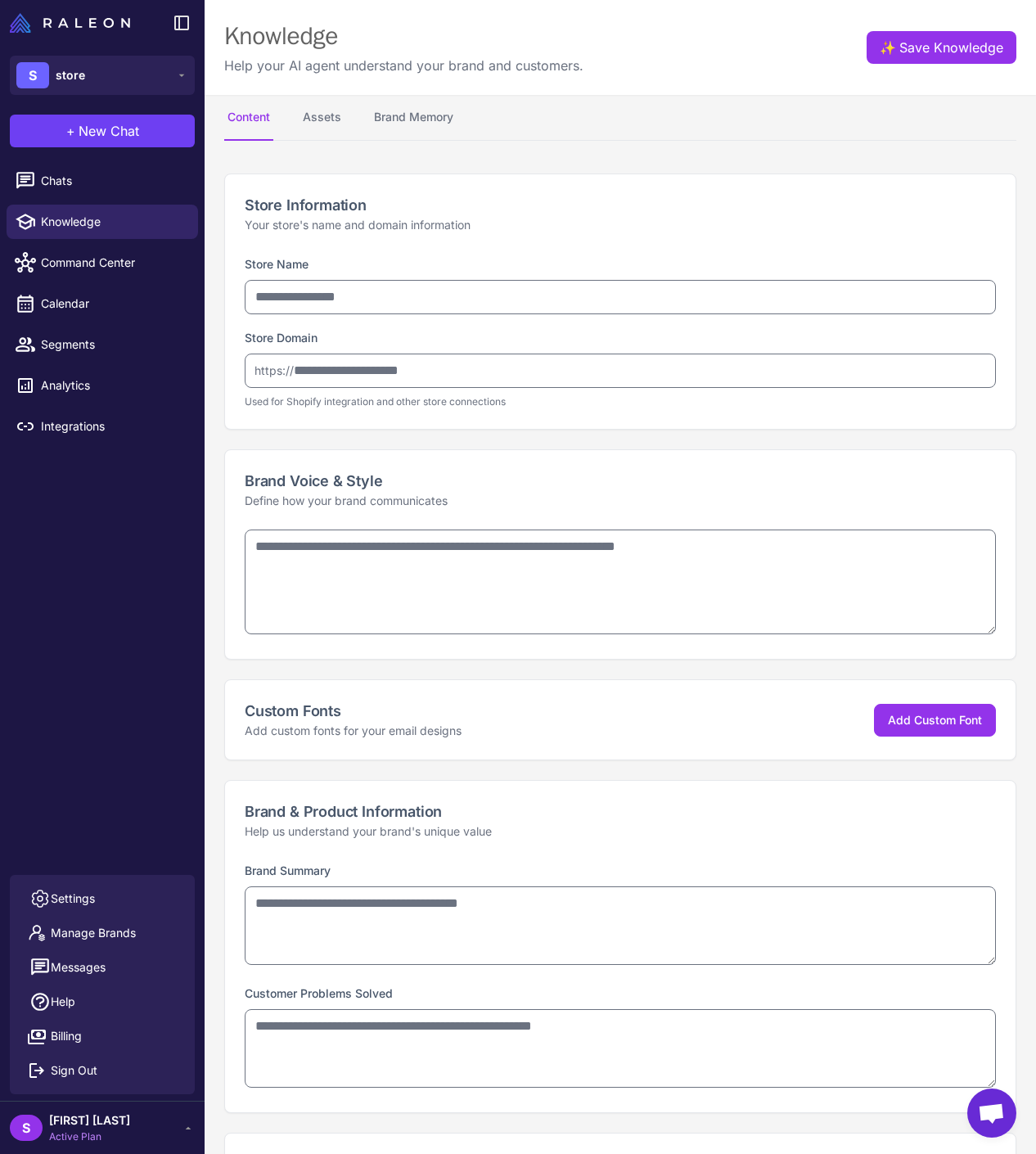type on "*****" 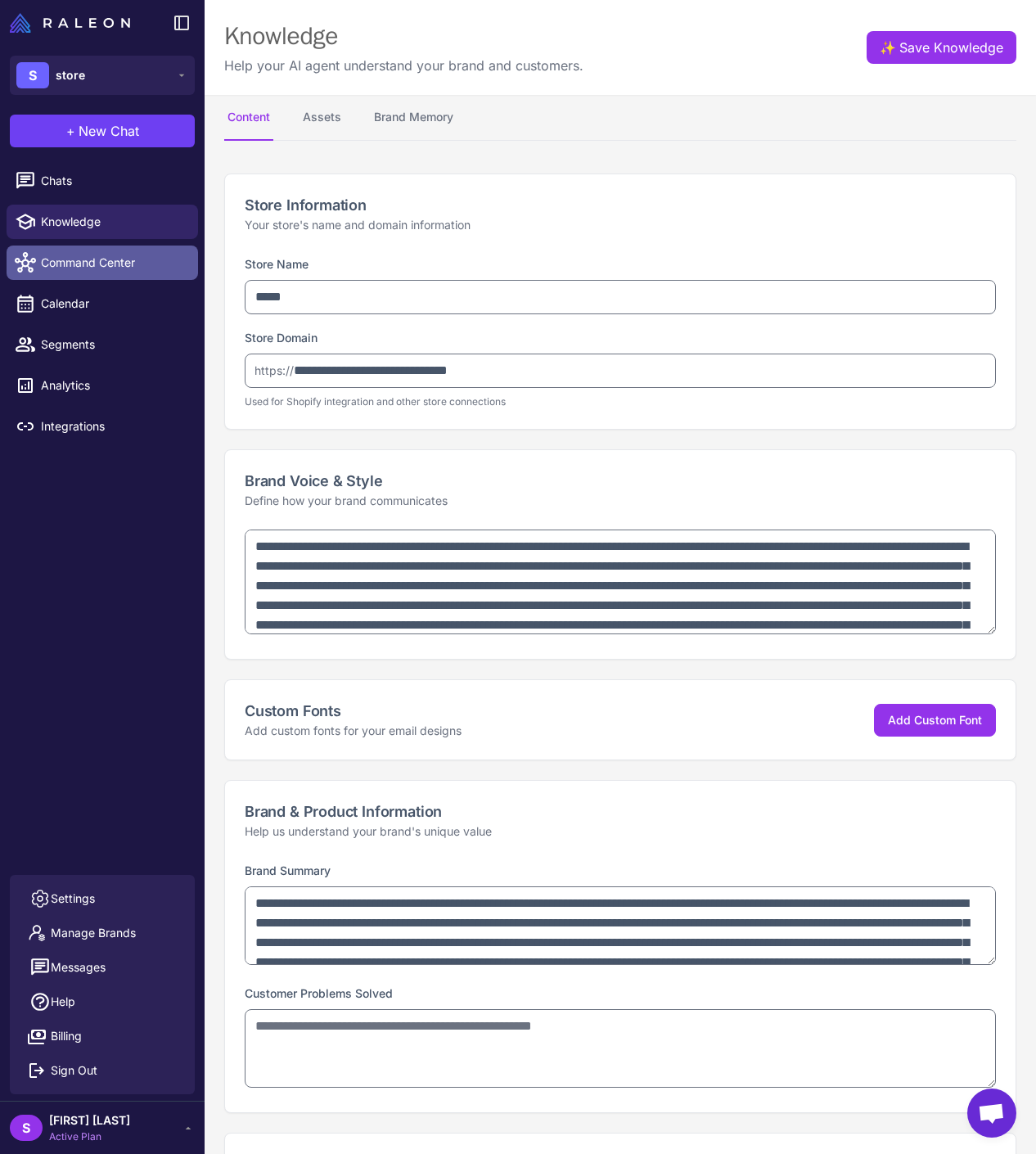 type on "**********" 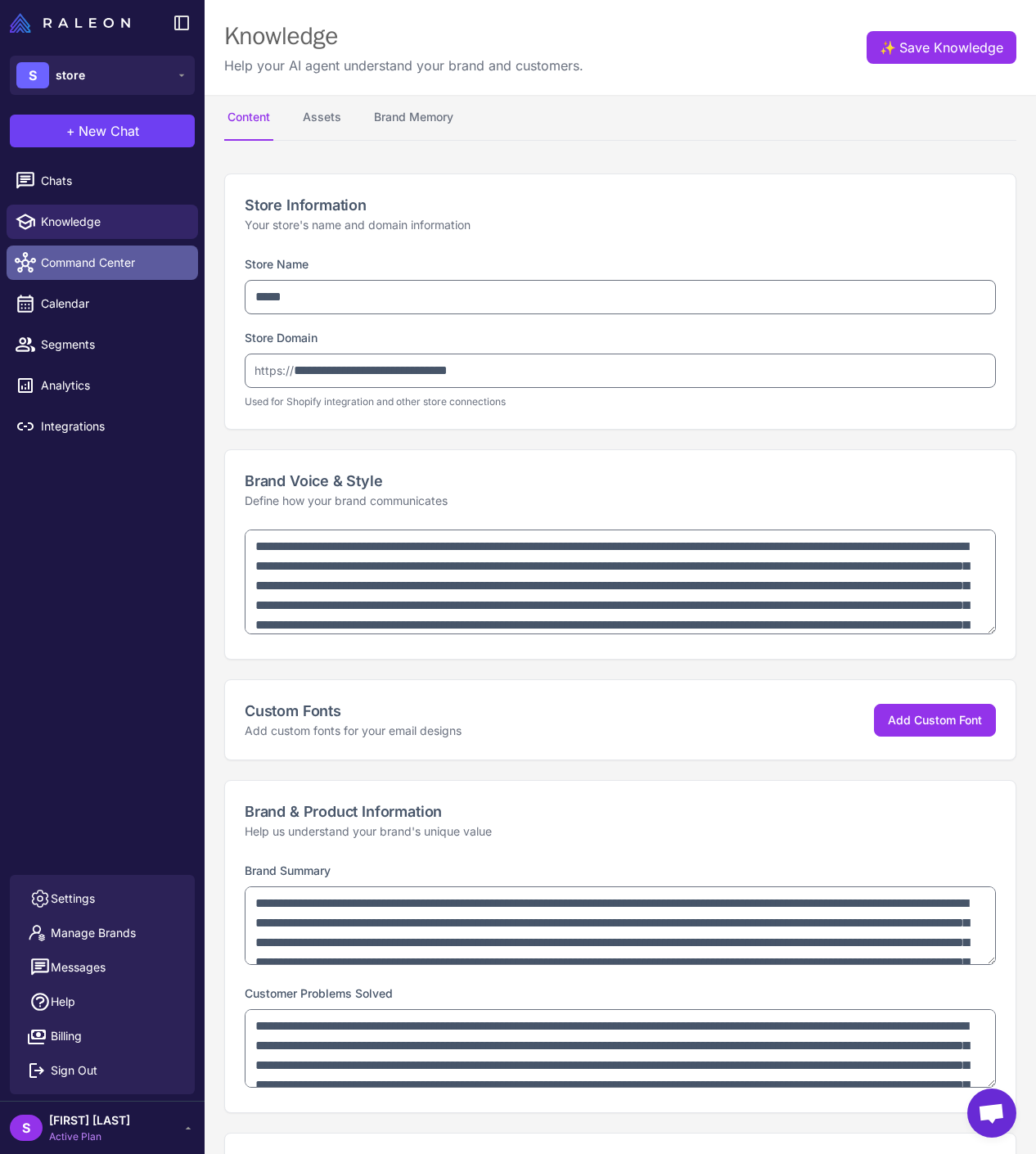 click on "Command Center" at bounding box center [113, 263] 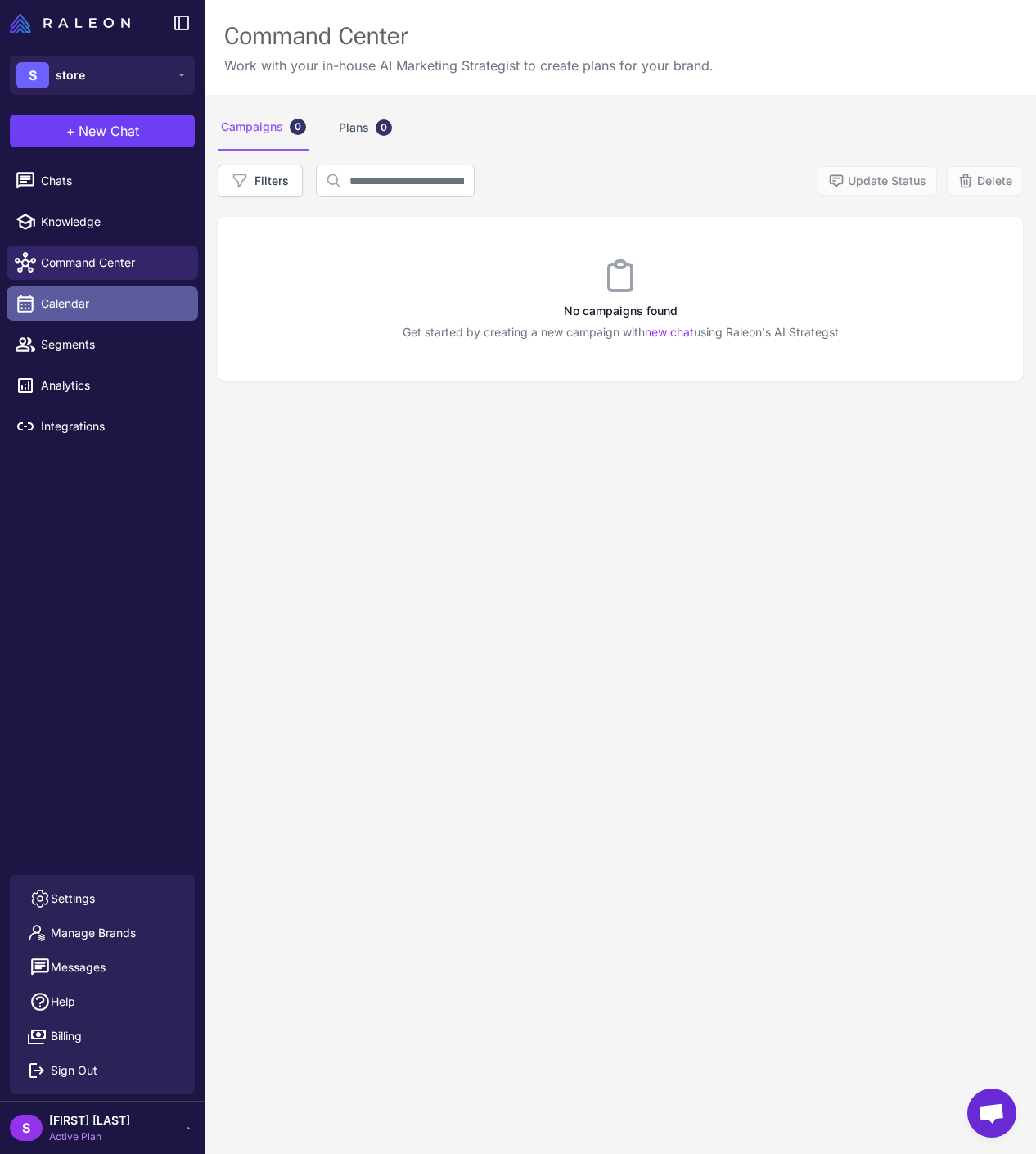 click on "Calendar" at bounding box center (113, 304) 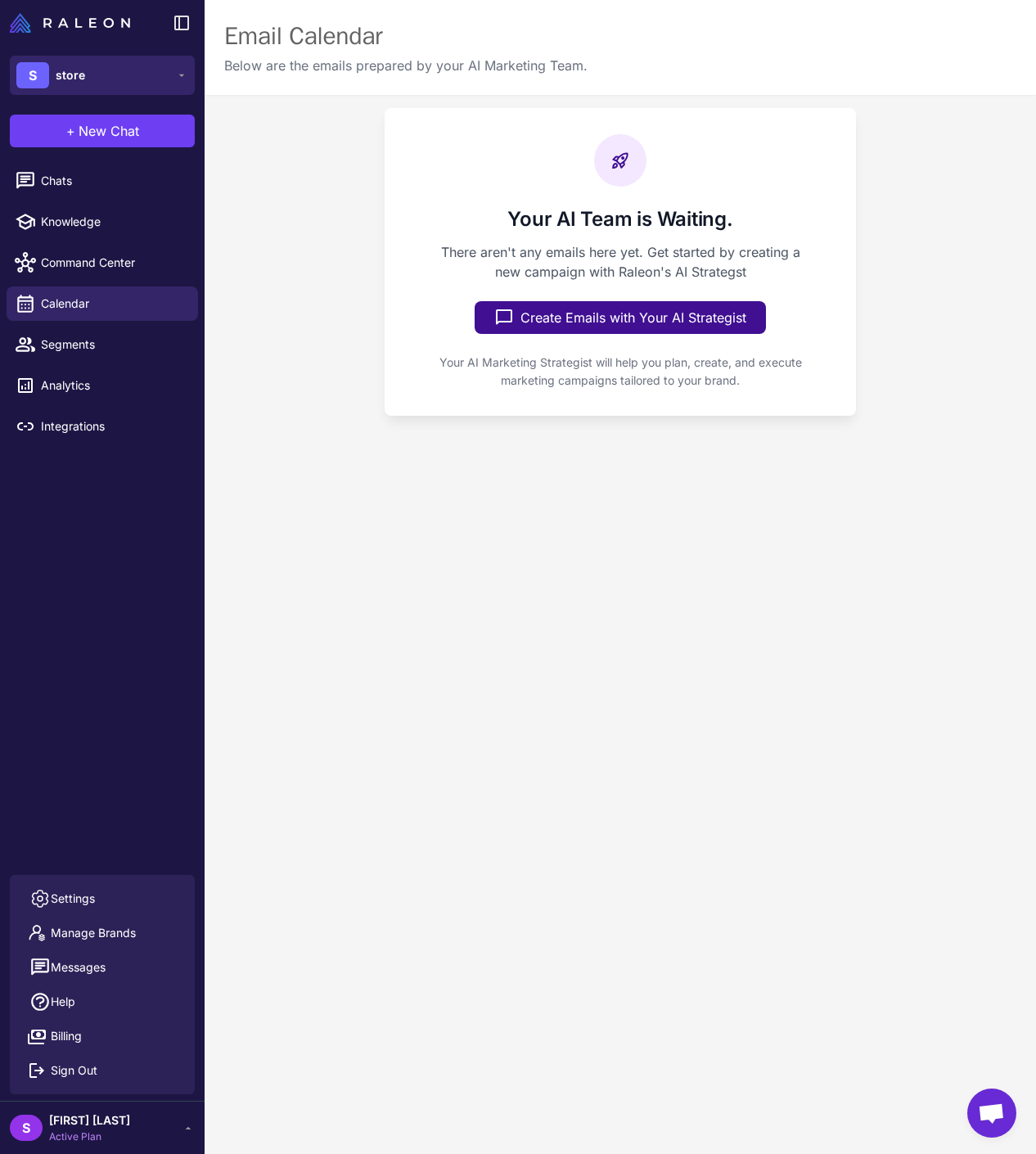 click on "S store" at bounding box center [102, 75] 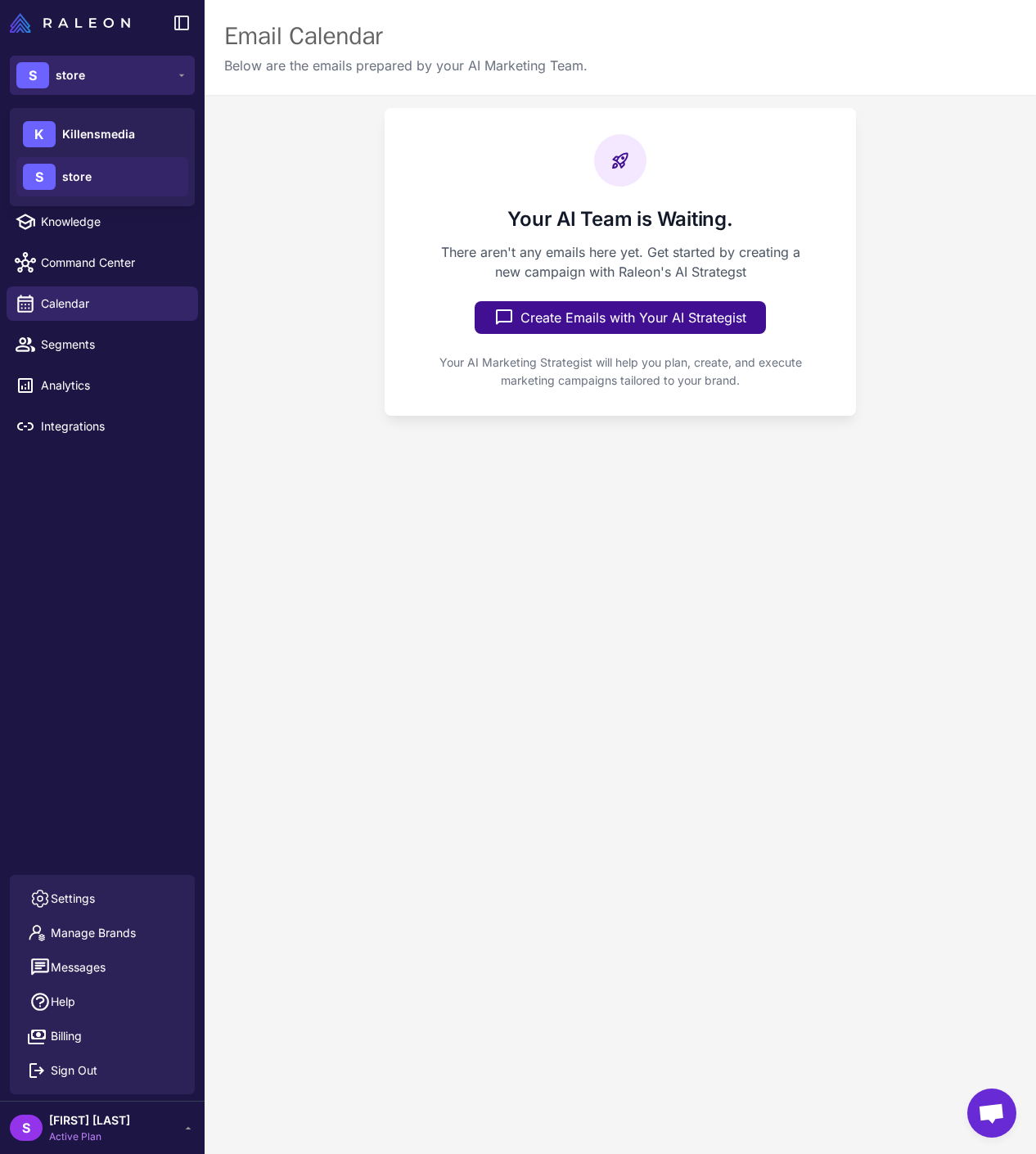 click on "S store" at bounding box center (102, 75) 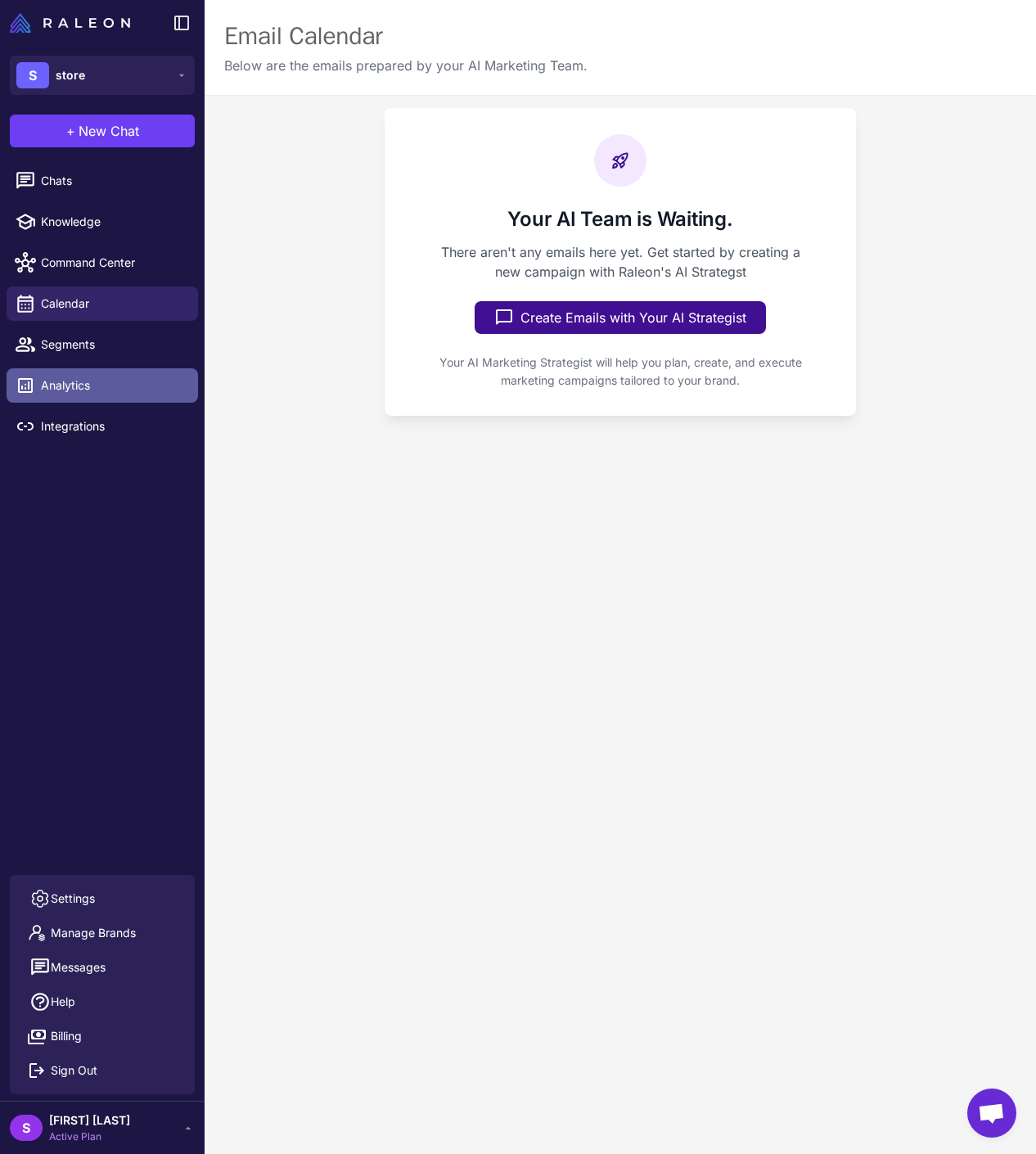 click on "Analytics" at bounding box center (113, 385) 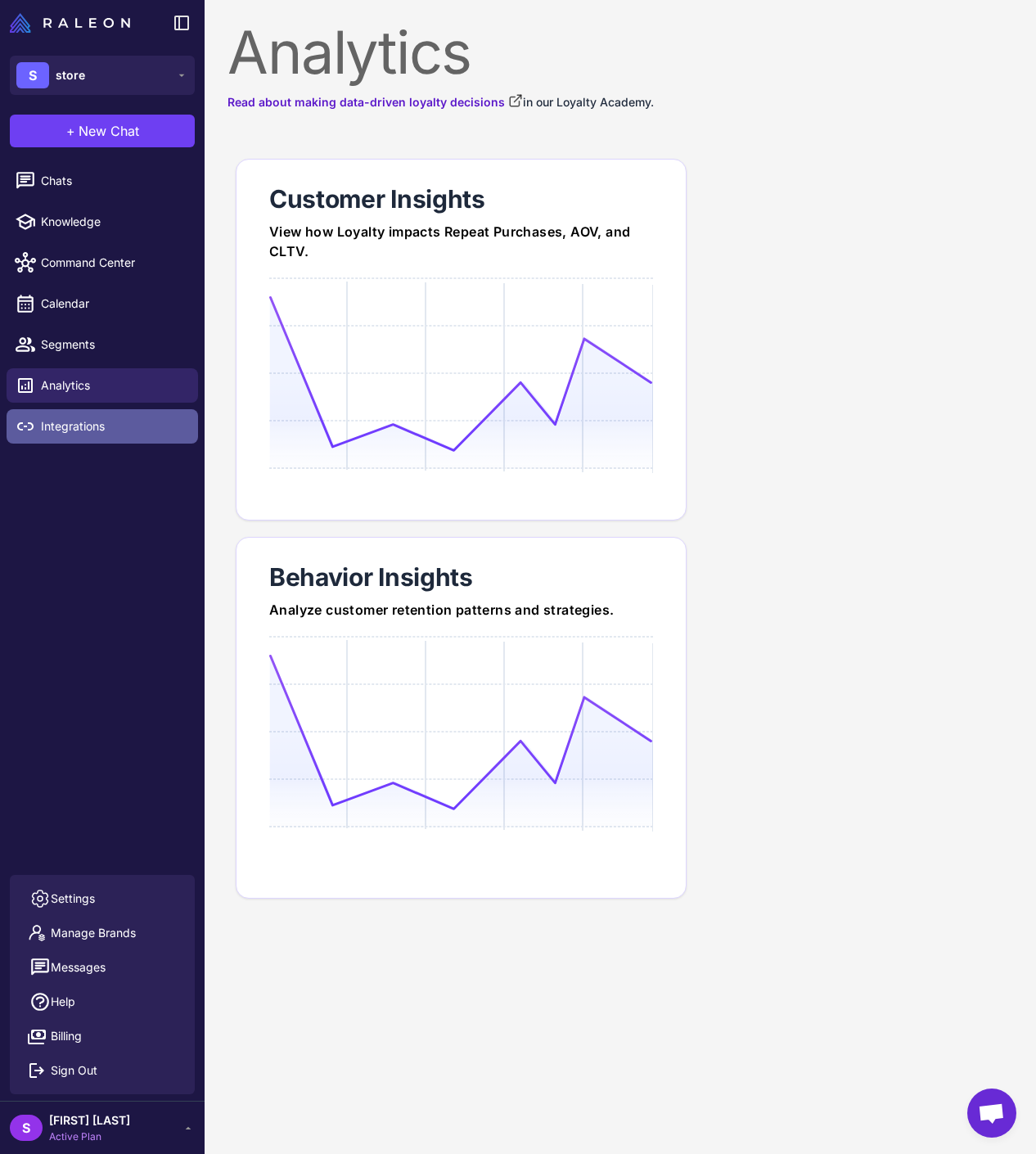 click on "Integrations" at bounding box center [113, 426] 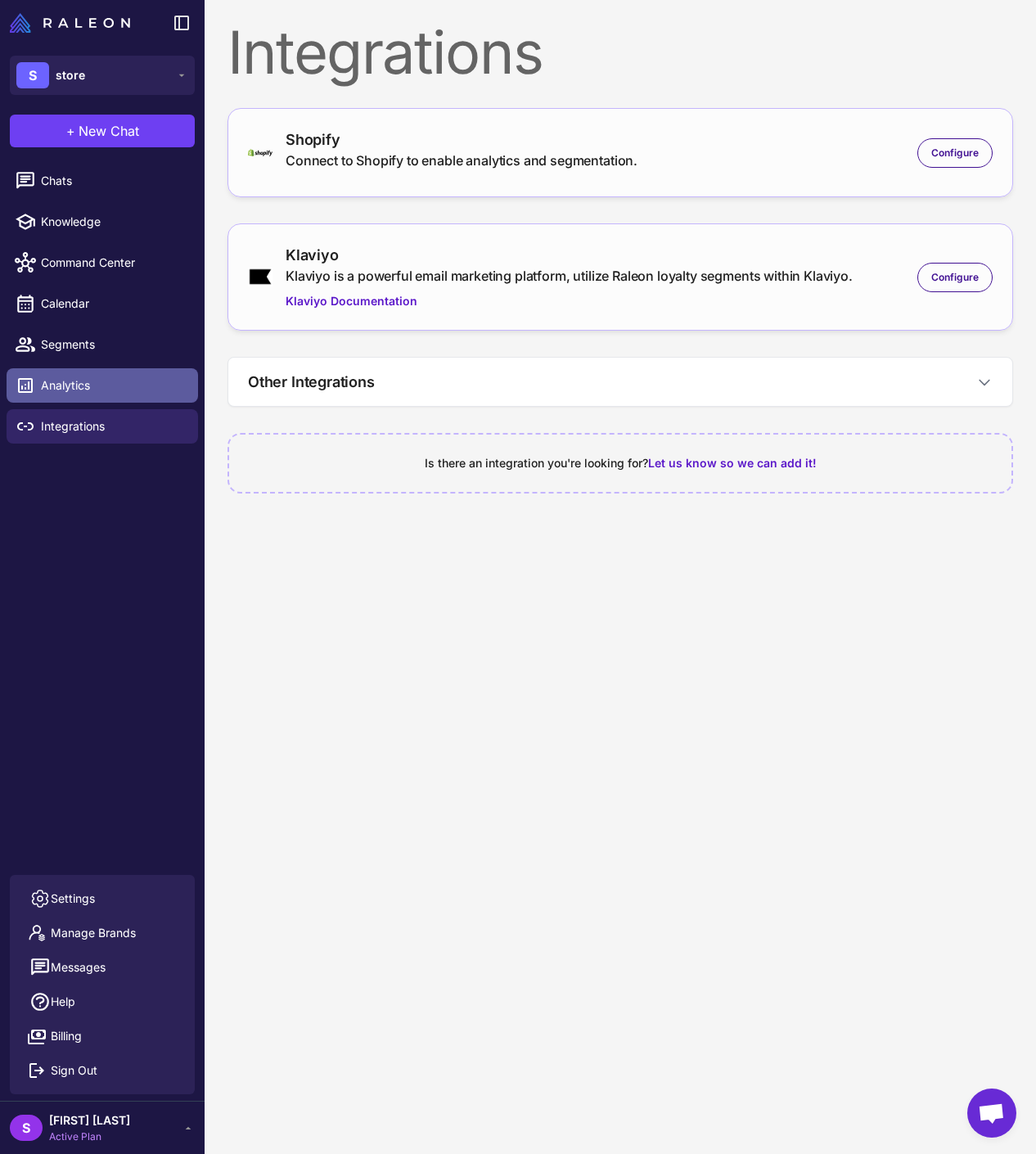 click on "Analytics" at bounding box center [102, 385] 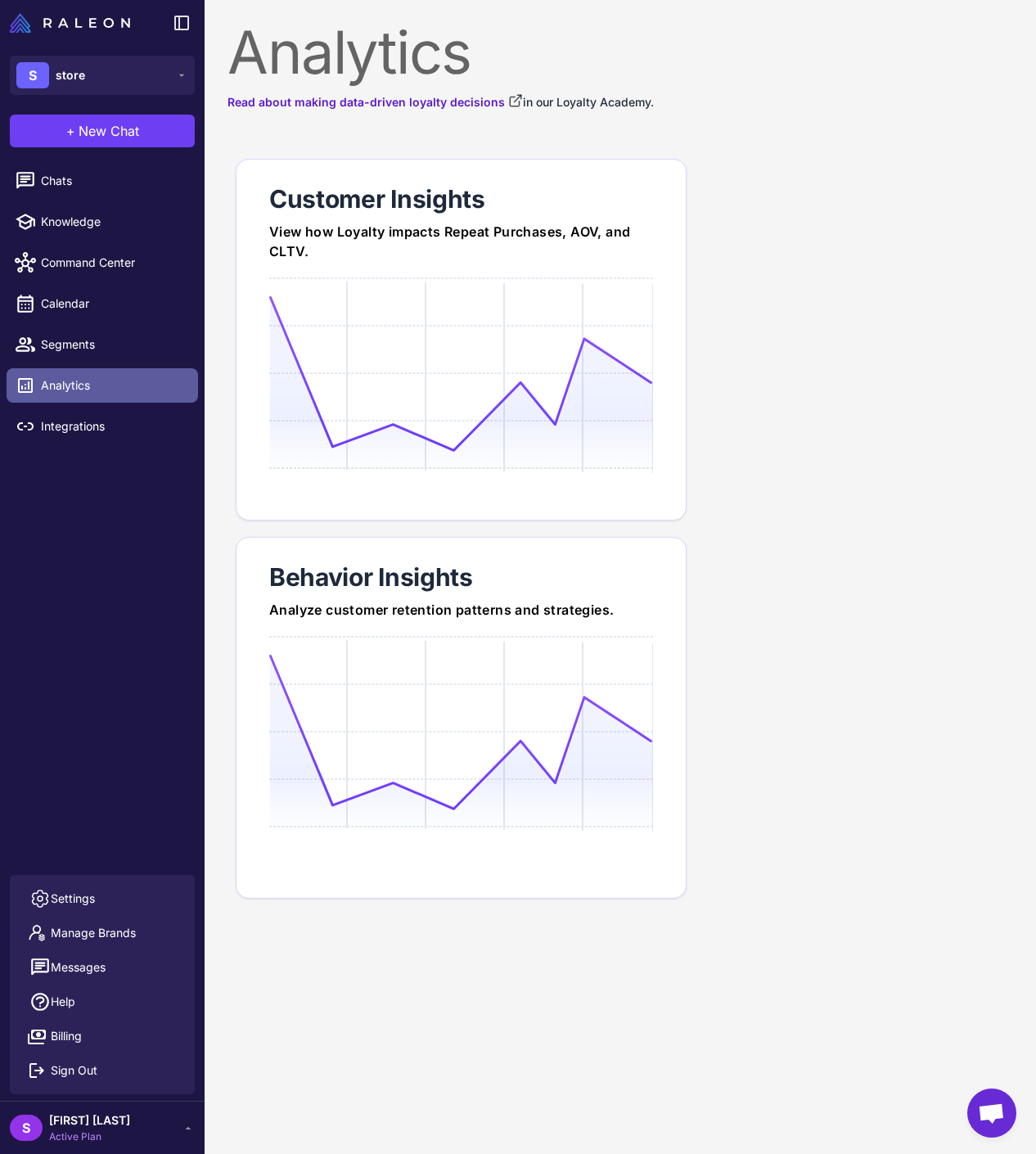 click on "Analytics" at bounding box center (102, 385) 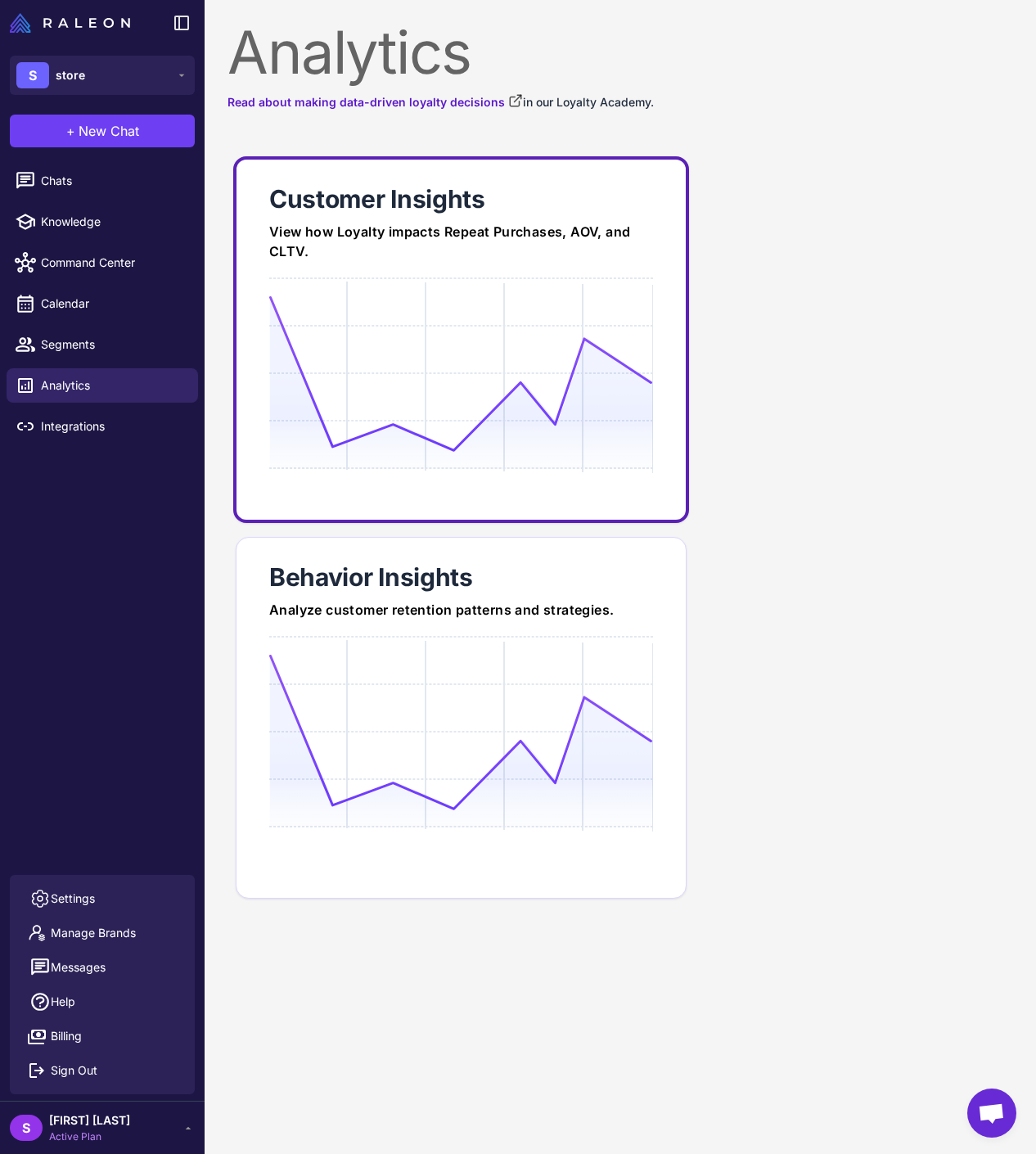 click 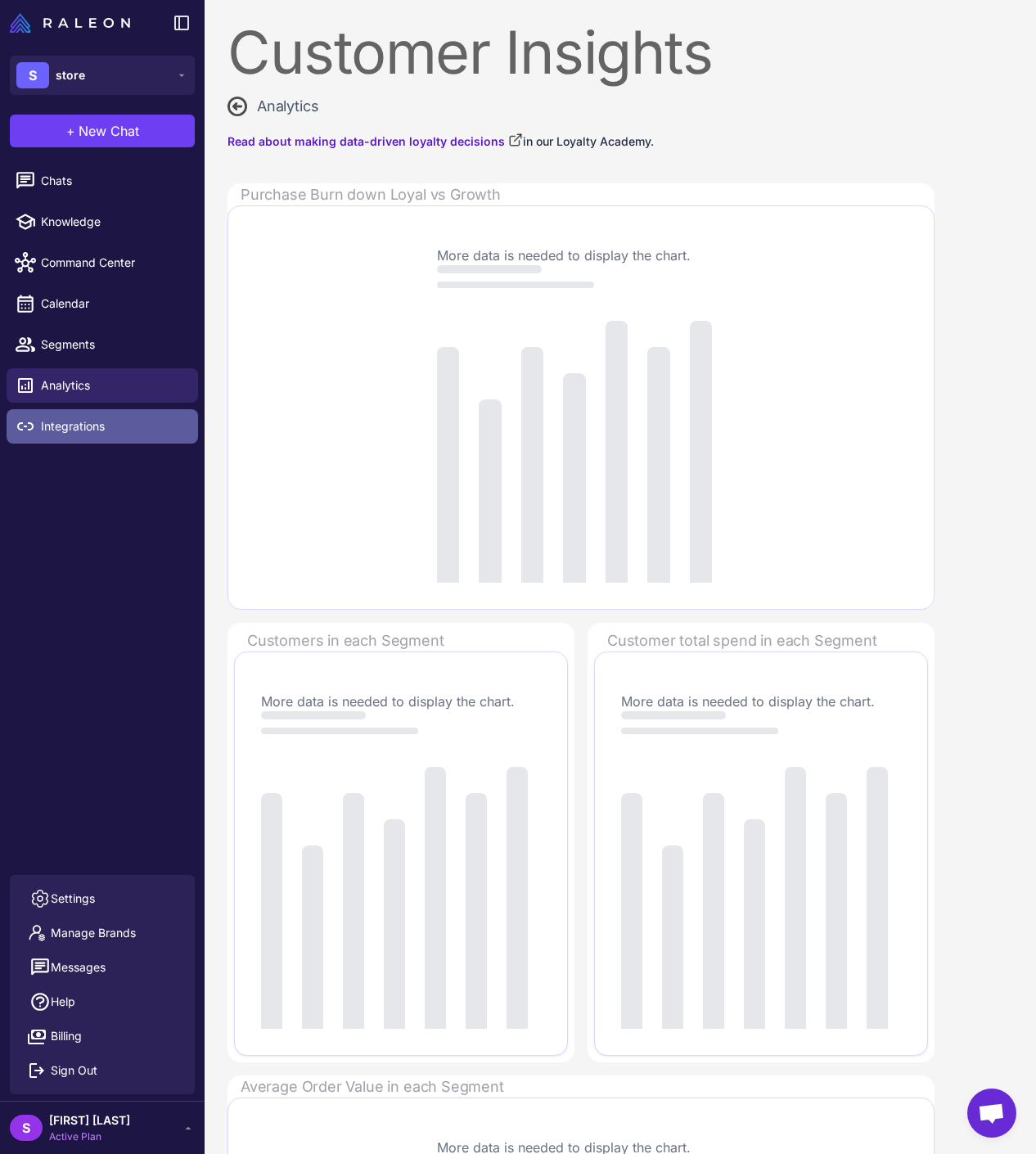click on "Integrations" at bounding box center (113, 426) 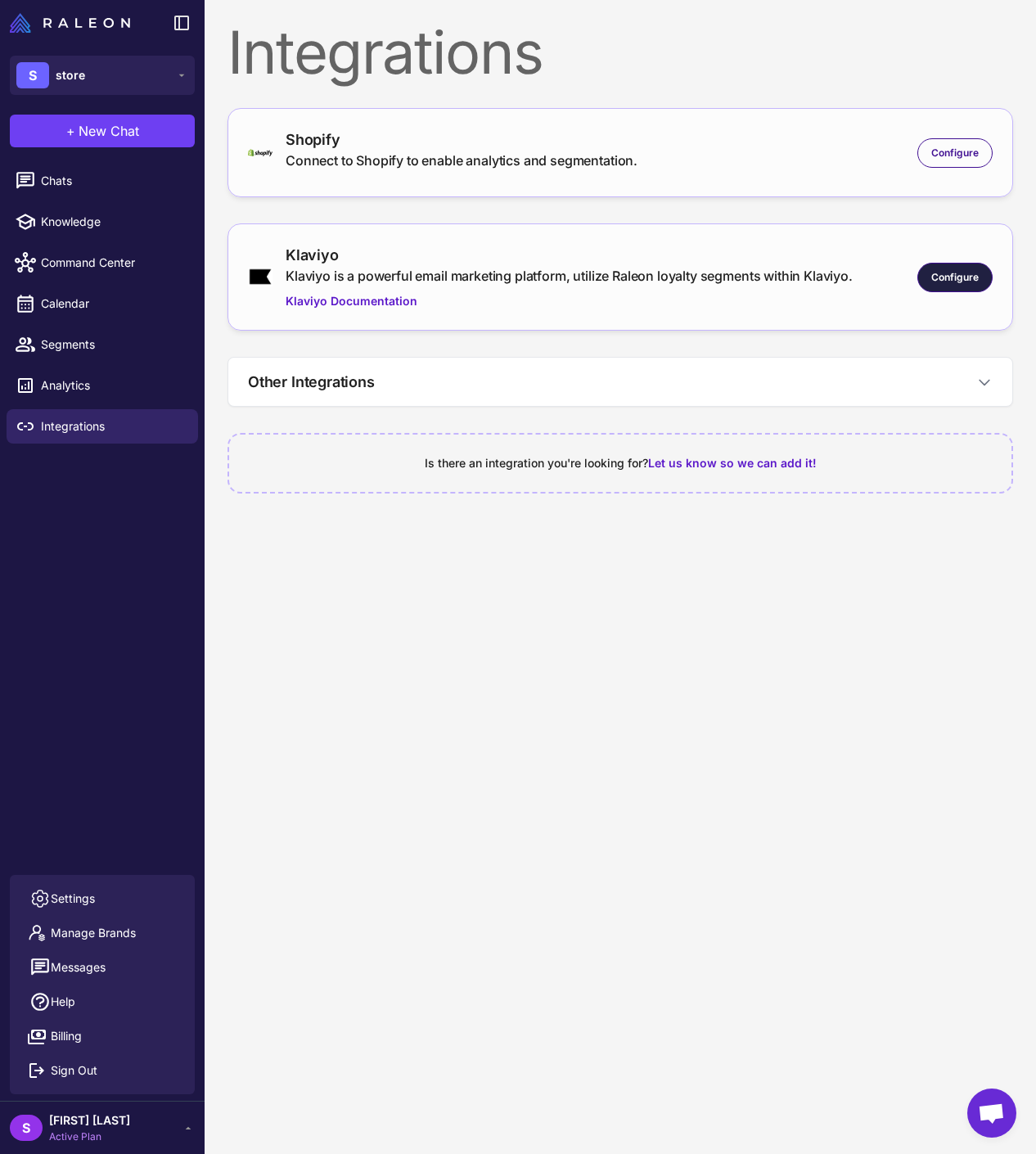 click on "Configure" at bounding box center (955, 277) 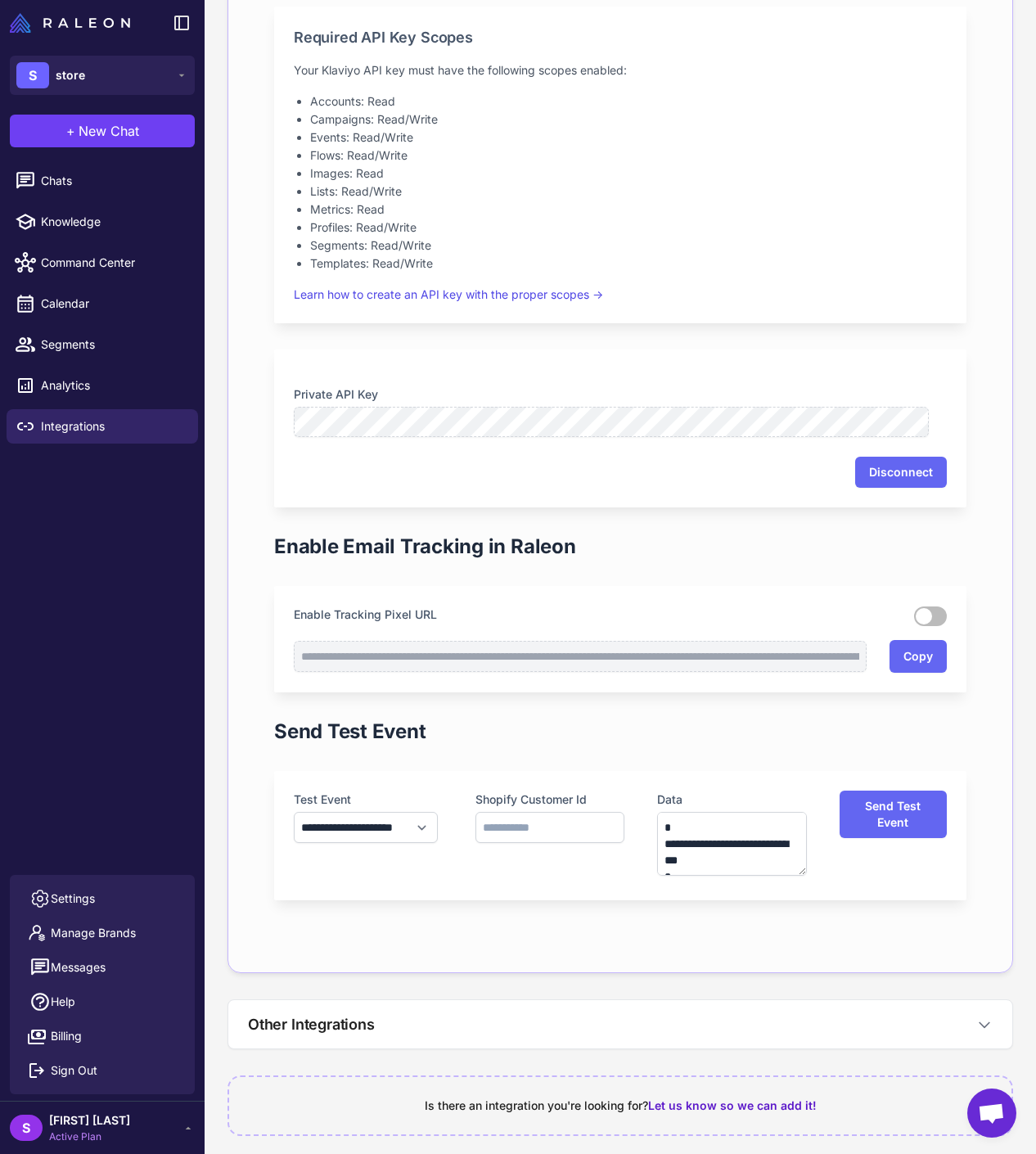 scroll, scrollTop: 386, scrollLeft: 0, axis: vertical 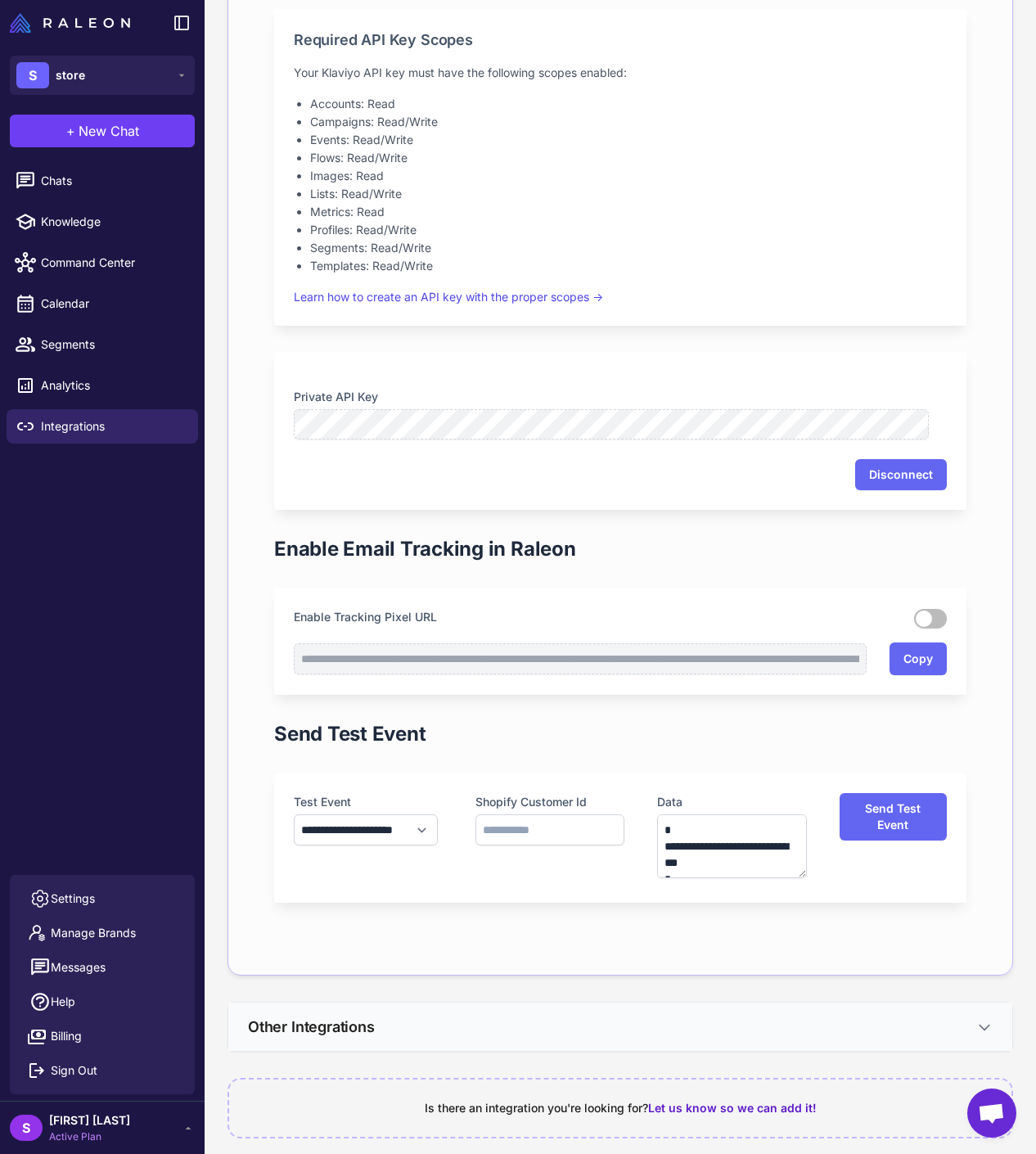 click on "Other Integrations" at bounding box center [620, 1026] 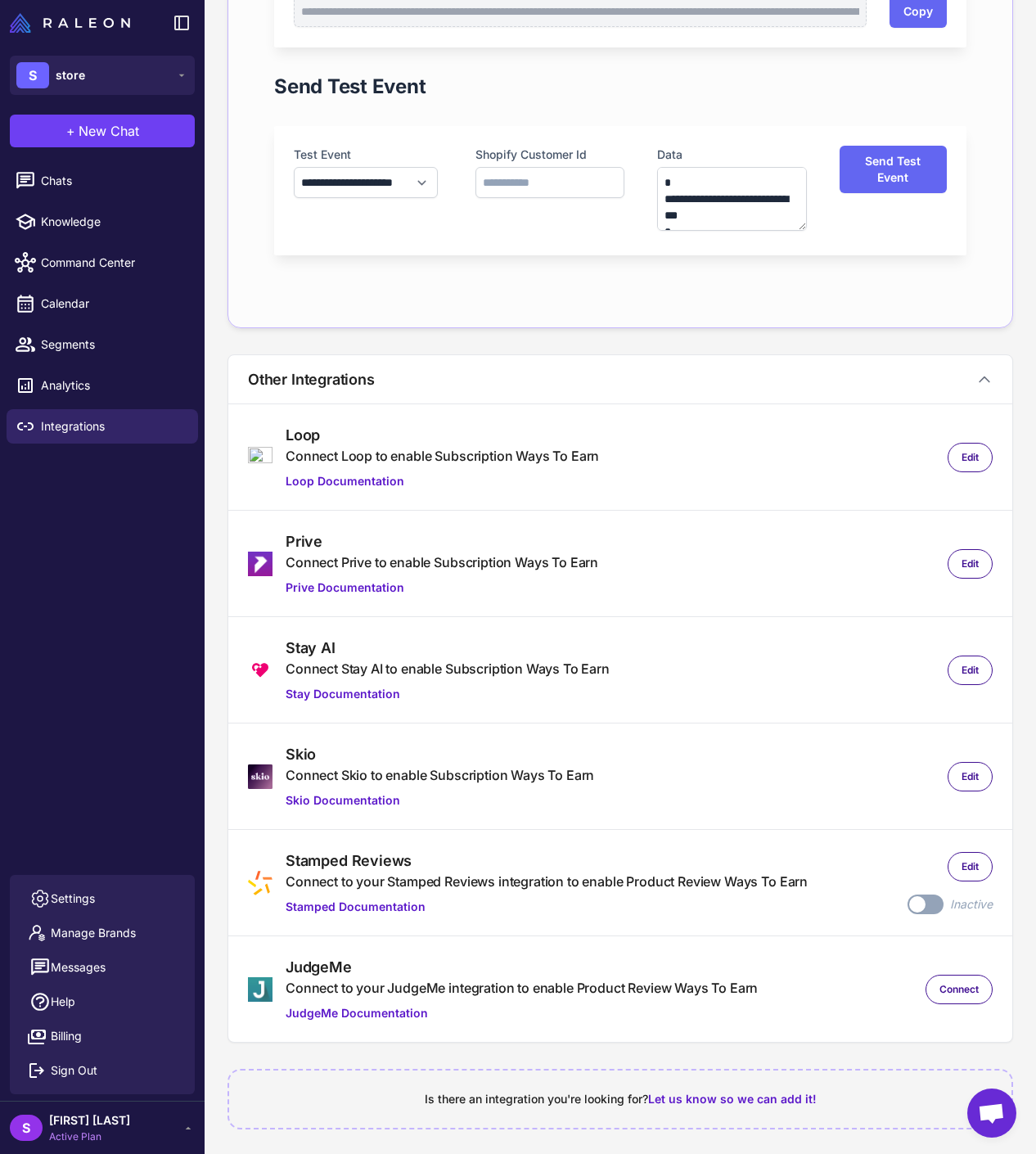scroll, scrollTop: 0, scrollLeft: 0, axis: both 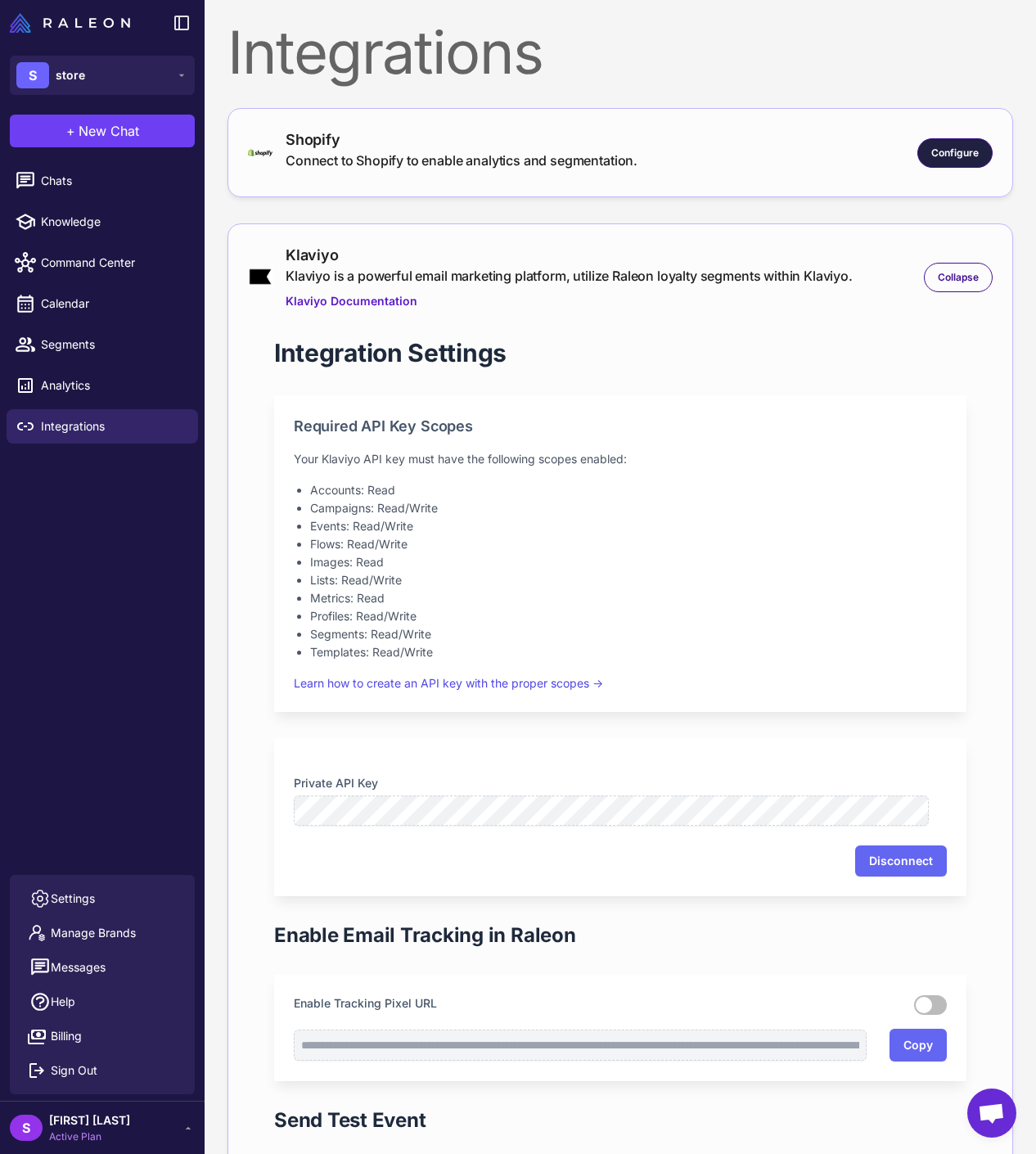 click on "Configure" at bounding box center (955, 153) 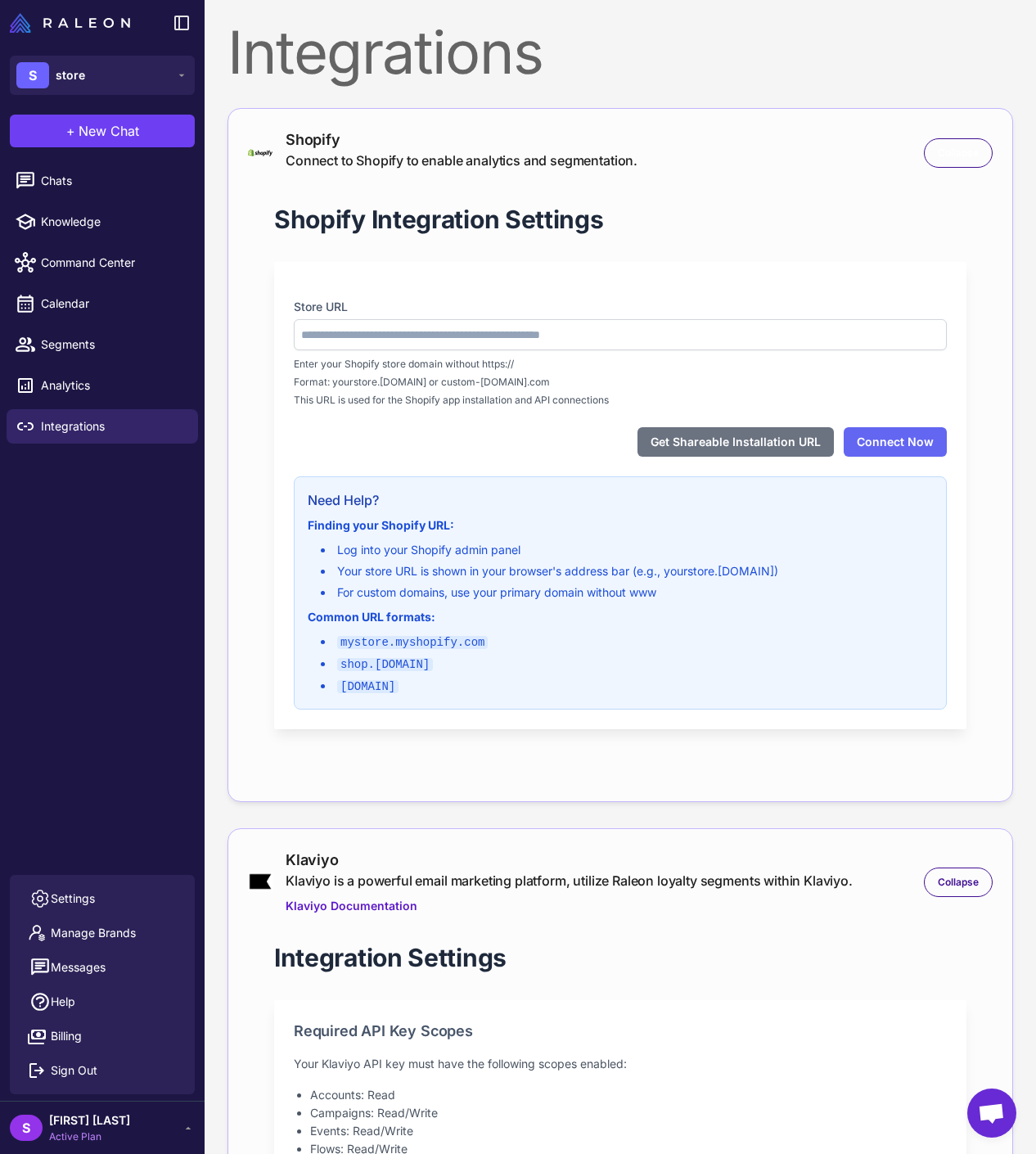 type on "**********" 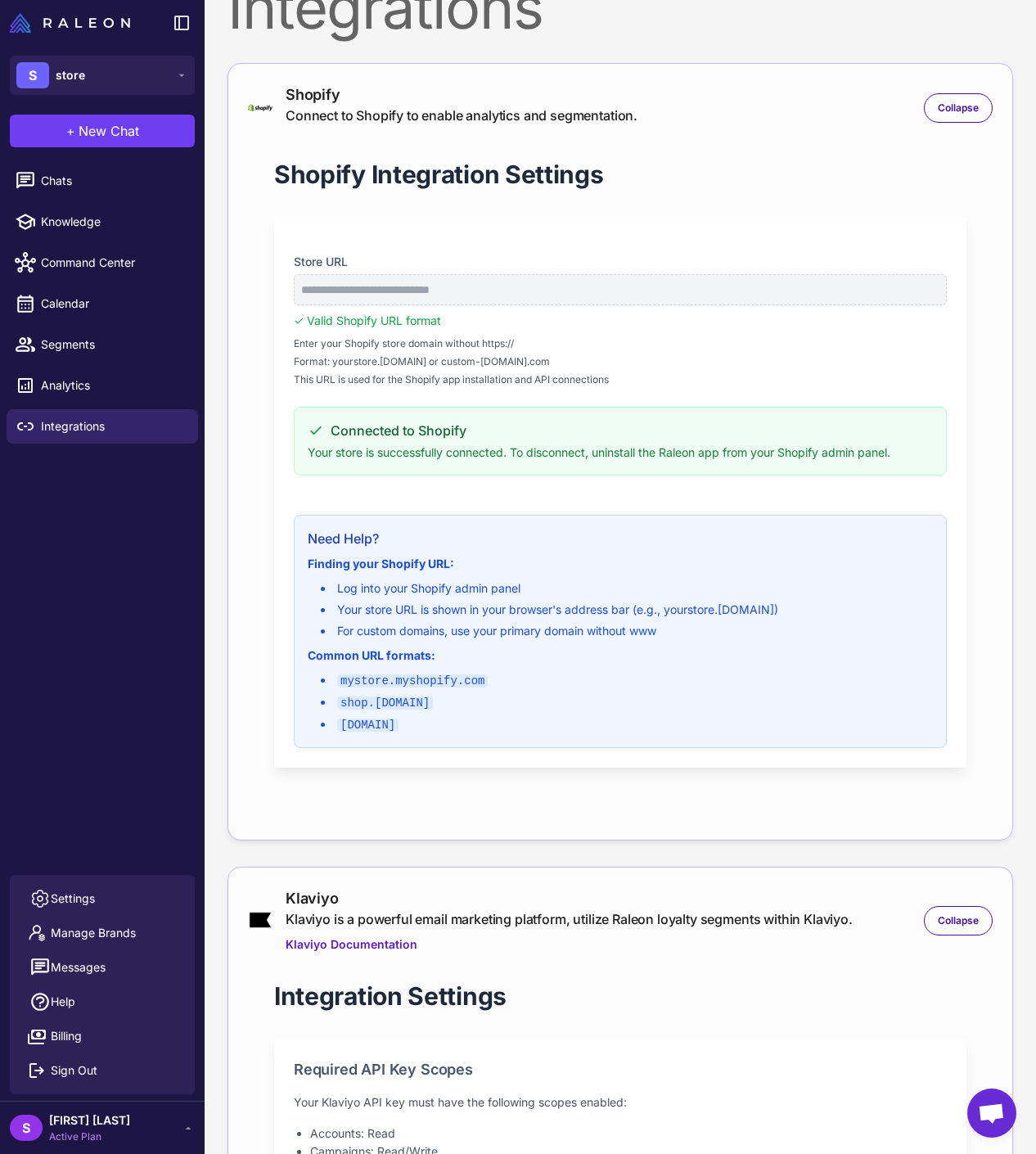 scroll, scrollTop: 61, scrollLeft: 0, axis: vertical 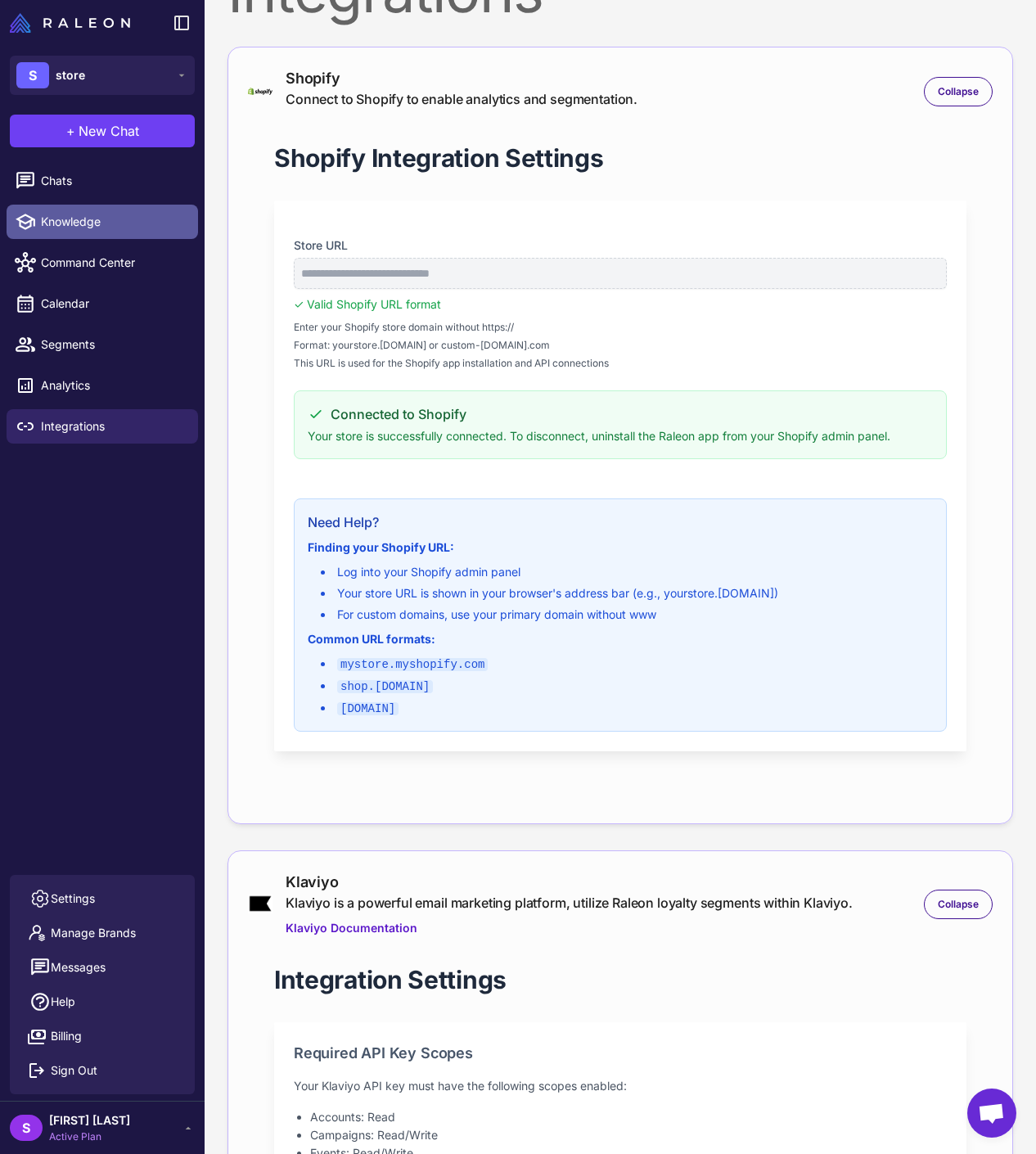 click on "Knowledge" at bounding box center [113, 222] 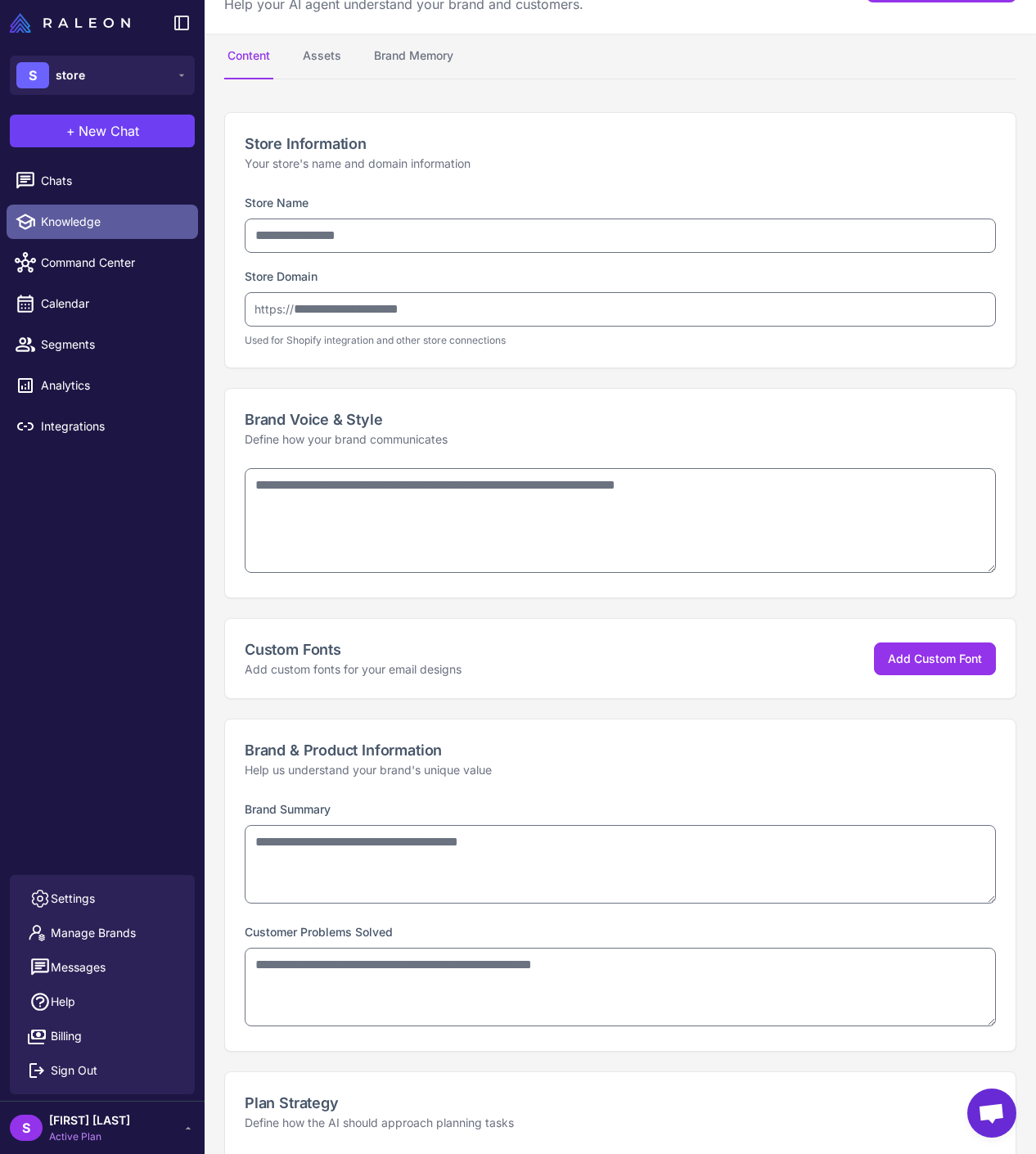 type on "*****" 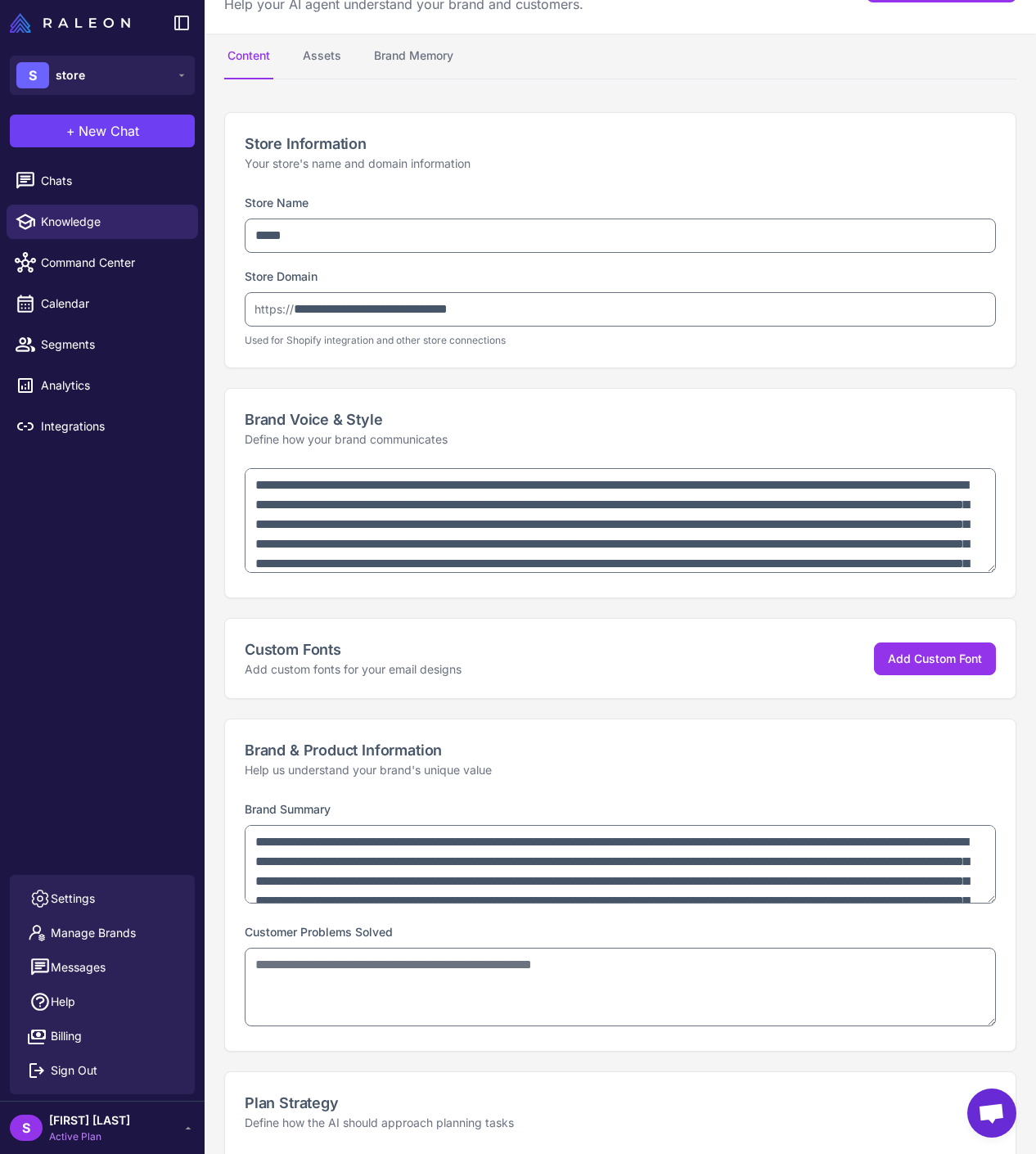 type on "**********" 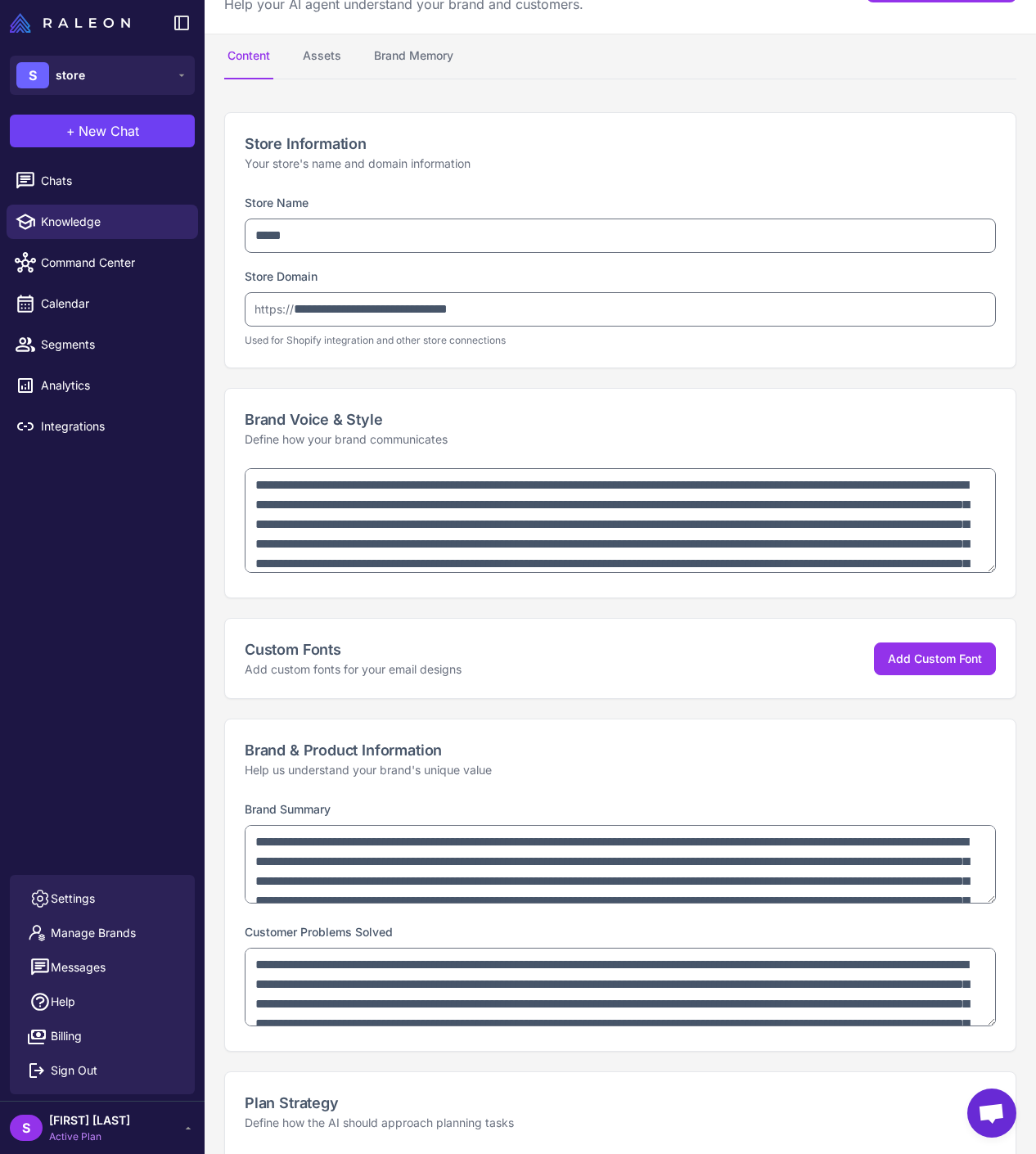 type on "**********" 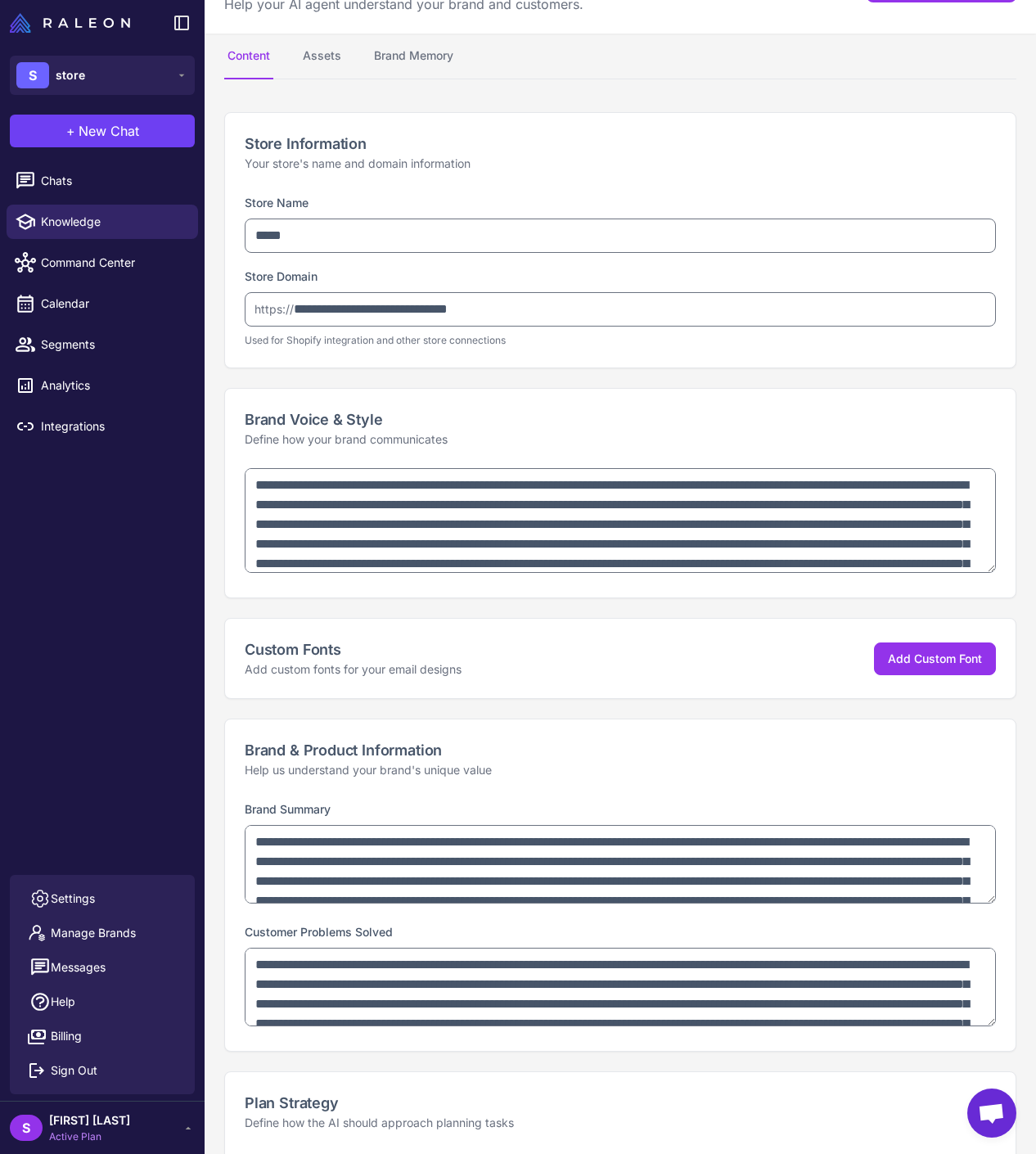 scroll, scrollTop: 0, scrollLeft: 0, axis: both 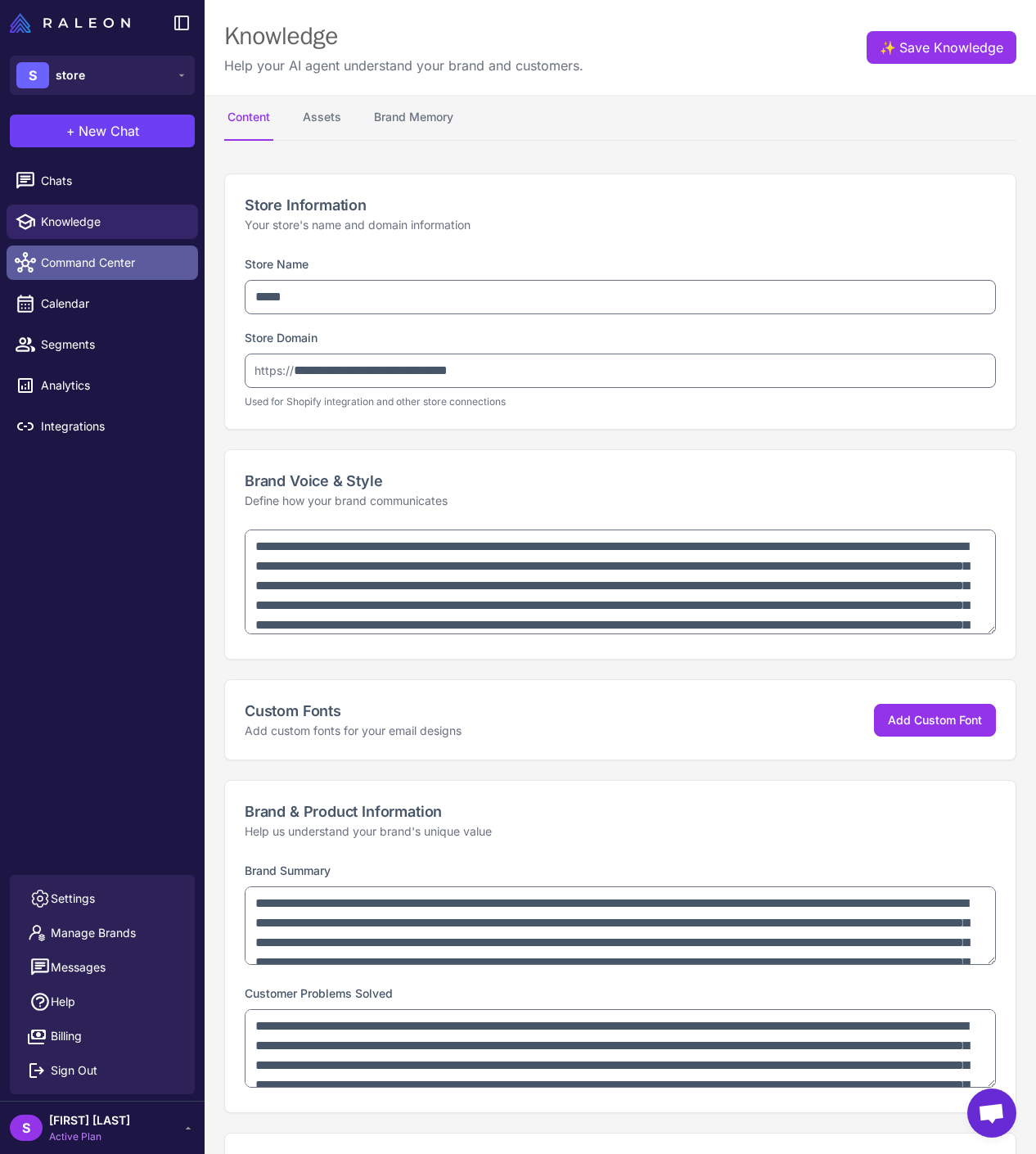 click on "Command Center" at bounding box center [102, 263] 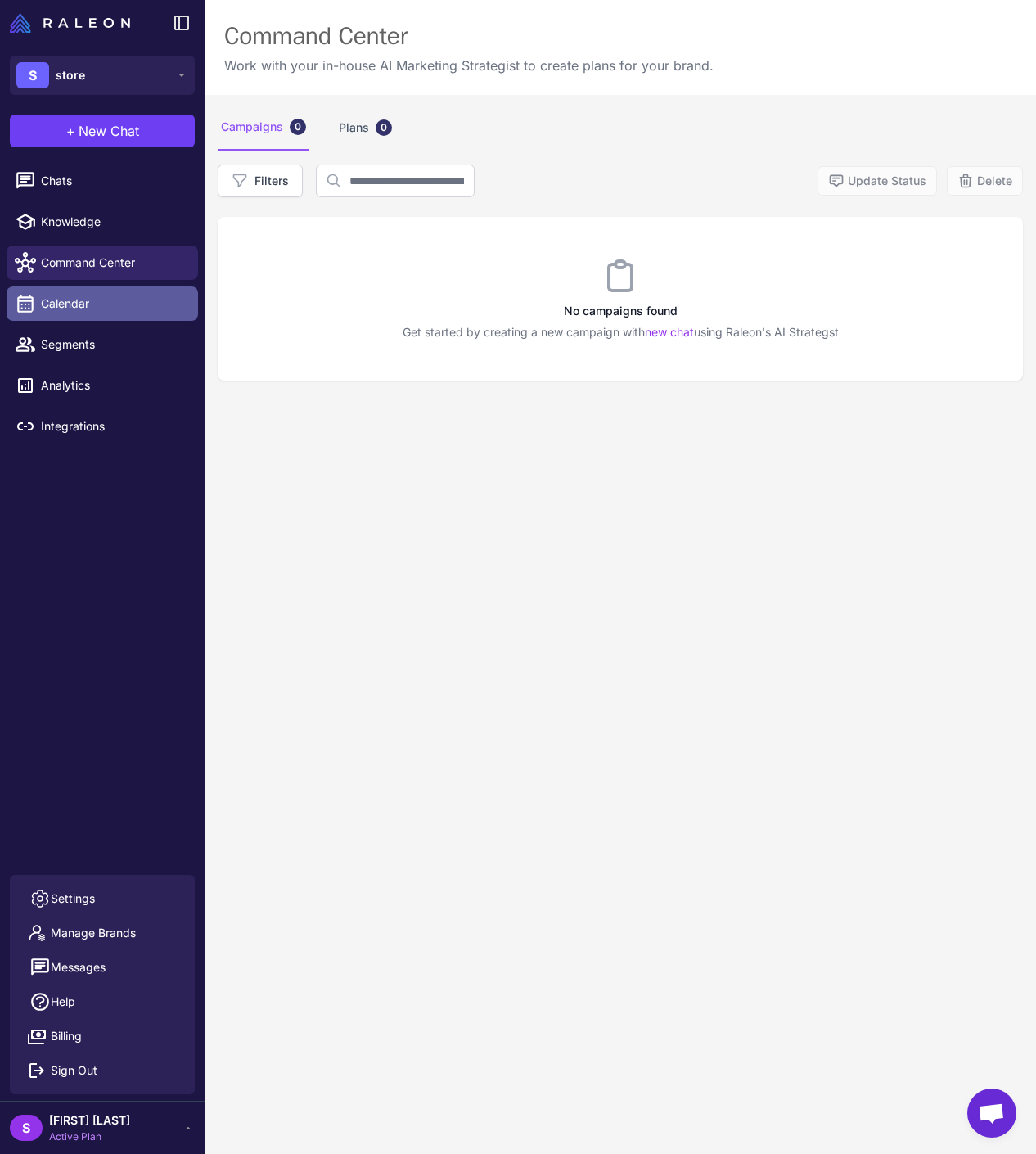 click on "Calendar" at bounding box center (113, 304) 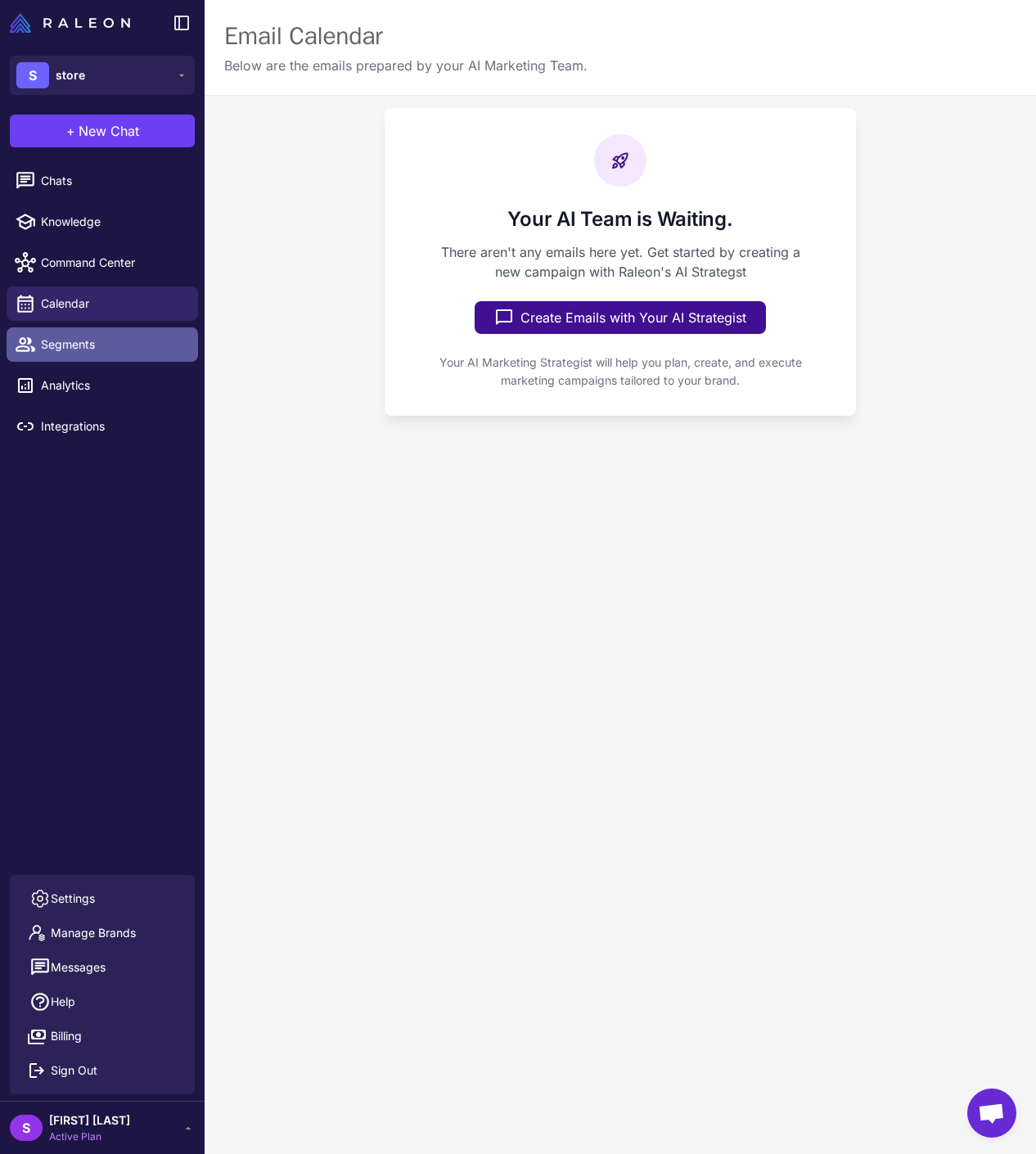 click on "Segments" at bounding box center (113, 345) 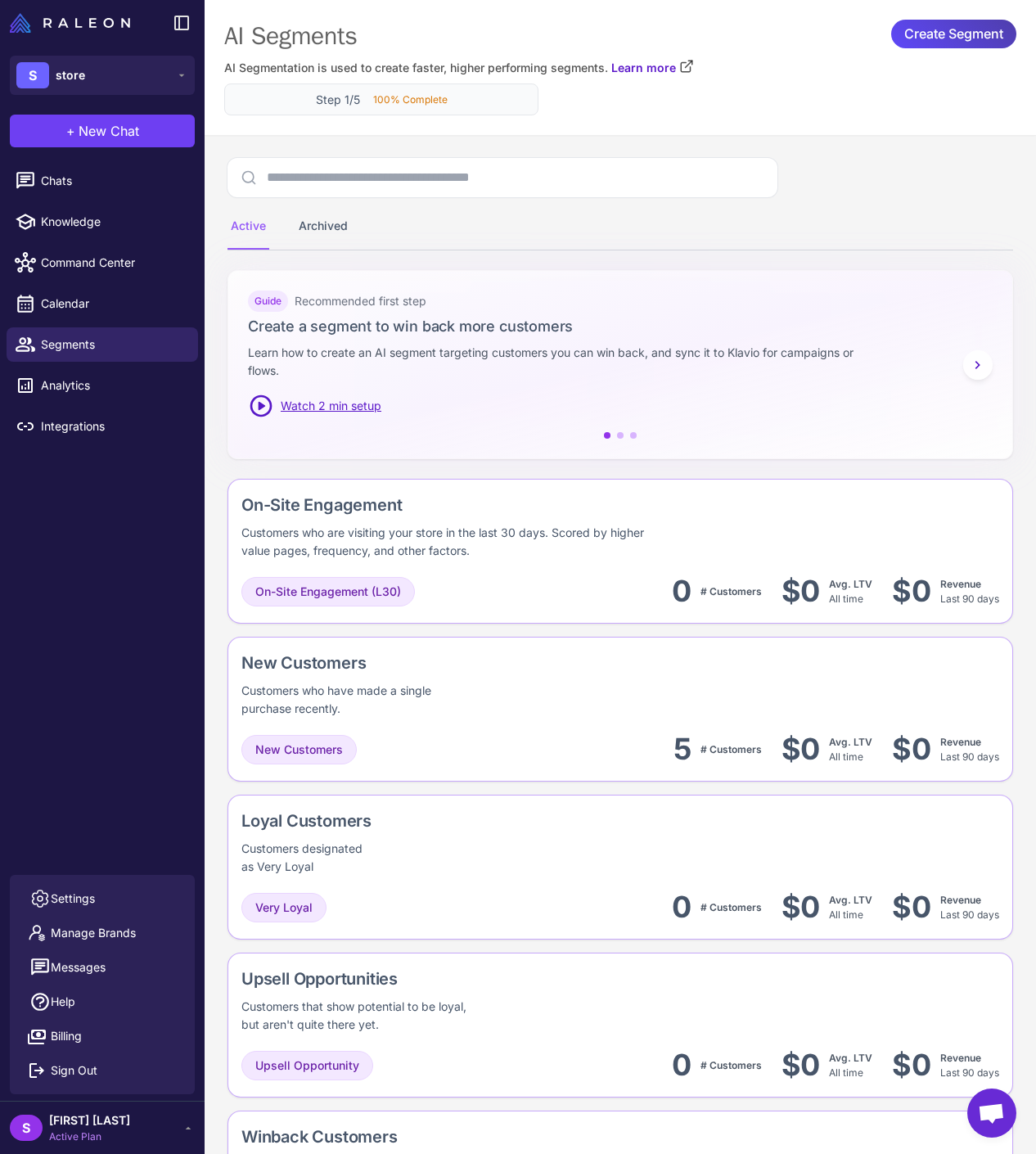 click on "100% Complete" at bounding box center [410, 100] 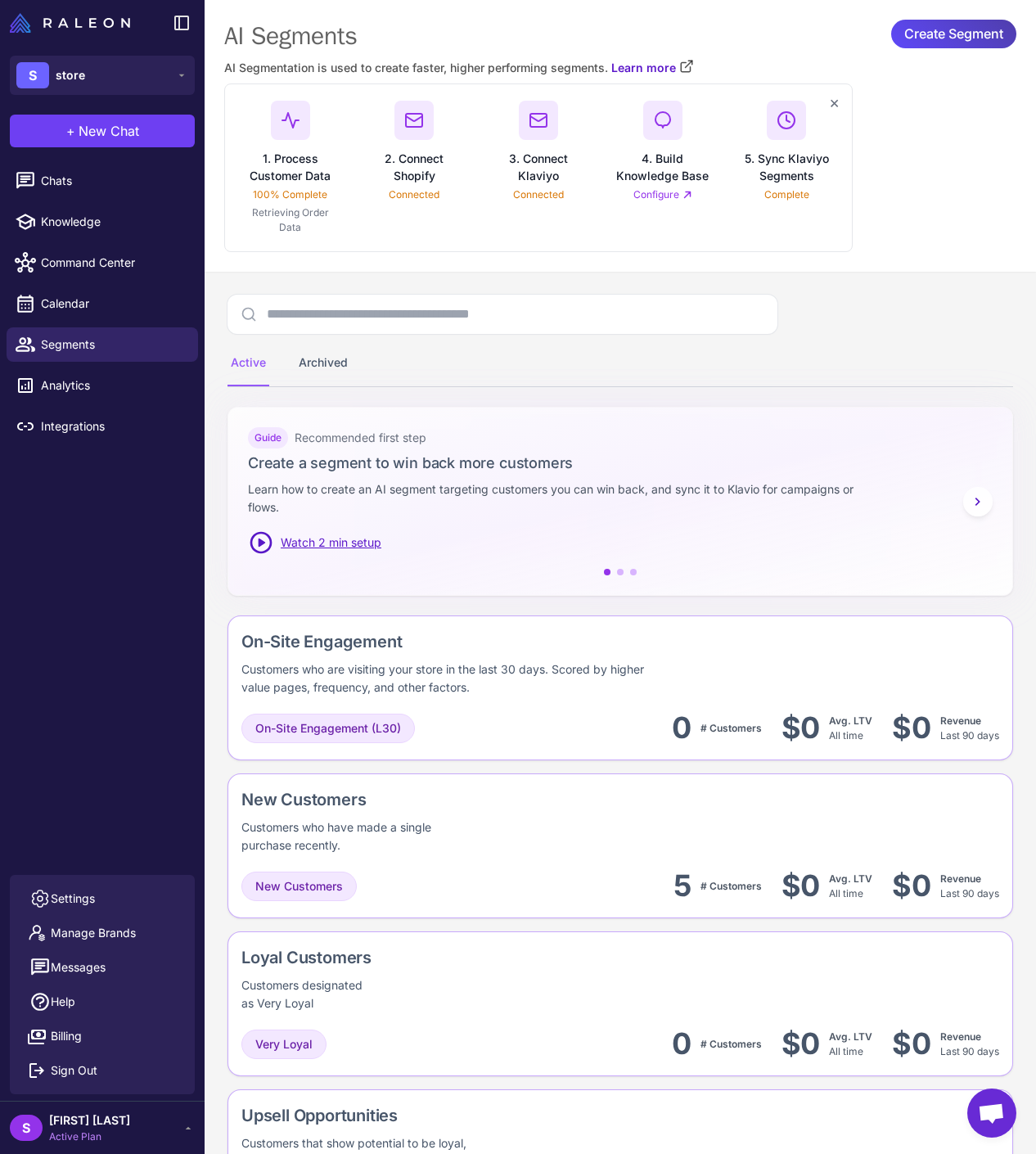 click on "Active   Archived  Guide Recommended first step Create a segment to win back more customers Learn how to create an AI segment targeting customers you can win back, and sync it to Klavio for campaigns or flows. Watch 2 min setup Guide Create a segment that predicts when a customer will respond to a promotion Learn how to create a segment that targets customers likely to respond to a promotion, and sync it to Klaviyo for campaigns or flows. Watch 3 min guide Guide Flows Create a segment to drive repeat purchases Learn how to create an AI segment targeting repeat purchases that you can sync to Klaviyo and use in flows Watch 4 min guide On-Site Engagement Customers who are visiting your store in the last 30 days. Scored by higher value pages, frequency, and other factors.  On-Site Engagement (L30) 0 # Customers $0 Avg. LTV  All time  $0 Revenue  Last 90 days  New Customers Customers who have made a single purchase recently.  New Customers 5 # Customers $0 Avg. LTV  All time  $0 Revenue  Last 90 days   Very Loyal" 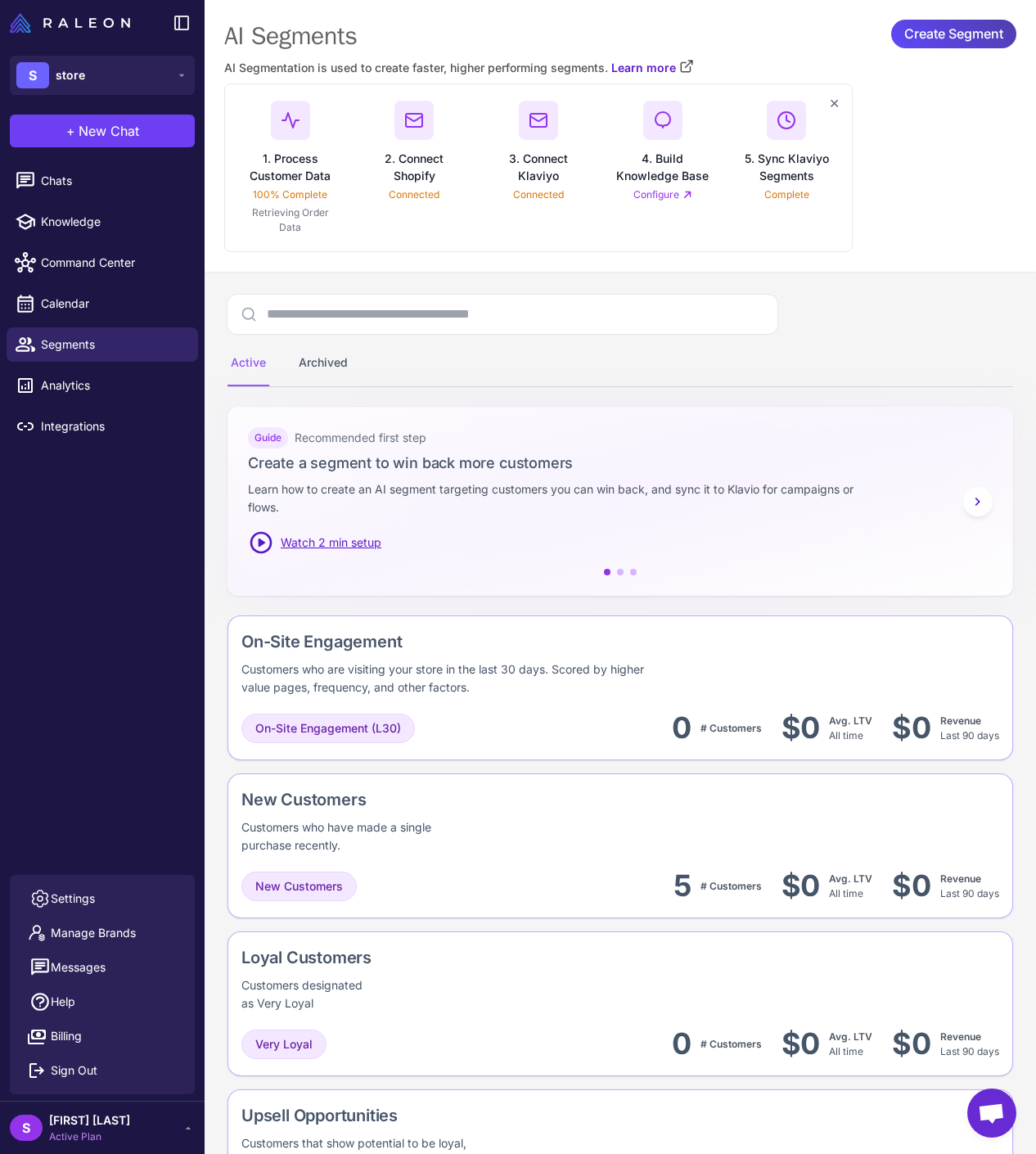 click on "[FIRST] [LAST]" at bounding box center [89, 1120] 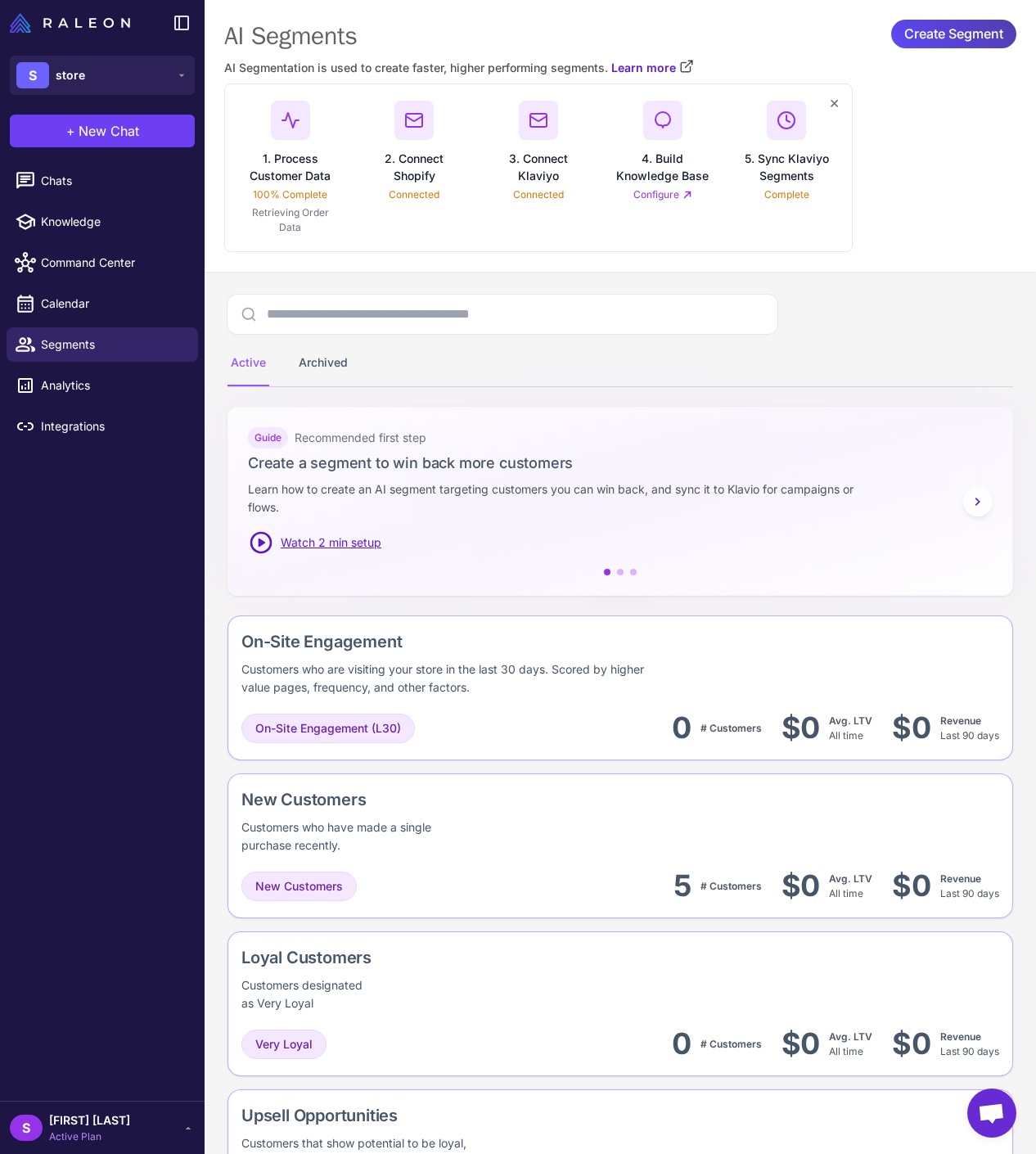 click on "[FIRST] [LAST]" at bounding box center (89, 1120) 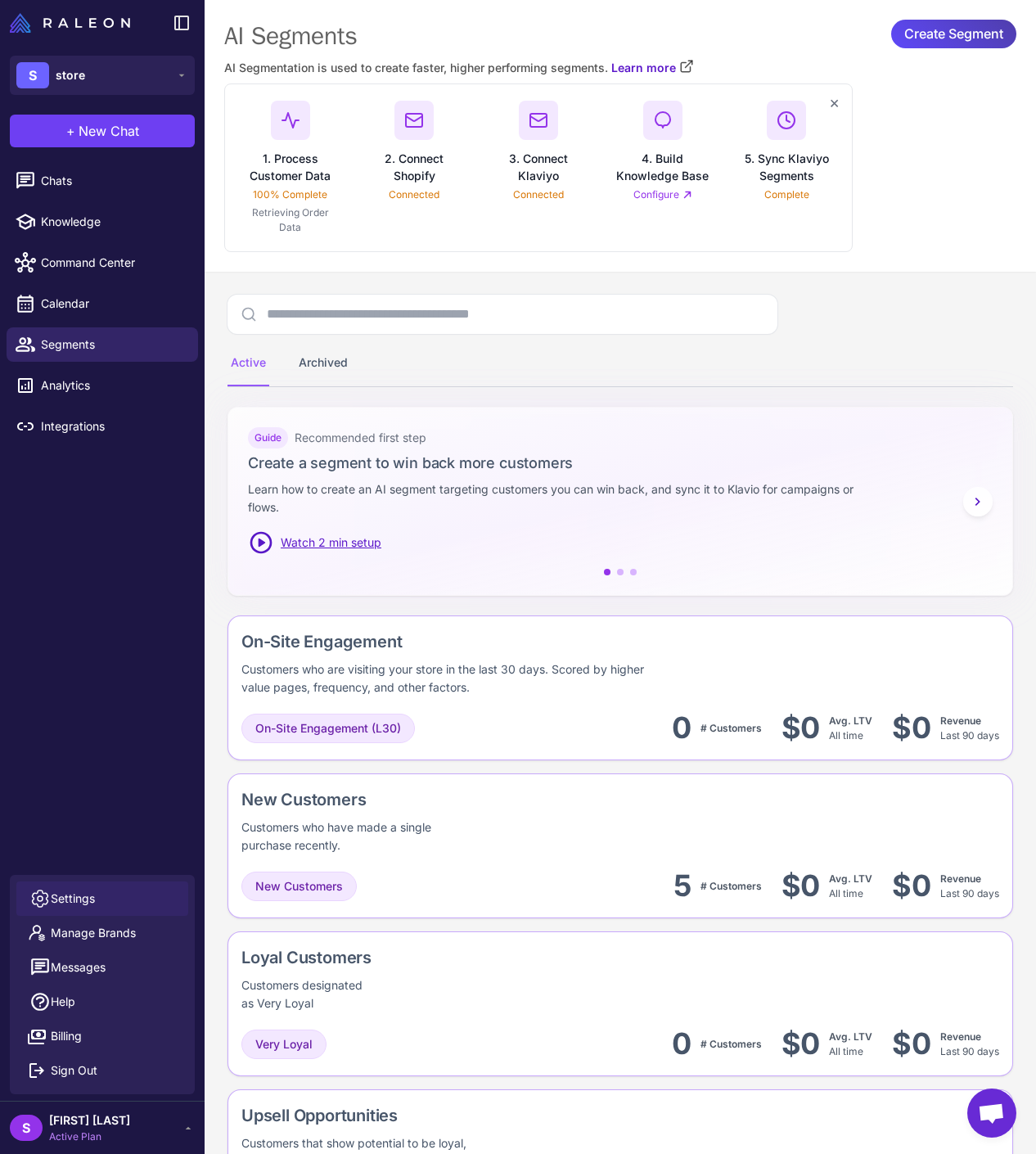 click on "Settings" 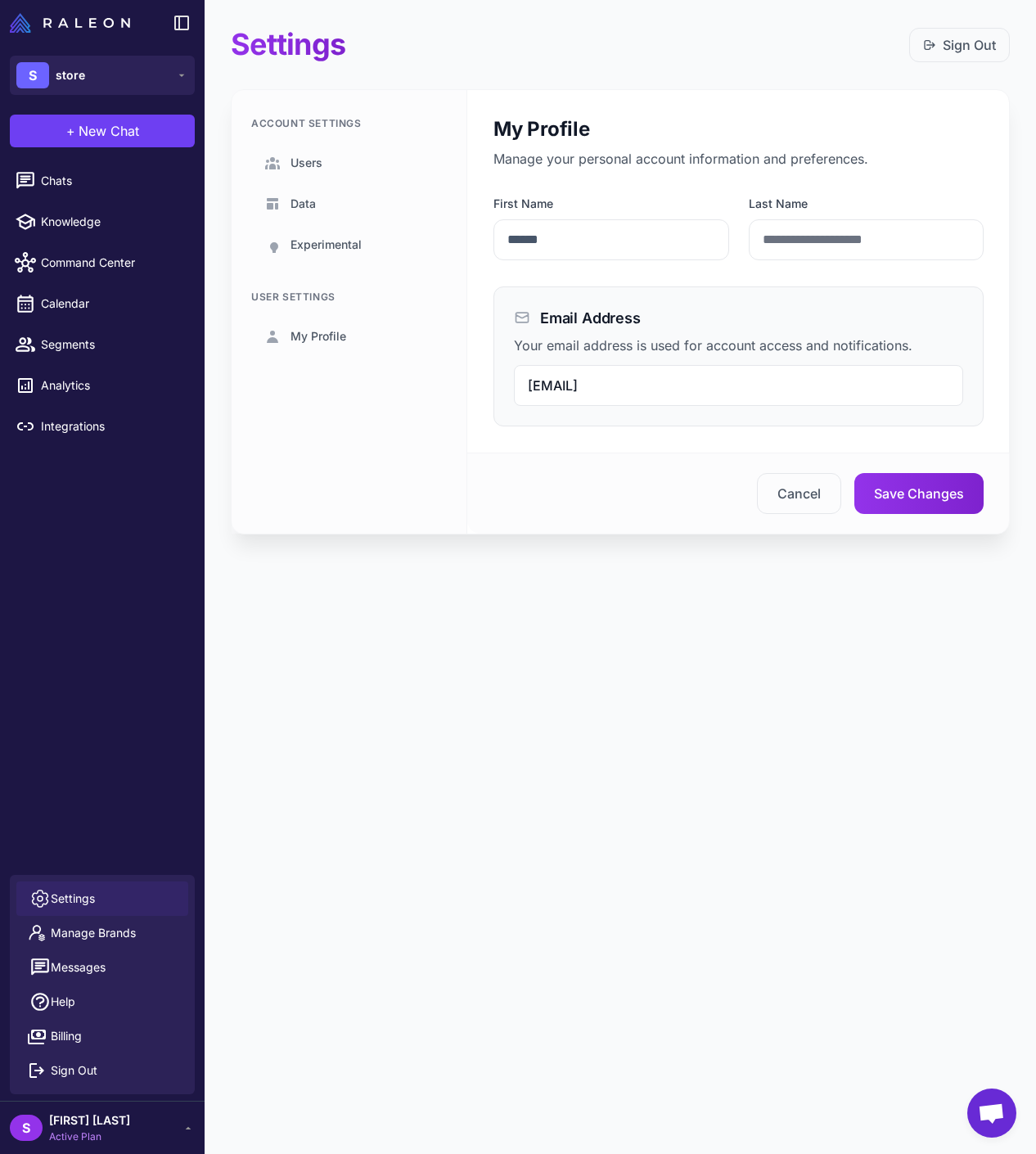 click on "Chats Knowledge Command Center Calendar Segments Analytics Integrations" at bounding box center (102, 516) 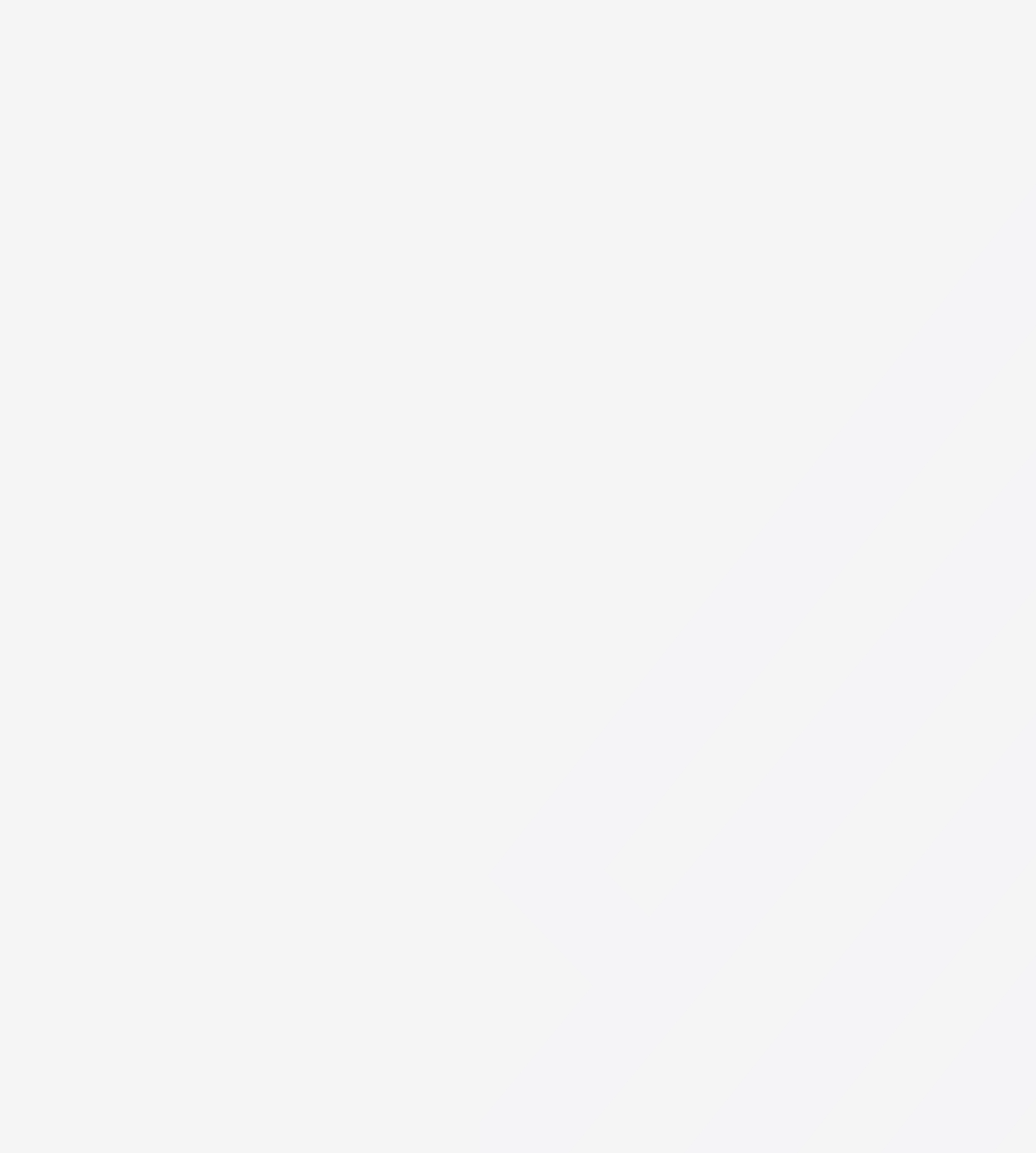 scroll, scrollTop: 0, scrollLeft: 0, axis: both 